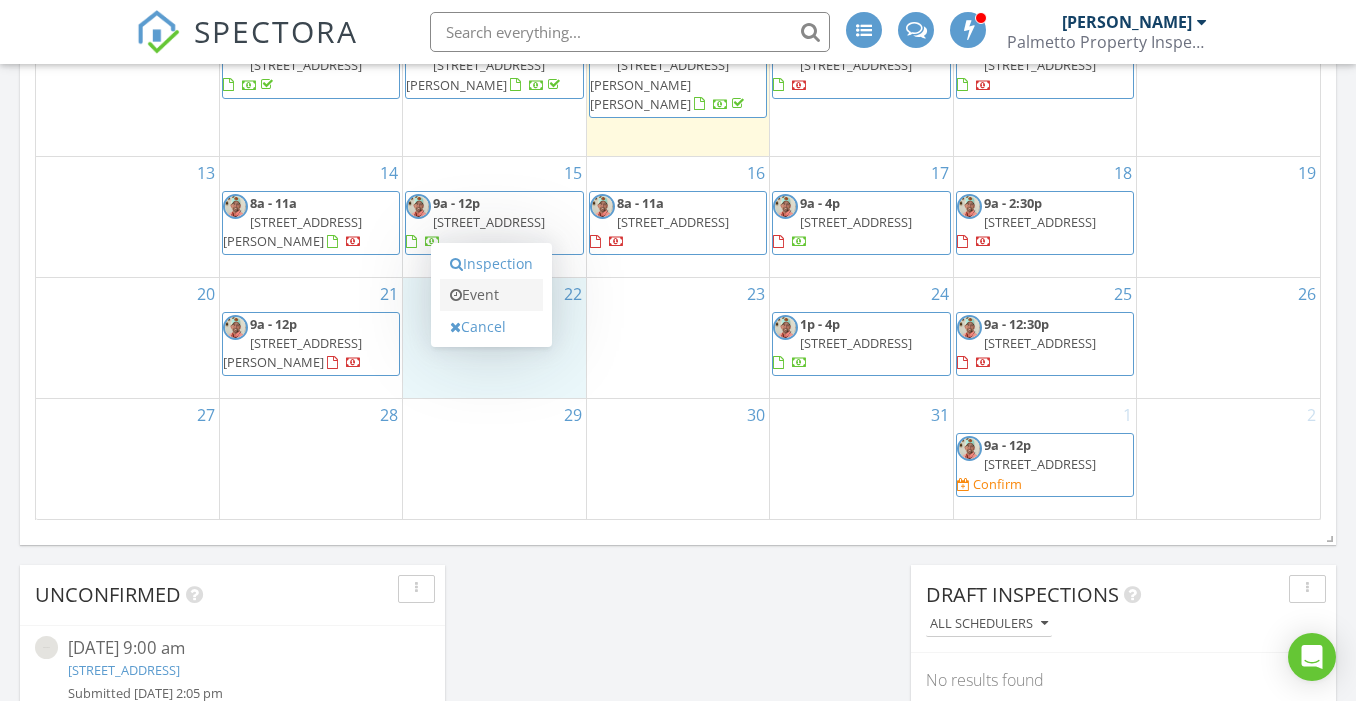 scroll, scrollTop: 1315, scrollLeft: 0, axis: vertical 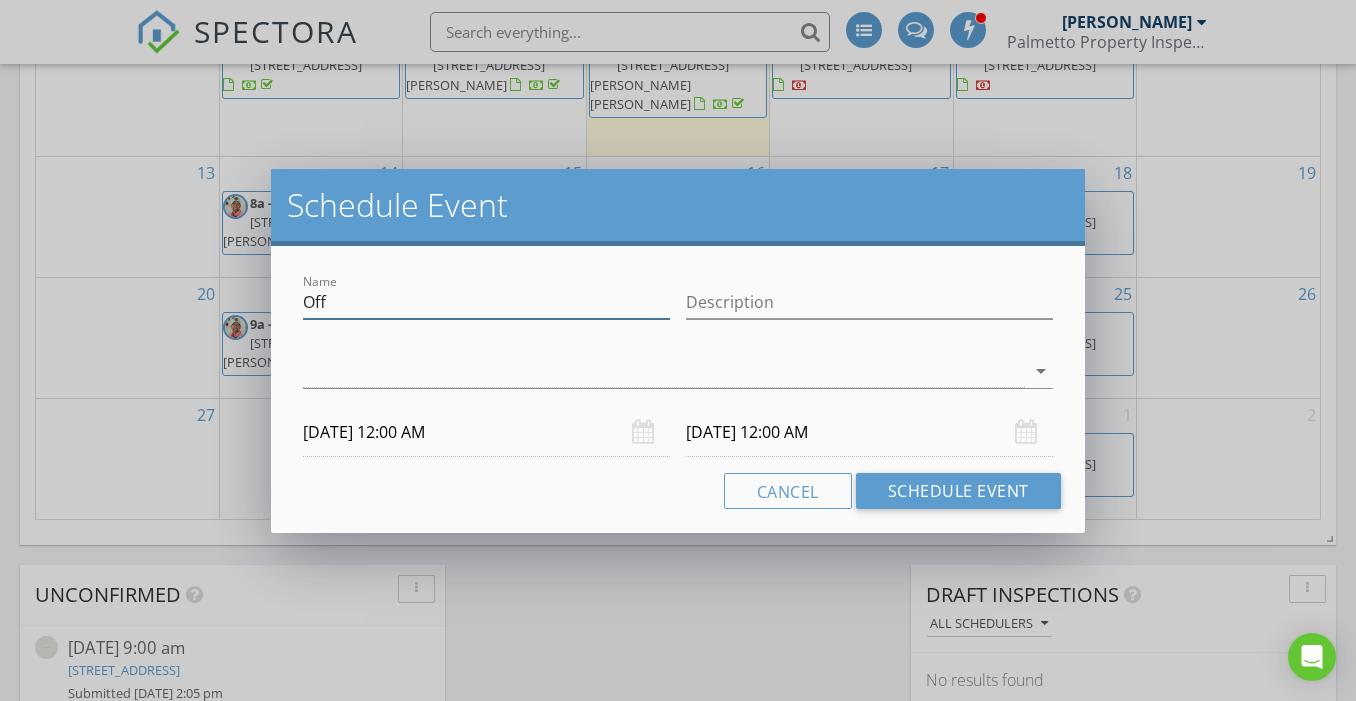 click on "Off" at bounding box center [486, 302] 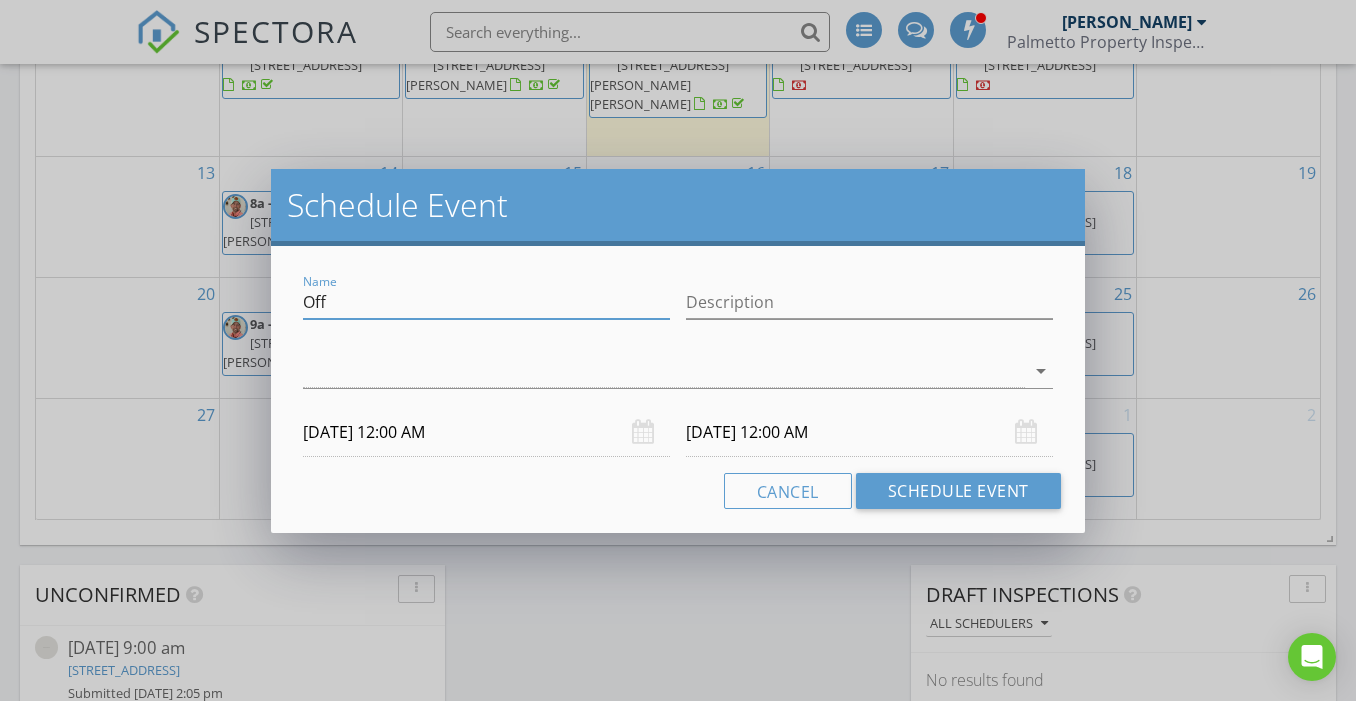 click on "Off" at bounding box center [486, 302] 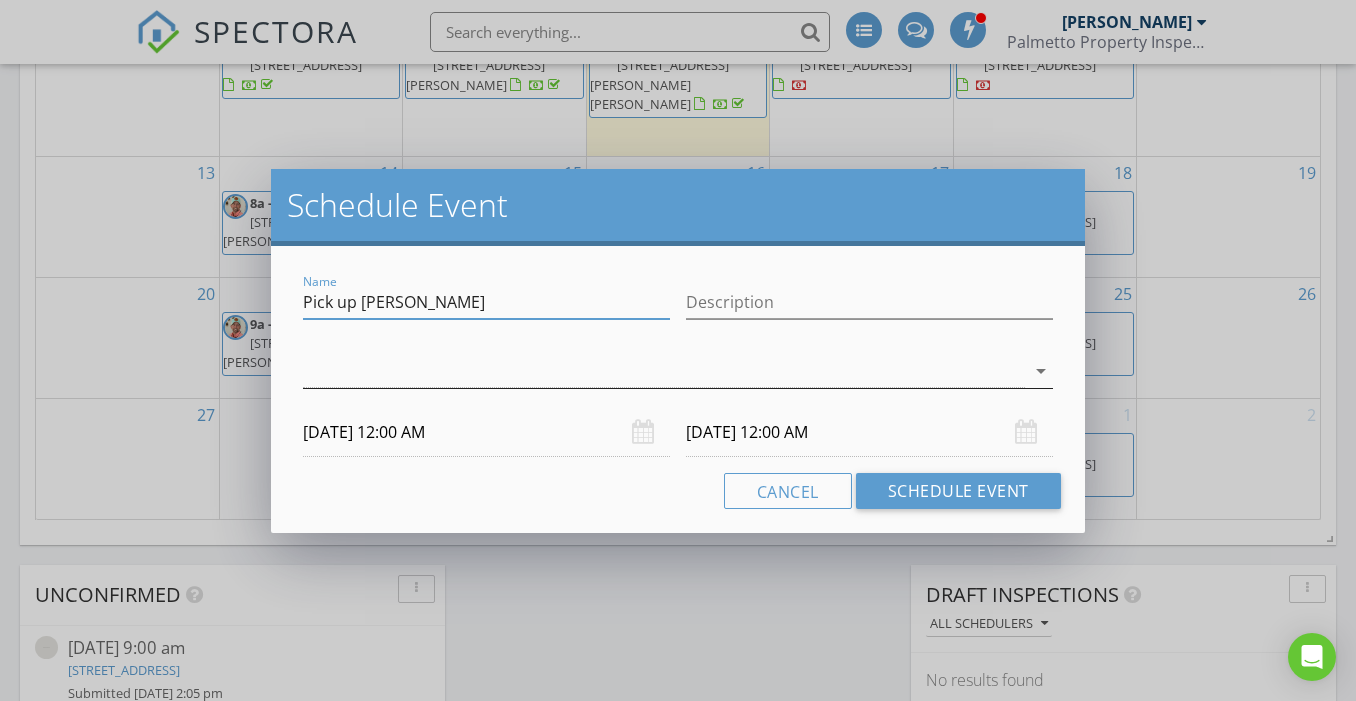 type on "Pick up Kyleigh" 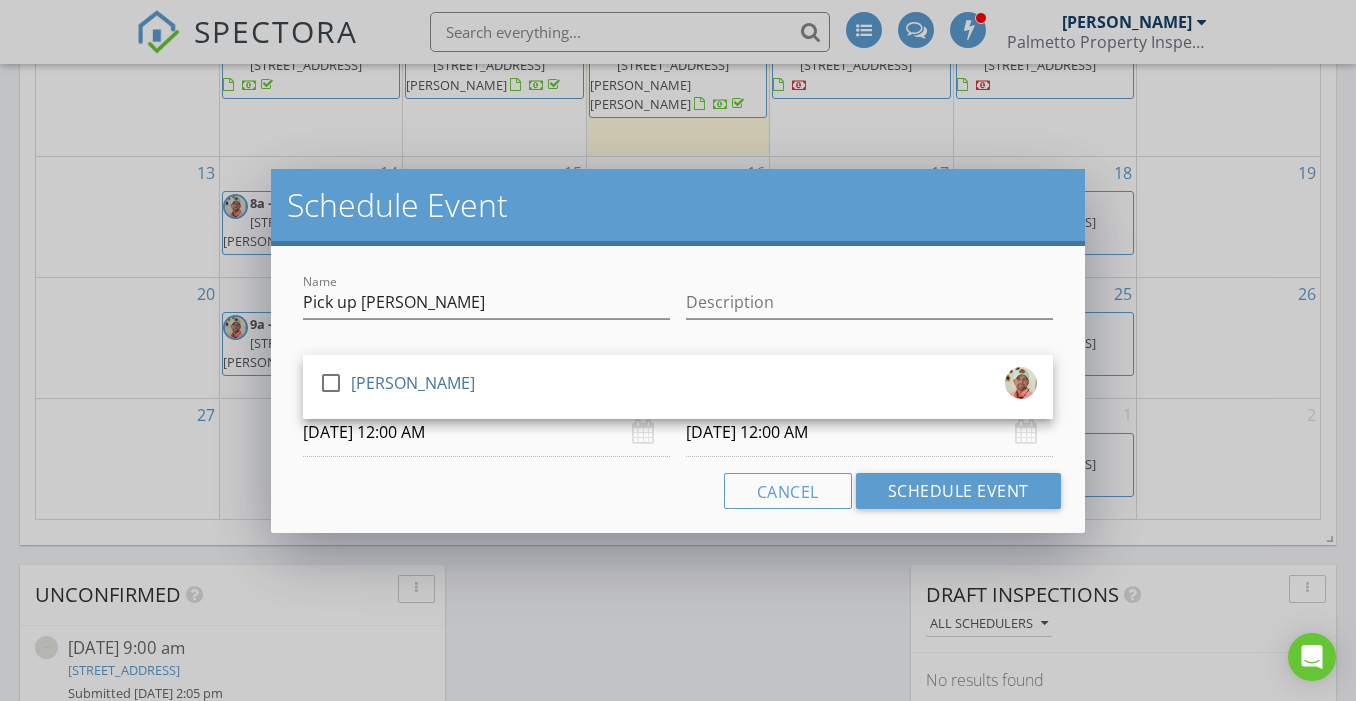 click on "check_box_outline_blank   Rusty Richardson" at bounding box center [678, 387] 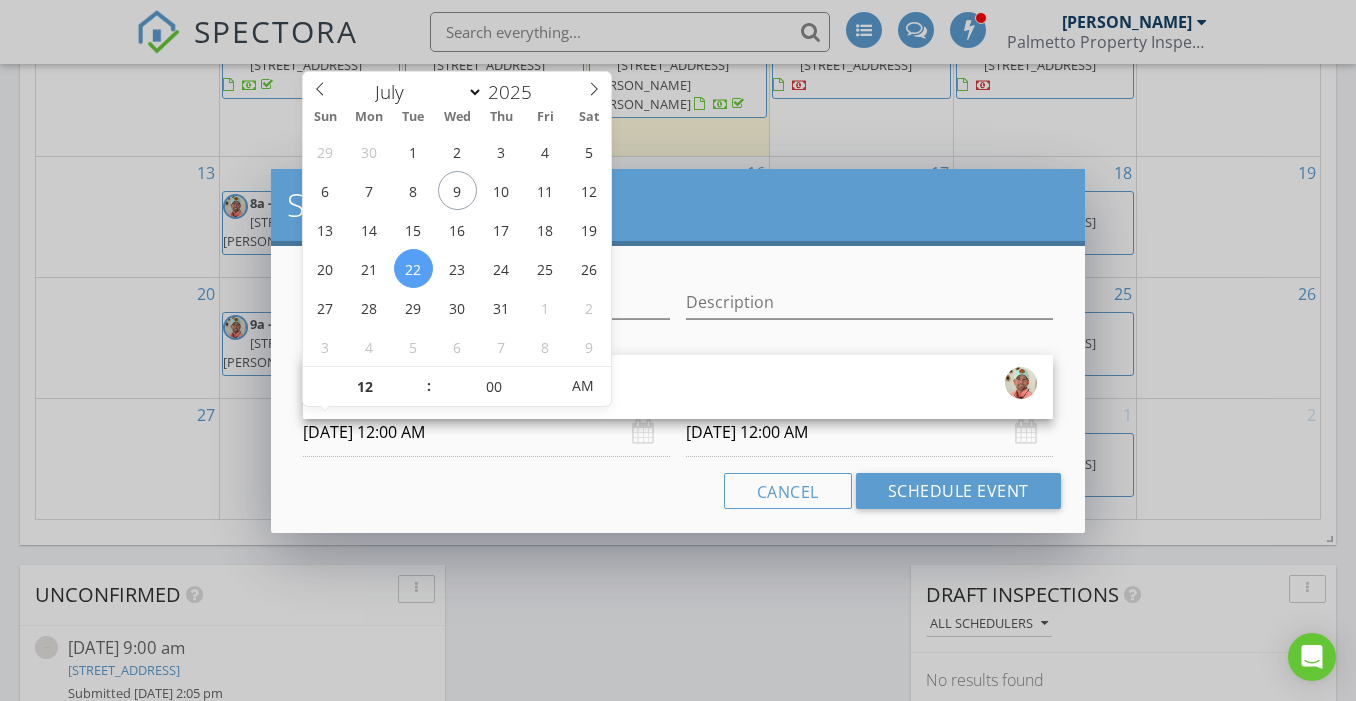 click on "07/22/2025 12:00 AM" at bounding box center (486, 432) 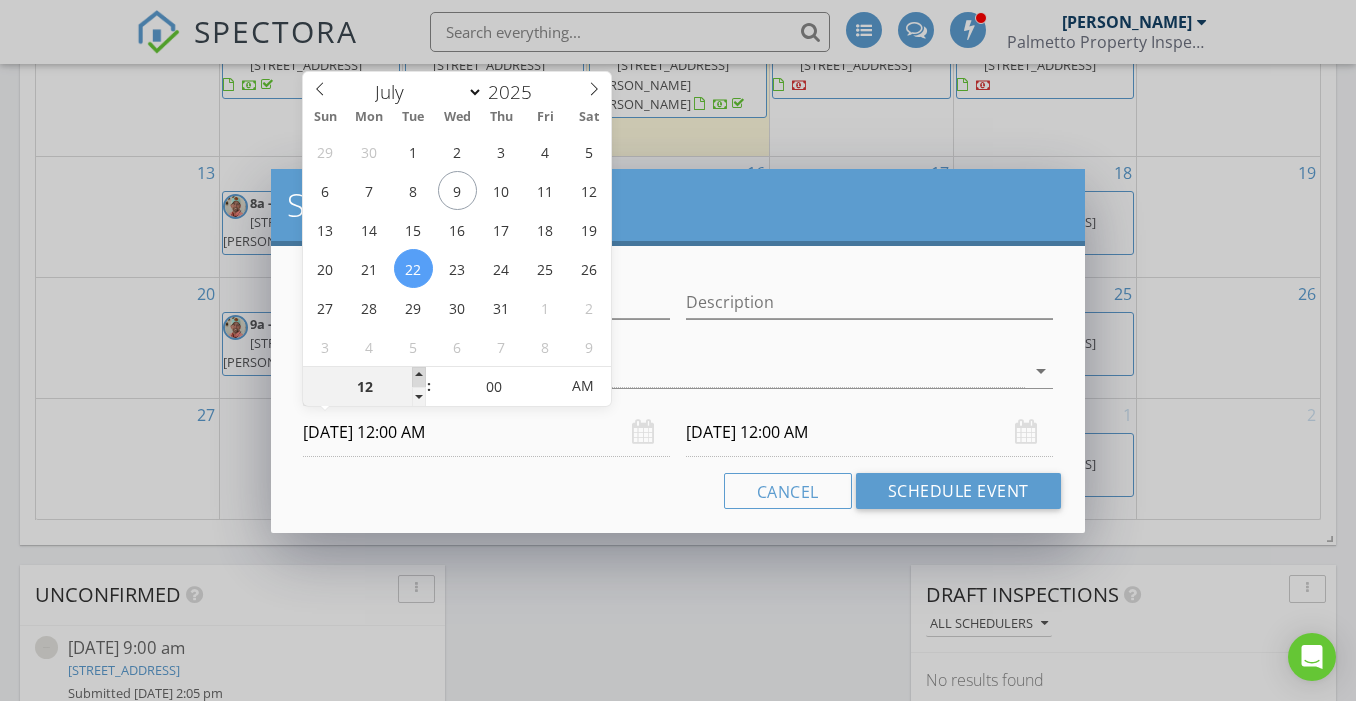 type on "01" 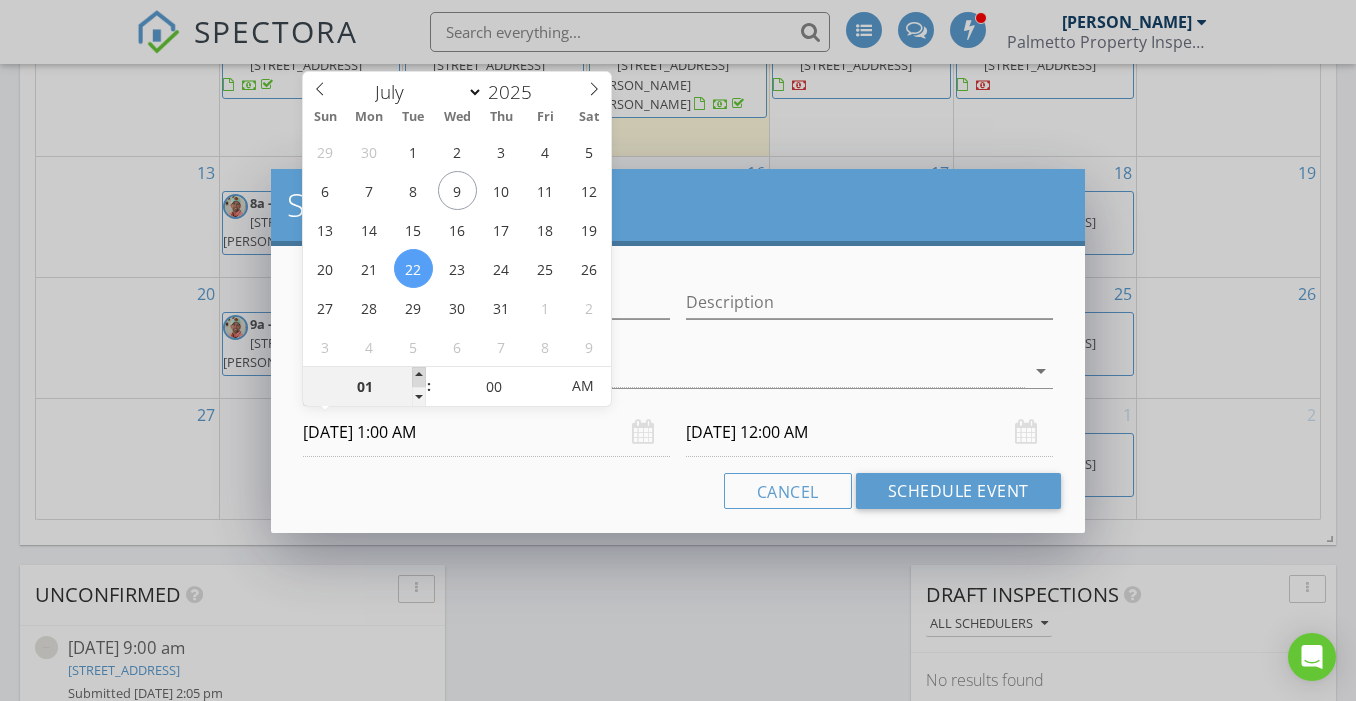 click at bounding box center (419, 377) 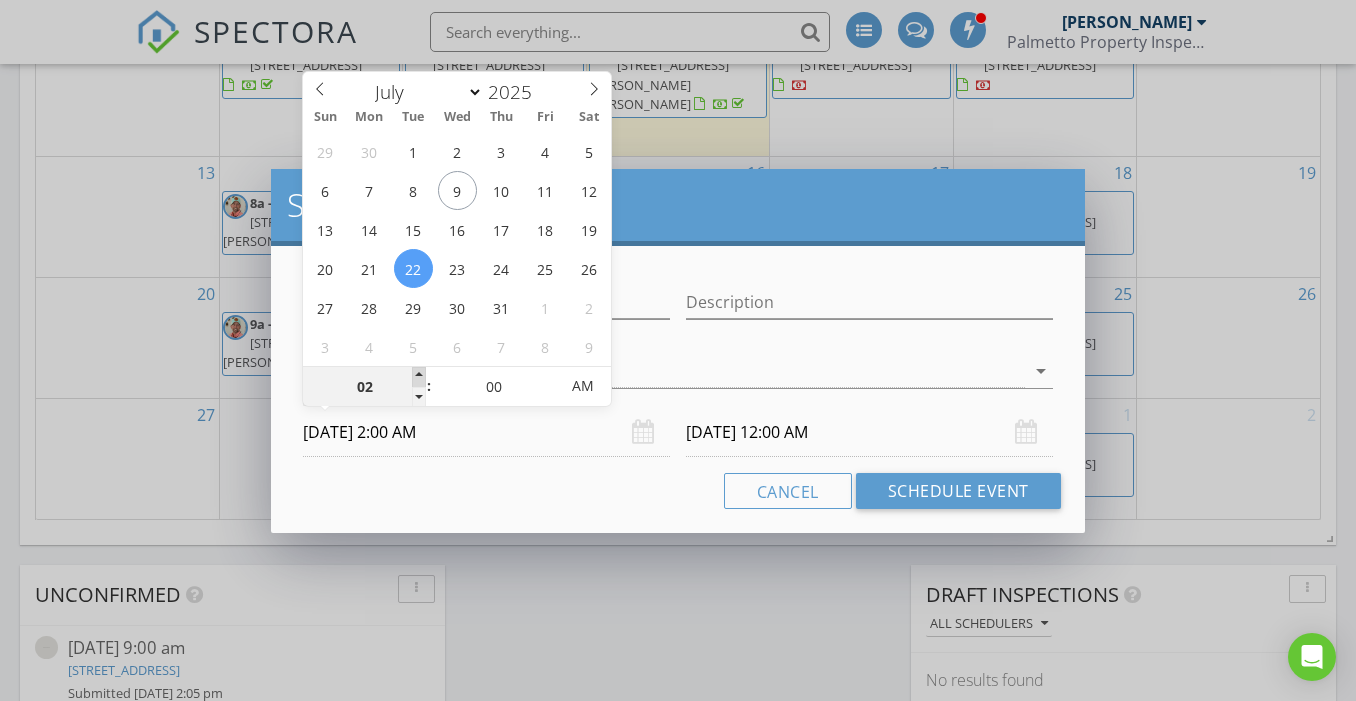 click at bounding box center [419, 377] 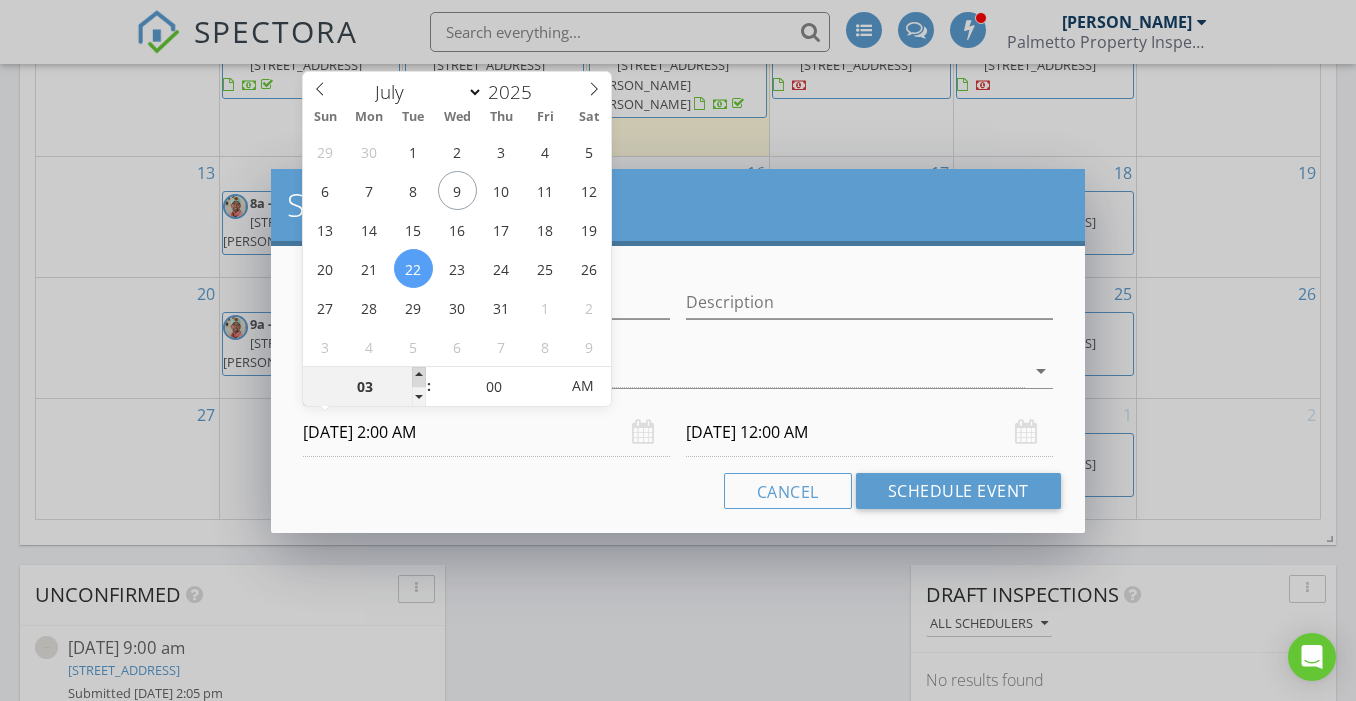 type on "07/22/2025 3:00 AM" 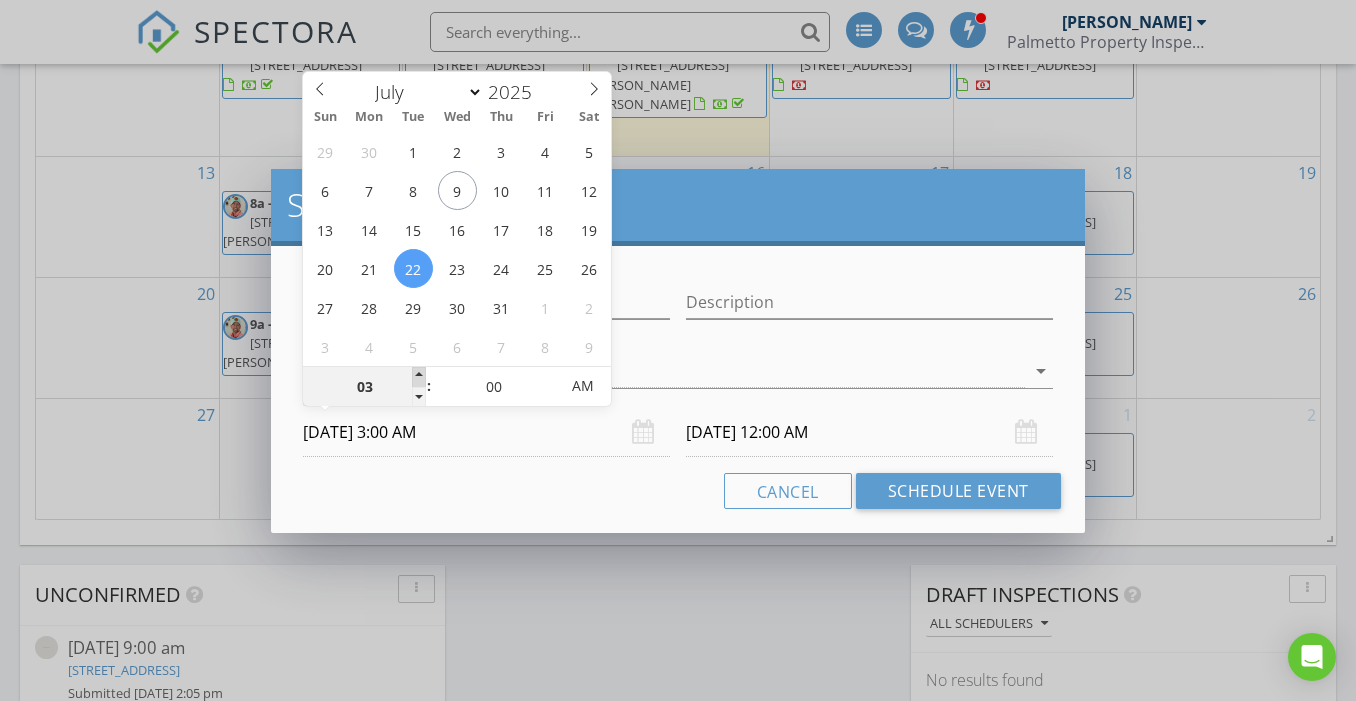click at bounding box center (419, 377) 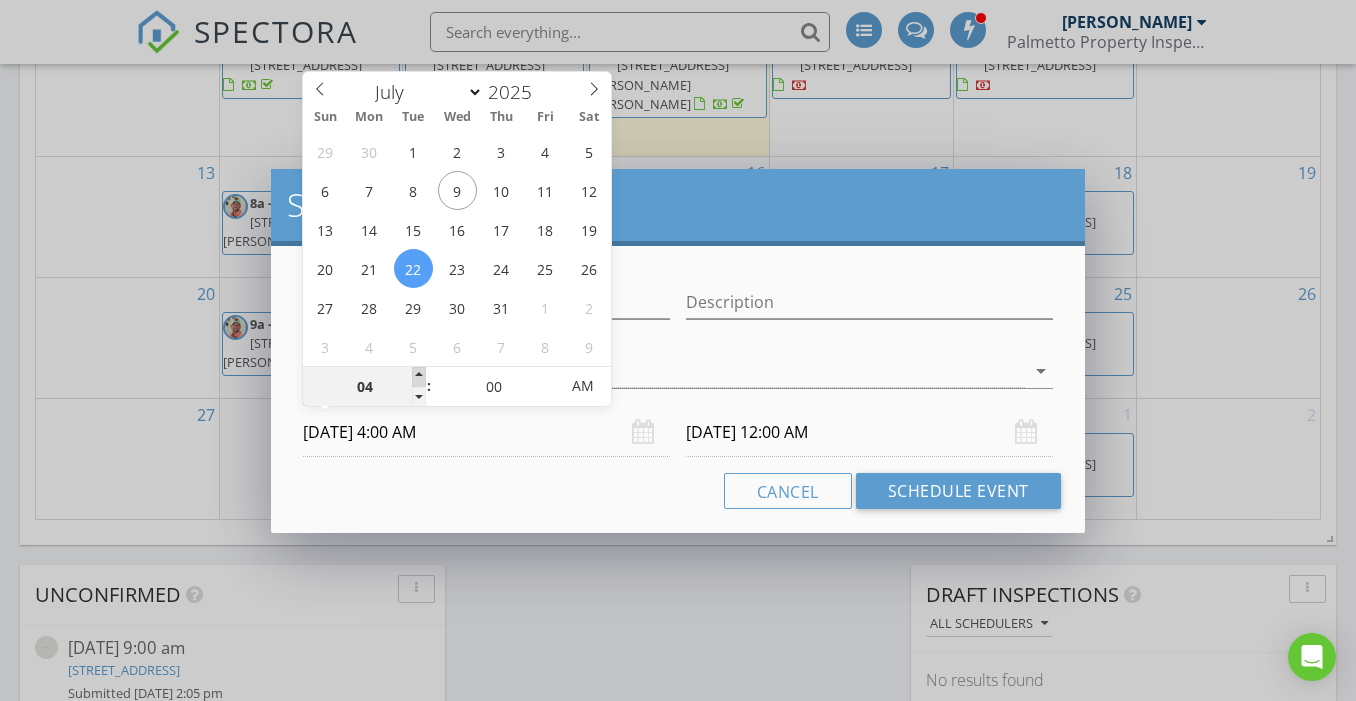 click at bounding box center [419, 377] 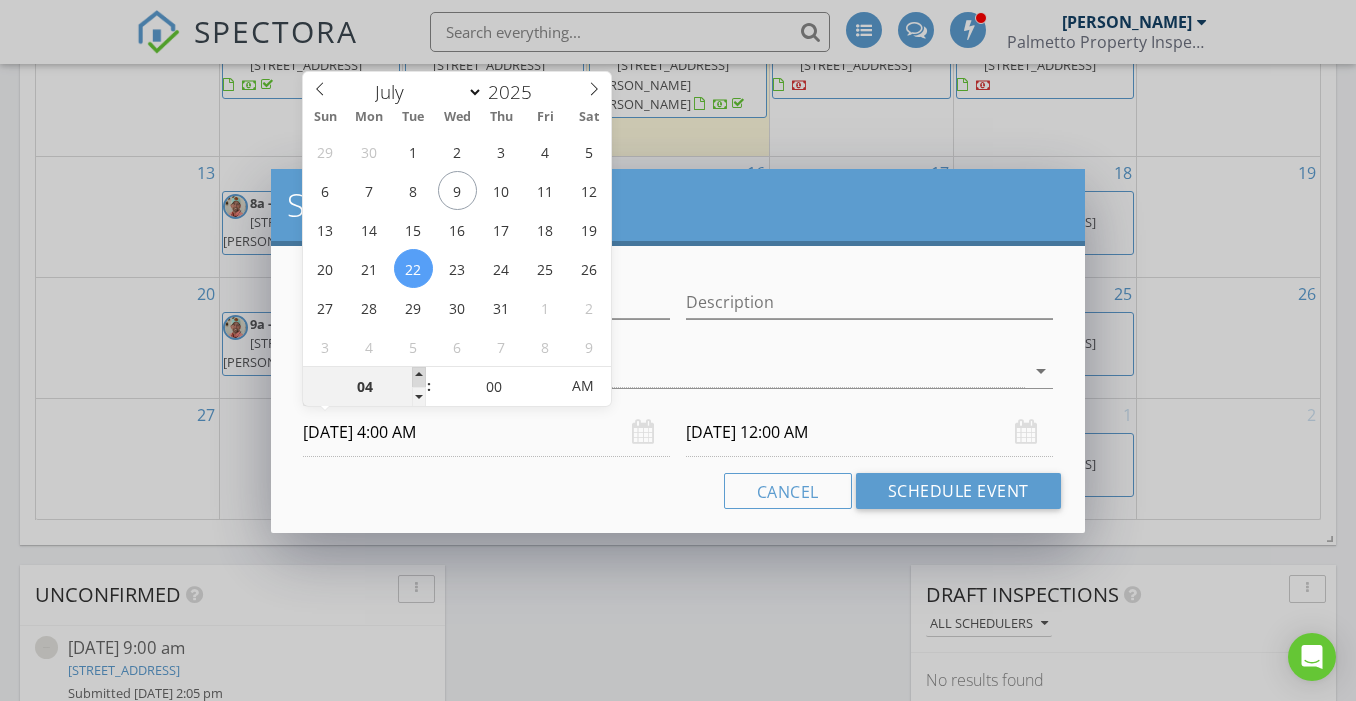 type on "07/23/2025 4:00 AM" 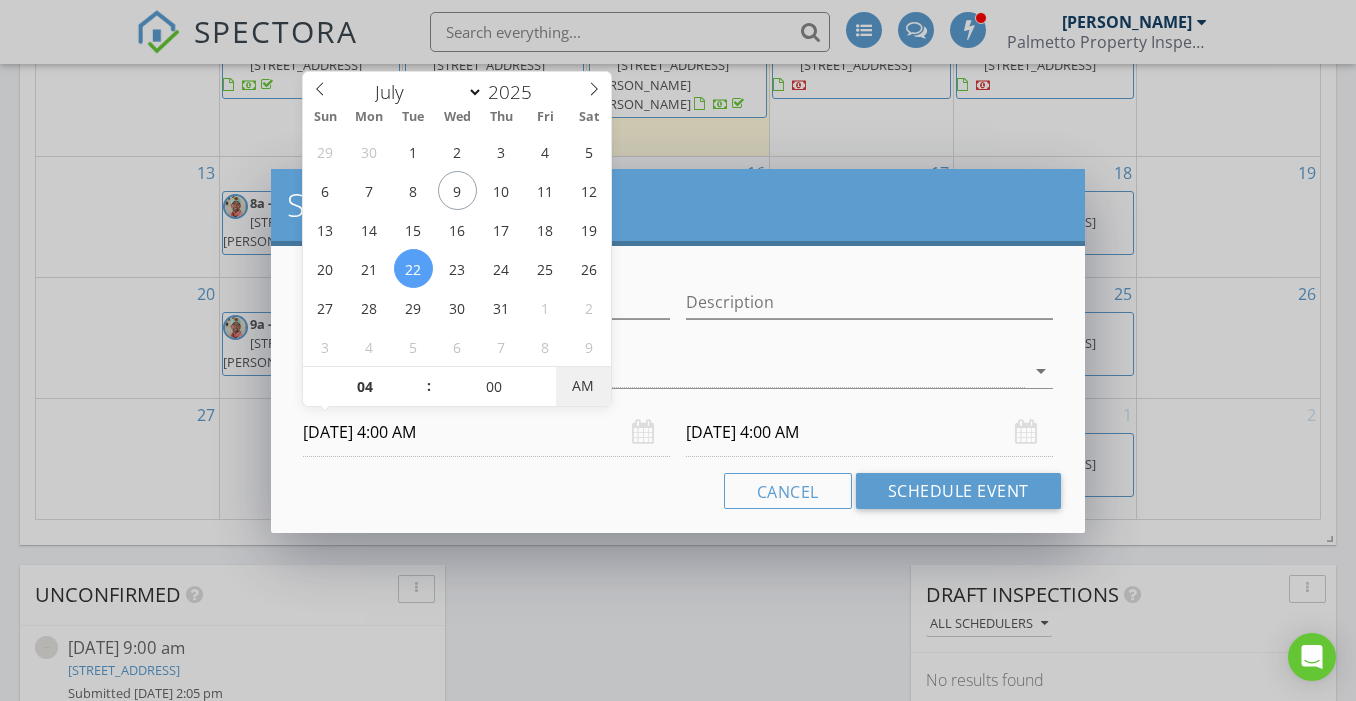 type on "07/22/2025 4:00 PM" 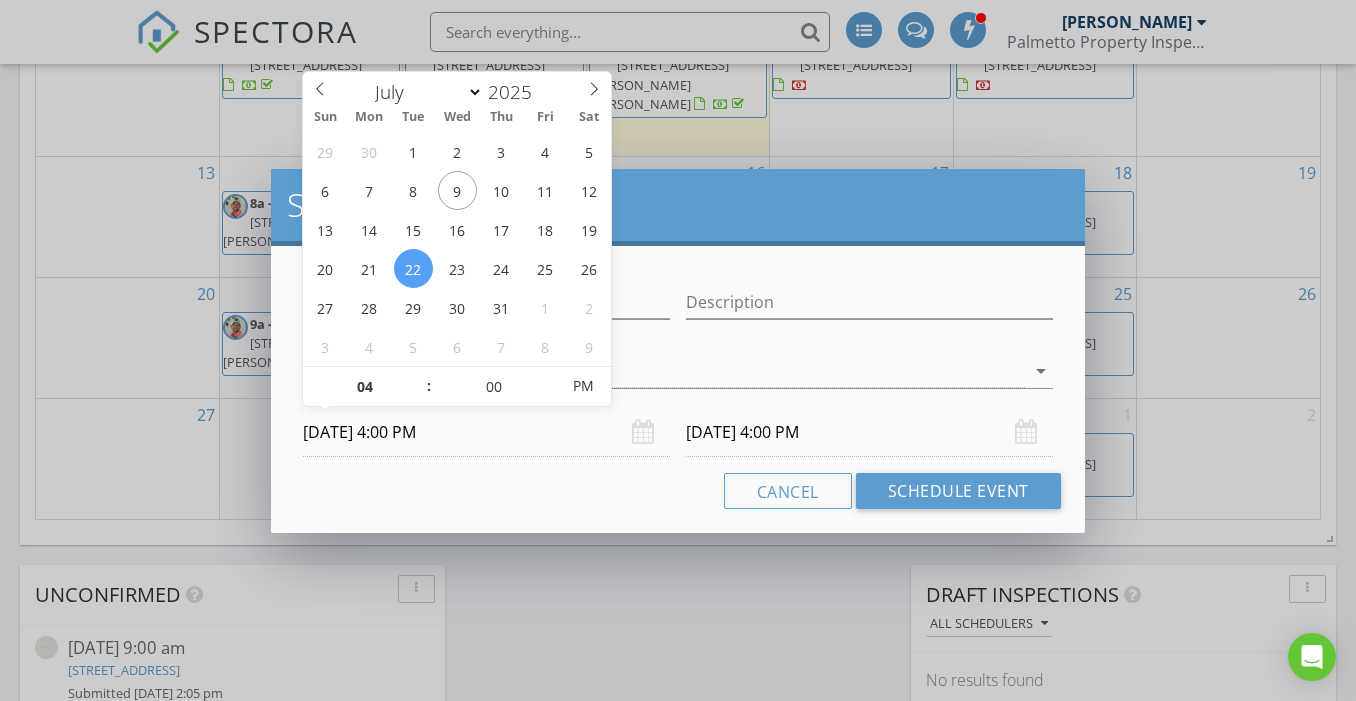 click on "07/23/2025 4:00 PM" at bounding box center (869, 432) 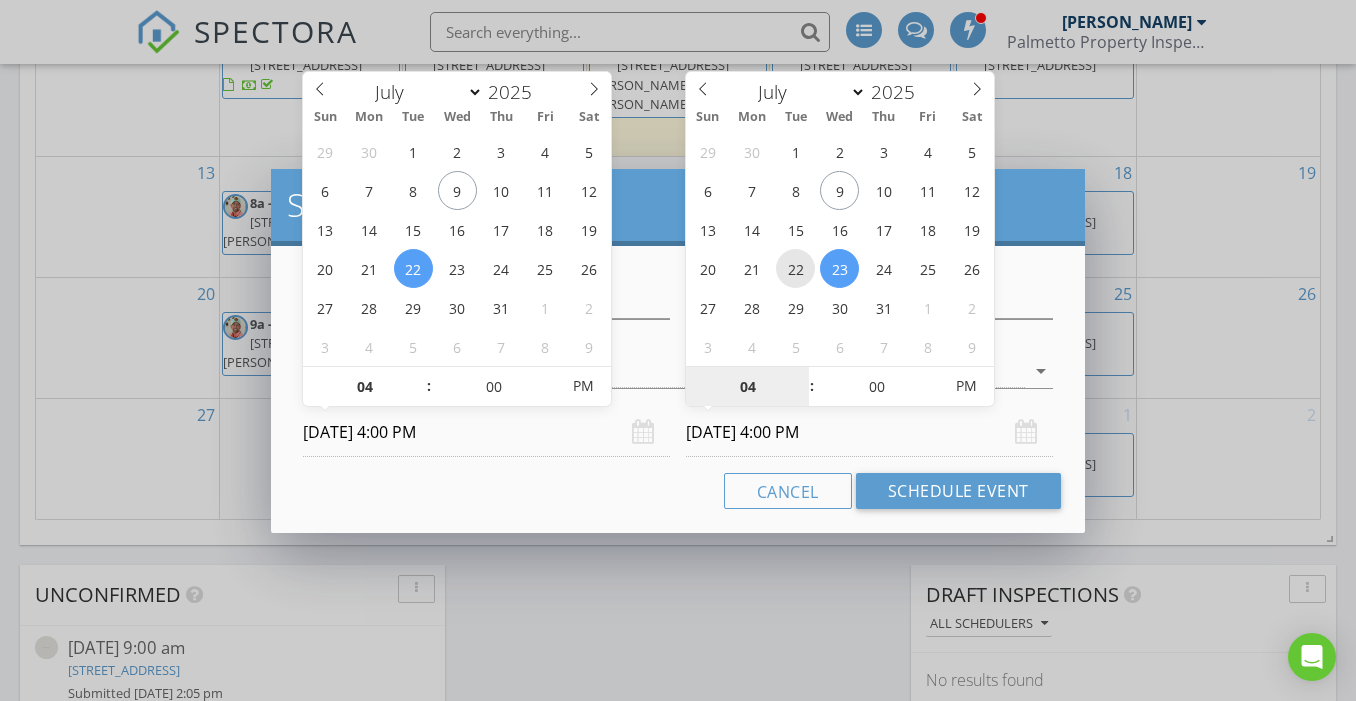 type on "07/22/2025 4:00 PM" 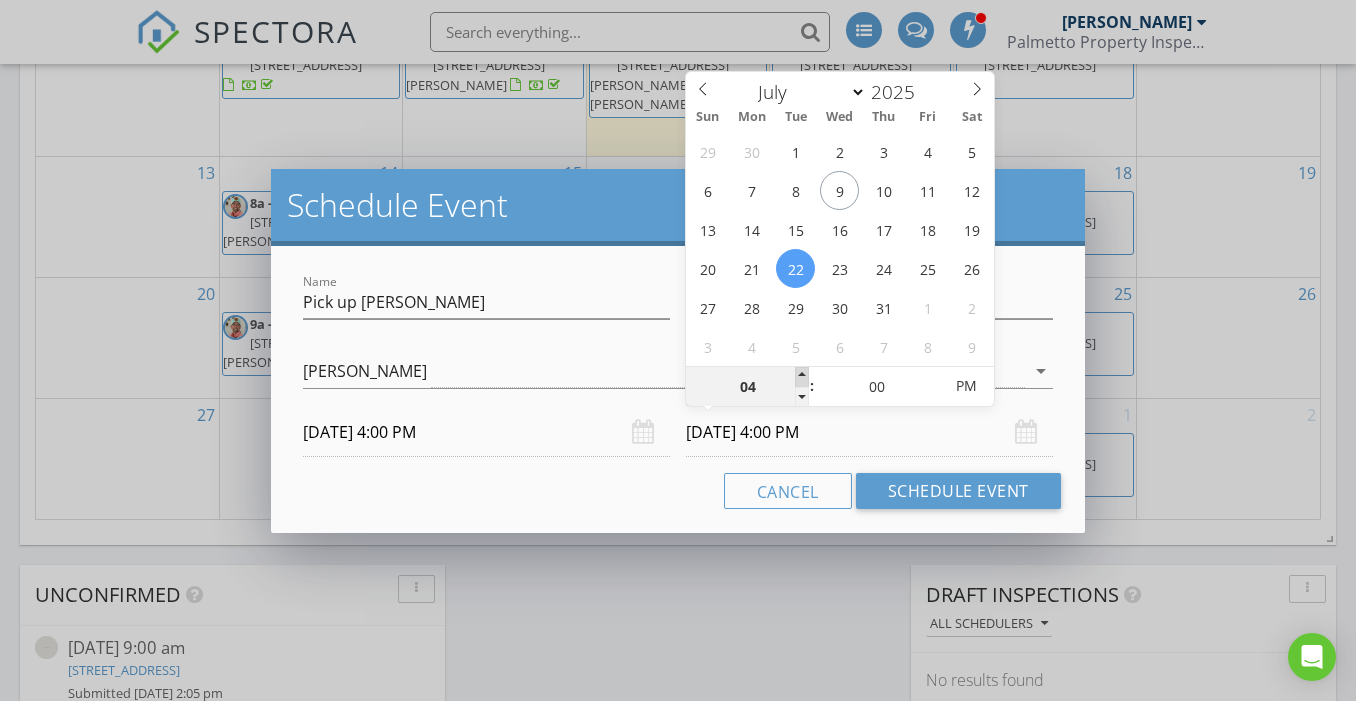 type on "05" 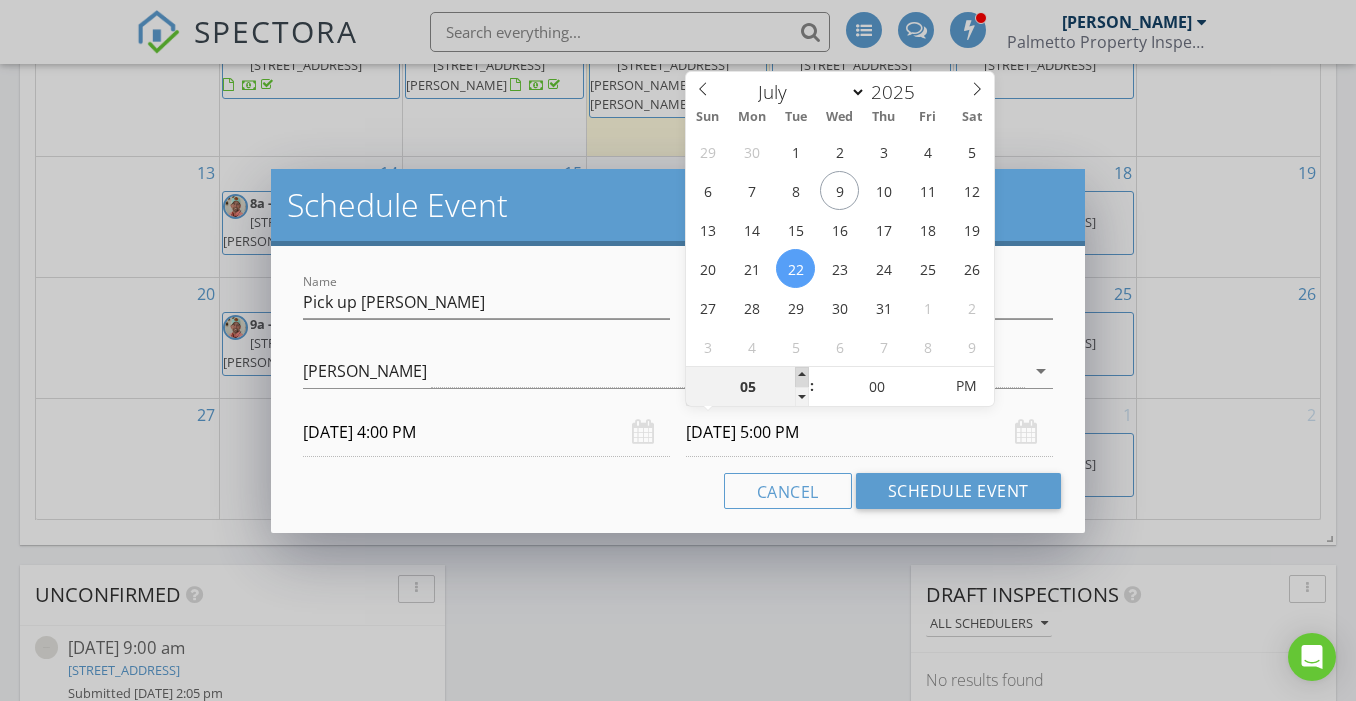 click at bounding box center [802, 377] 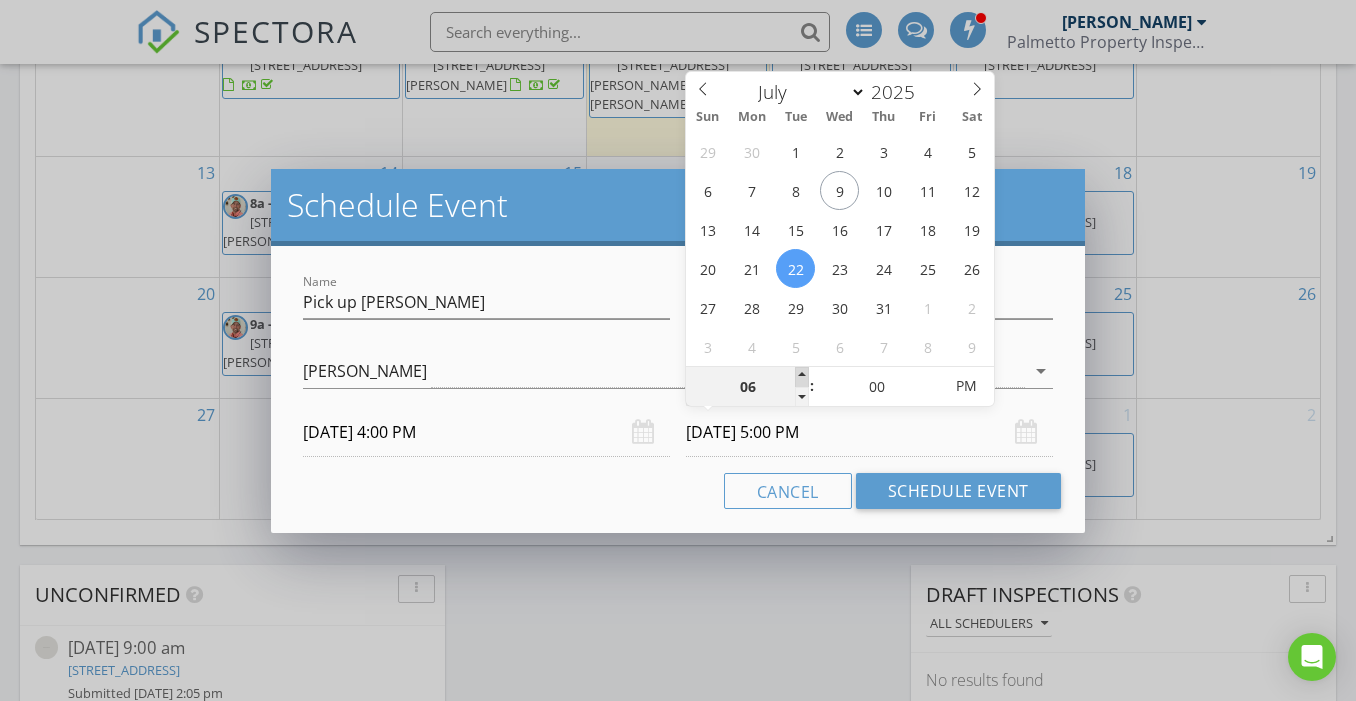 type on "07/22/2025 6:00 PM" 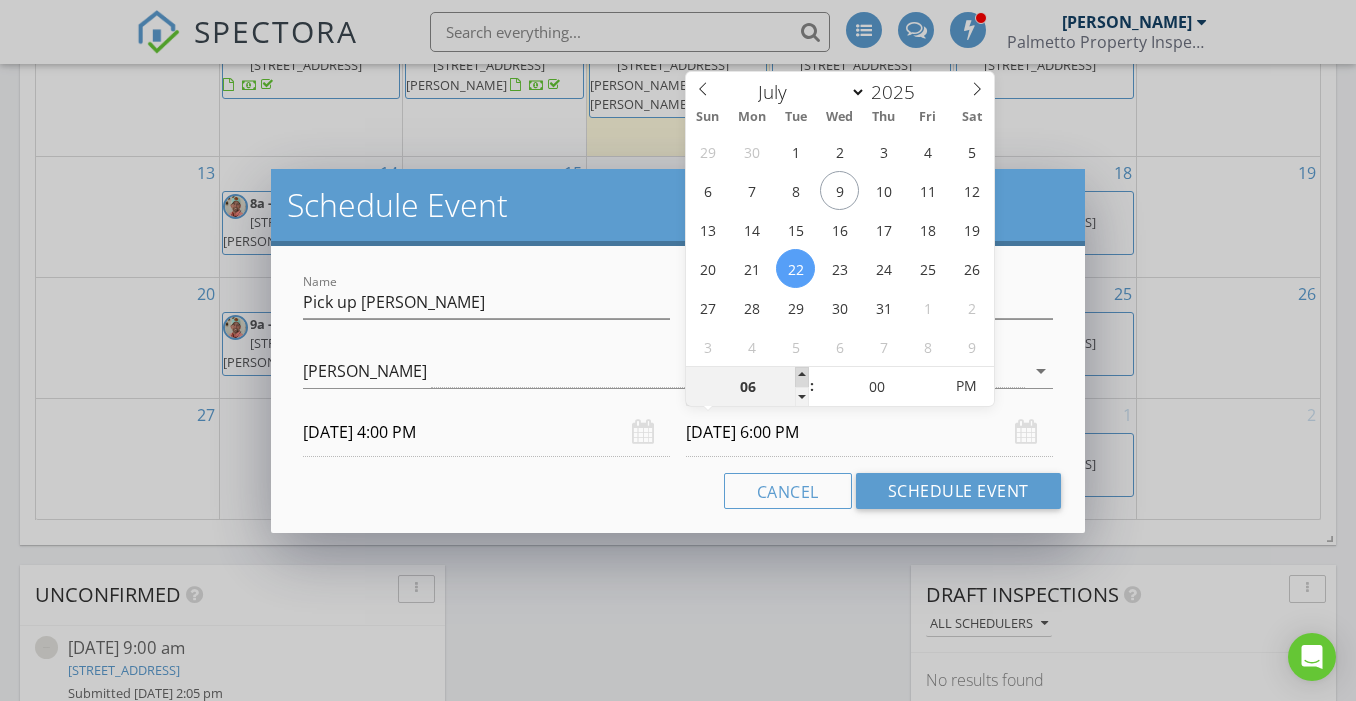 click at bounding box center [802, 377] 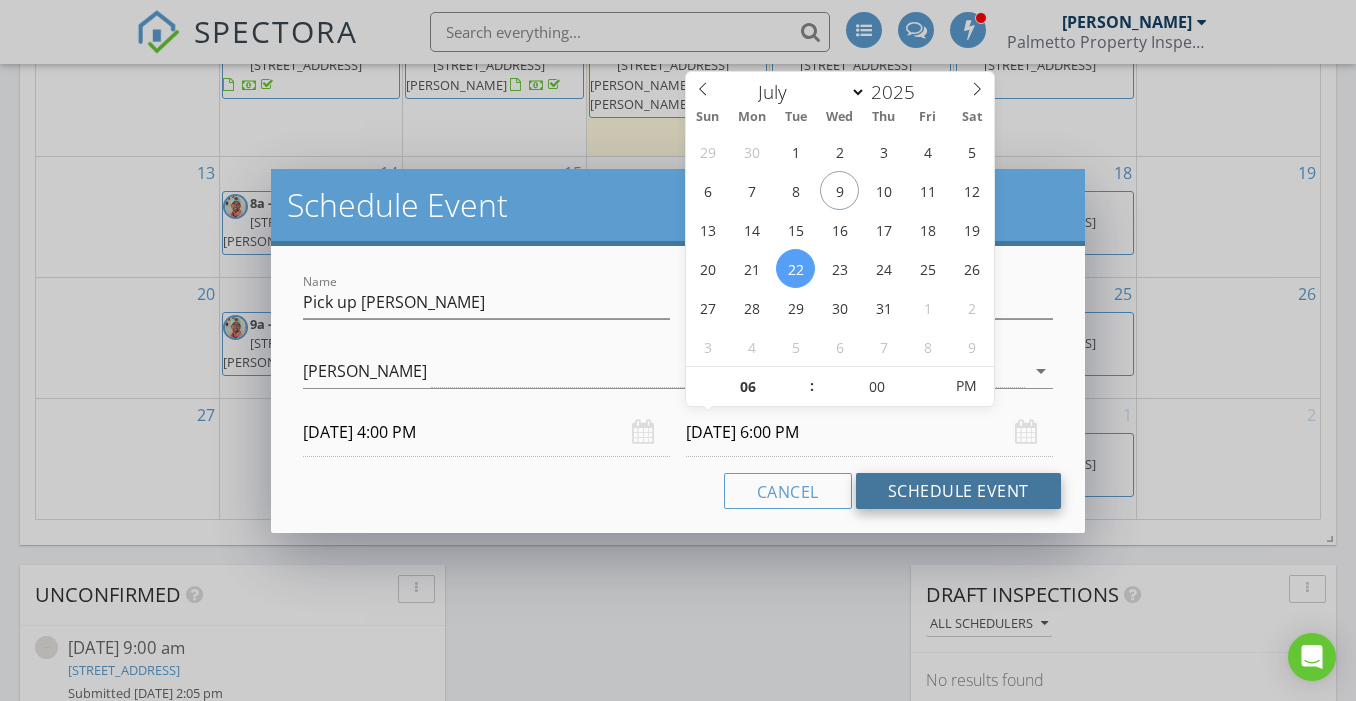 click on "Schedule Event" at bounding box center (958, 491) 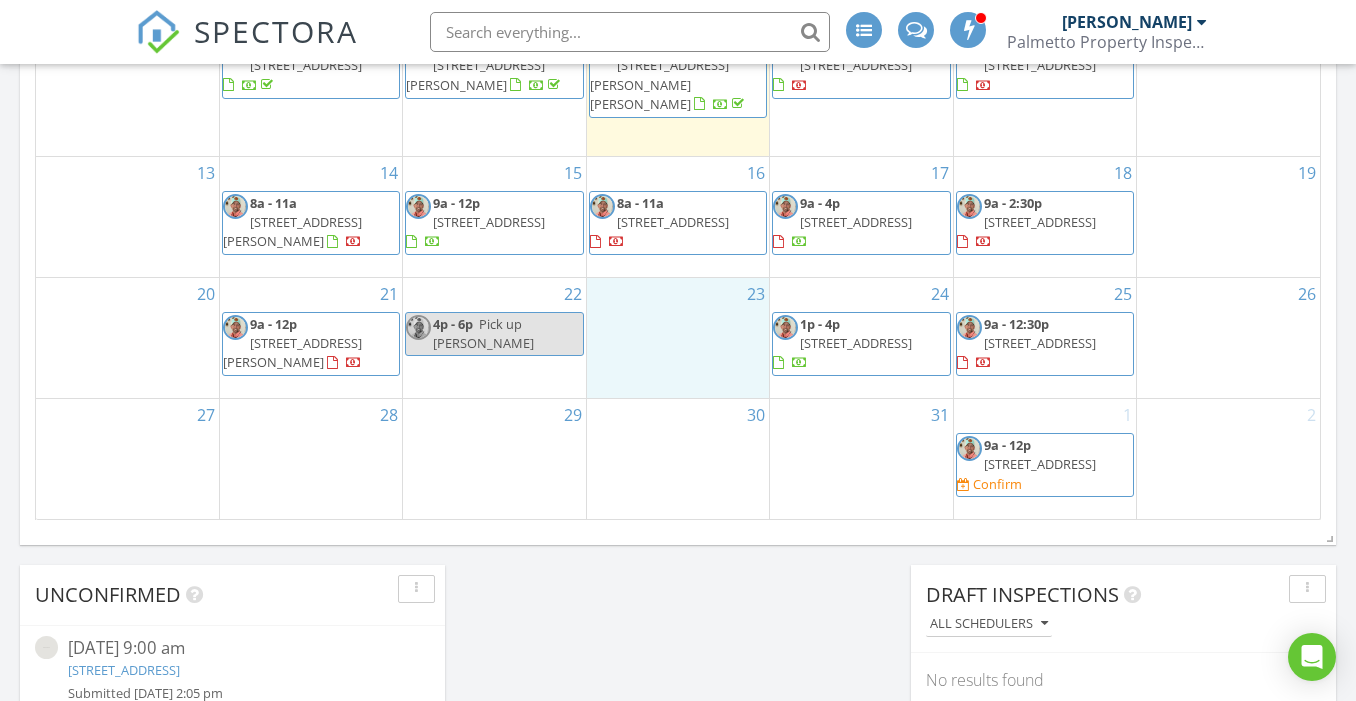 click on "23" at bounding box center [678, 338] 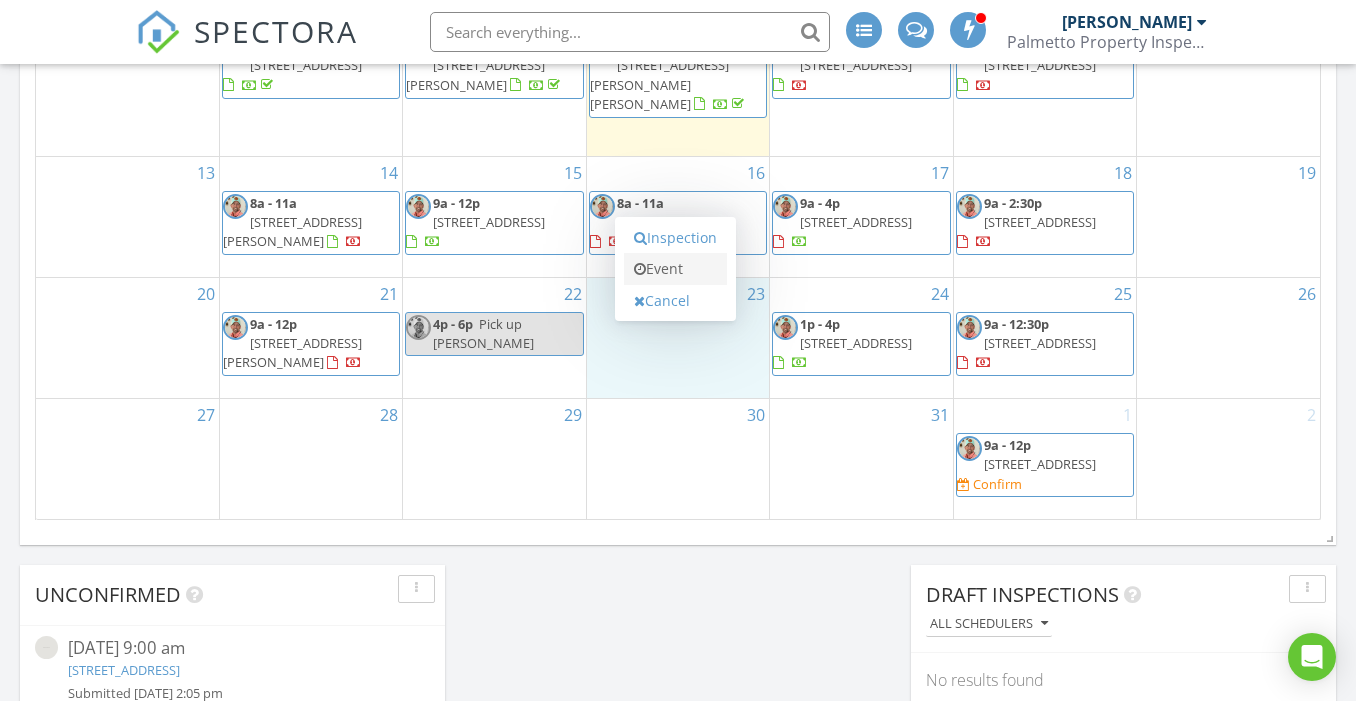 click on "Event" at bounding box center (675, 269) 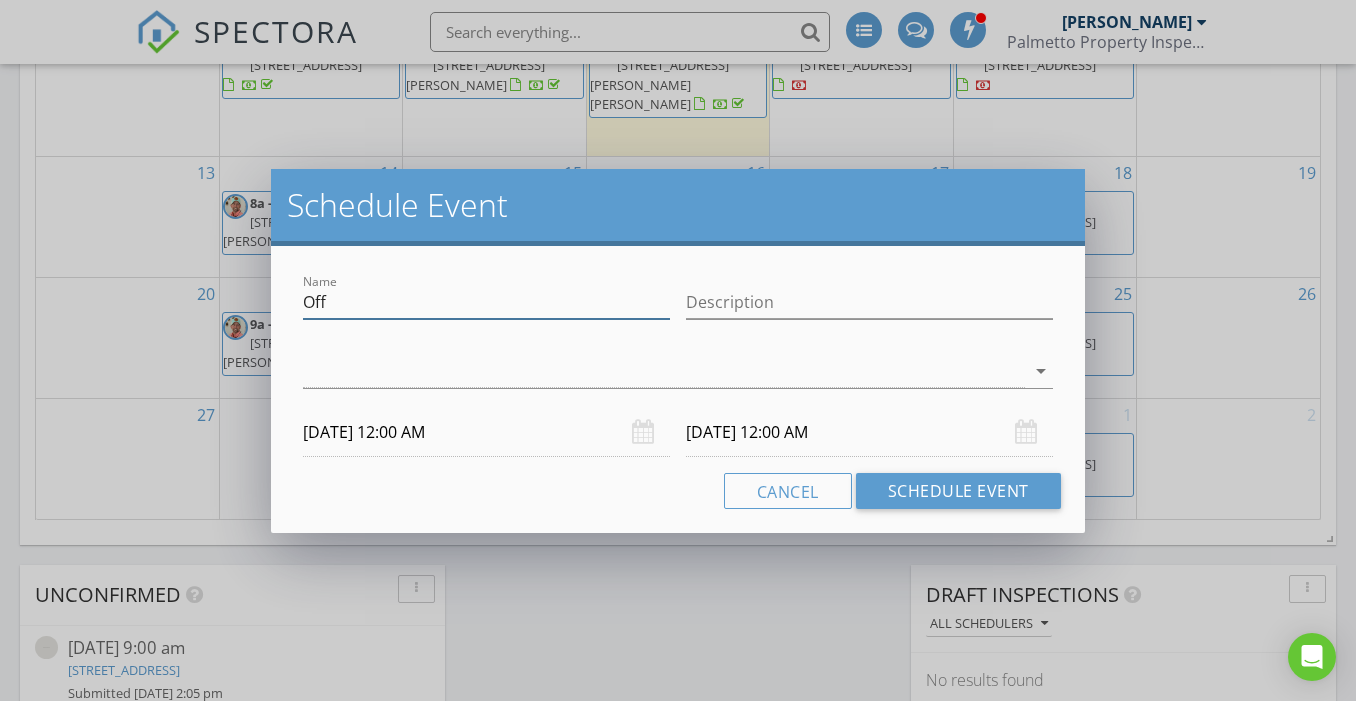 click on "Off" at bounding box center (486, 302) 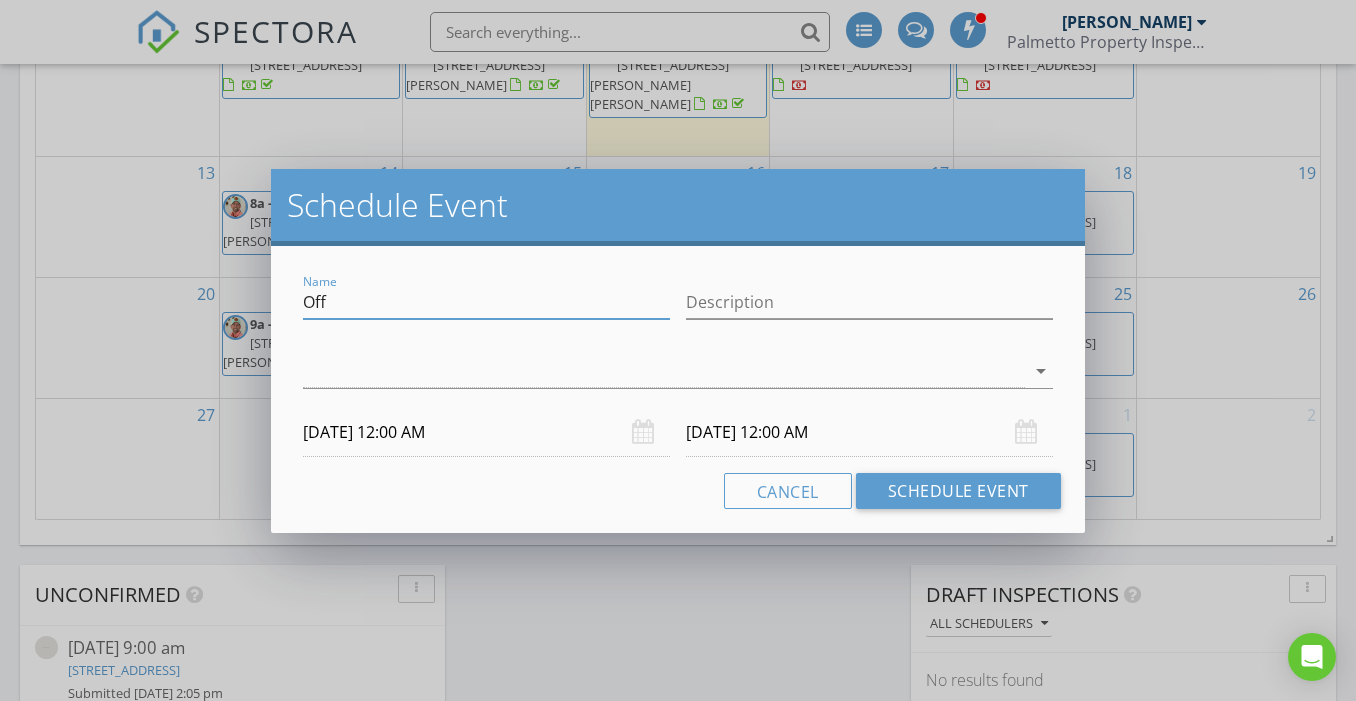 click on "Off" at bounding box center (486, 302) 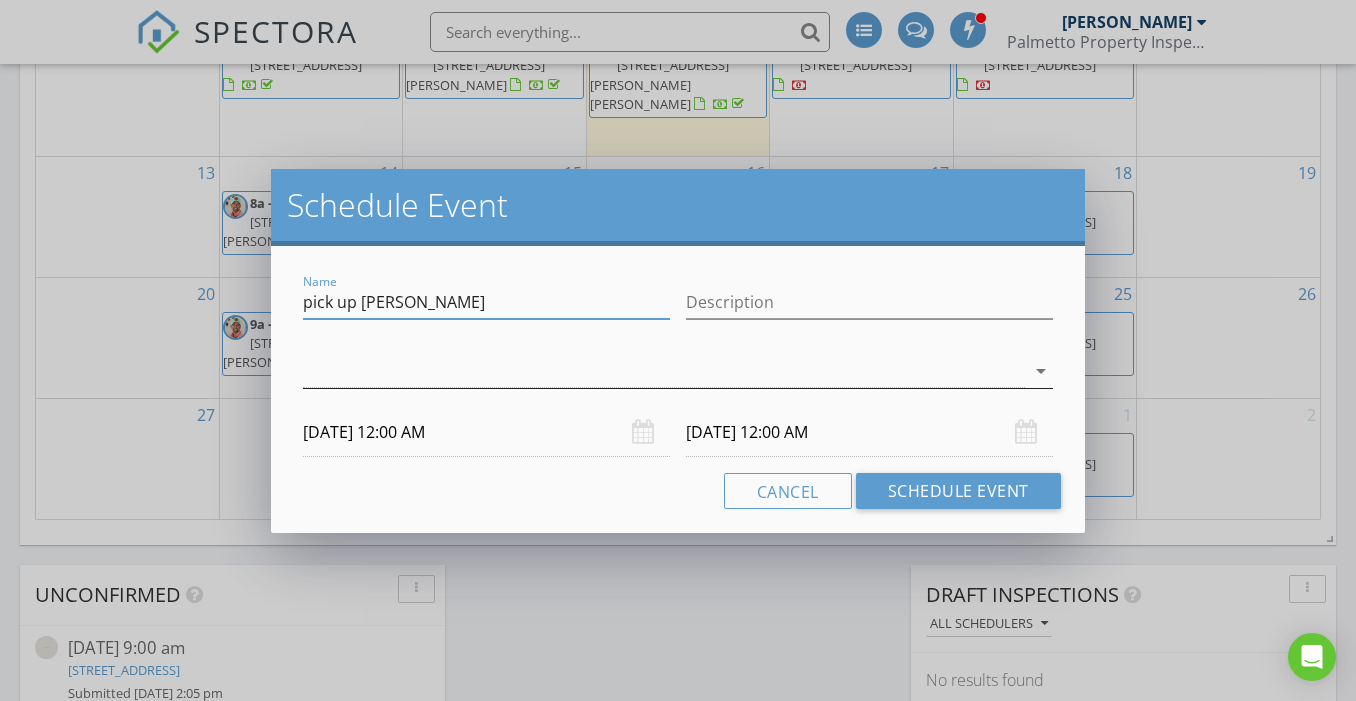 type on "pick up Kyleigh" 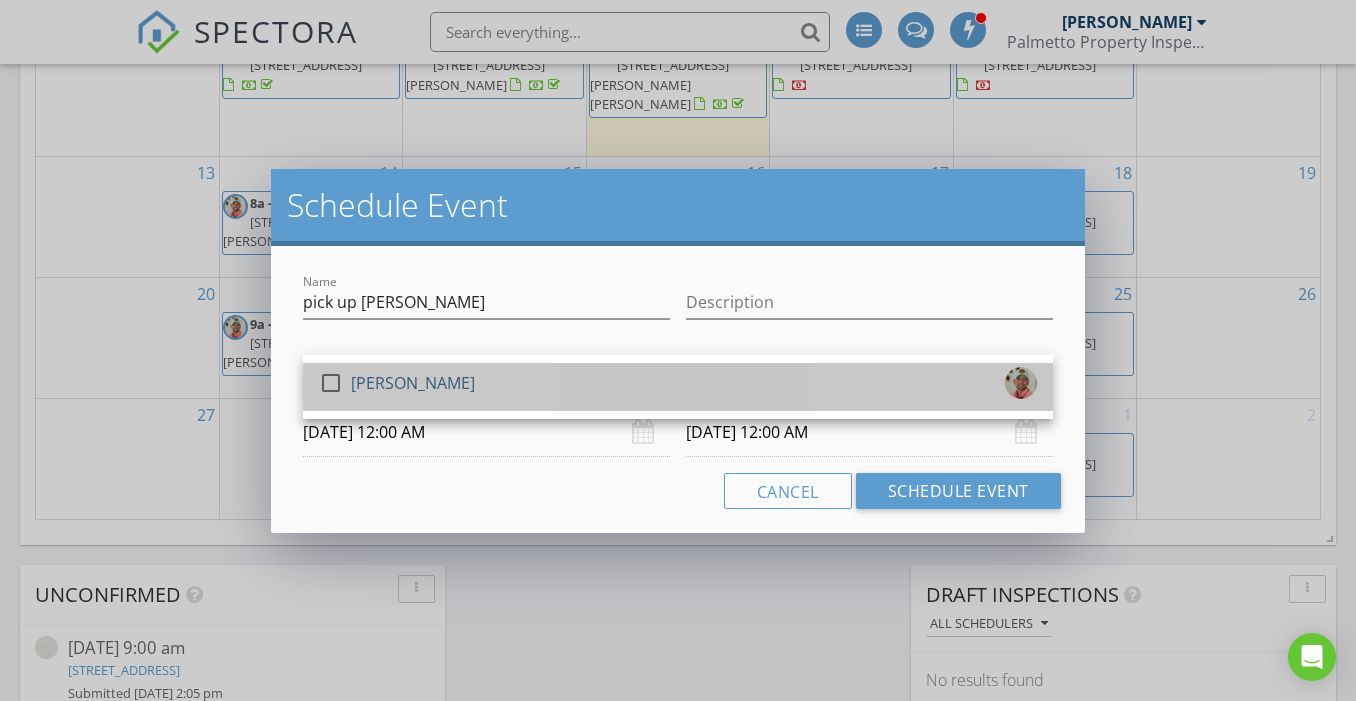 click on "[PERSON_NAME]" at bounding box center (413, 383) 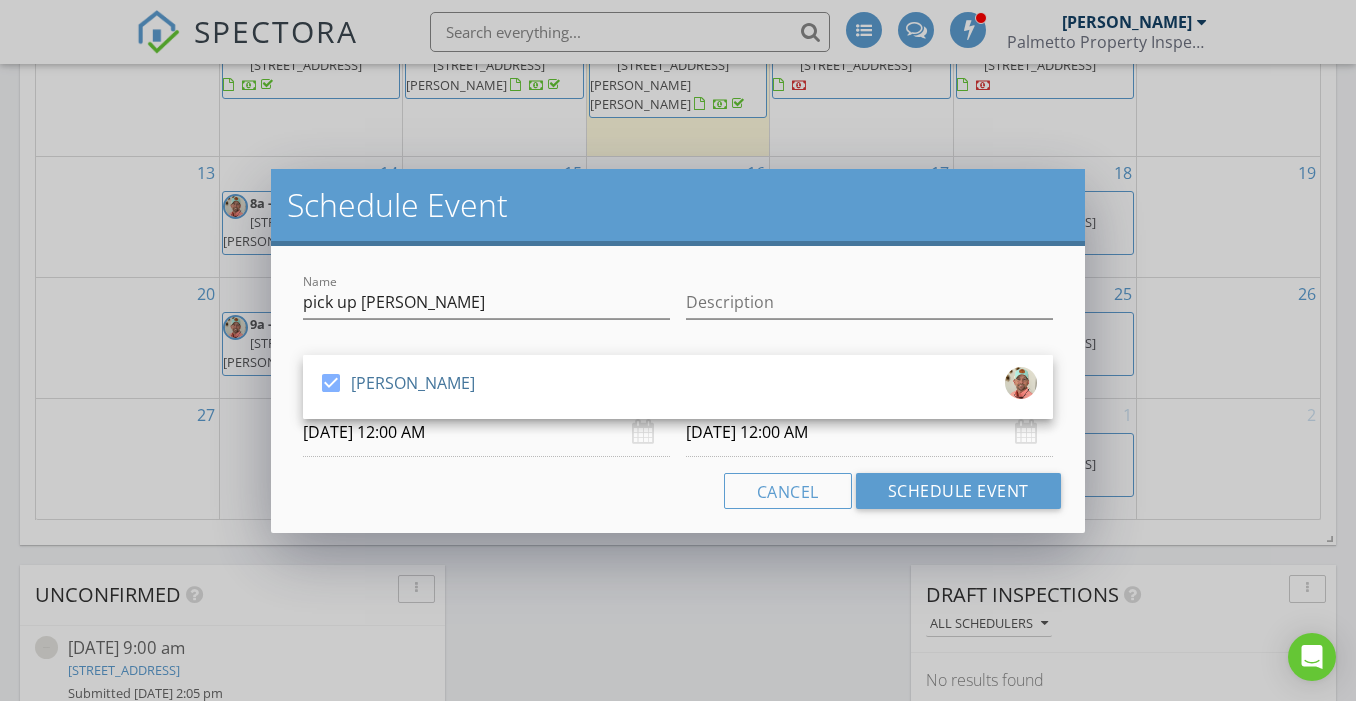 click on "07/23/2025 12:00 AM" at bounding box center [486, 432] 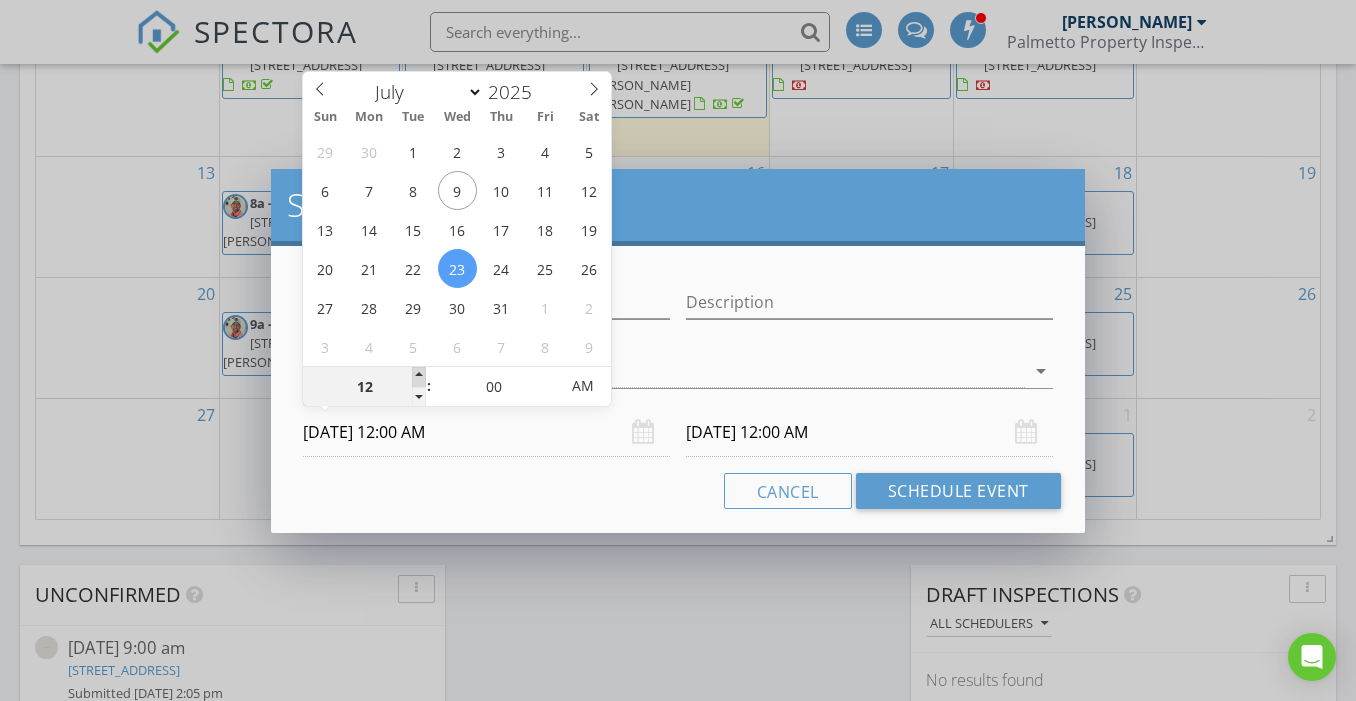 type on "01" 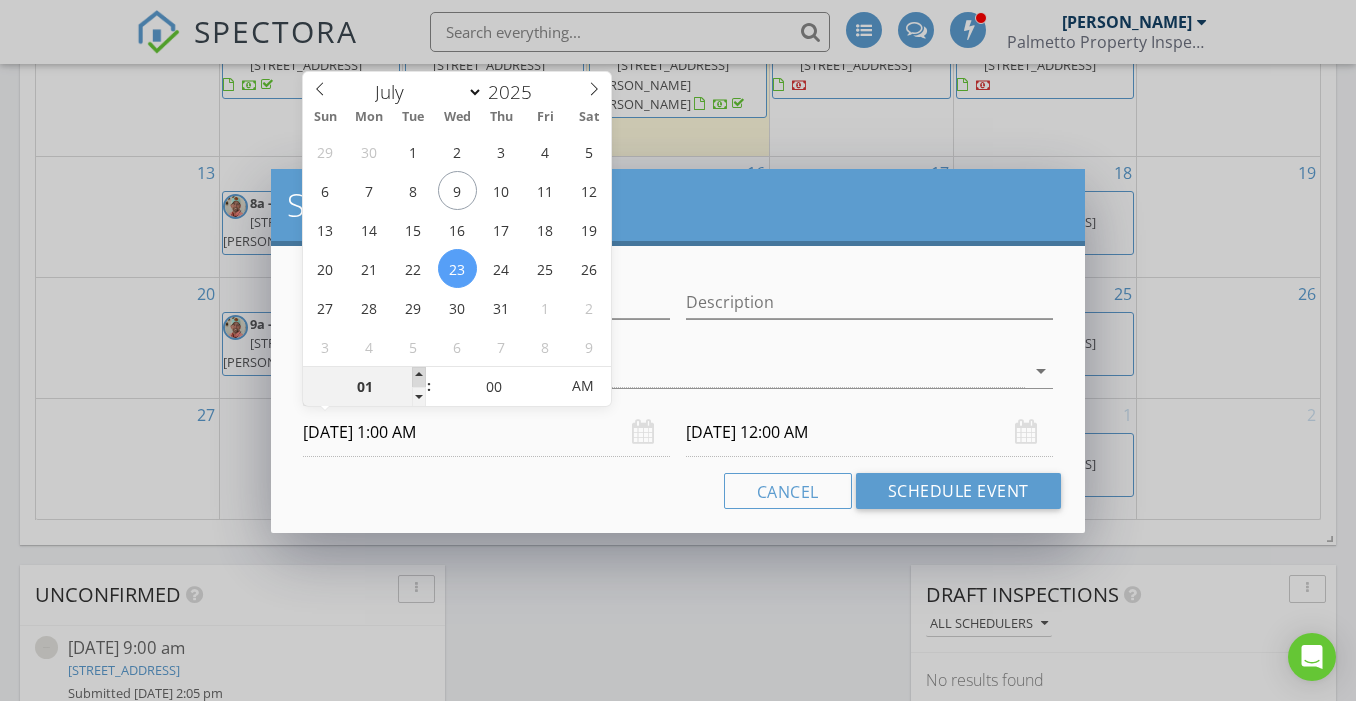 click at bounding box center (419, 377) 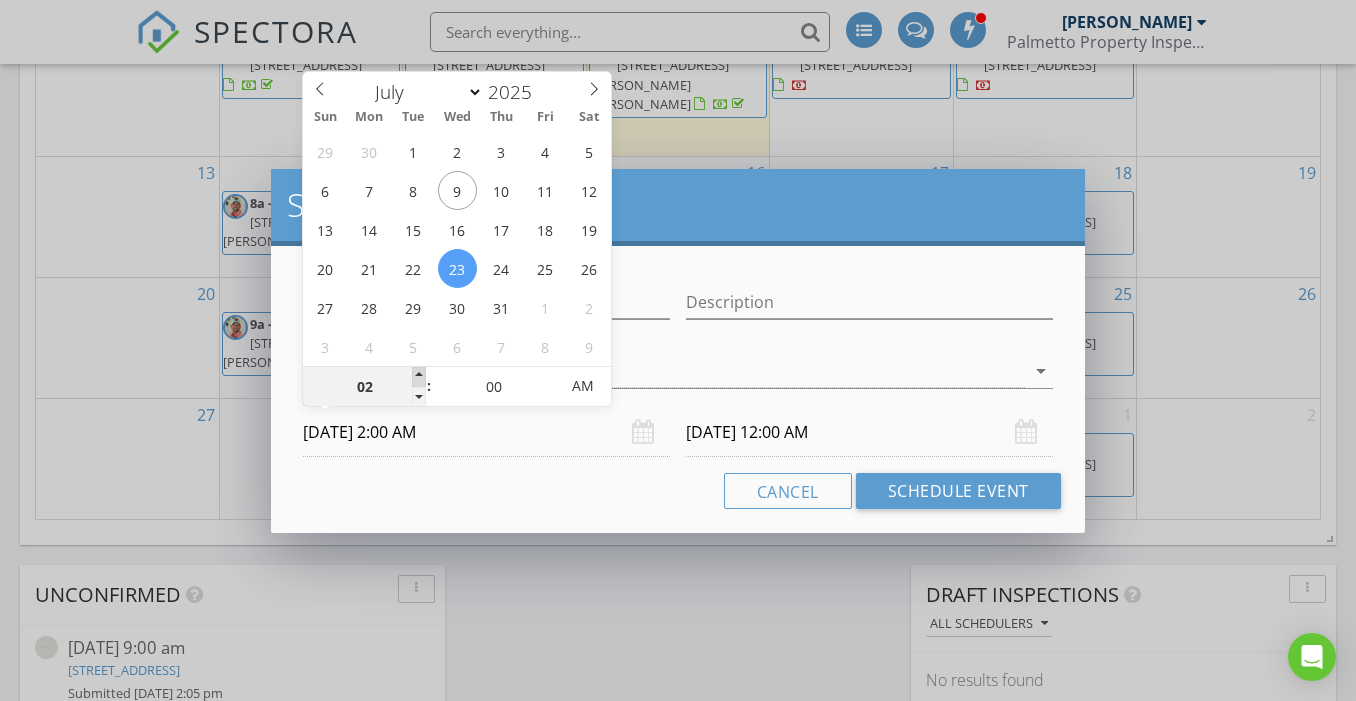 click at bounding box center [419, 377] 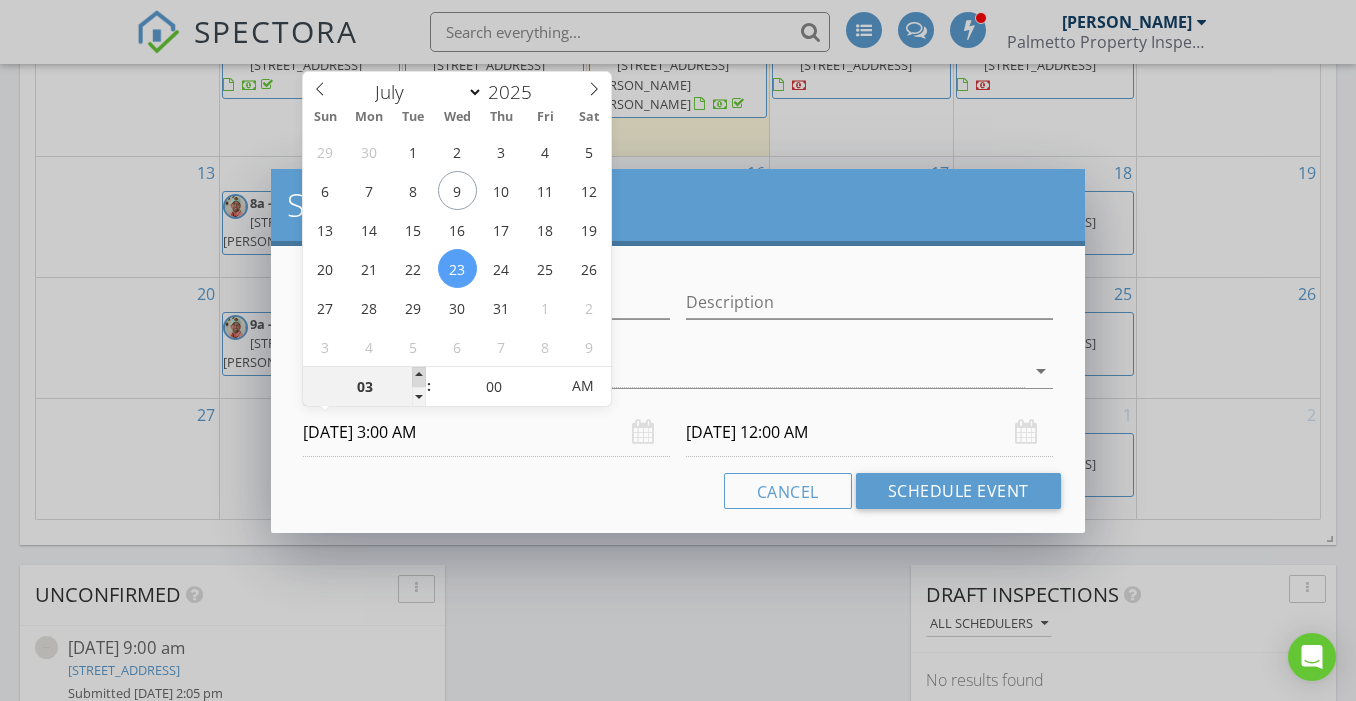 click at bounding box center [419, 377] 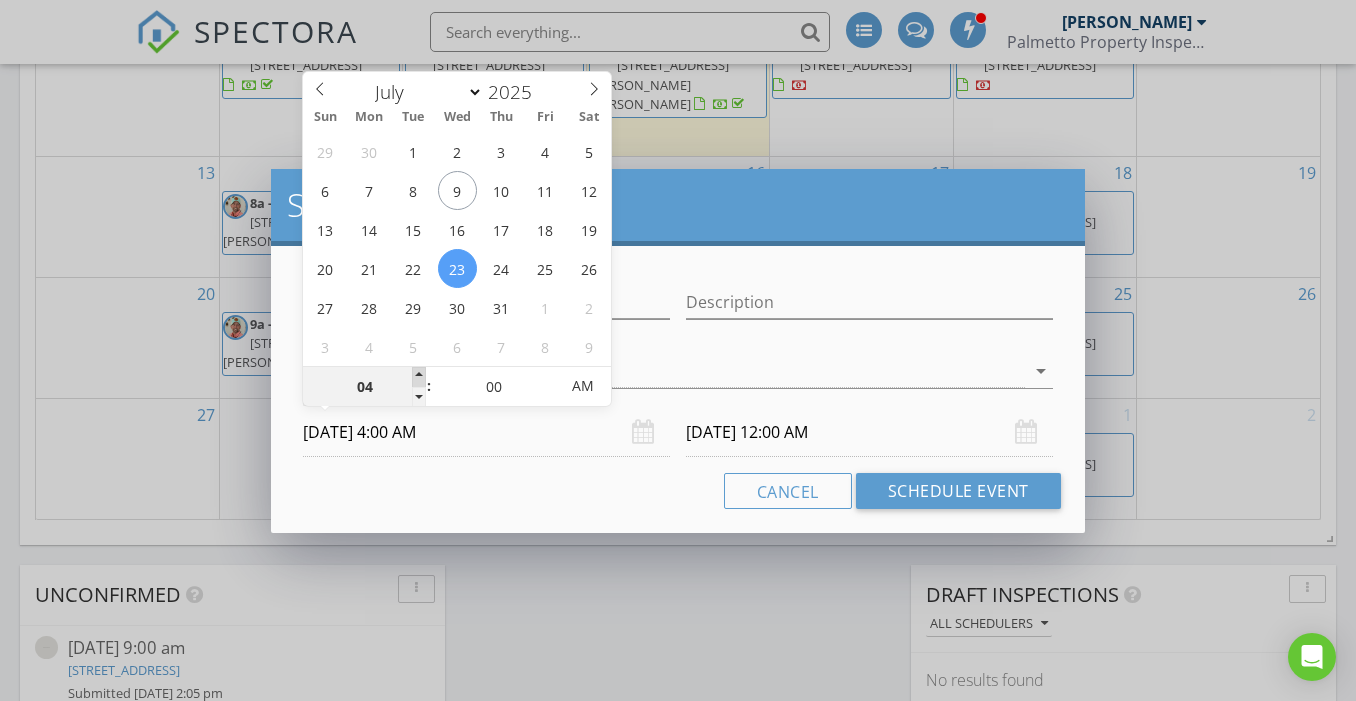 click at bounding box center [419, 377] 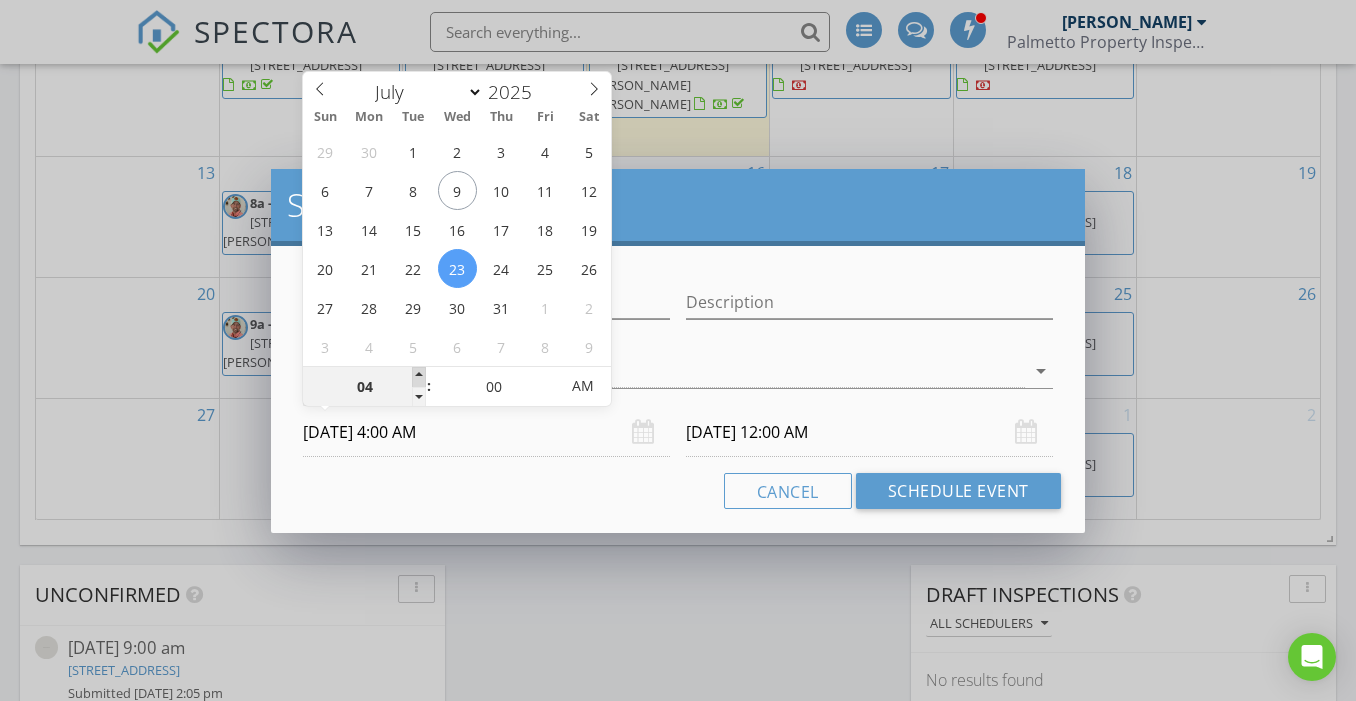 type on "04" 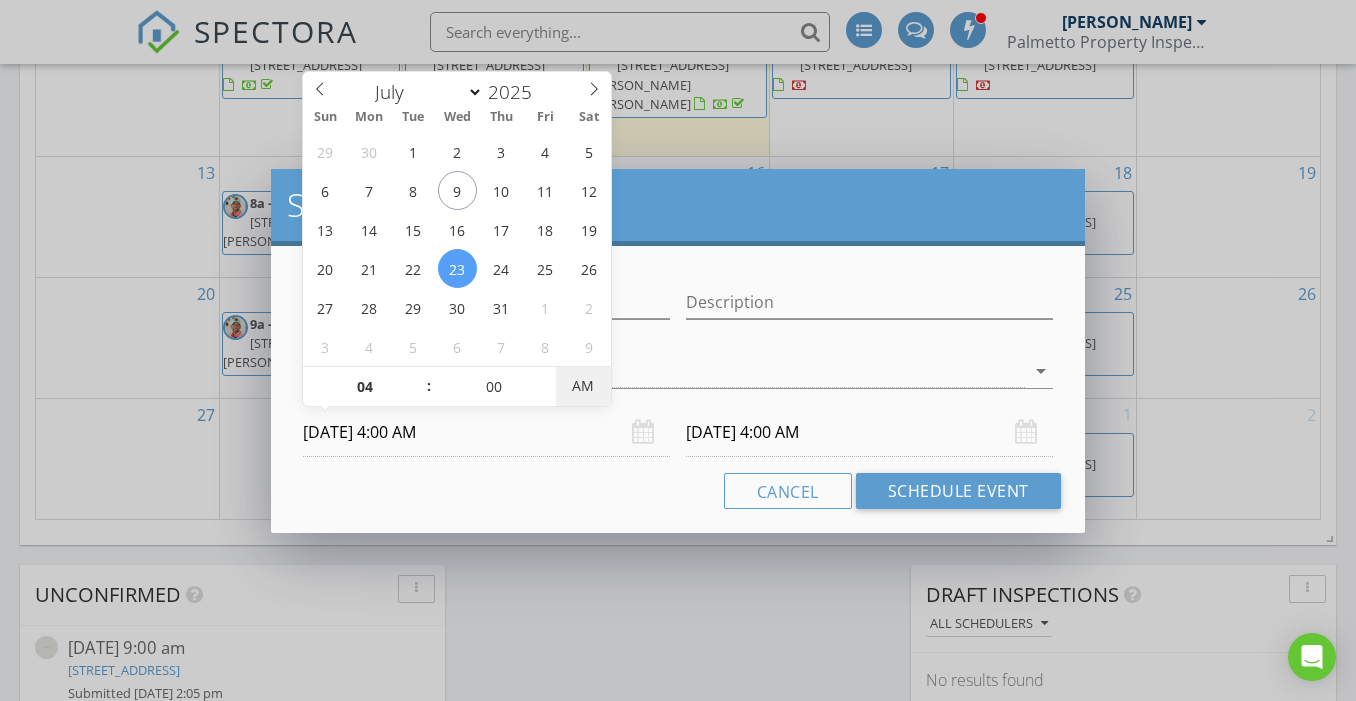 type on "07/23/2025 4:00 PM" 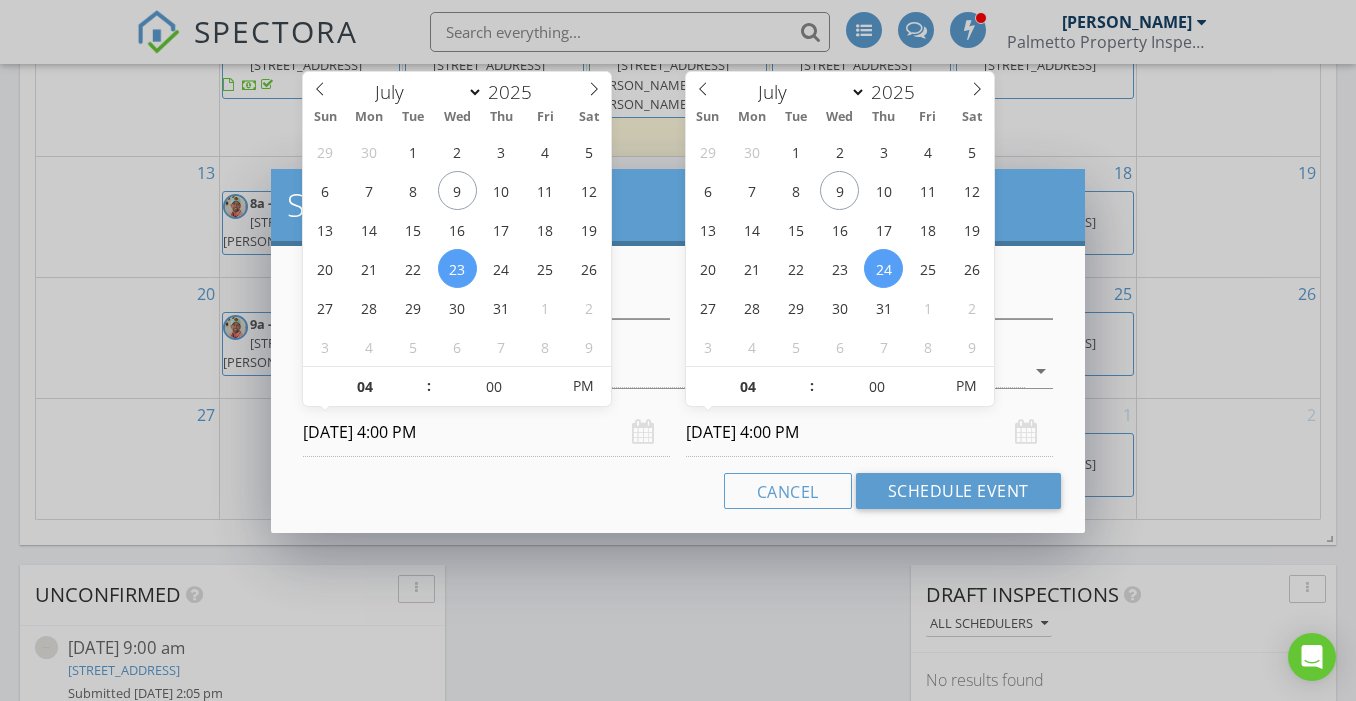 click on "07/24/2025 4:00 PM" at bounding box center [869, 432] 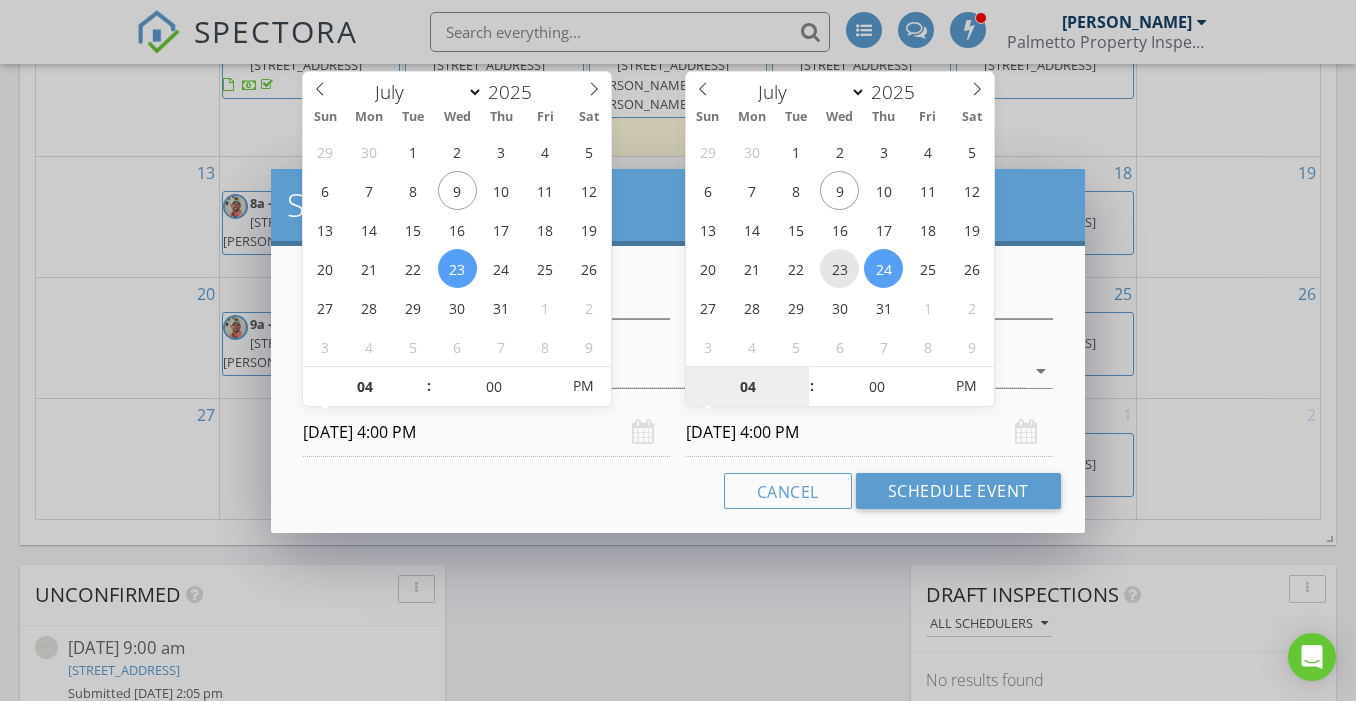 type on "07/23/2025 4:00 PM" 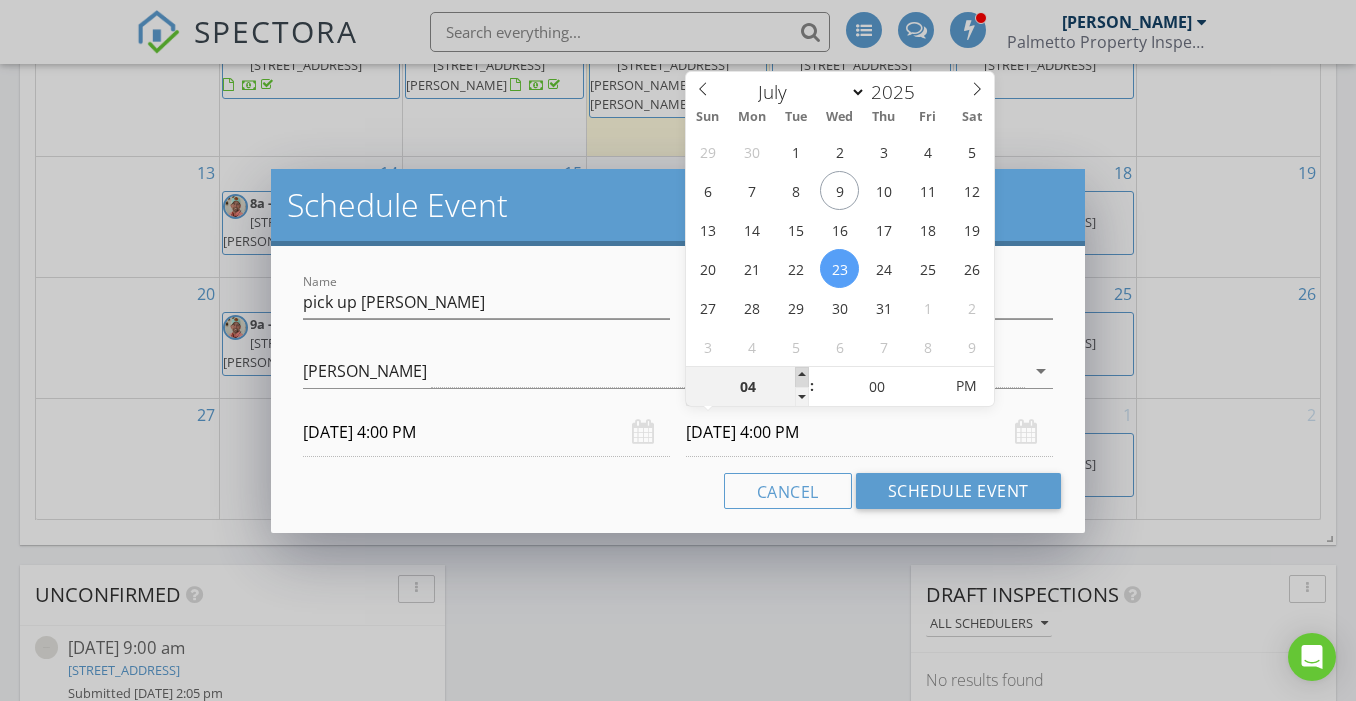 type on "05" 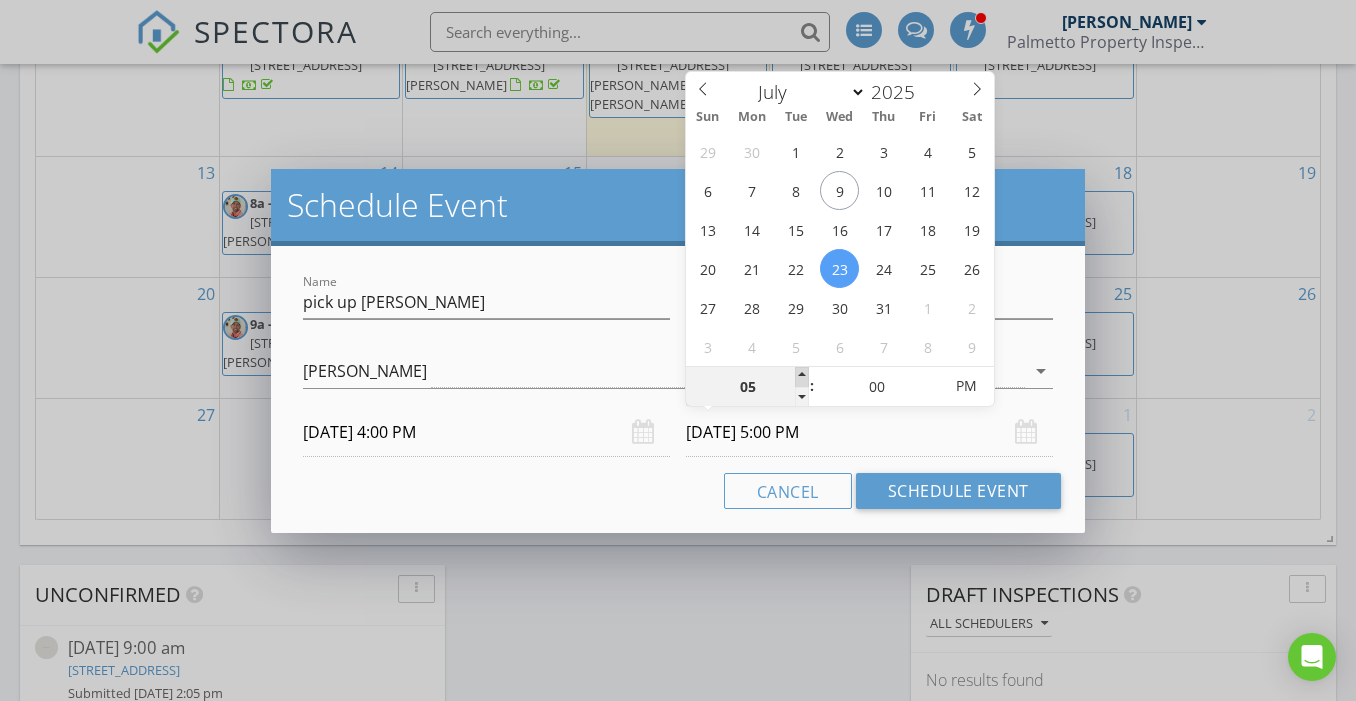 click at bounding box center (802, 377) 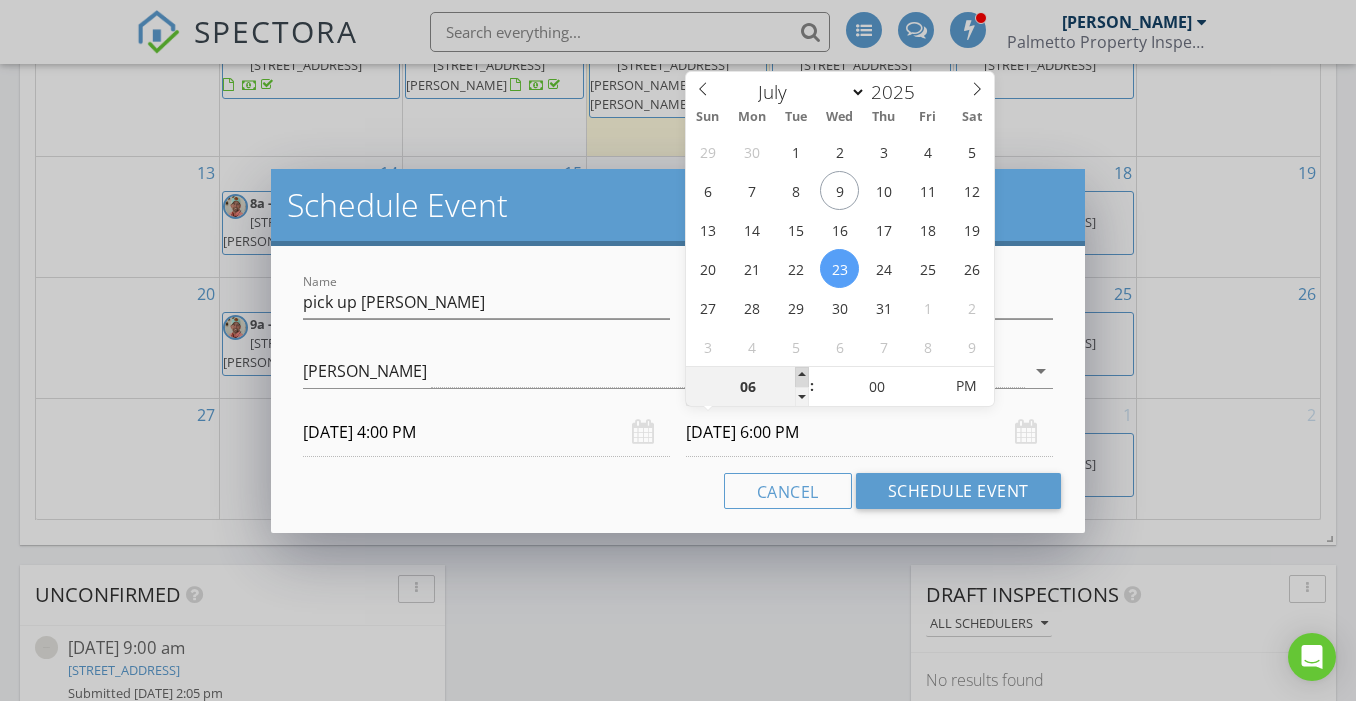click at bounding box center (802, 377) 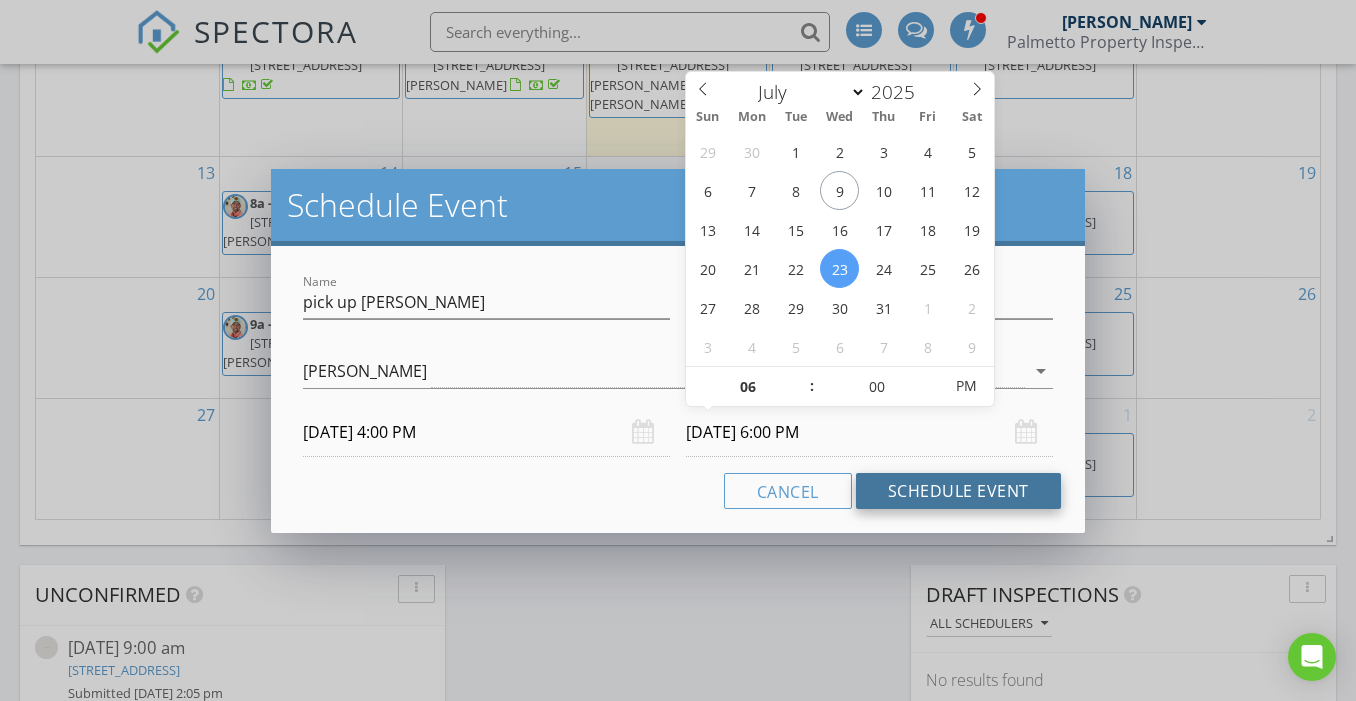click on "Schedule Event" at bounding box center [958, 491] 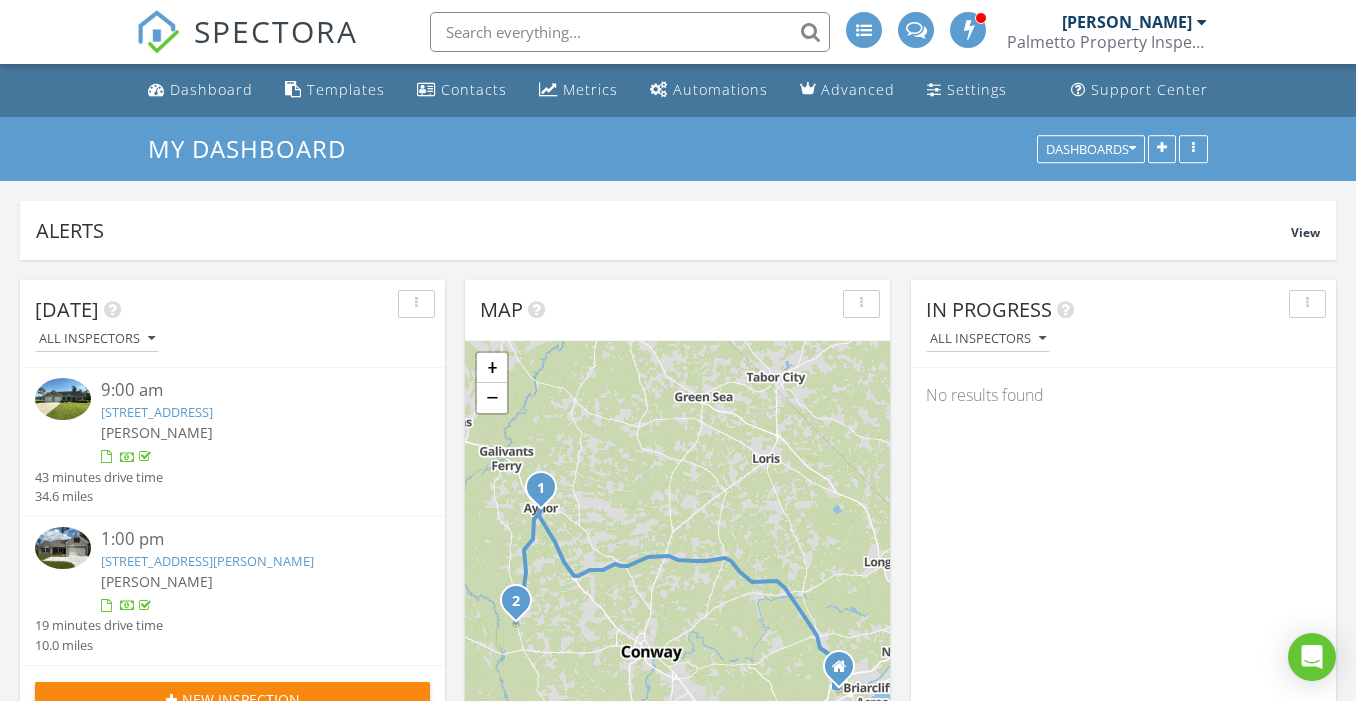 scroll, scrollTop: 0, scrollLeft: 0, axis: both 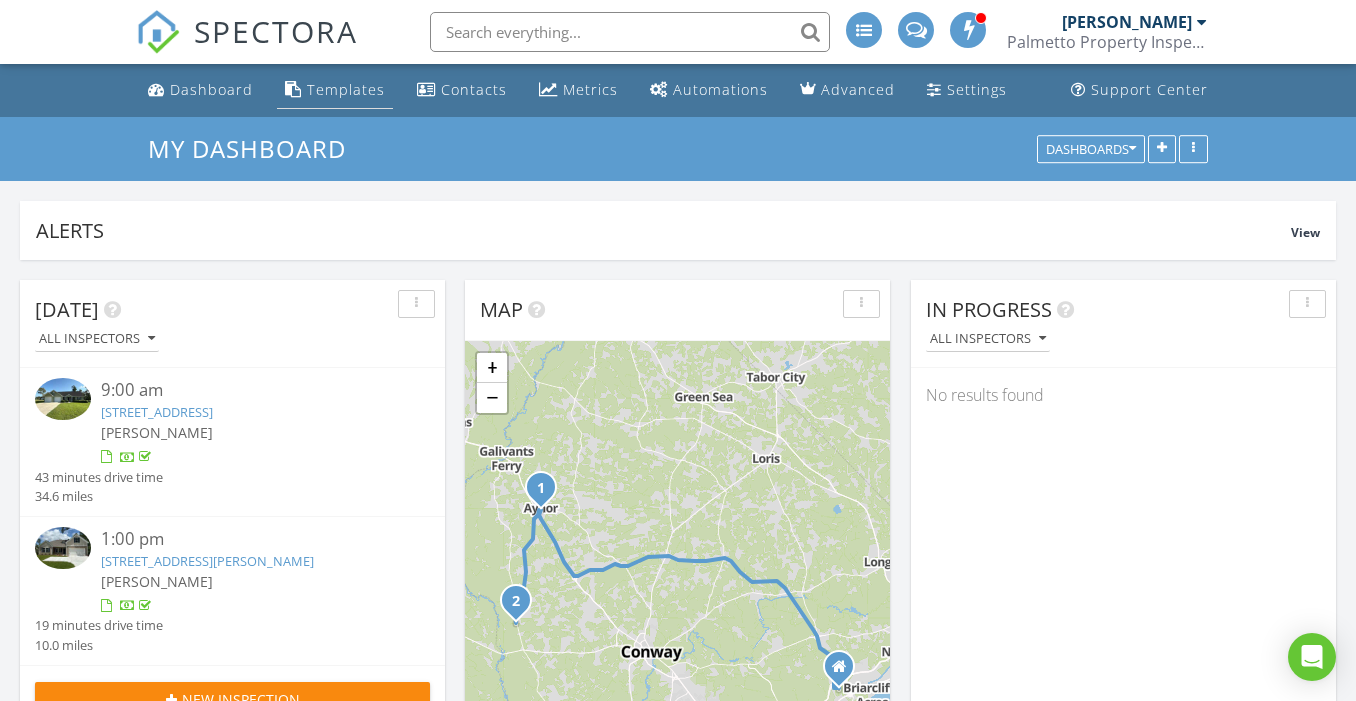click on "Templates" at bounding box center (346, 89) 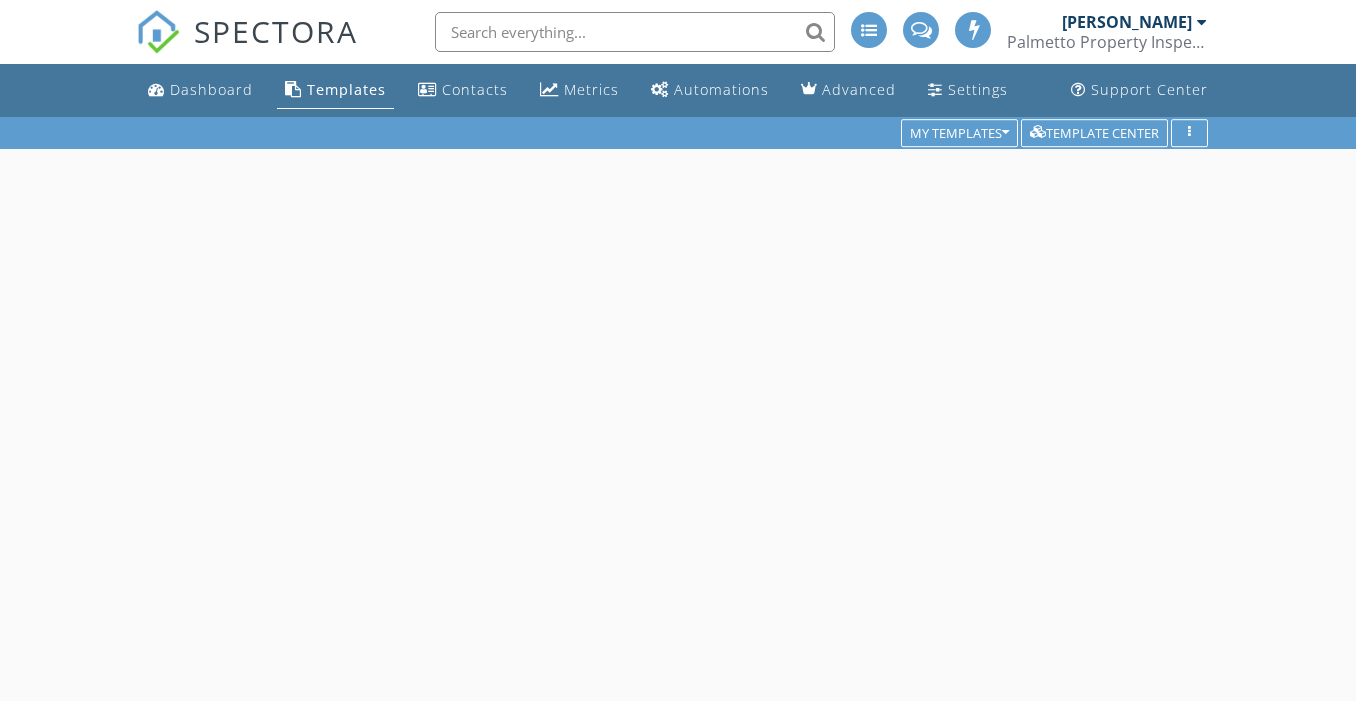 scroll, scrollTop: 0, scrollLeft: 0, axis: both 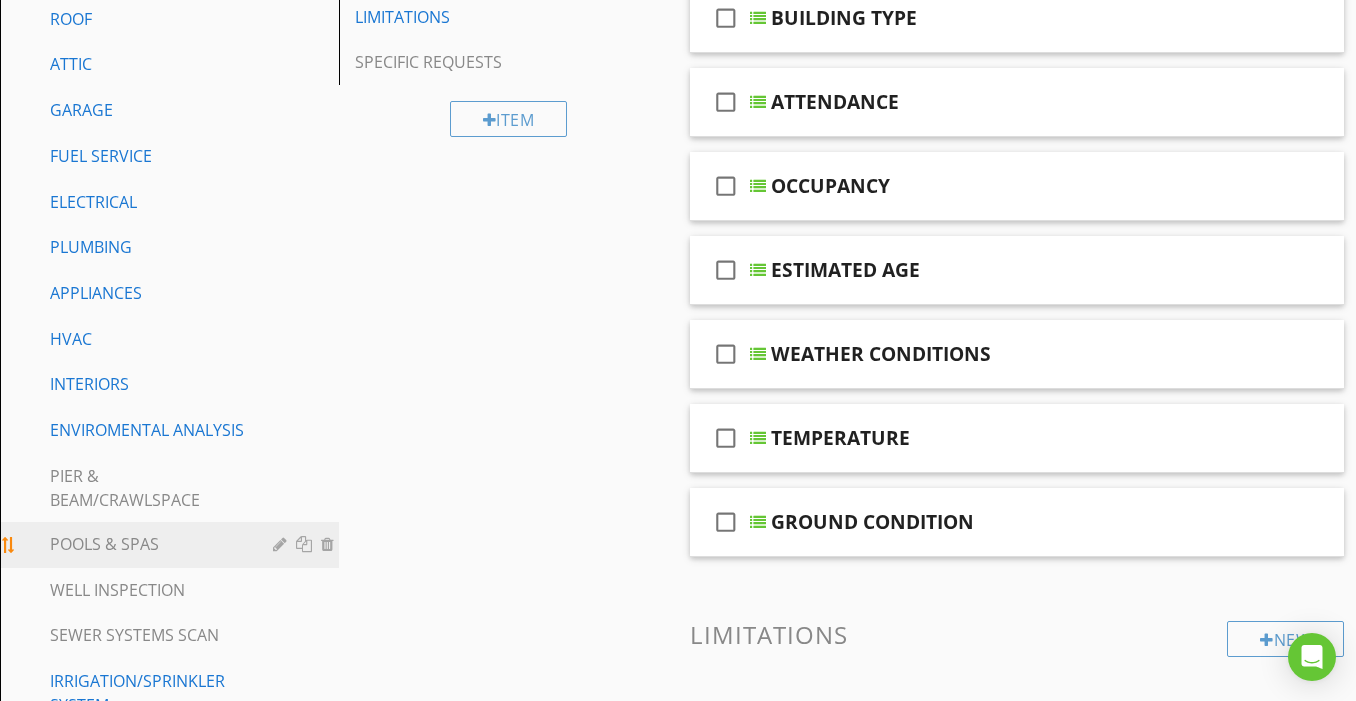 click on "POOLS & SPAS" at bounding box center (147, 544) 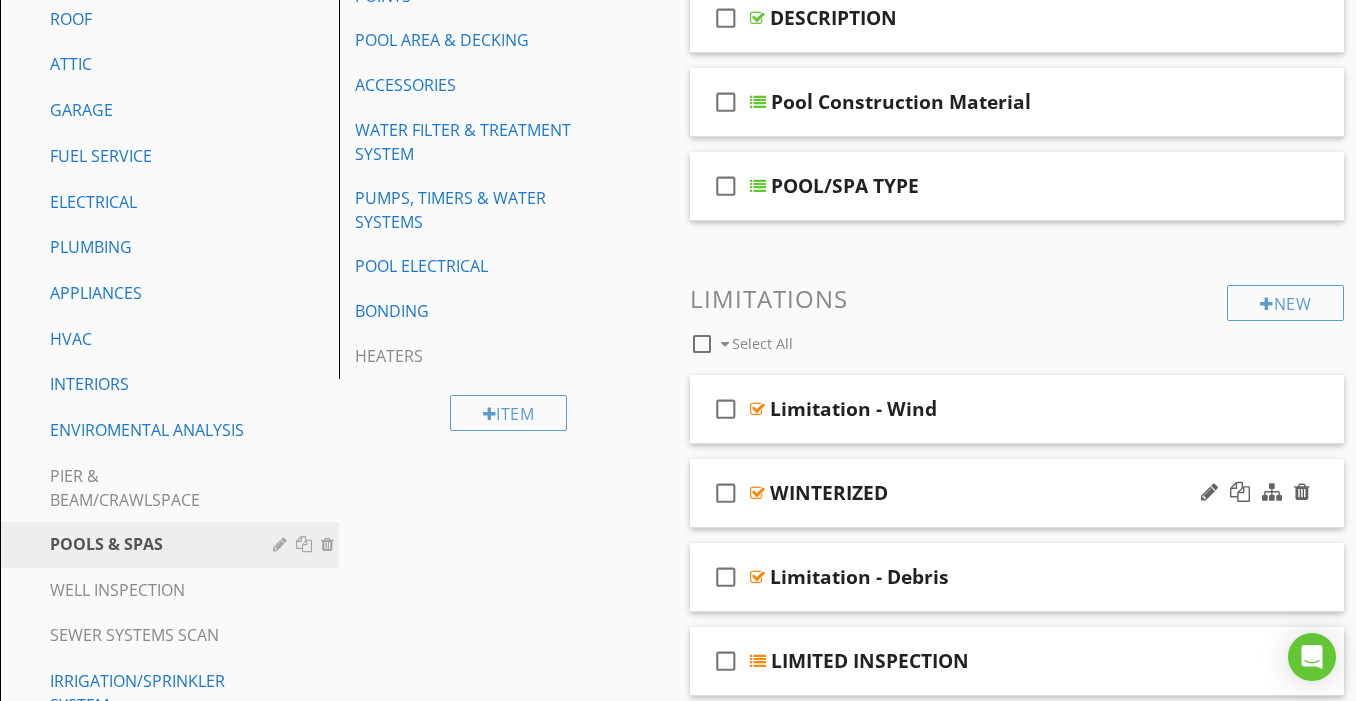 type 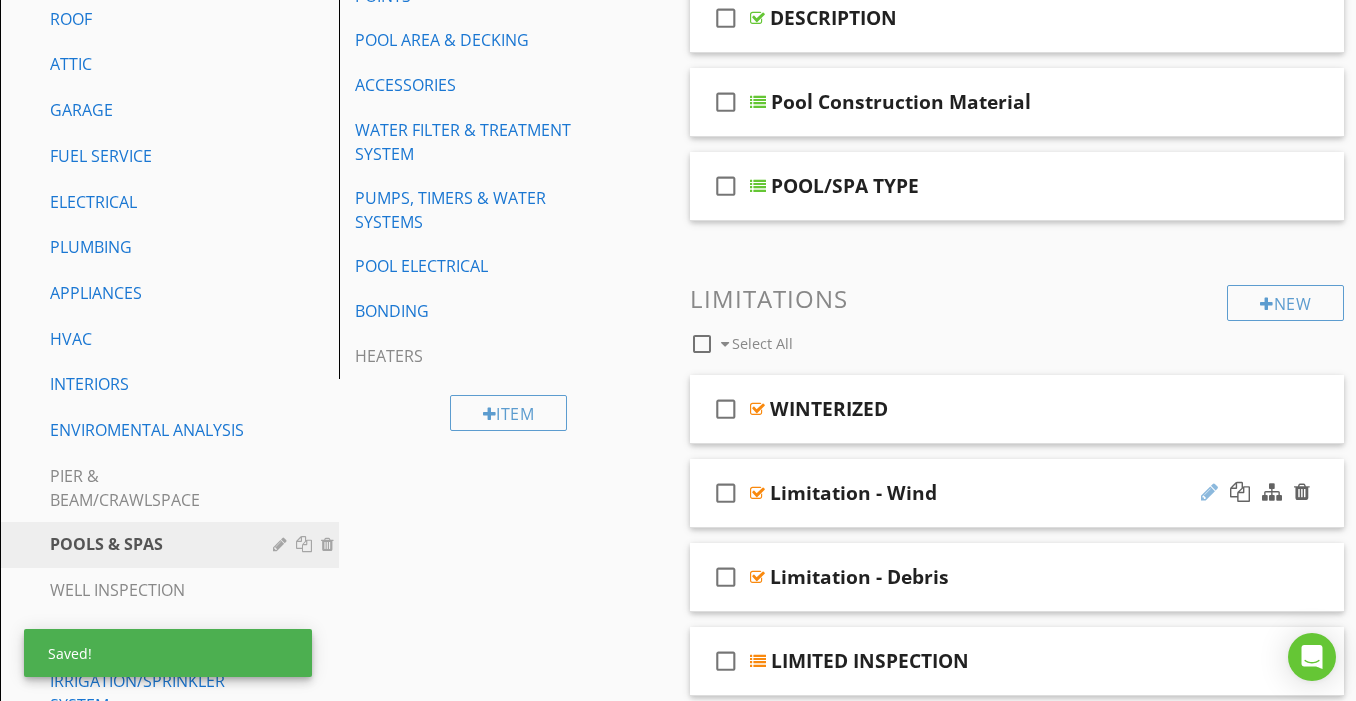 click at bounding box center (1209, 492) 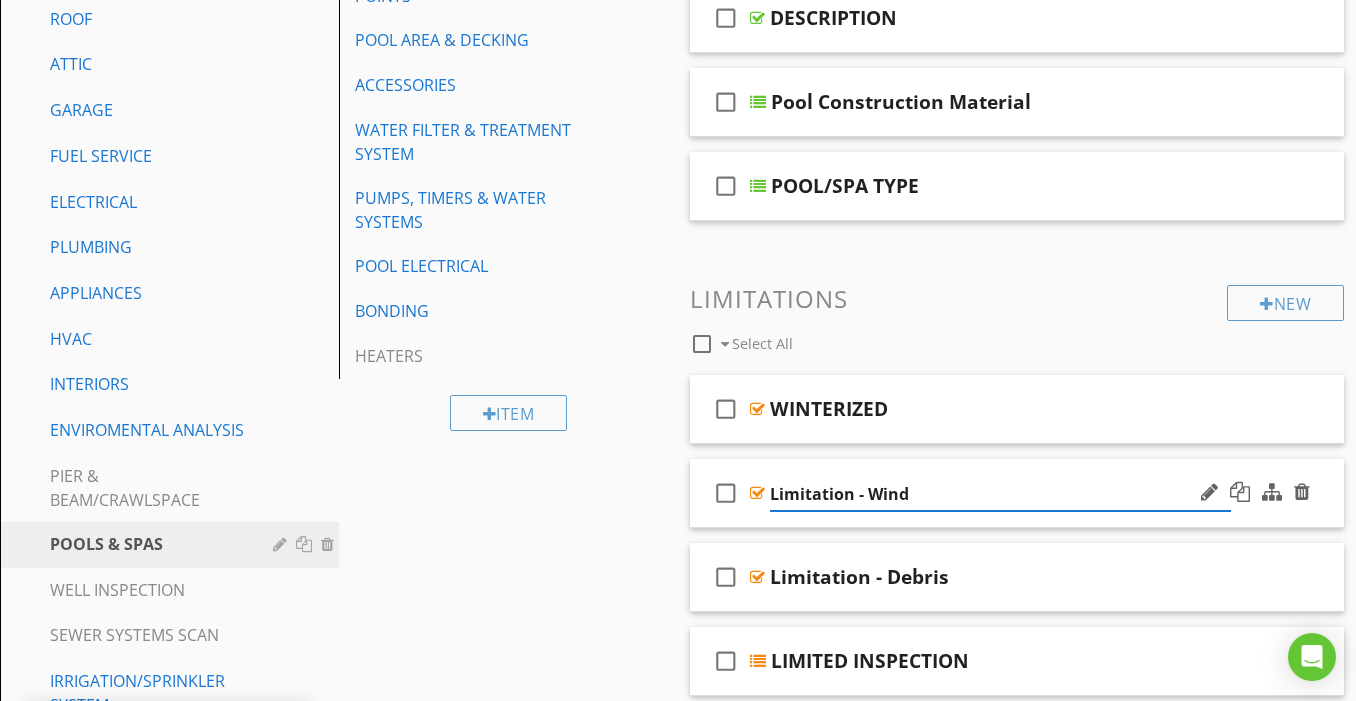 click on "Limitation - Wind" at bounding box center [1000, 494] 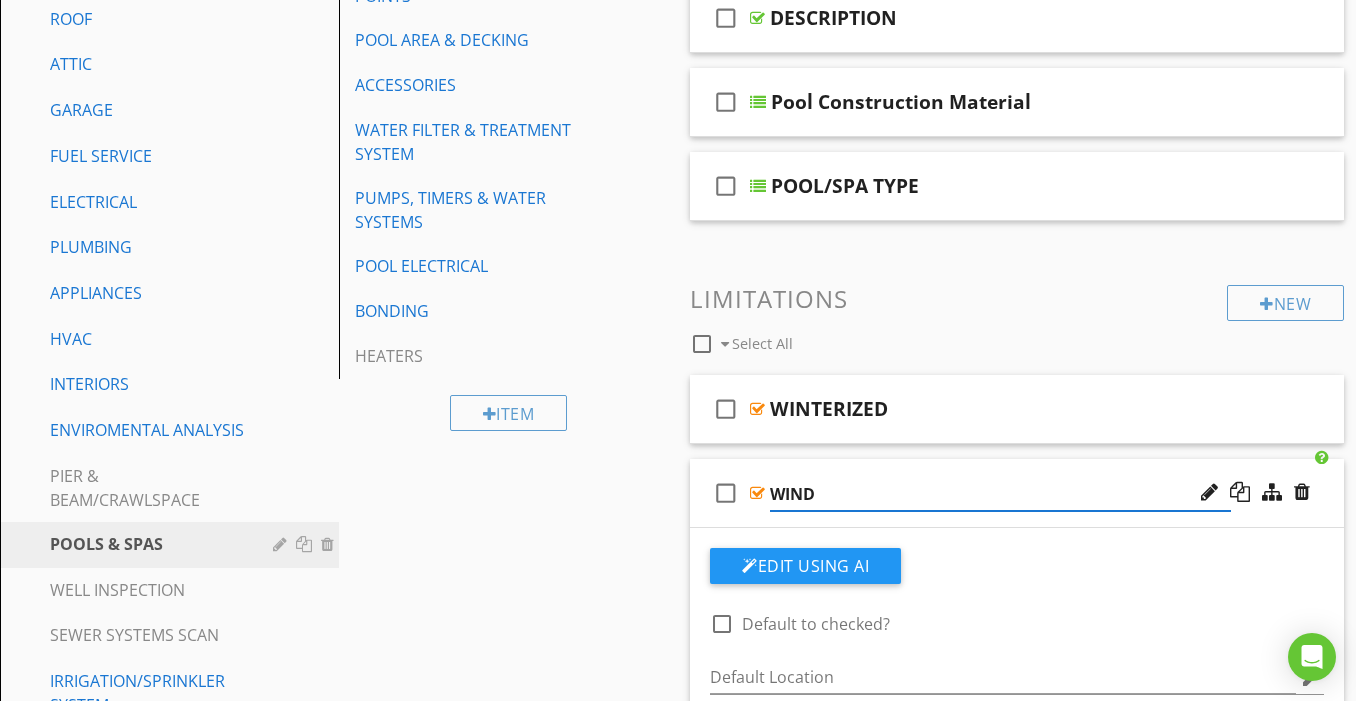 type on "WINDY" 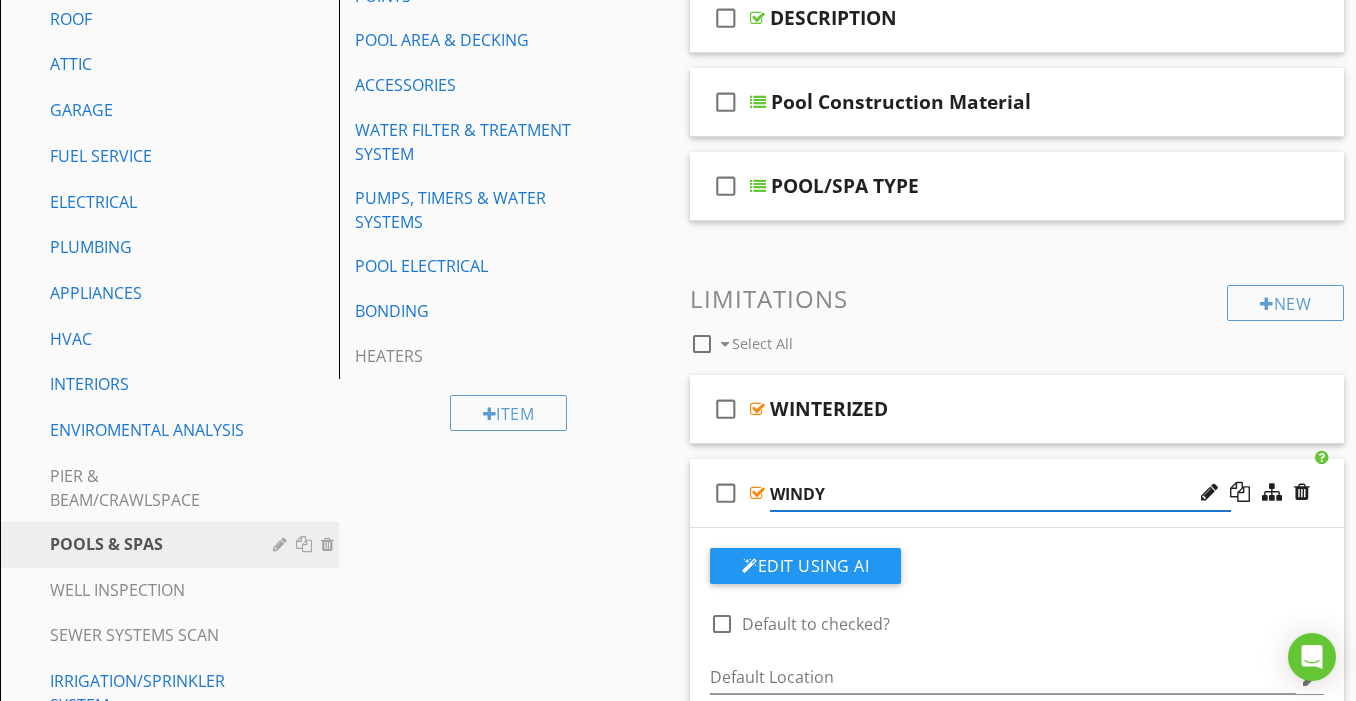 click on "check_box_outline_blank         WINDY" at bounding box center [1017, 493] 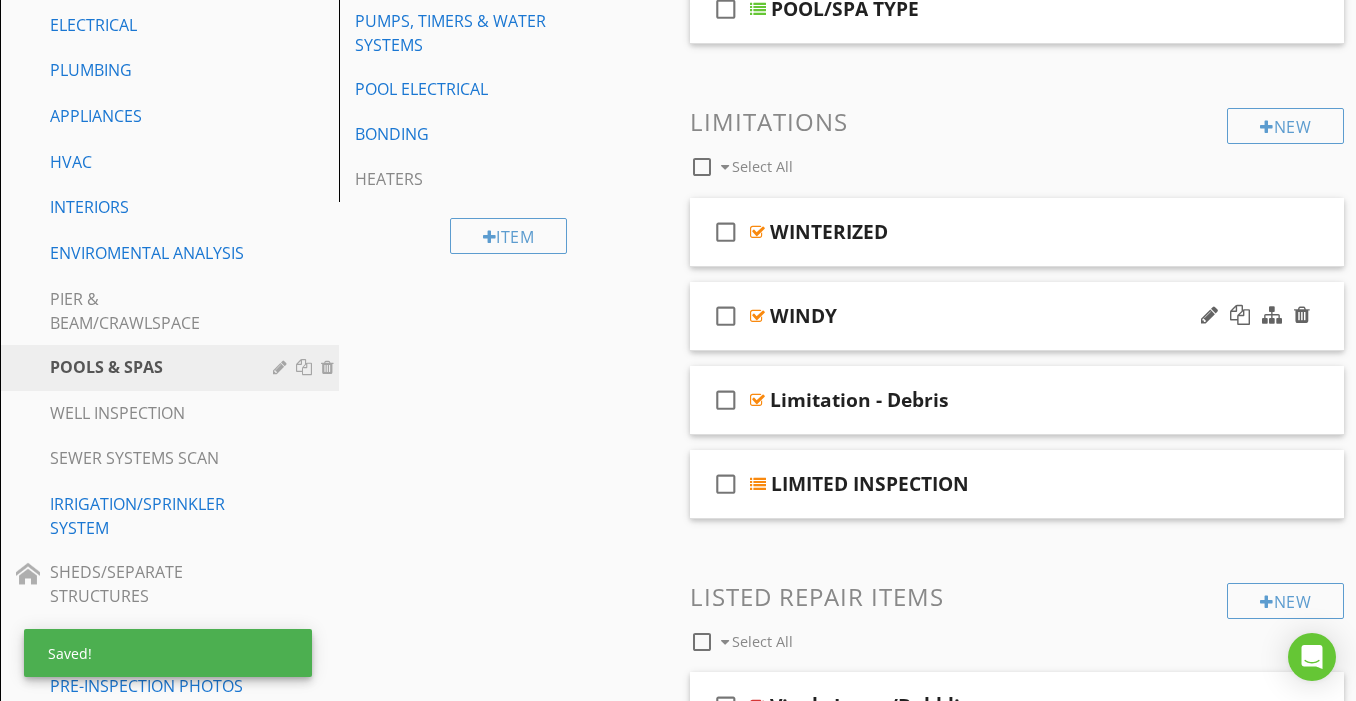 scroll, scrollTop: 537, scrollLeft: 0, axis: vertical 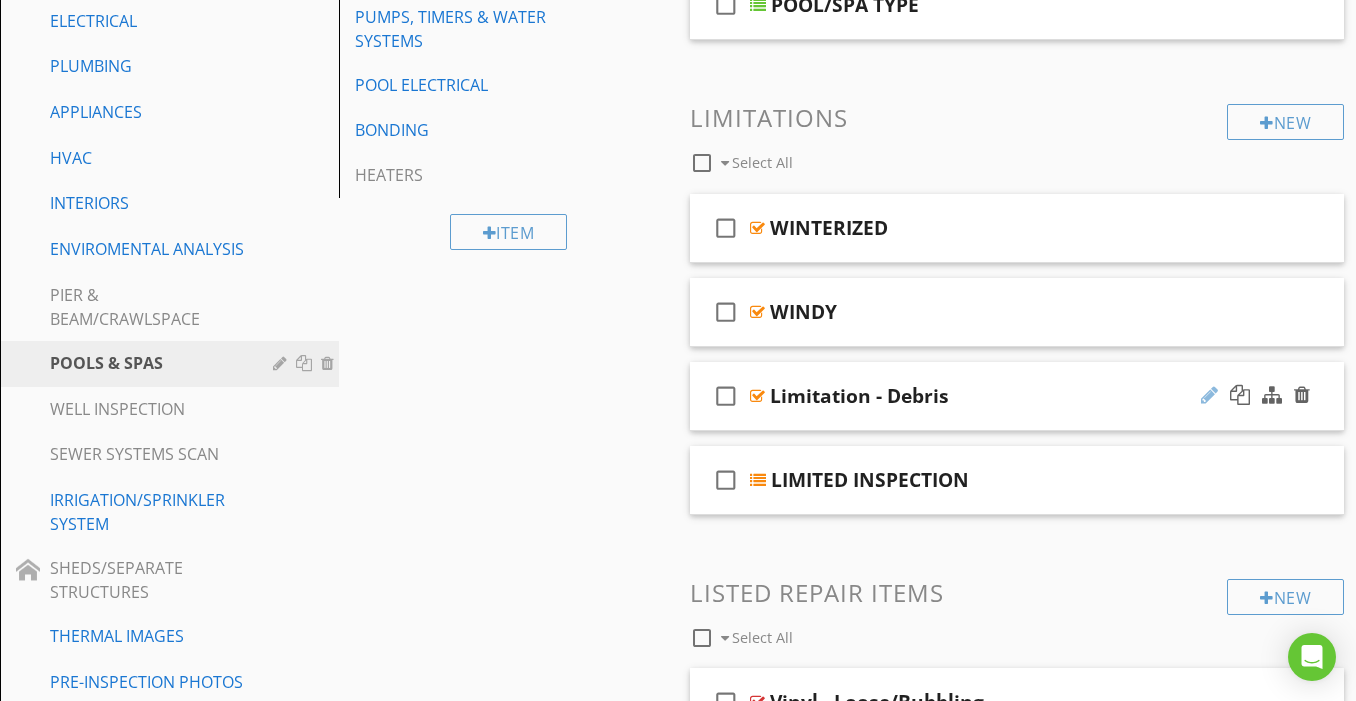 click at bounding box center (1209, 395) 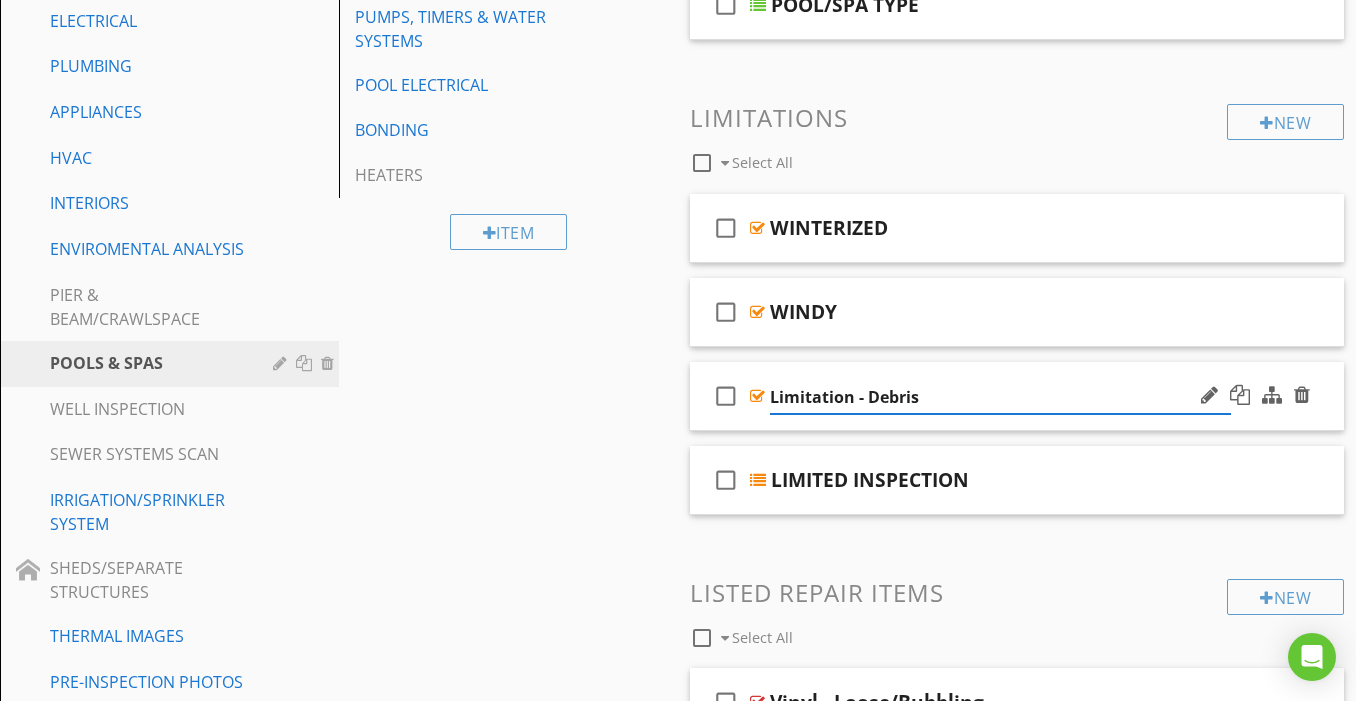 click on "Limitation - Debris" at bounding box center (1000, 397) 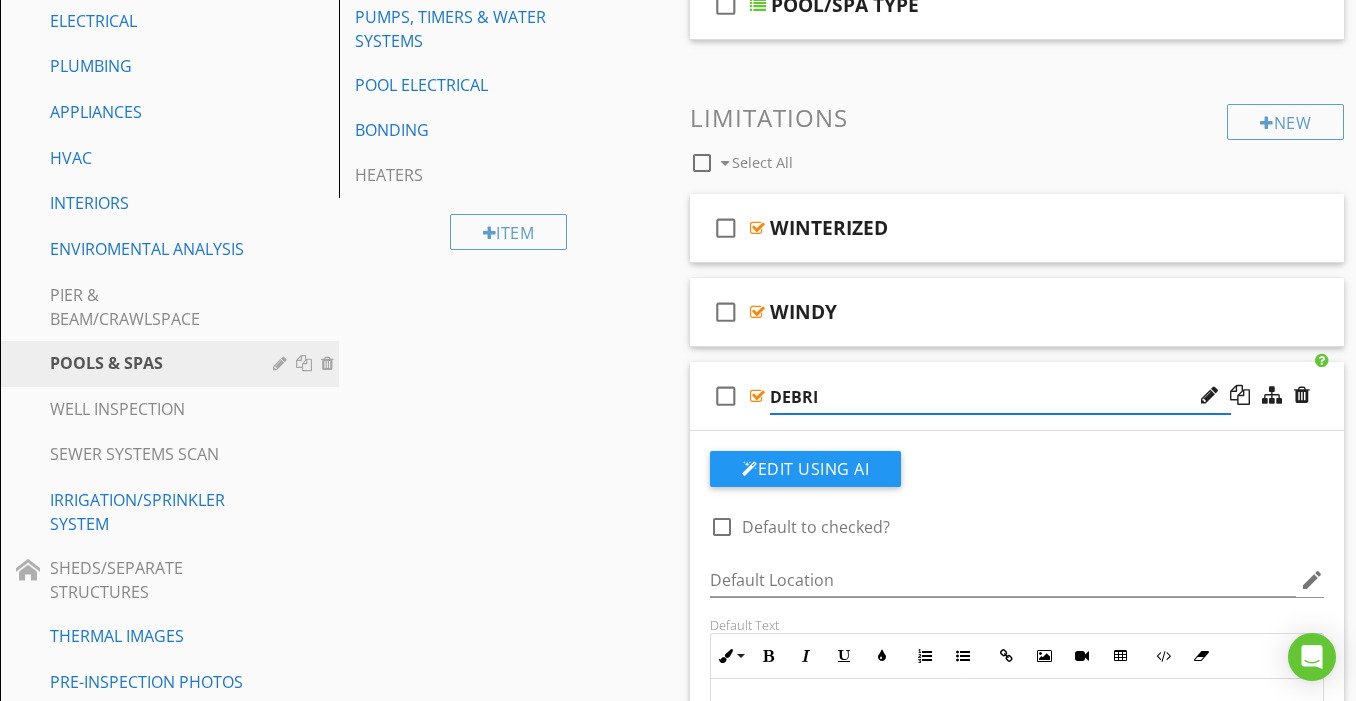 type on "DEBRIS" 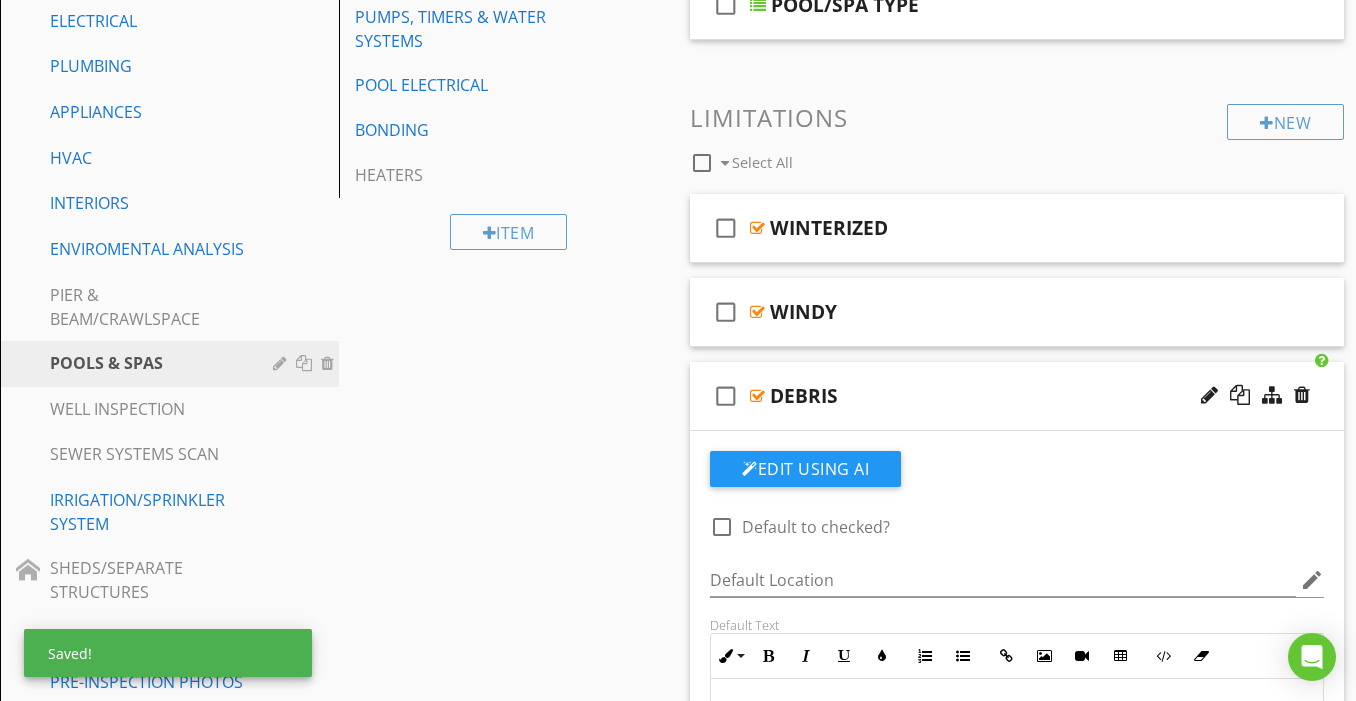 click on "check_box_outline_blank
DEBRIS" at bounding box center (1017, 396) 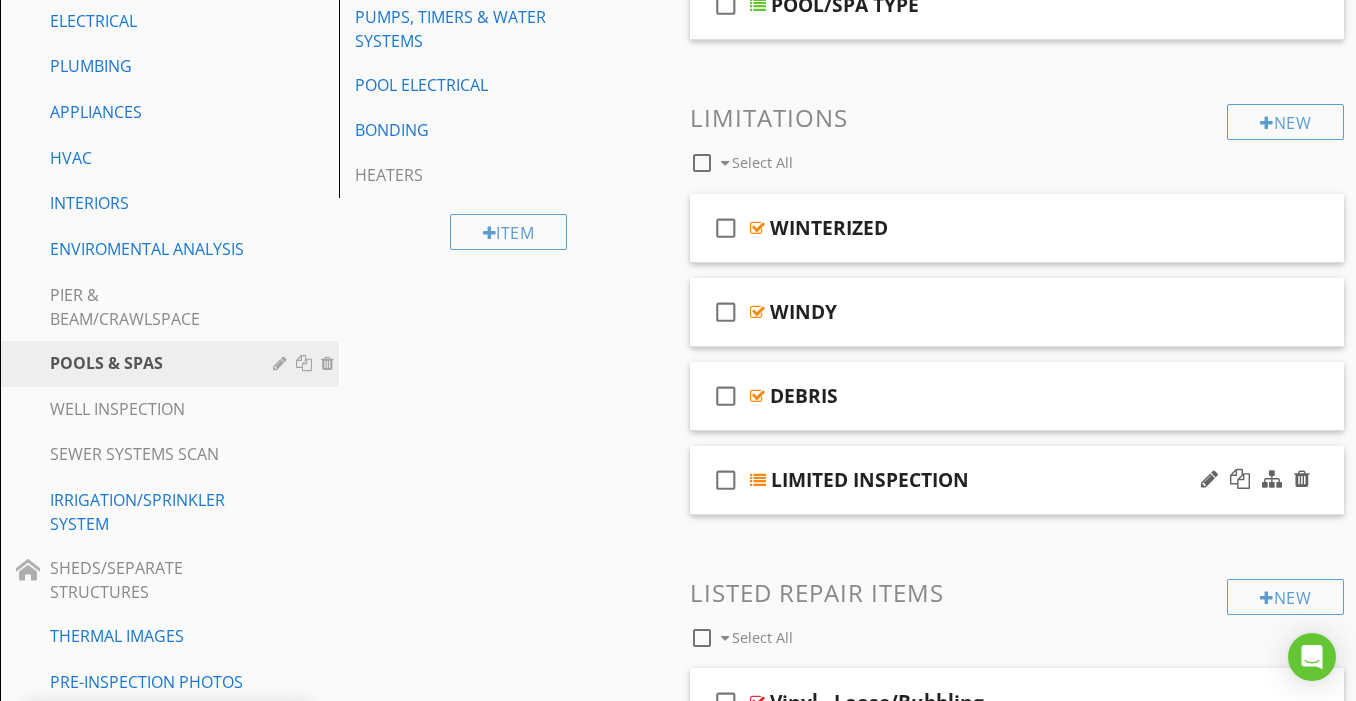 click on "LIMITED INSPECTION" at bounding box center [1001, 480] 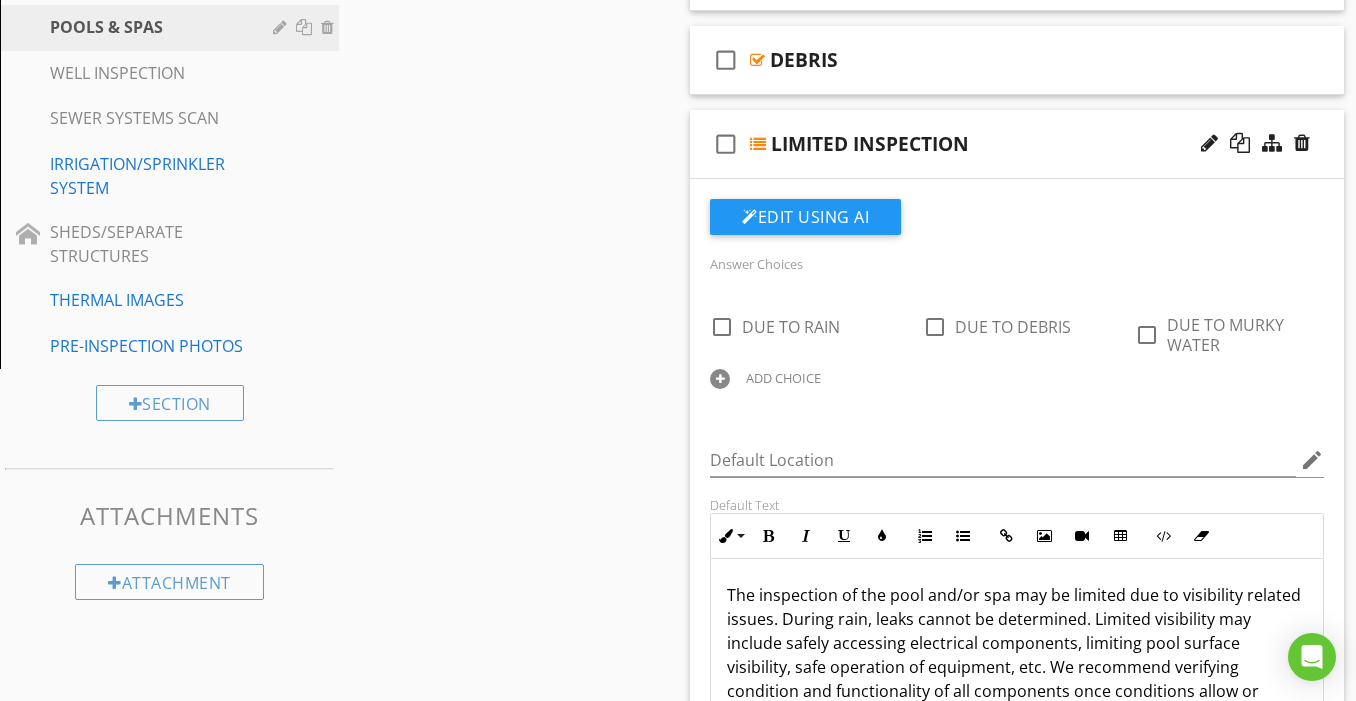 scroll, scrollTop: 761, scrollLeft: 0, axis: vertical 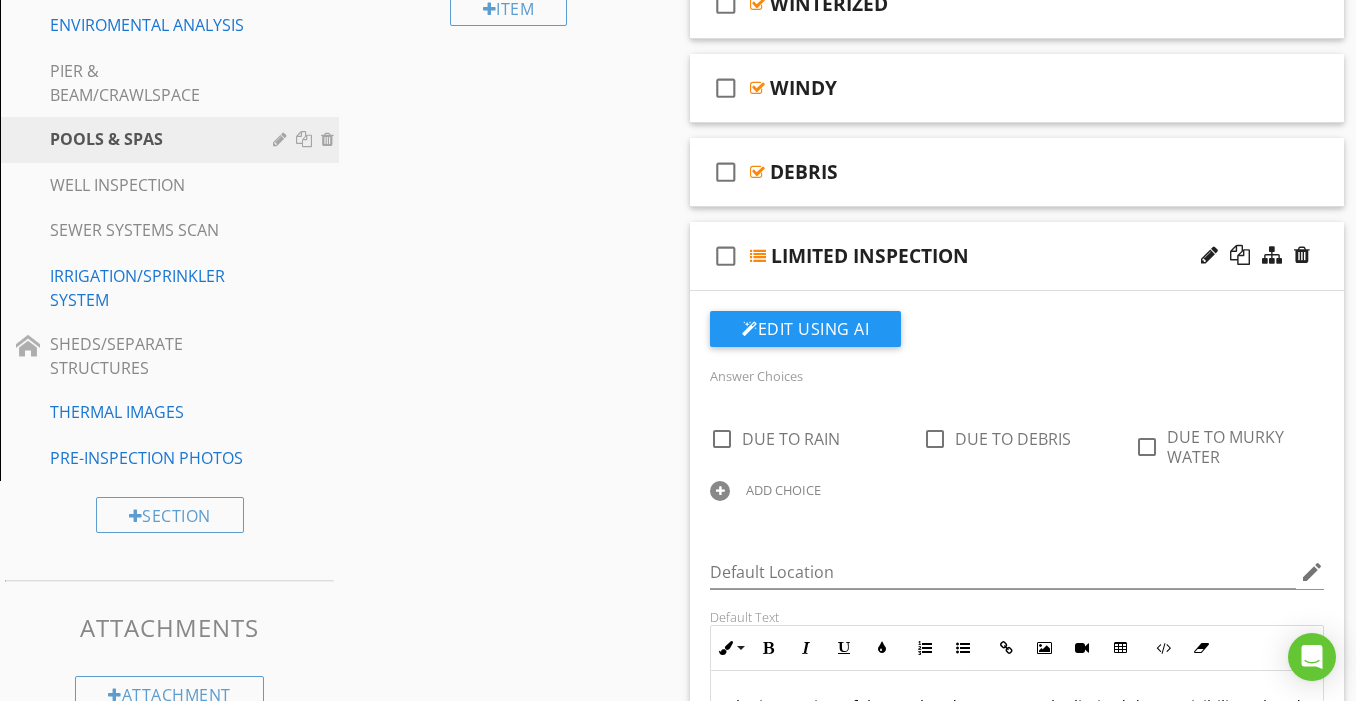click on "LIMITED INSPECTION" at bounding box center (1001, 256) 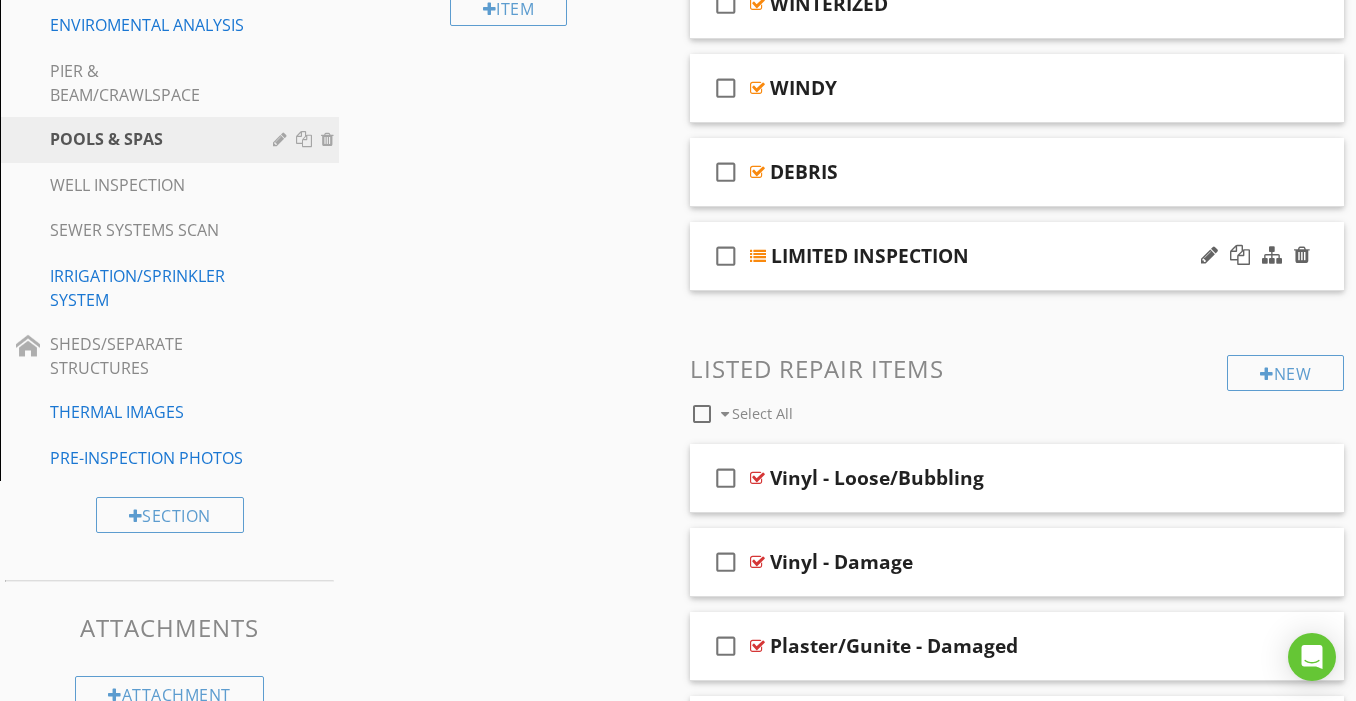 click on "LIMITED INSPECTION" at bounding box center (1001, 256) 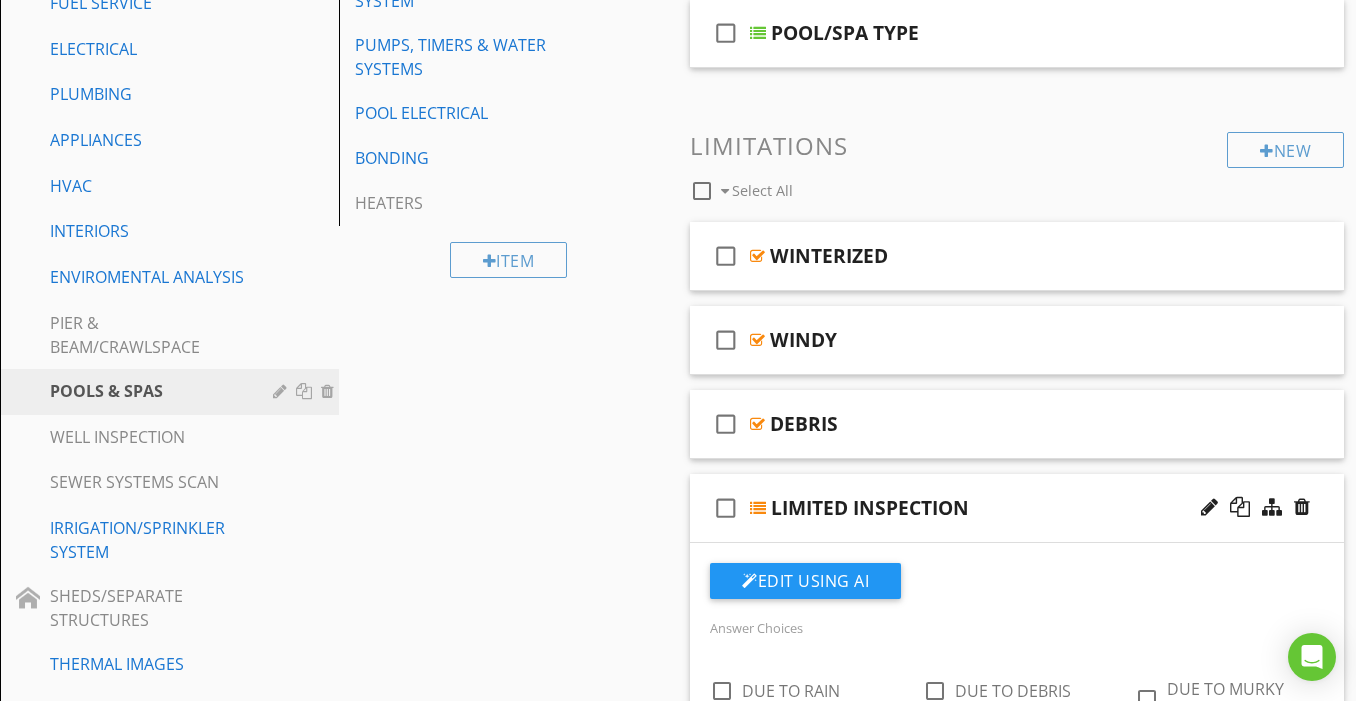scroll, scrollTop: 501, scrollLeft: 0, axis: vertical 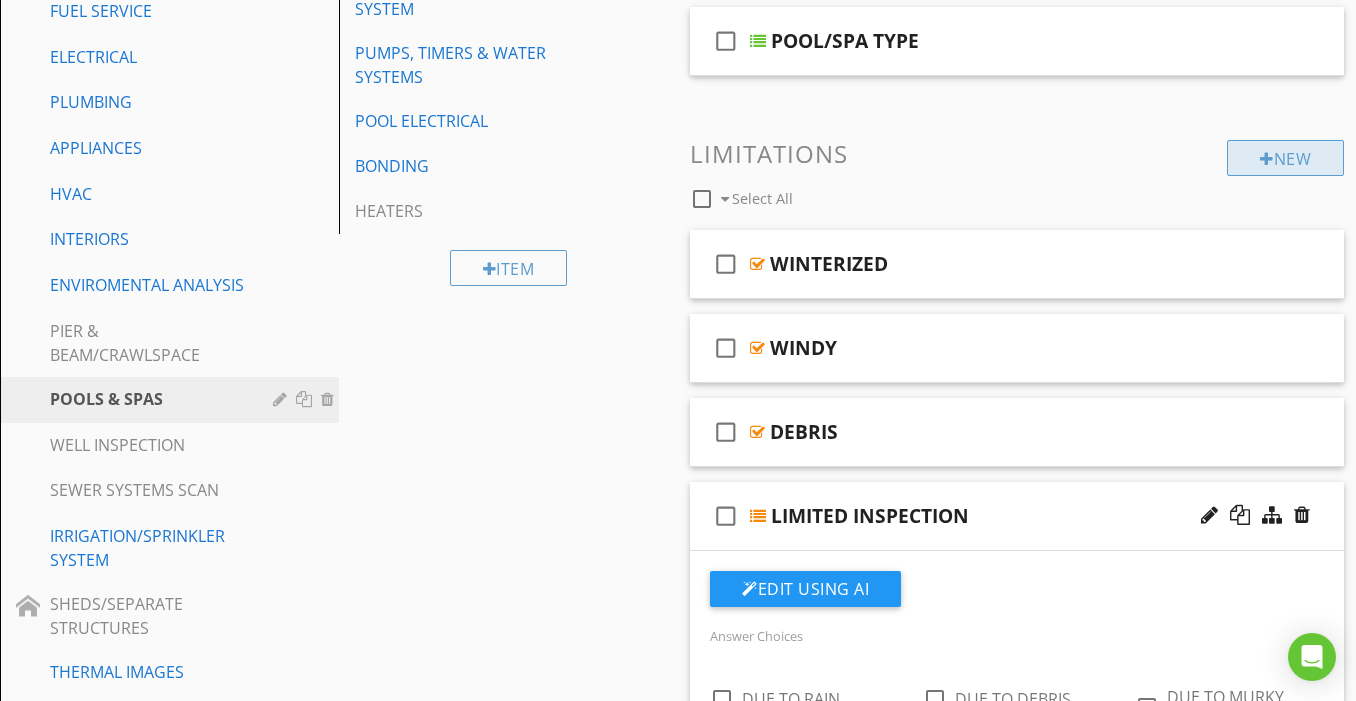 click at bounding box center (1267, 159) 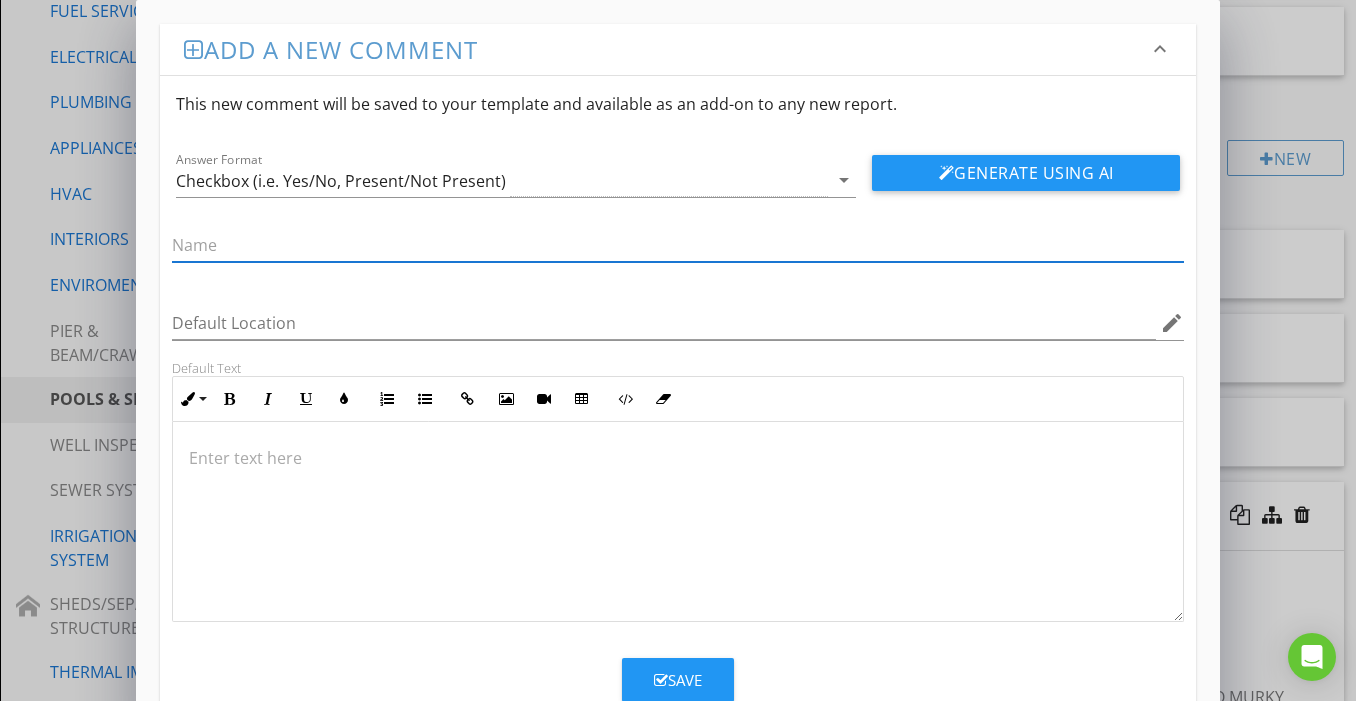 click at bounding box center (678, 245) 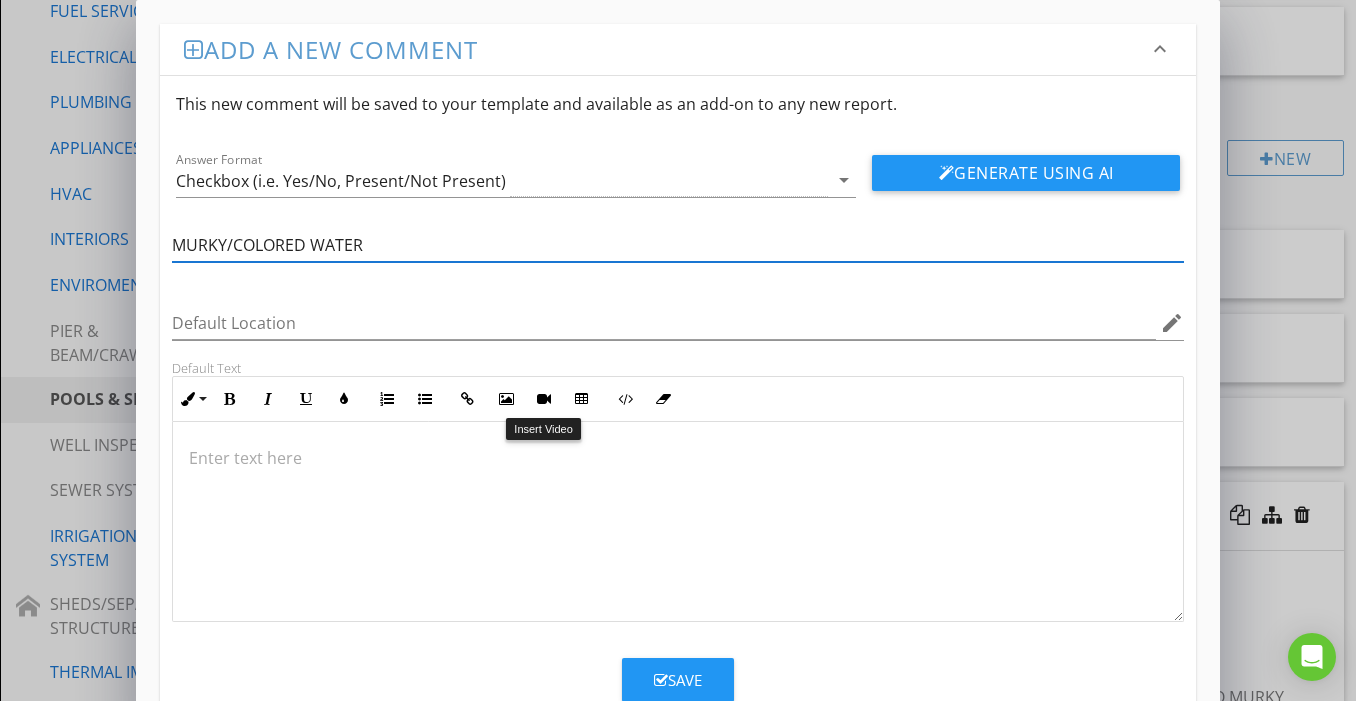 type on "MURKY/COLORED WATER" 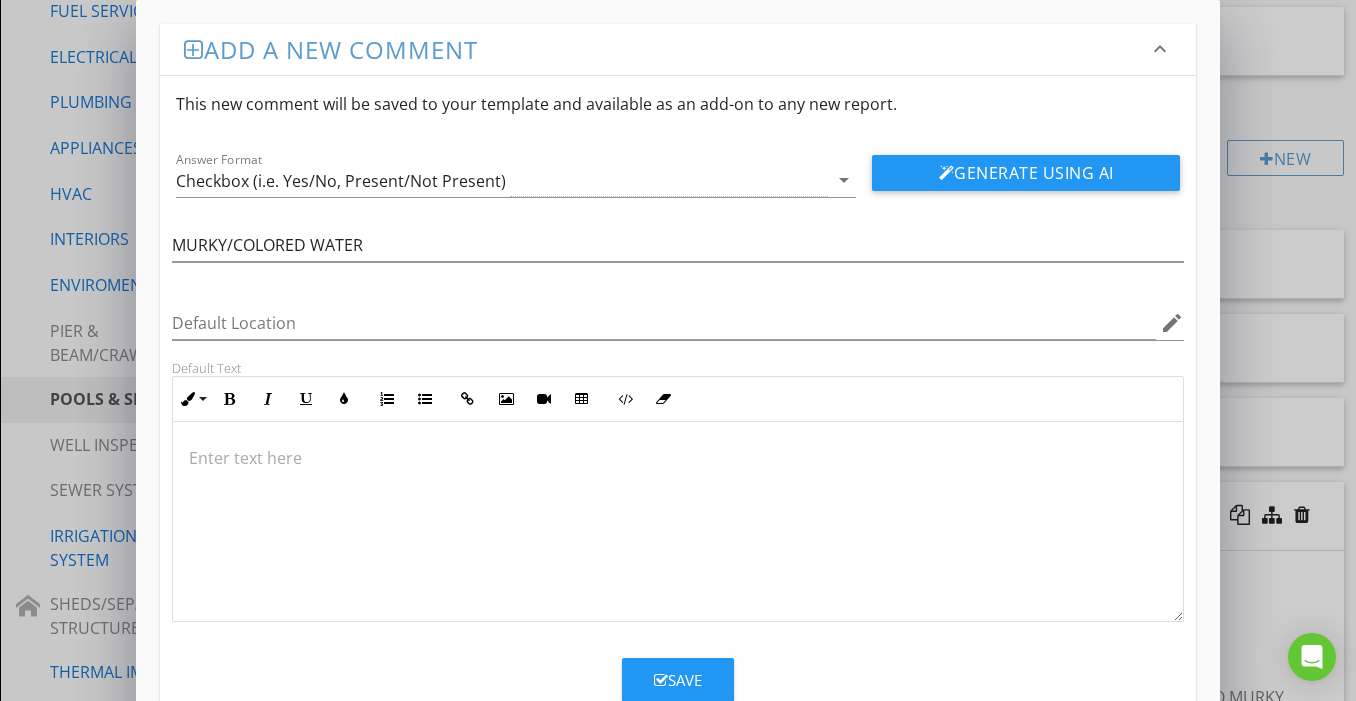 click at bounding box center (678, 522) 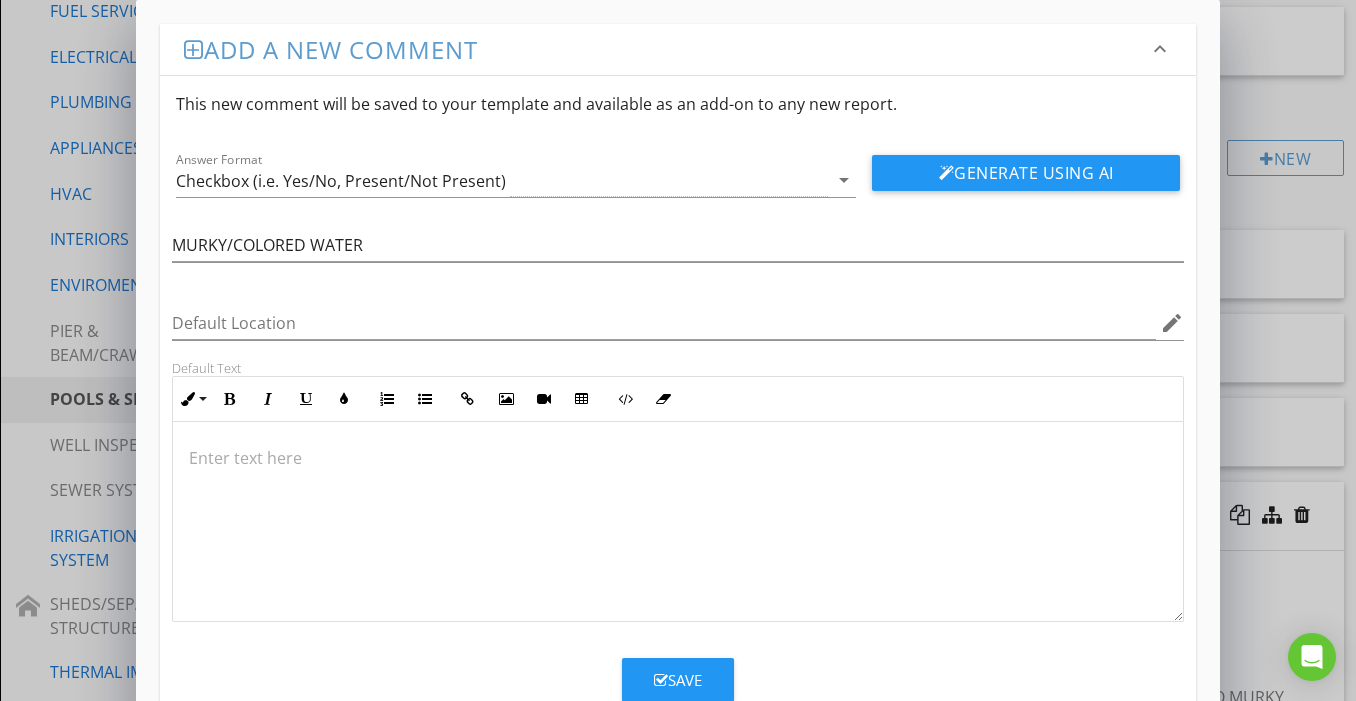 type 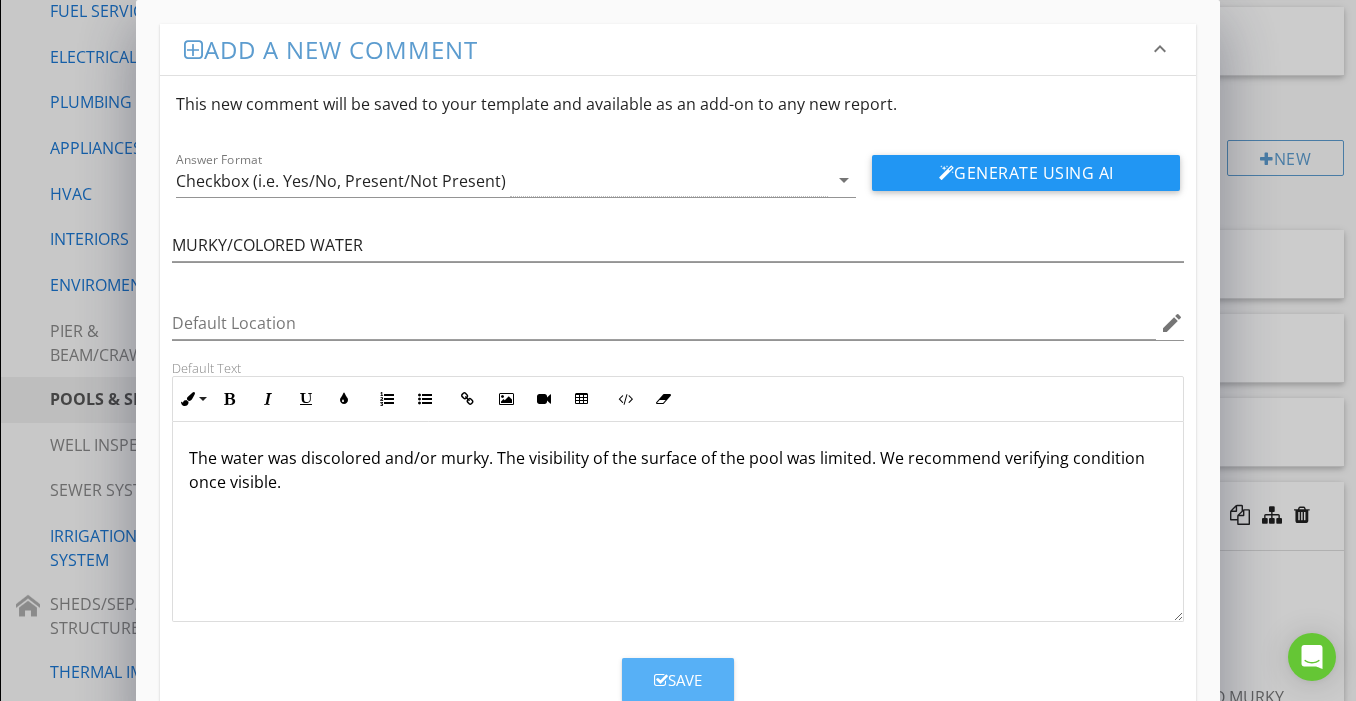 click on "Save" at bounding box center (678, 680) 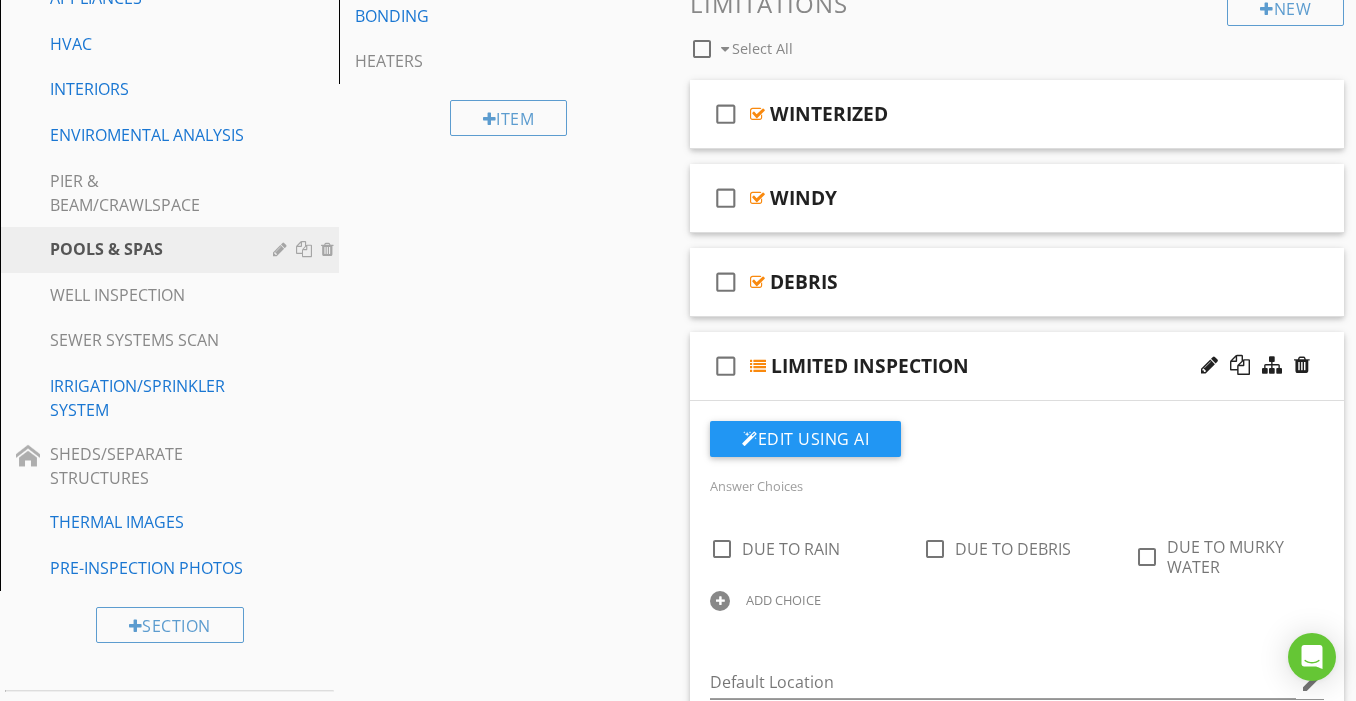 scroll, scrollTop: 653, scrollLeft: 0, axis: vertical 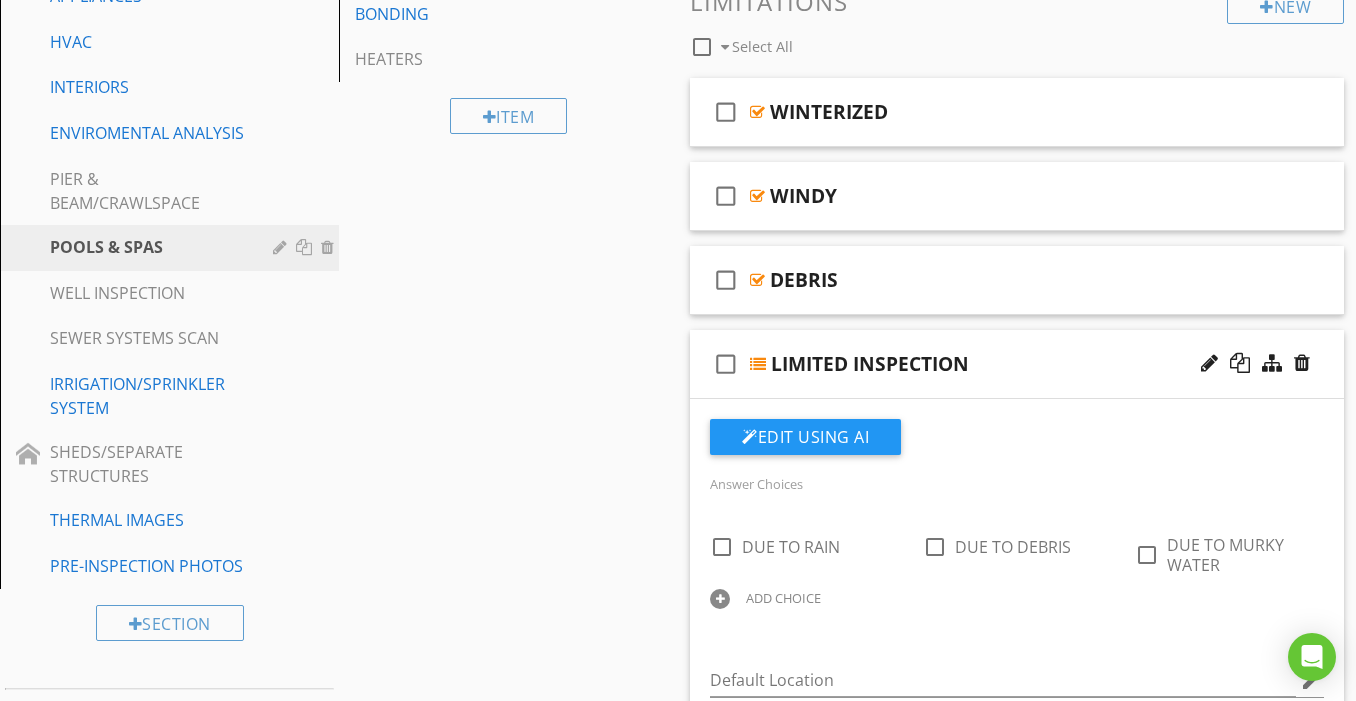 click on "LIMITED INSPECTION" at bounding box center (1001, 364) 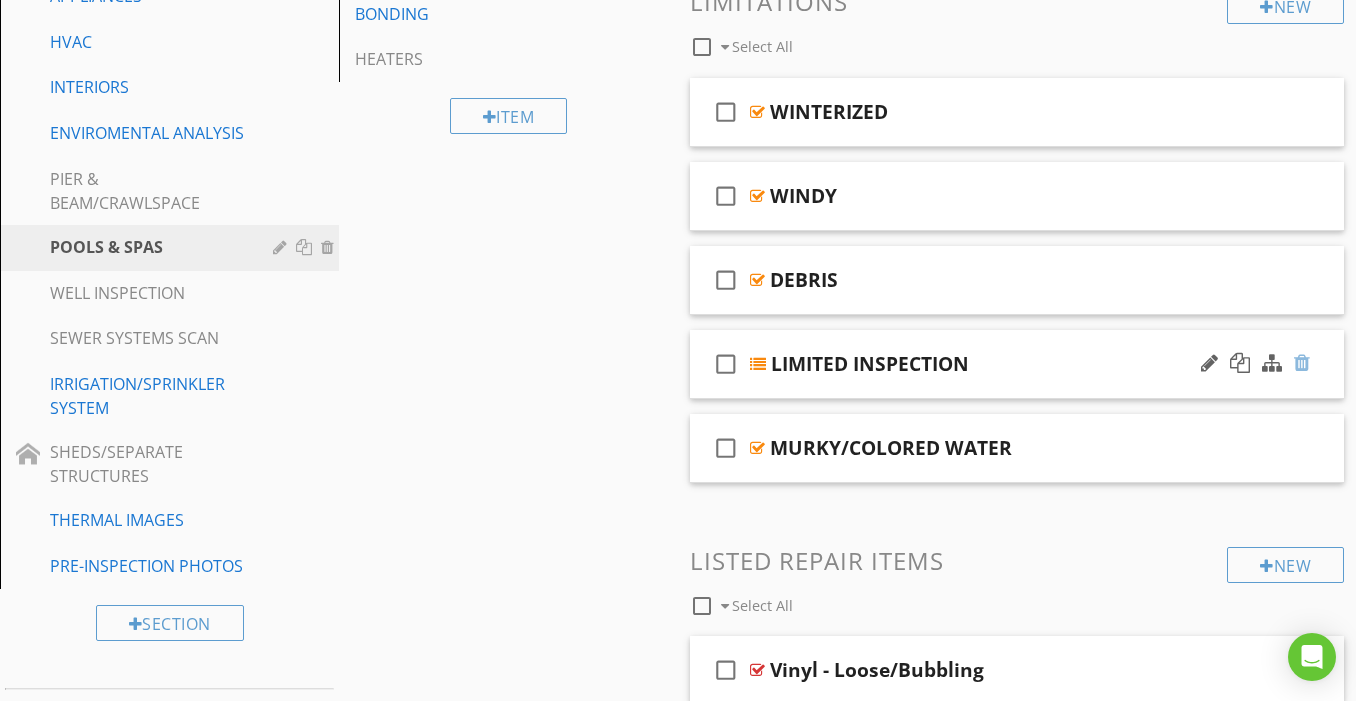 click at bounding box center (1302, 363) 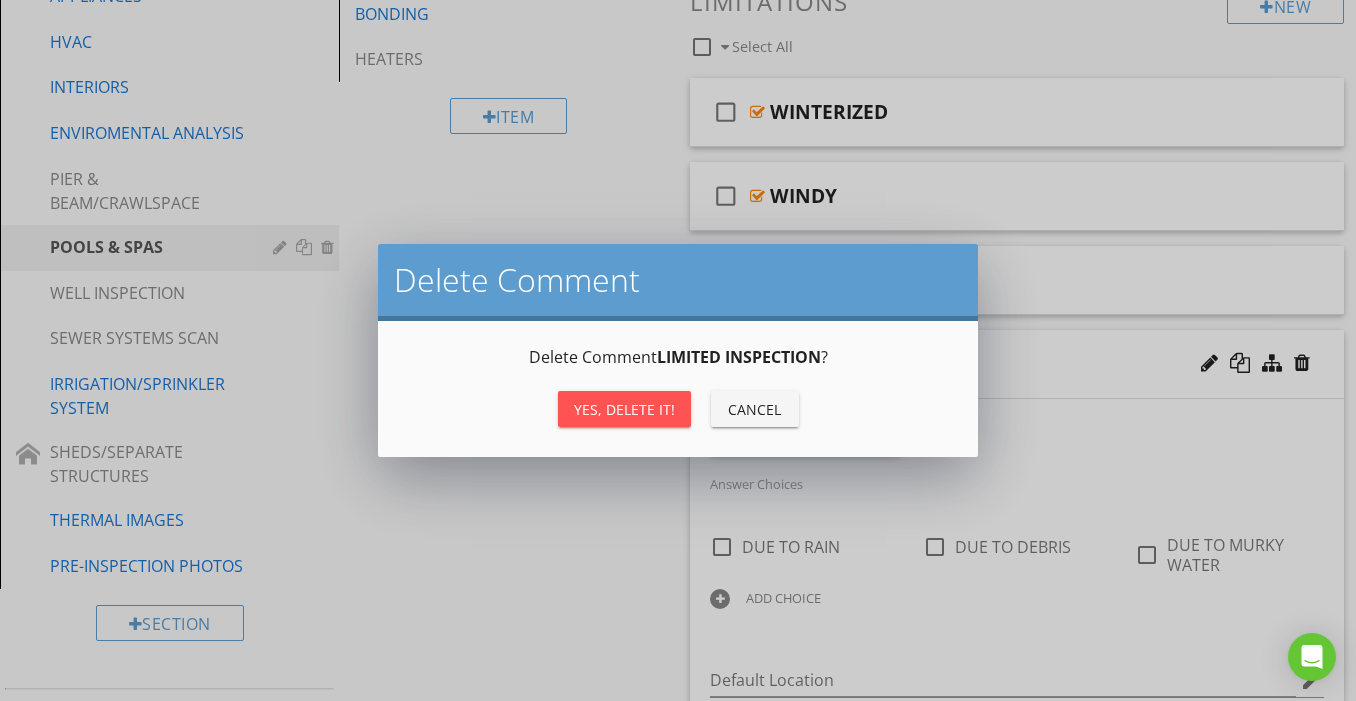 click on "Yes, Delete it!" at bounding box center (624, 409) 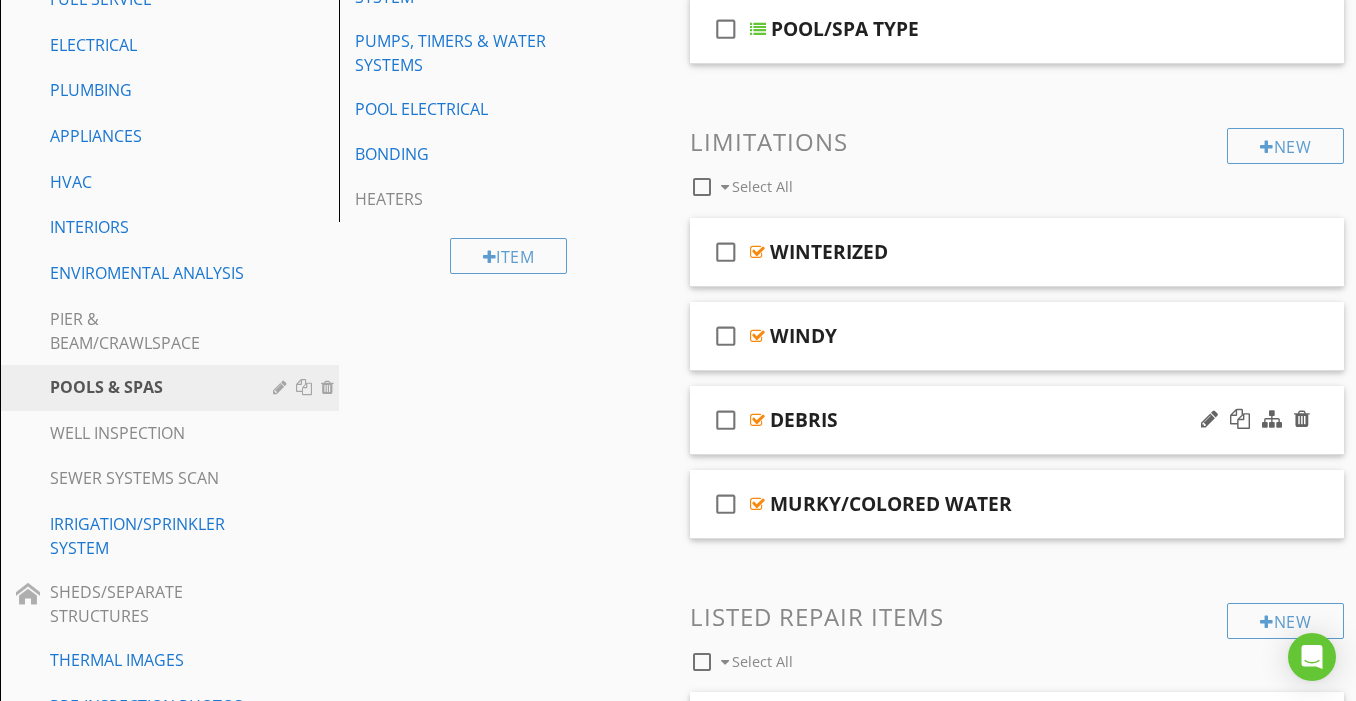scroll, scrollTop: 511, scrollLeft: 0, axis: vertical 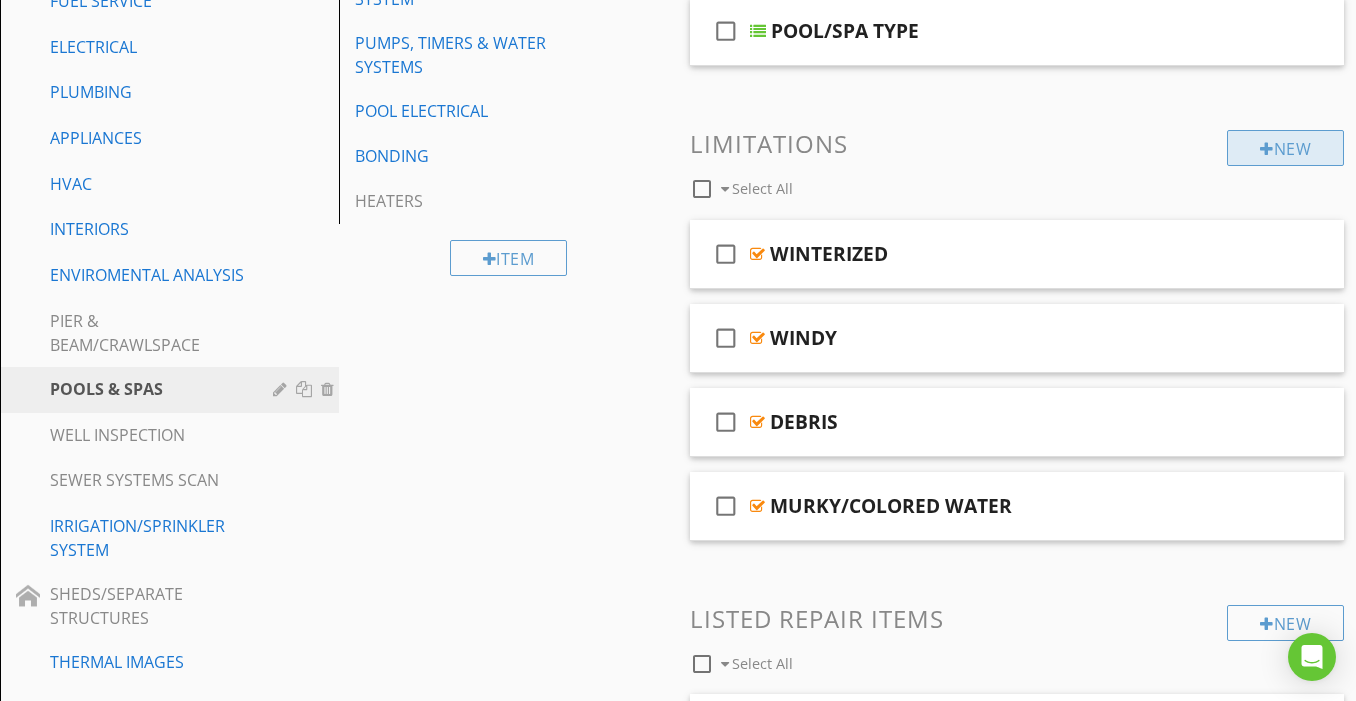 click on "New" at bounding box center [1285, 148] 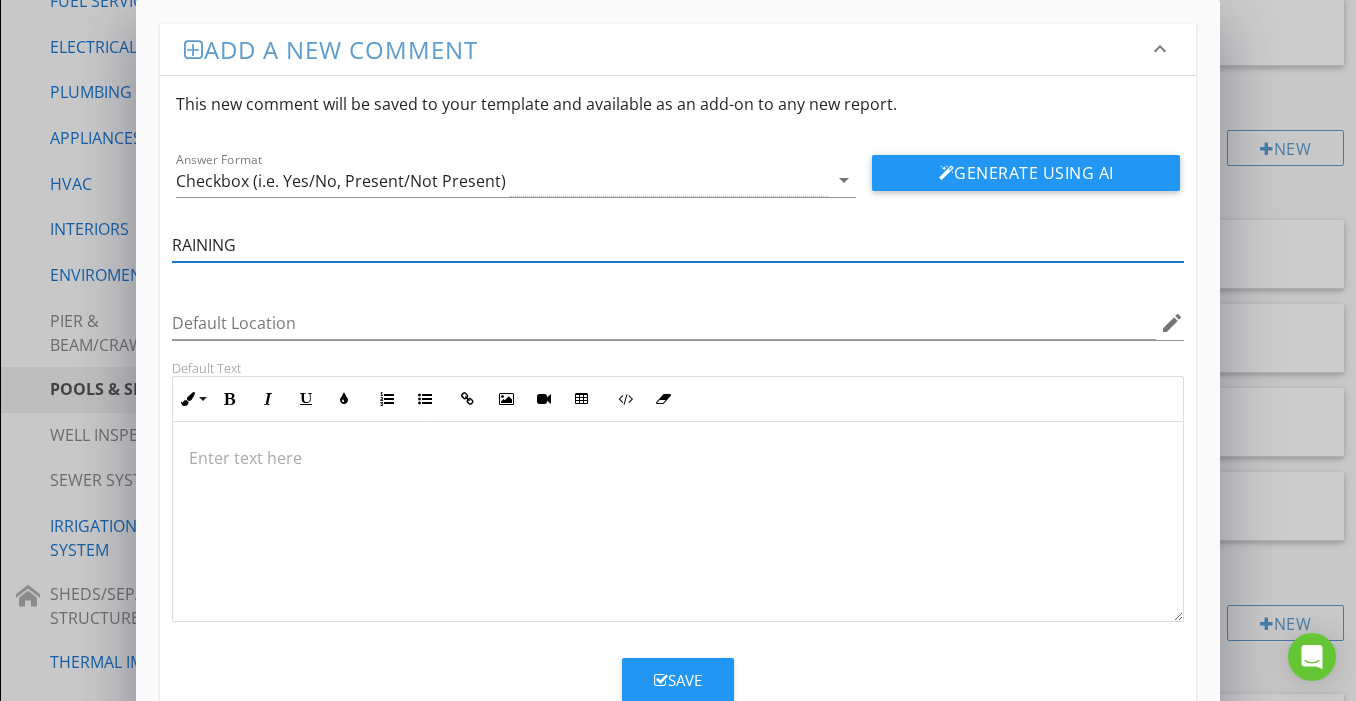 type on "RAINING" 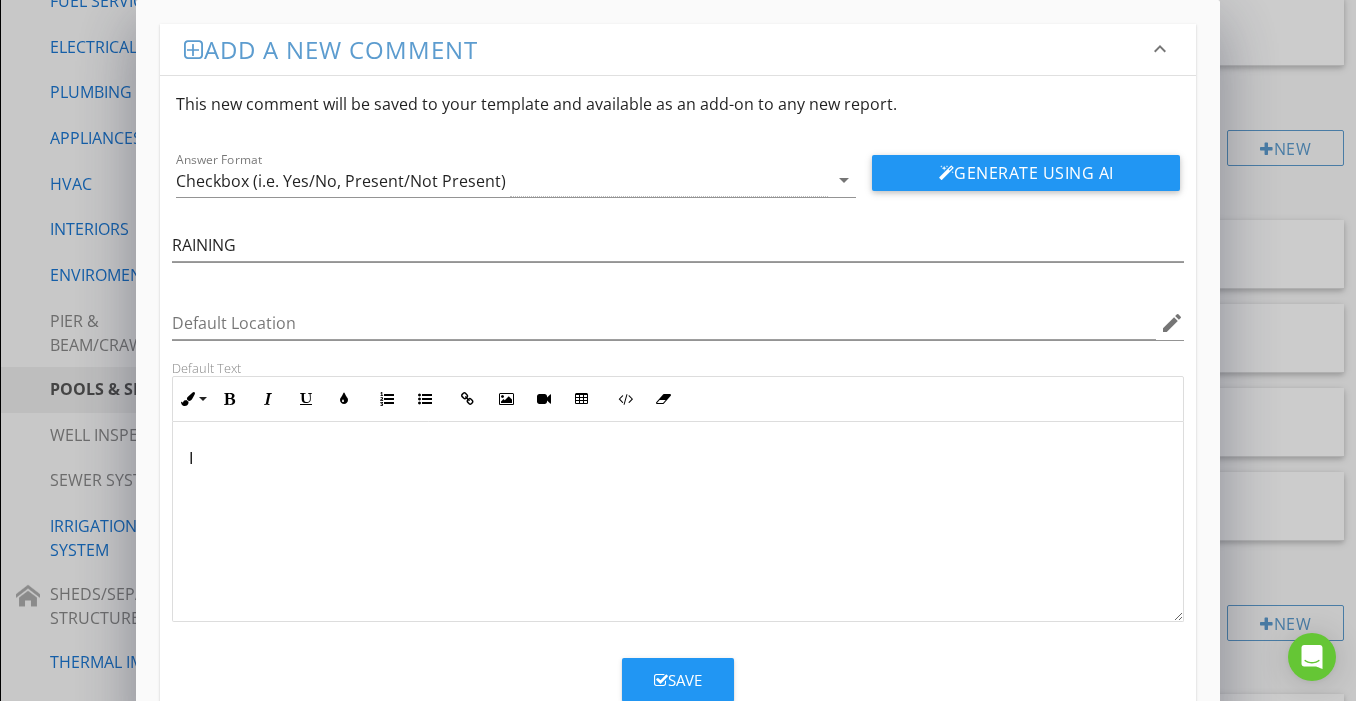 type 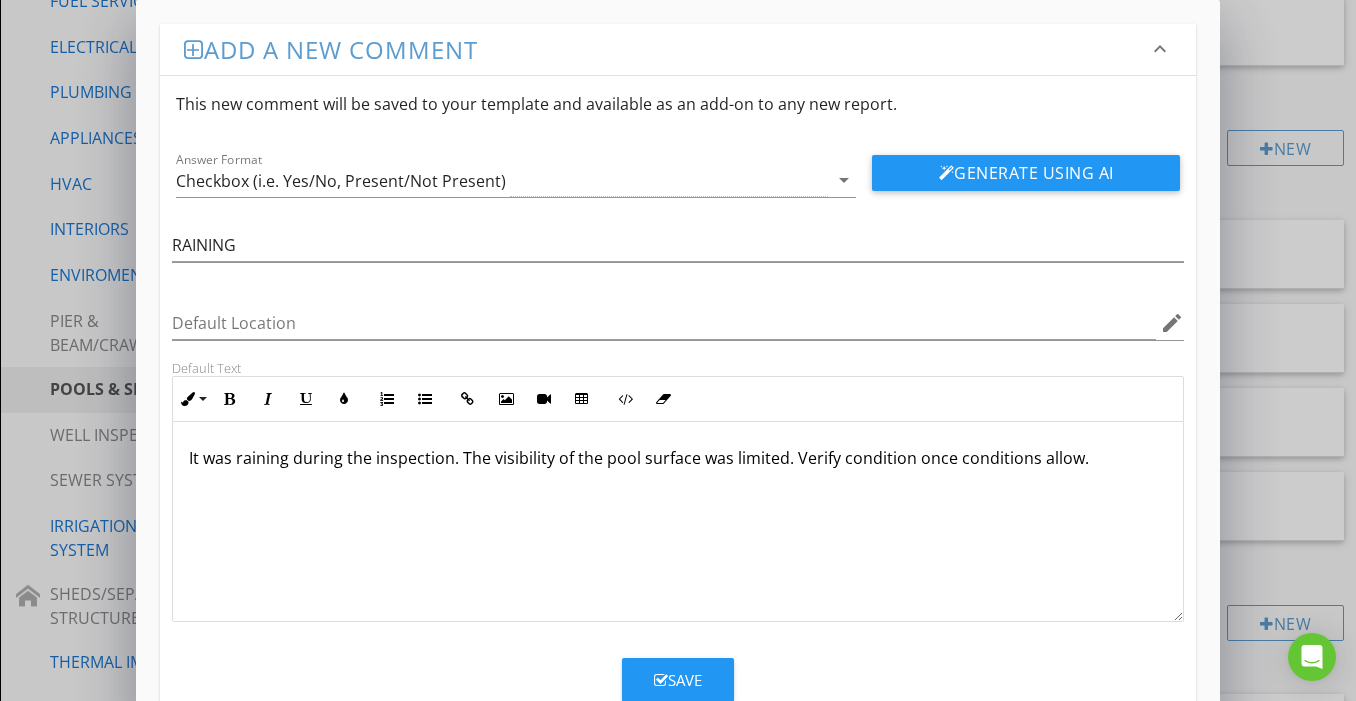 click on "Save" at bounding box center (678, 680) 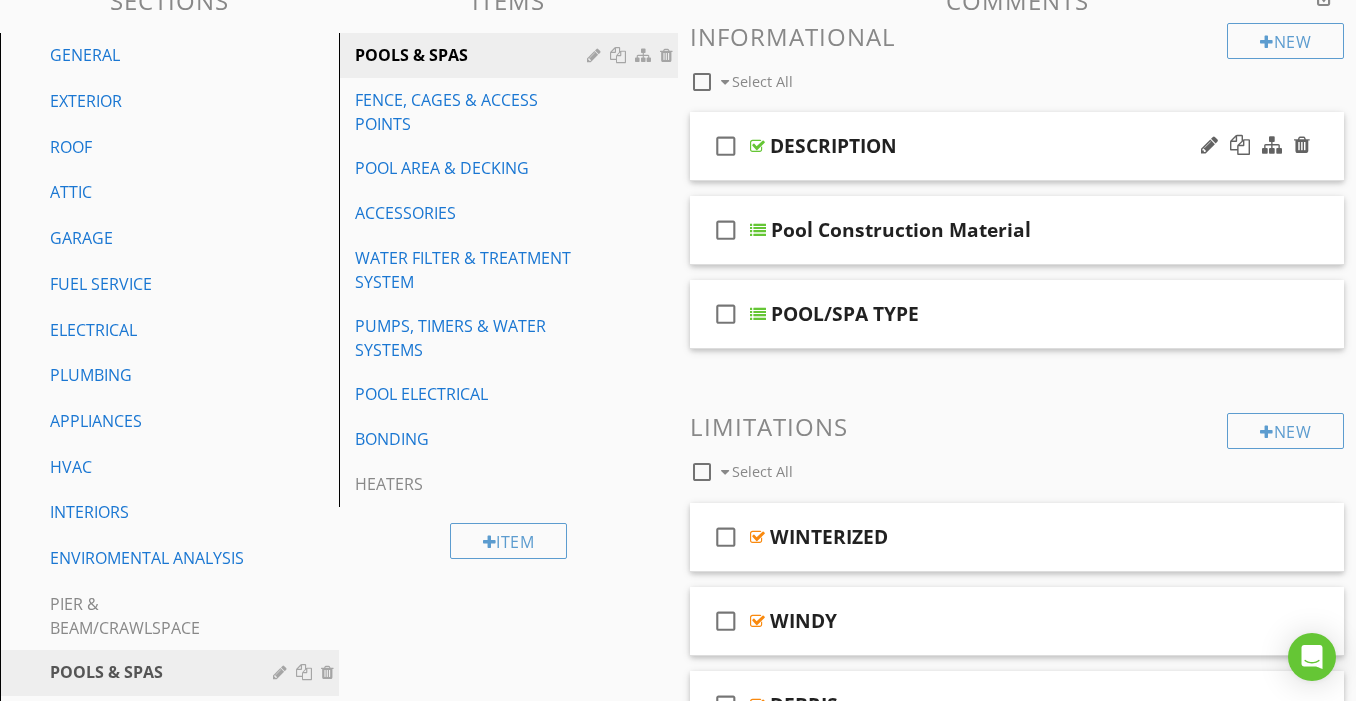 scroll, scrollTop: 338, scrollLeft: 0, axis: vertical 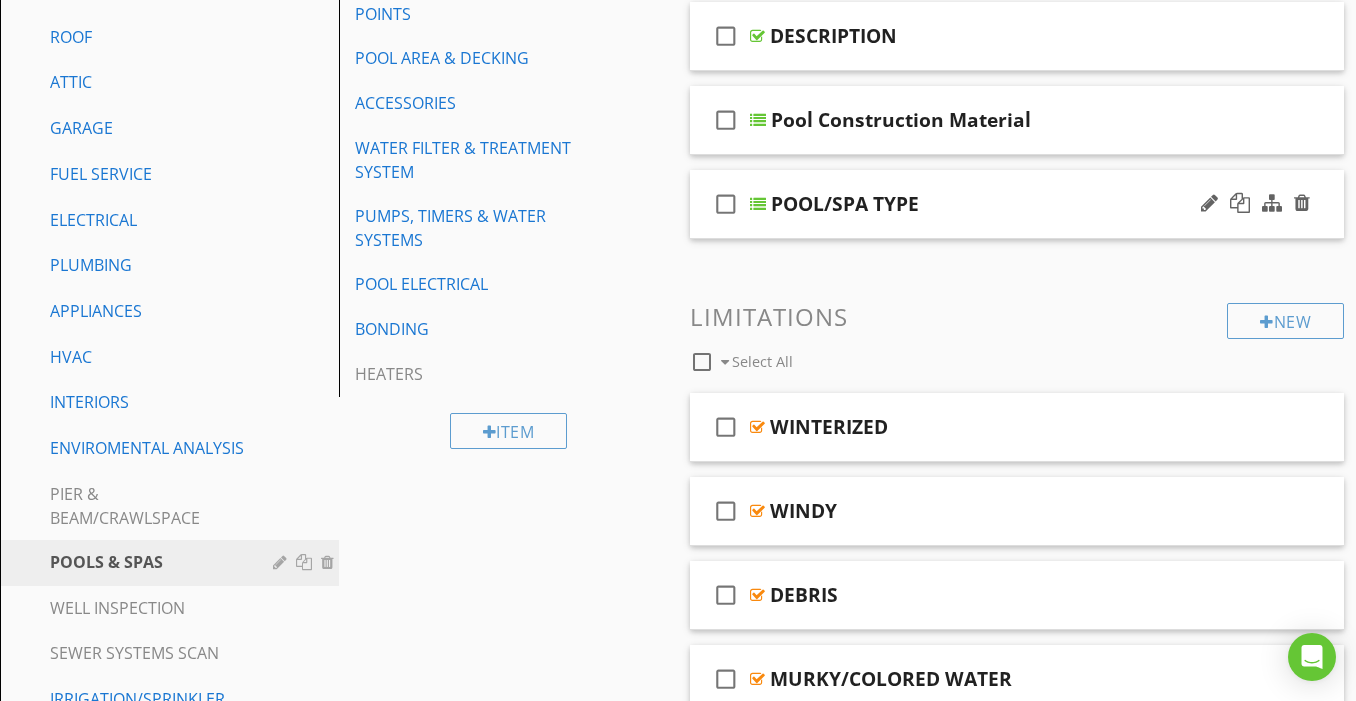 type 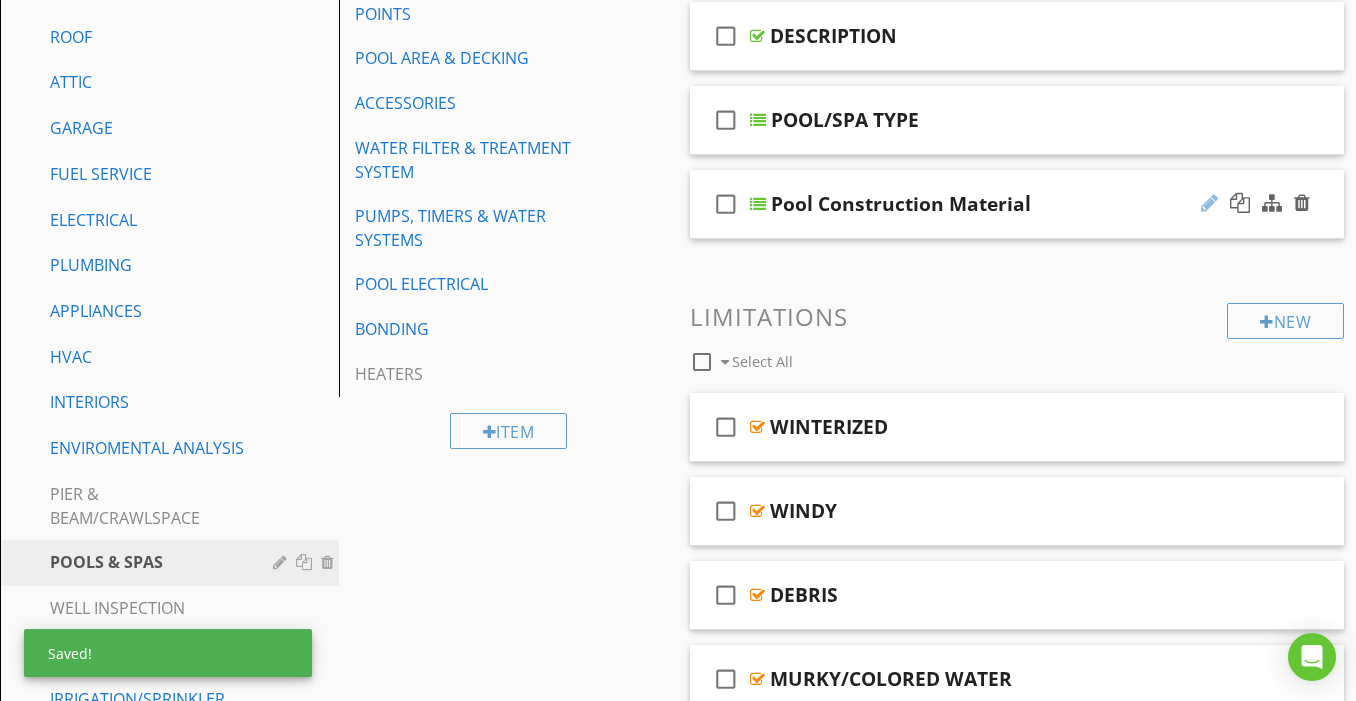click at bounding box center [1209, 203] 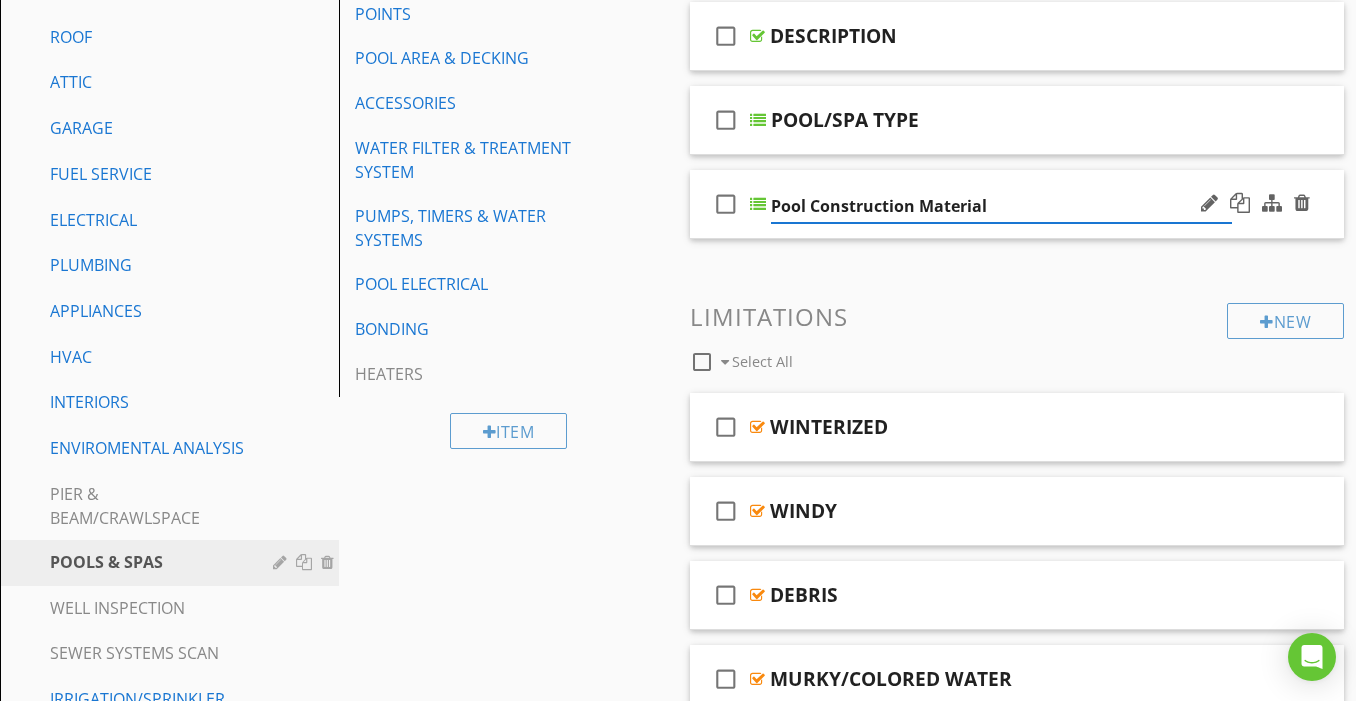click on "Pool Construction Material" at bounding box center [1001, 206] 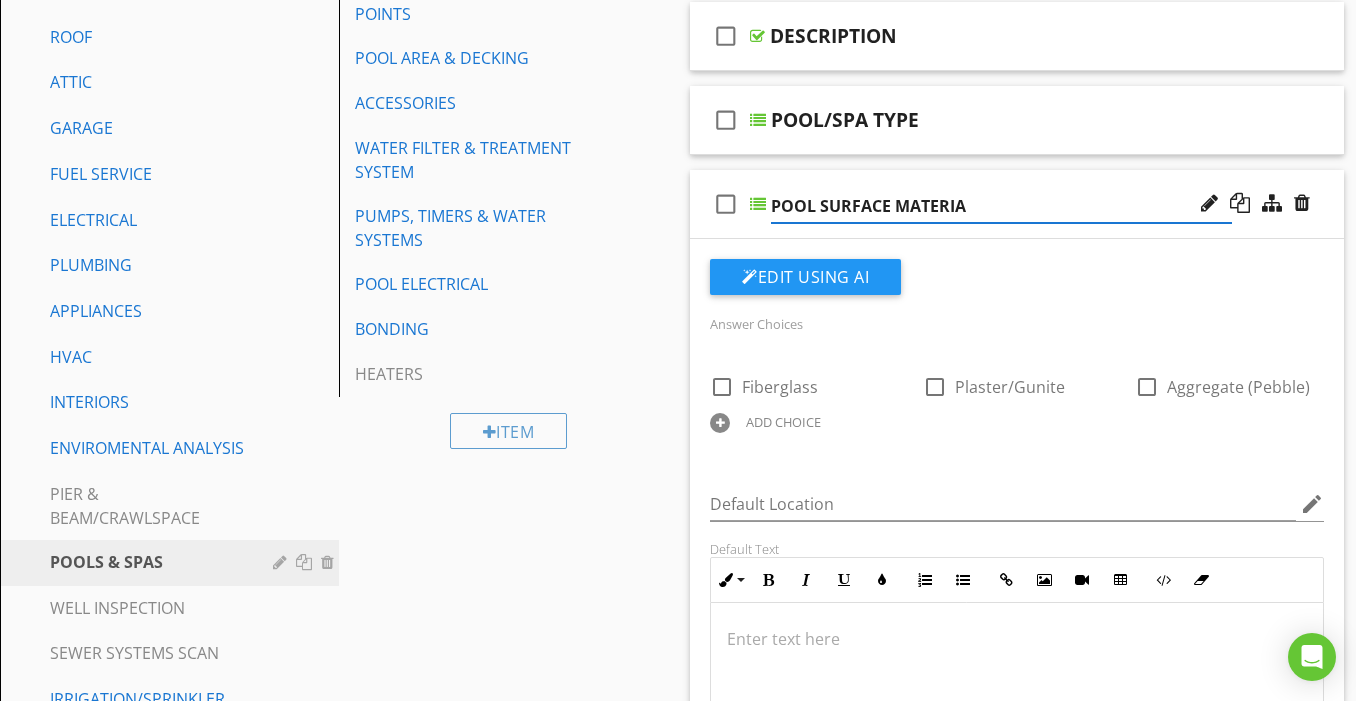 type on "POOL SURFACE MATERIAL" 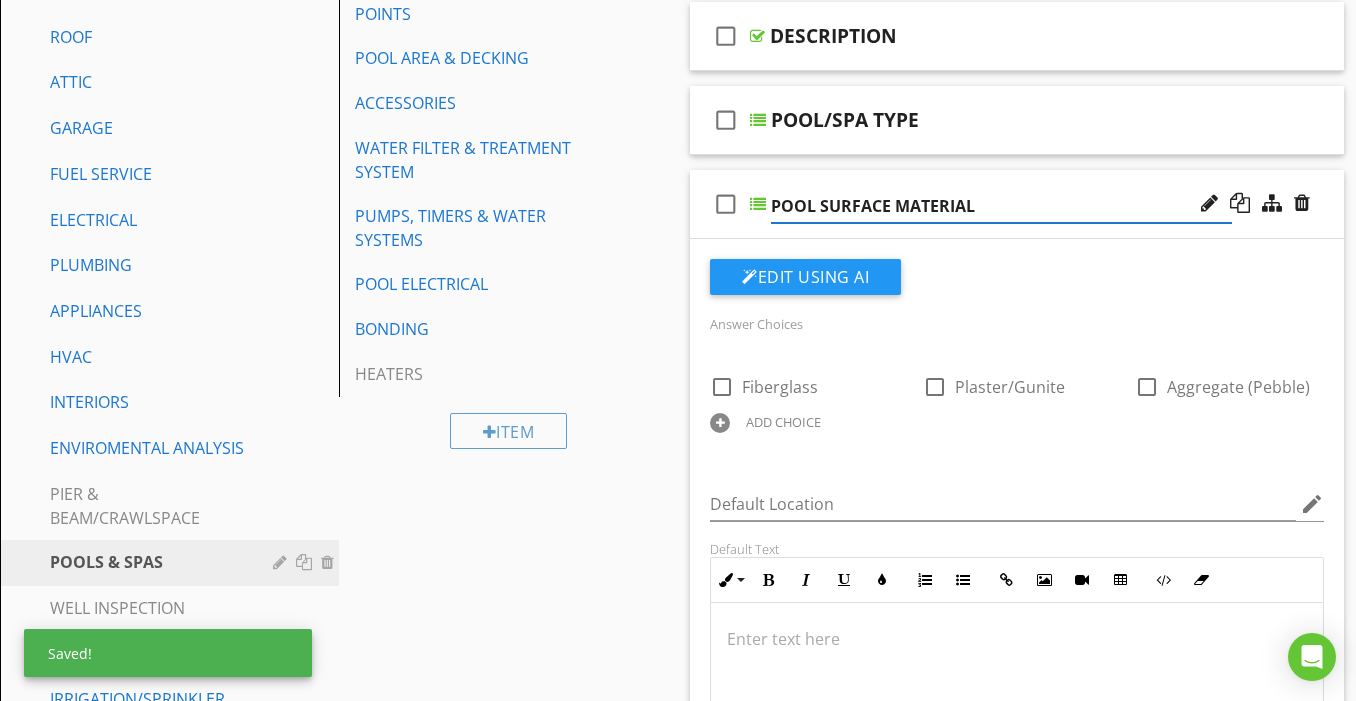 click on "check_box_outline_blank         POOL SURFACE MATERIAL" at bounding box center [1017, 204] 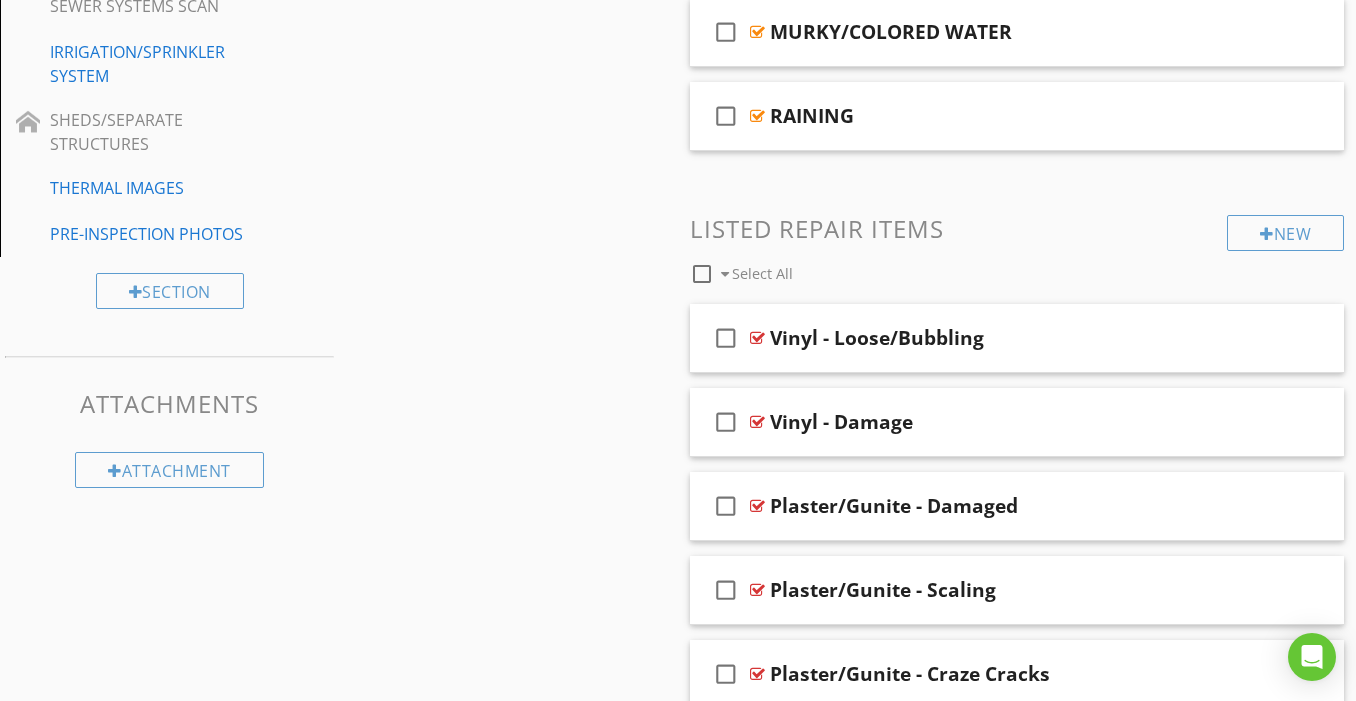 scroll, scrollTop: 979, scrollLeft: 0, axis: vertical 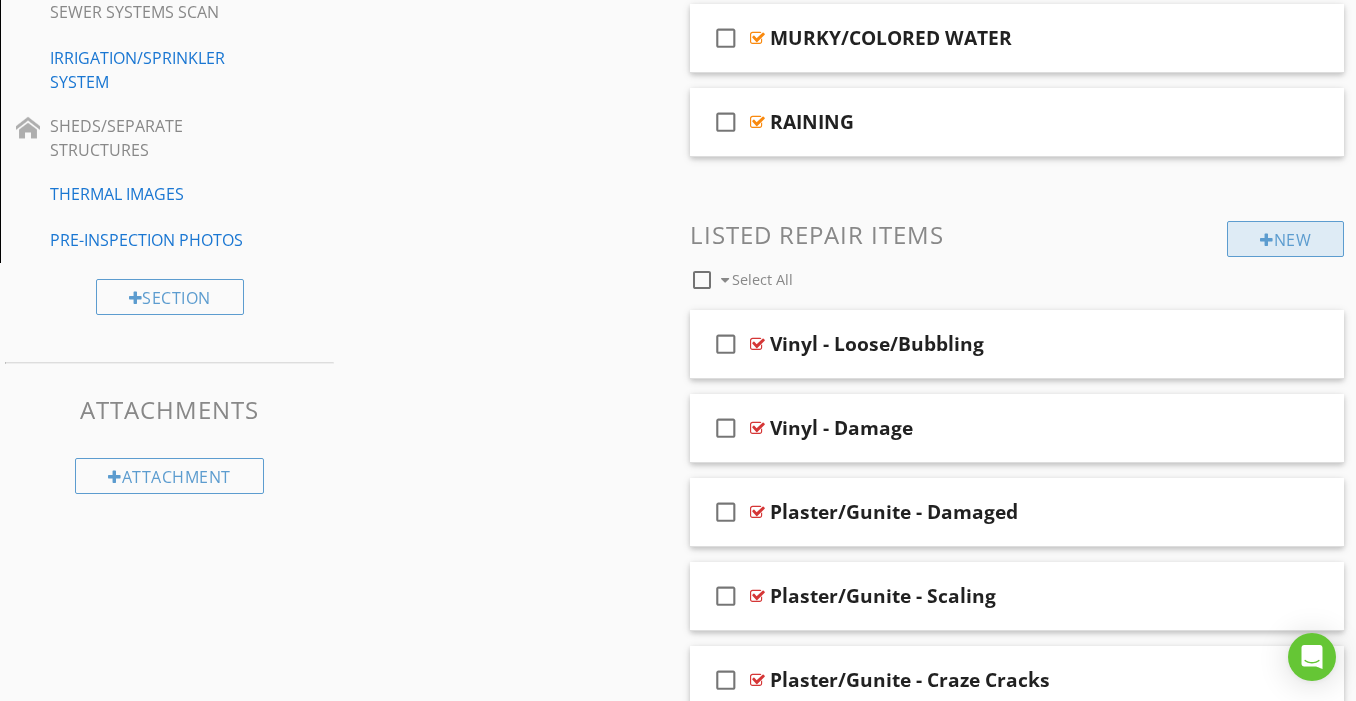 click at bounding box center [1267, 240] 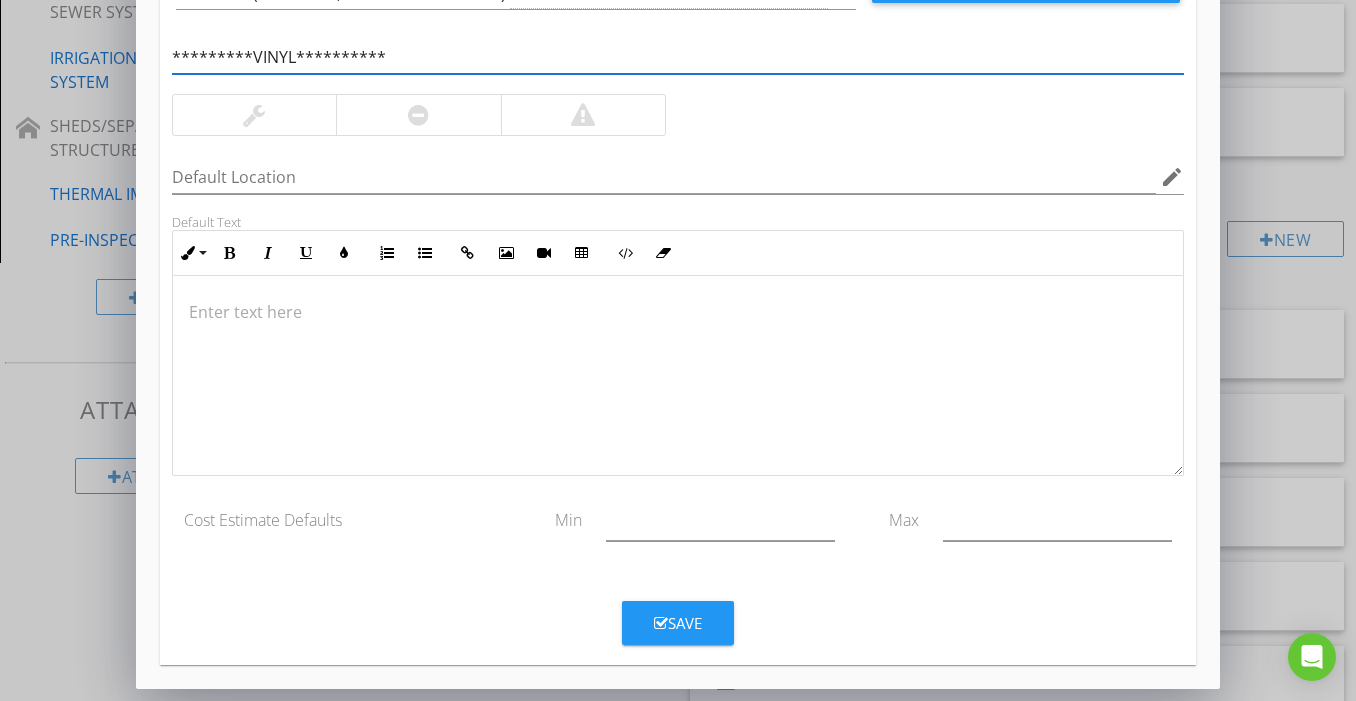 type on "**********" 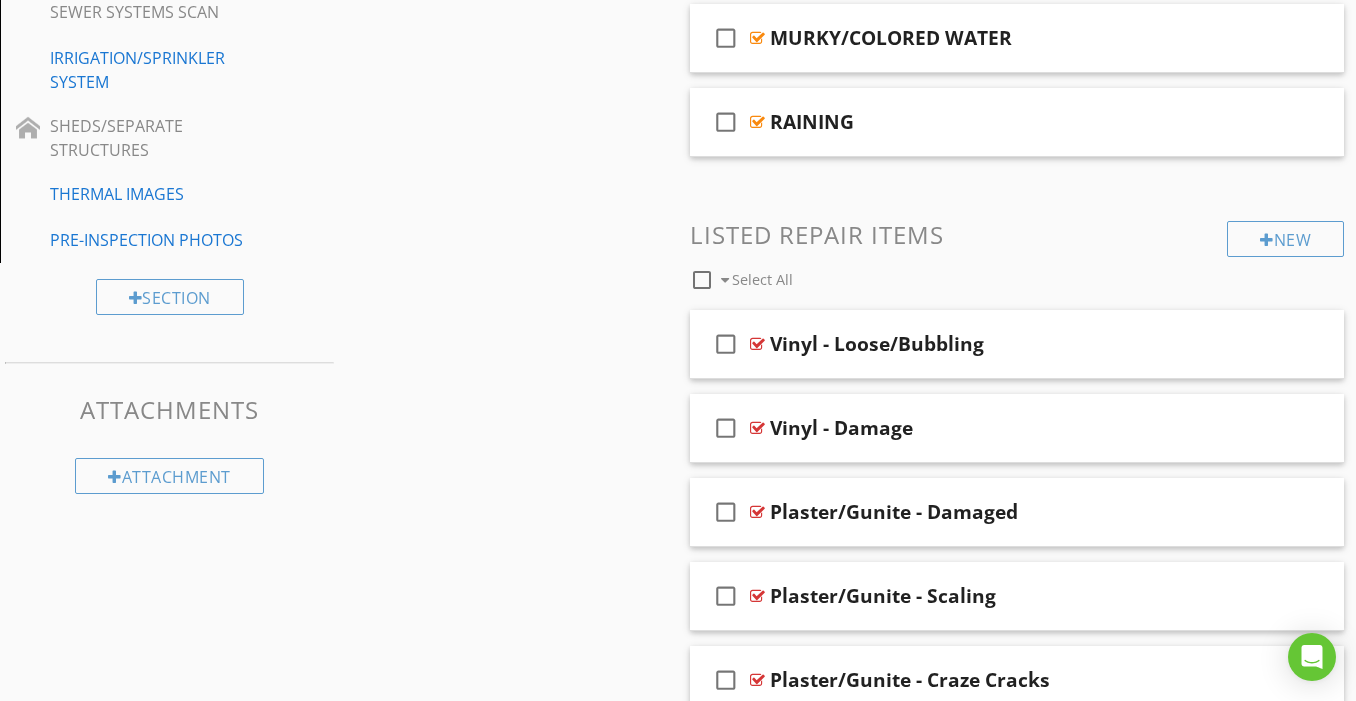 scroll, scrollTop: 91, scrollLeft: 0, axis: vertical 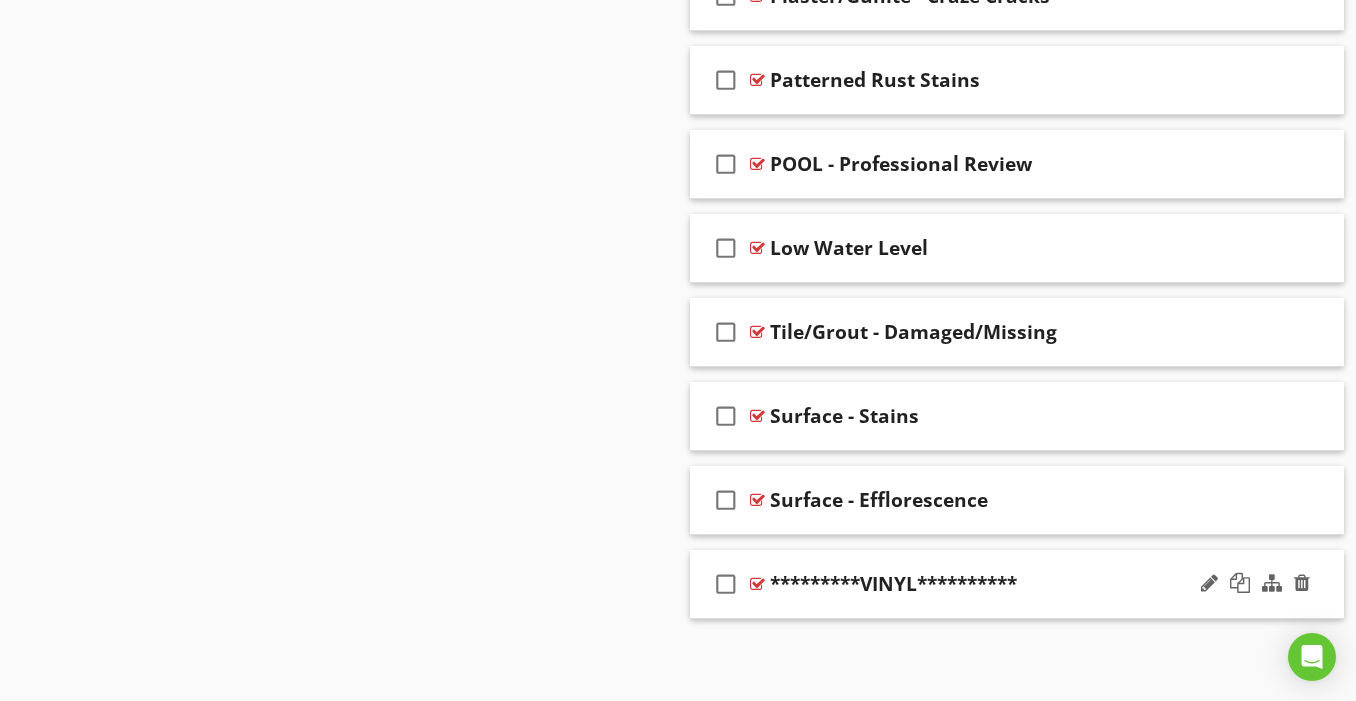 type 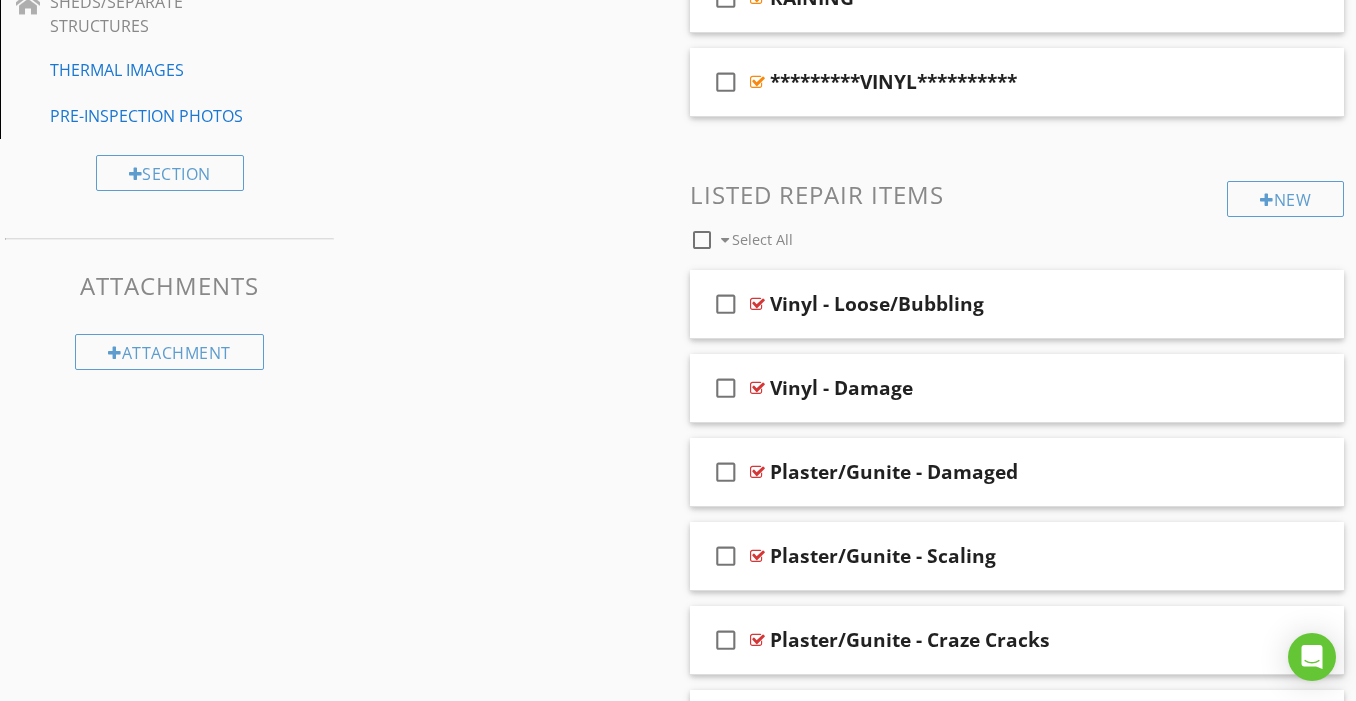 scroll, scrollTop: 1073, scrollLeft: 0, axis: vertical 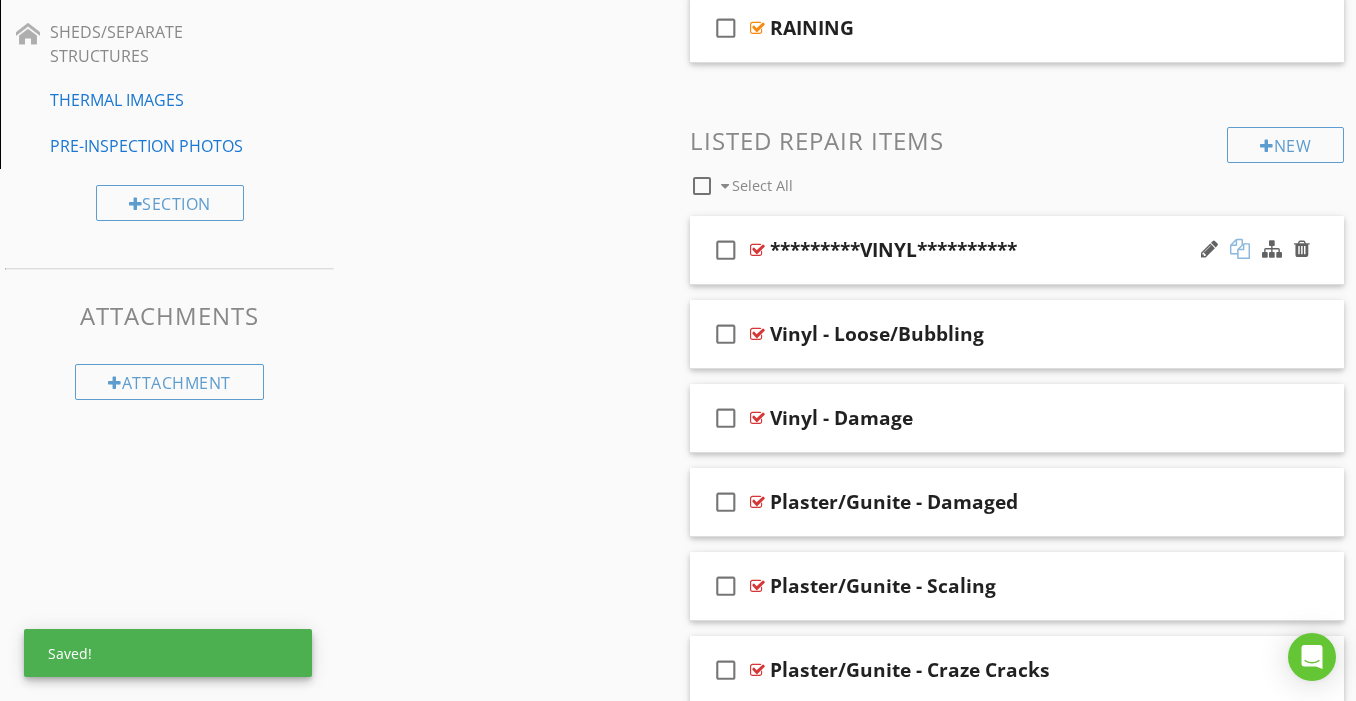click at bounding box center [1240, 249] 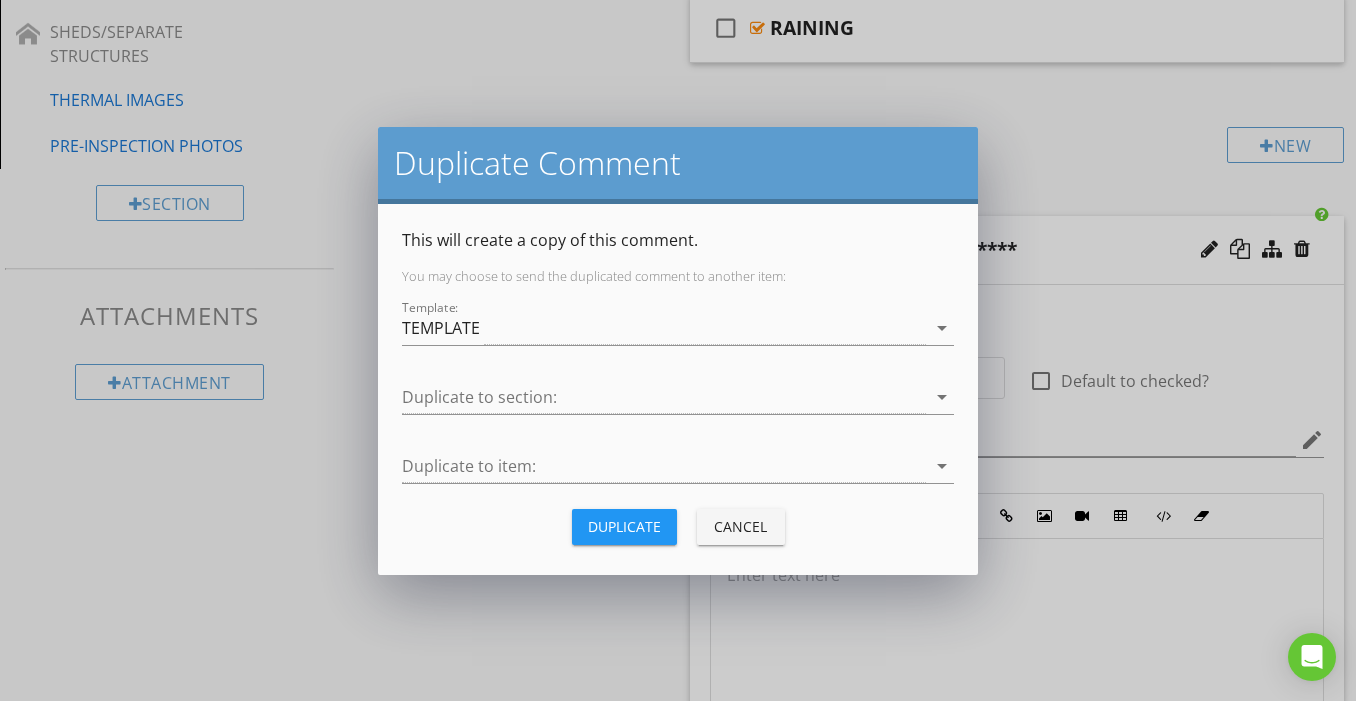 click on "Duplicate" at bounding box center [624, 526] 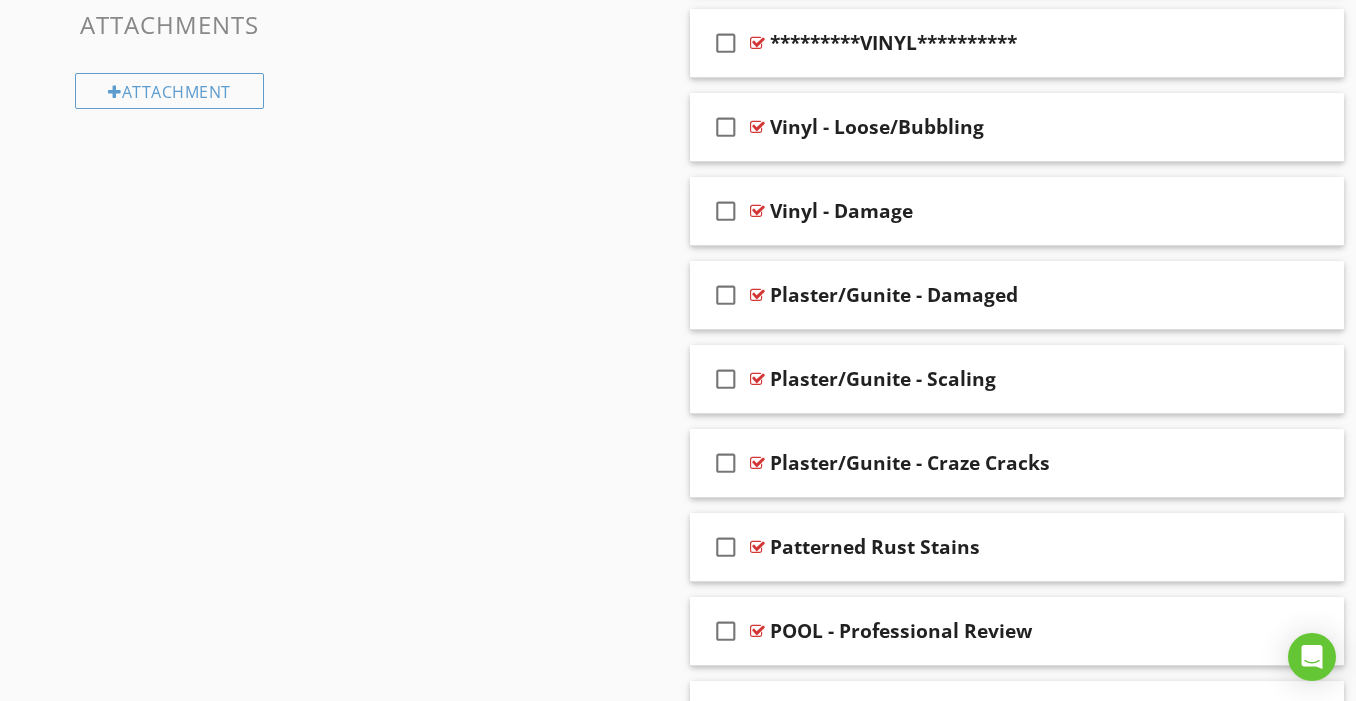 scroll, scrollTop: 1364, scrollLeft: 0, axis: vertical 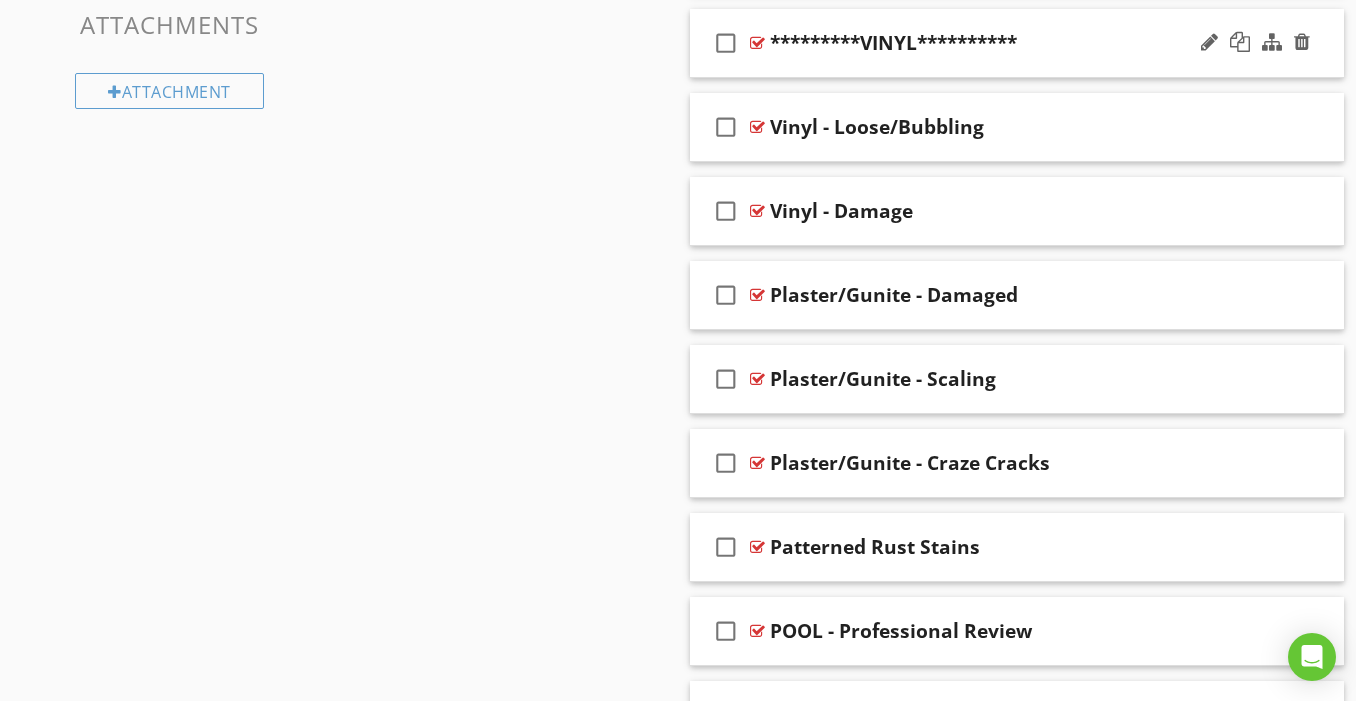 type 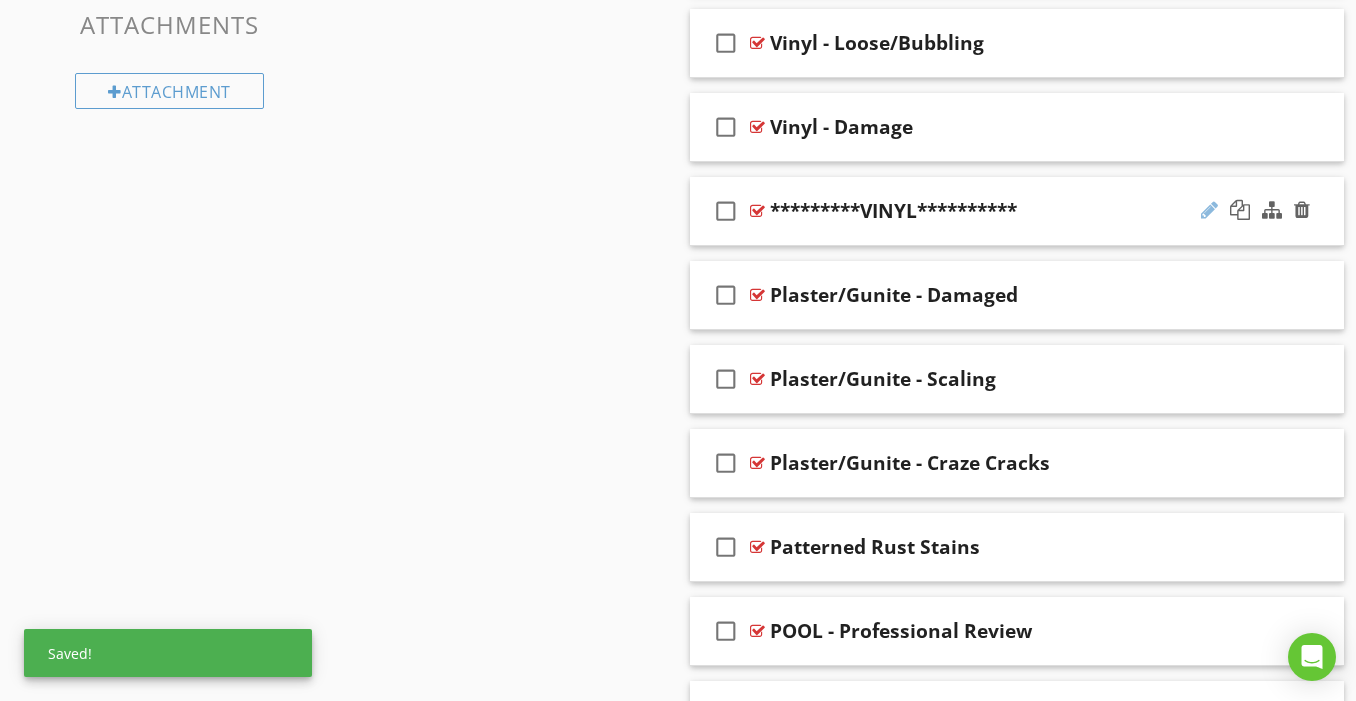 click at bounding box center (1209, 210) 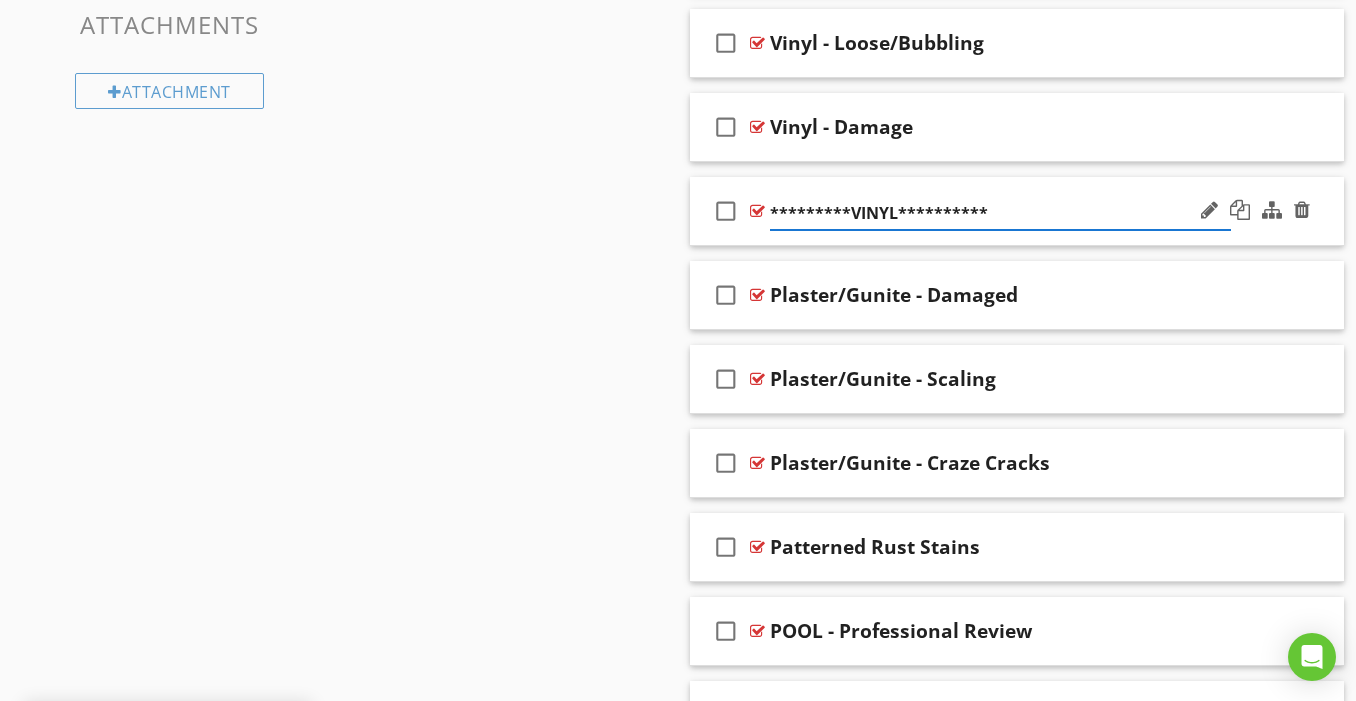 click on "**********" at bounding box center [1000, 213] 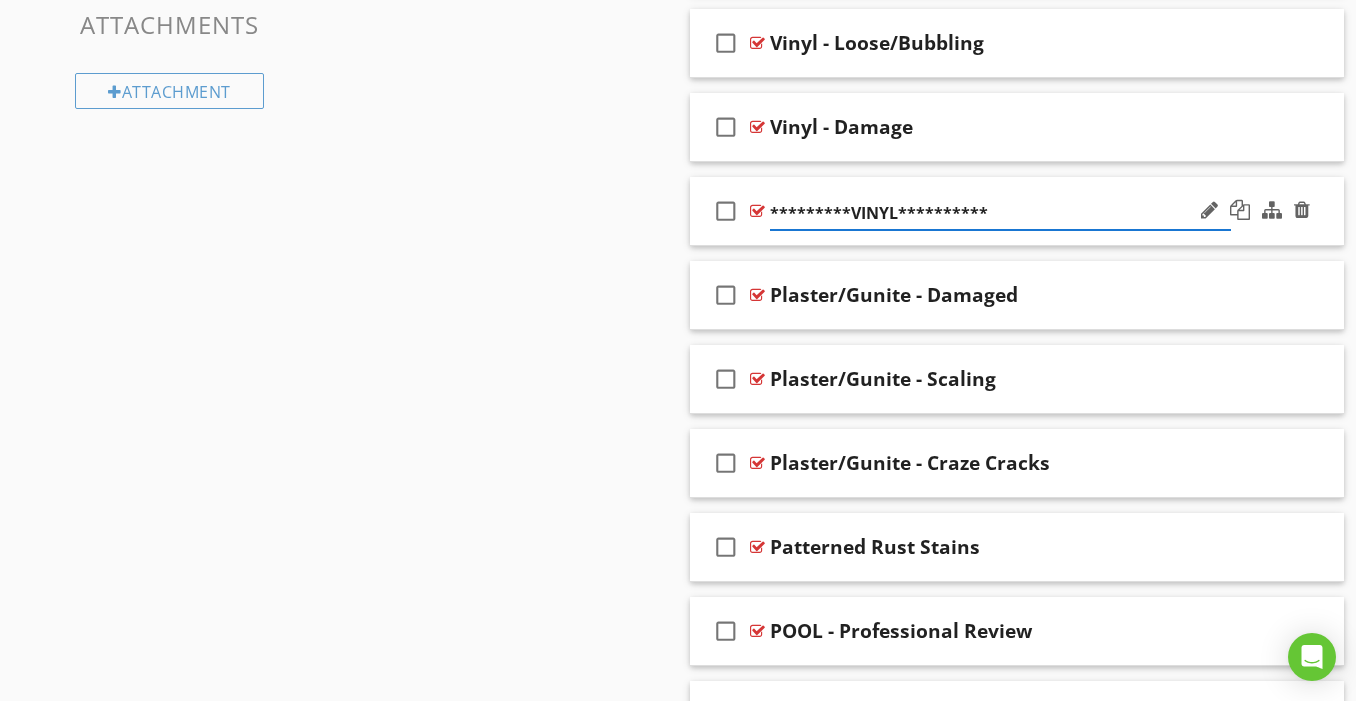 click on "**********" at bounding box center [1000, 213] 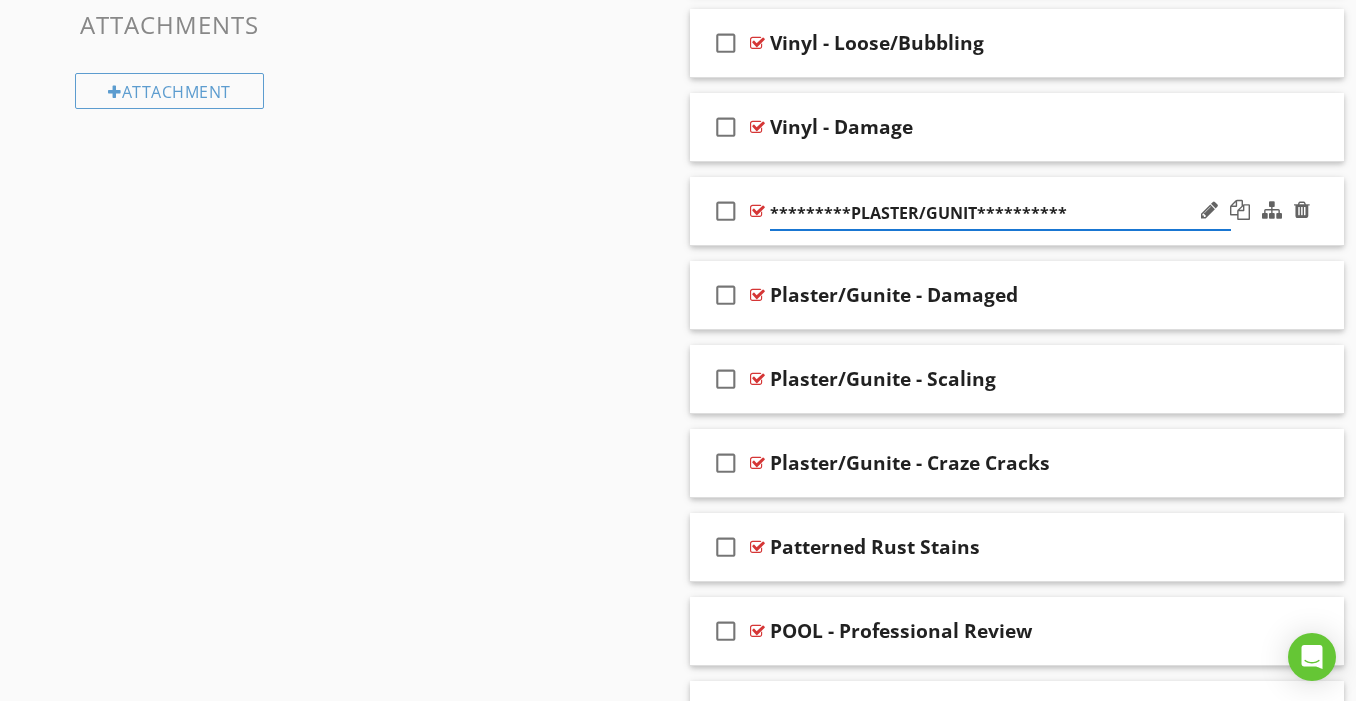 type on "**********" 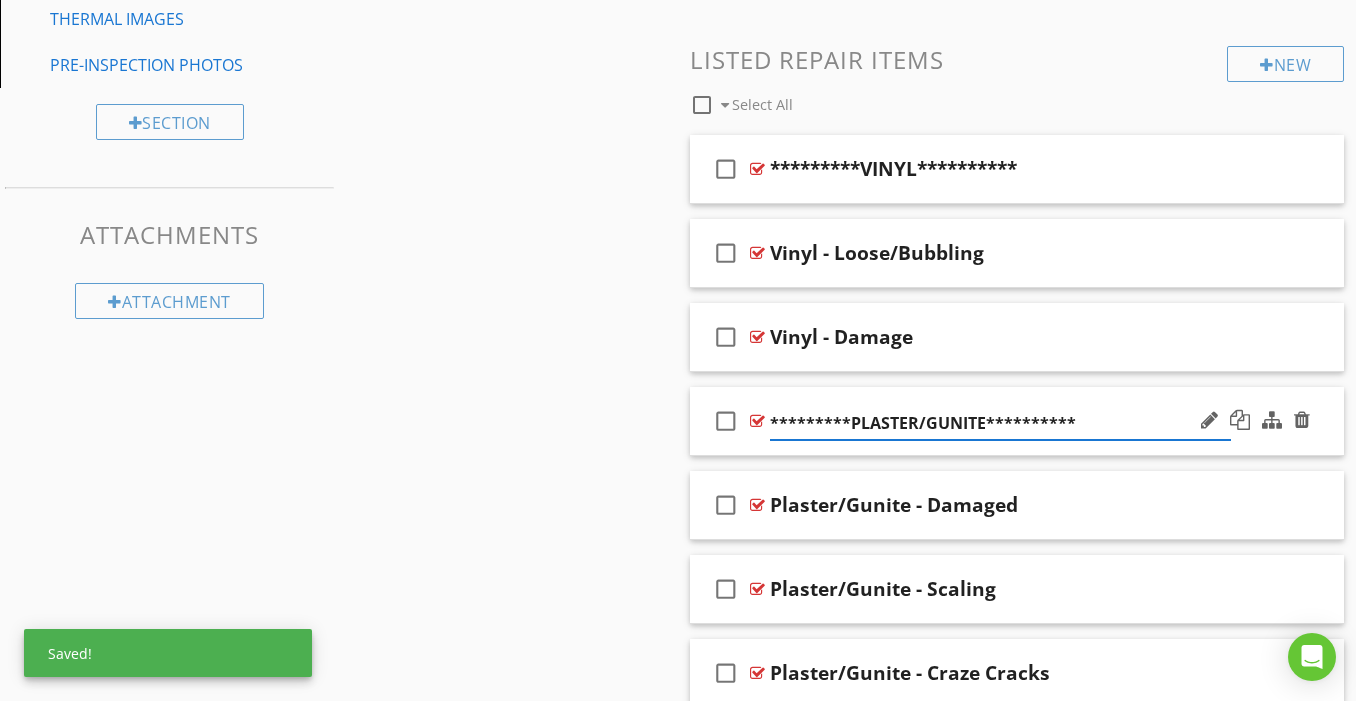 scroll, scrollTop: 1152, scrollLeft: 0, axis: vertical 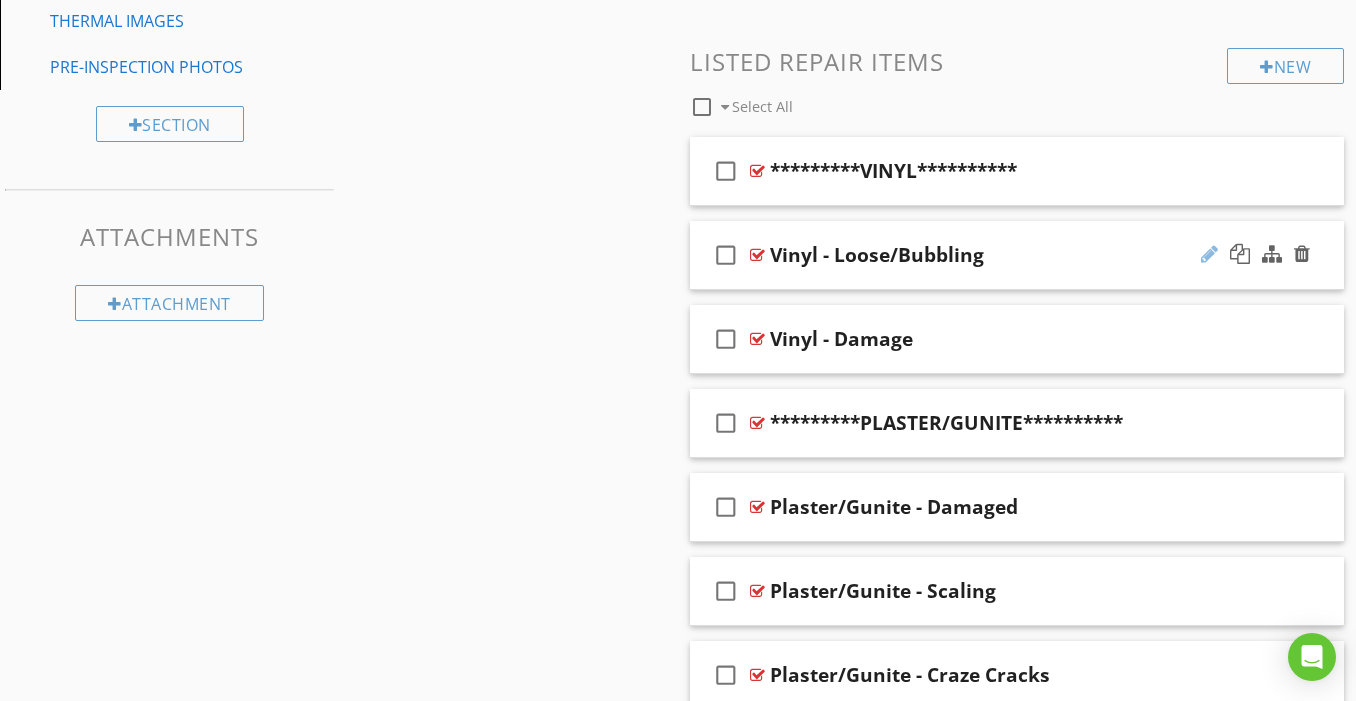 click at bounding box center [1209, 254] 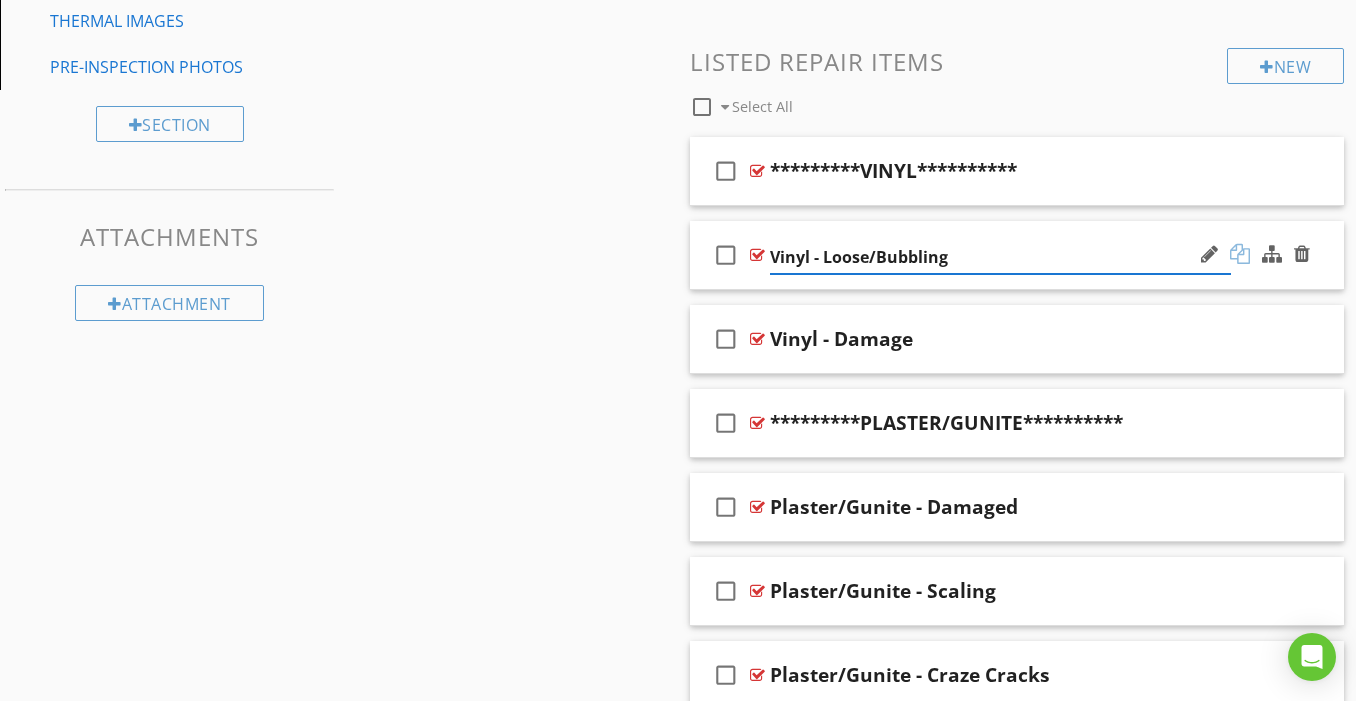 click at bounding box center (1240, 254) 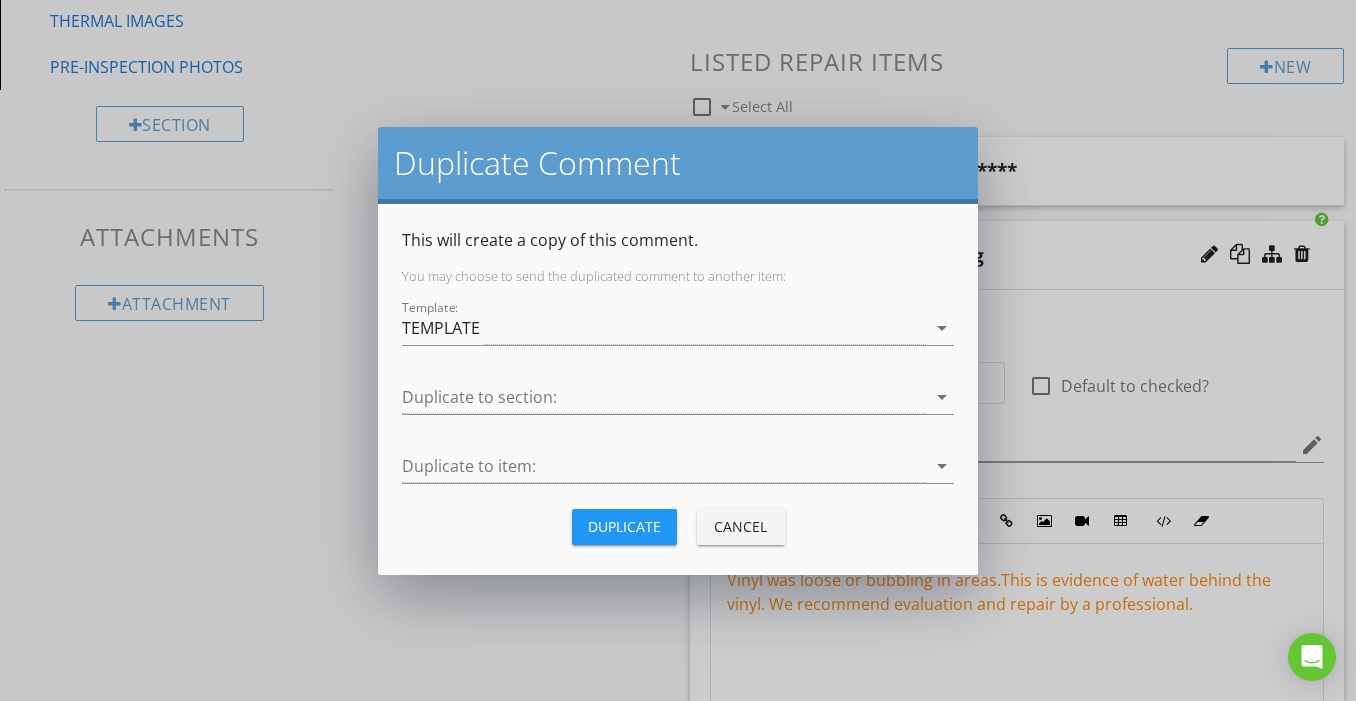 click on "Duplicate" at bounding box center (624, 526) 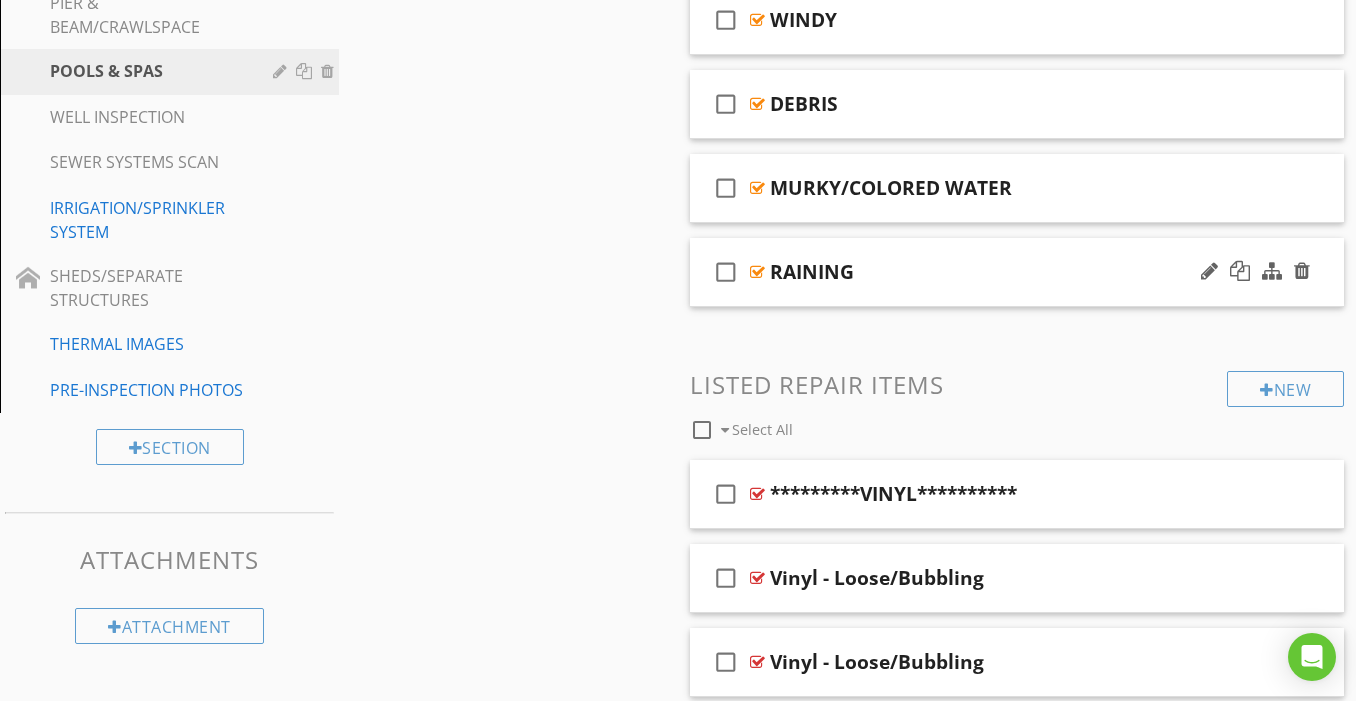 scroll, scrollTop: 1094, scrollLeft: 0, axis: vertical 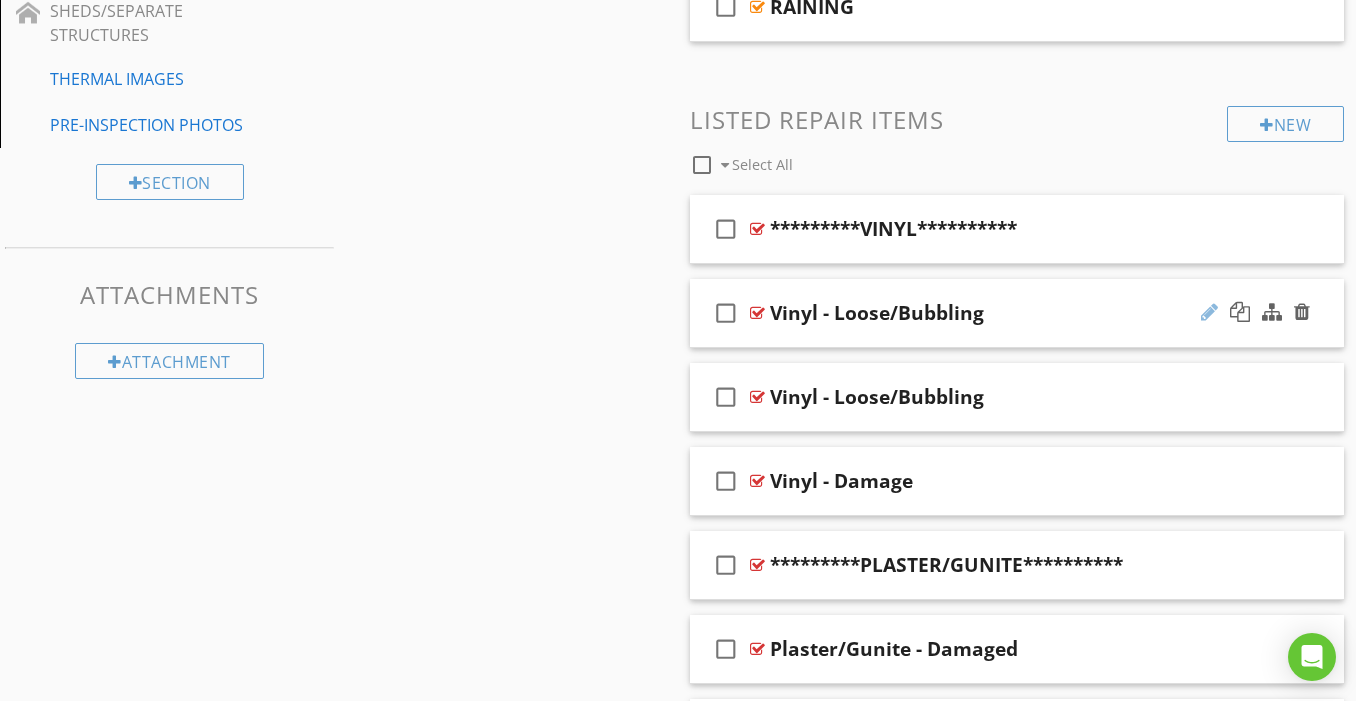 click at bounding box center (1209, 312) 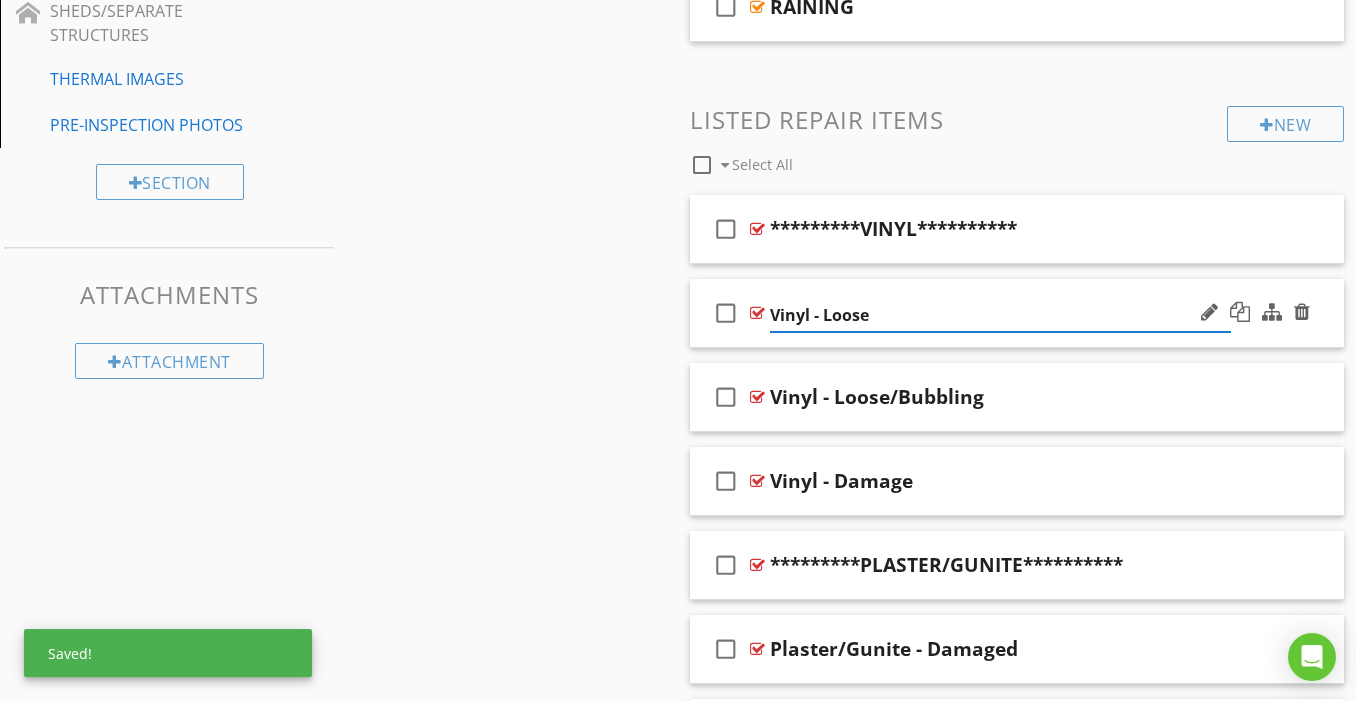 click on "Vinyl - Loose" at bounding box center [1000, 315] 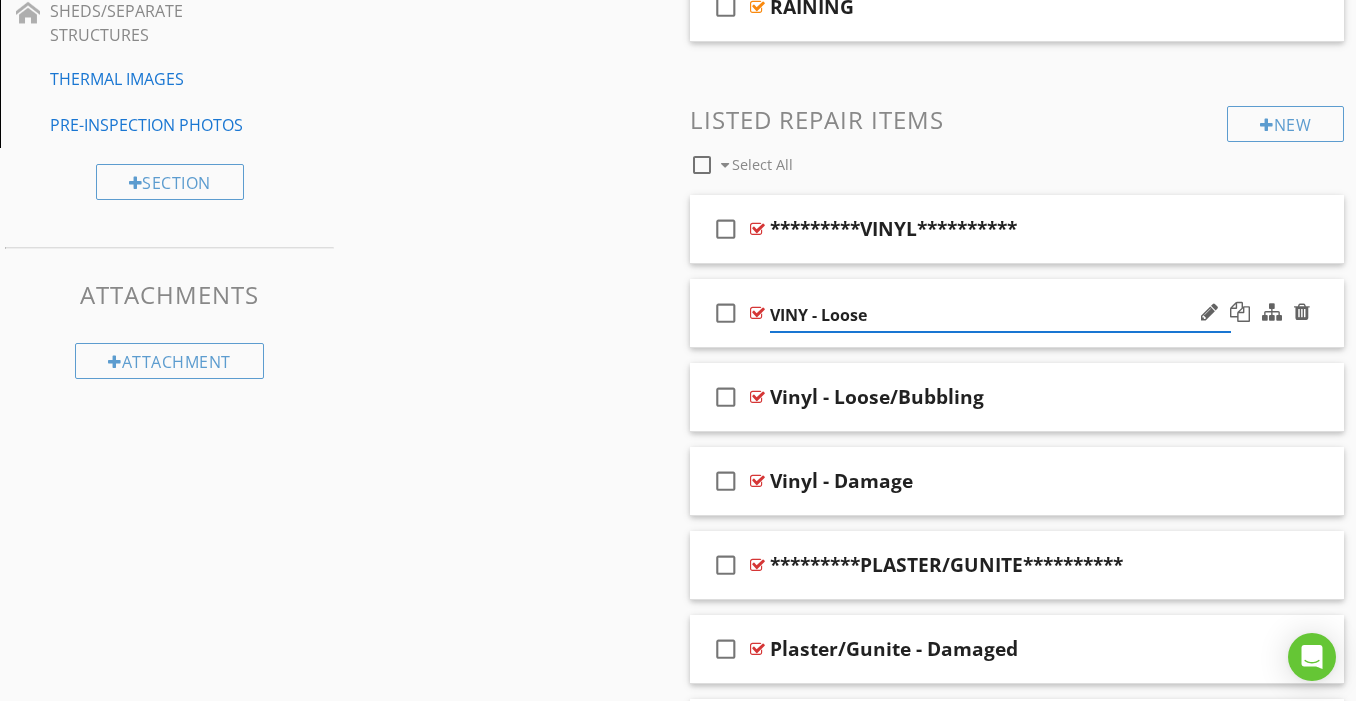 type on "VINYL - Loose" 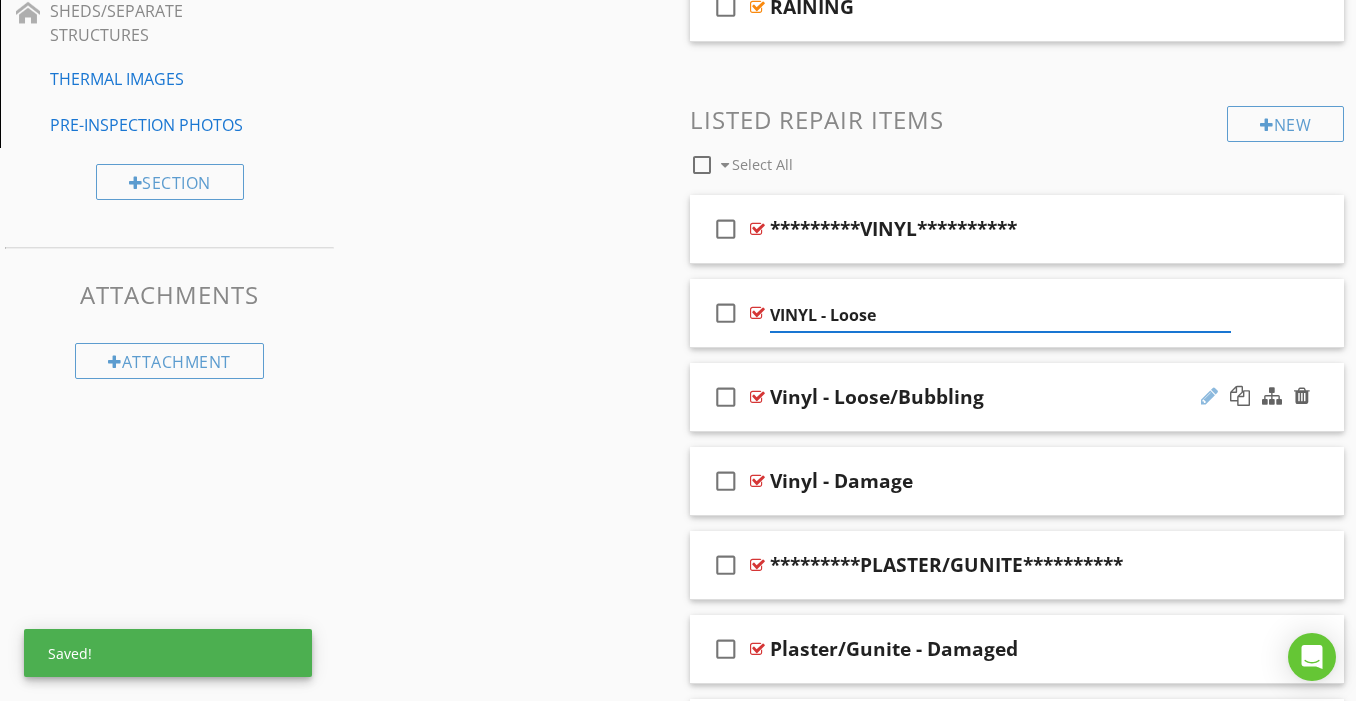 click at bounding box center [1209, 396] 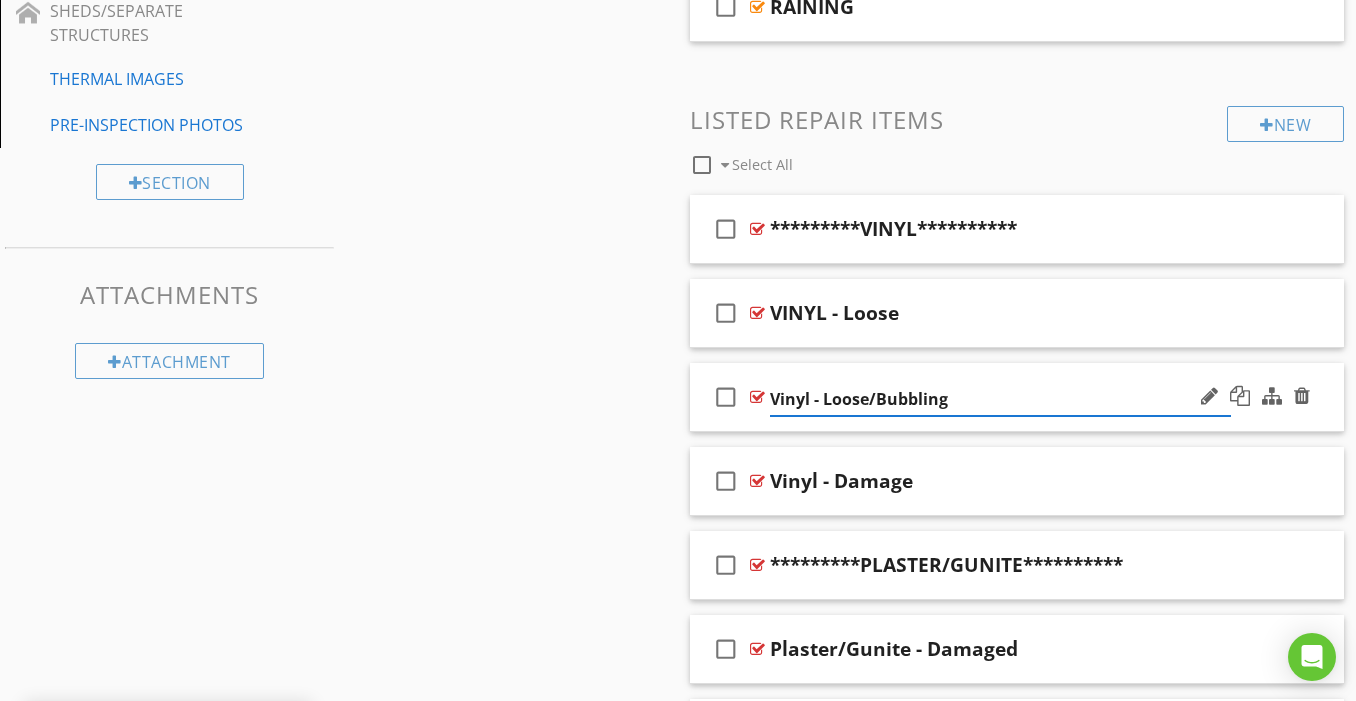 click on "Vinyl - Loose/Bubbling" at bounding box center [1000, 399] 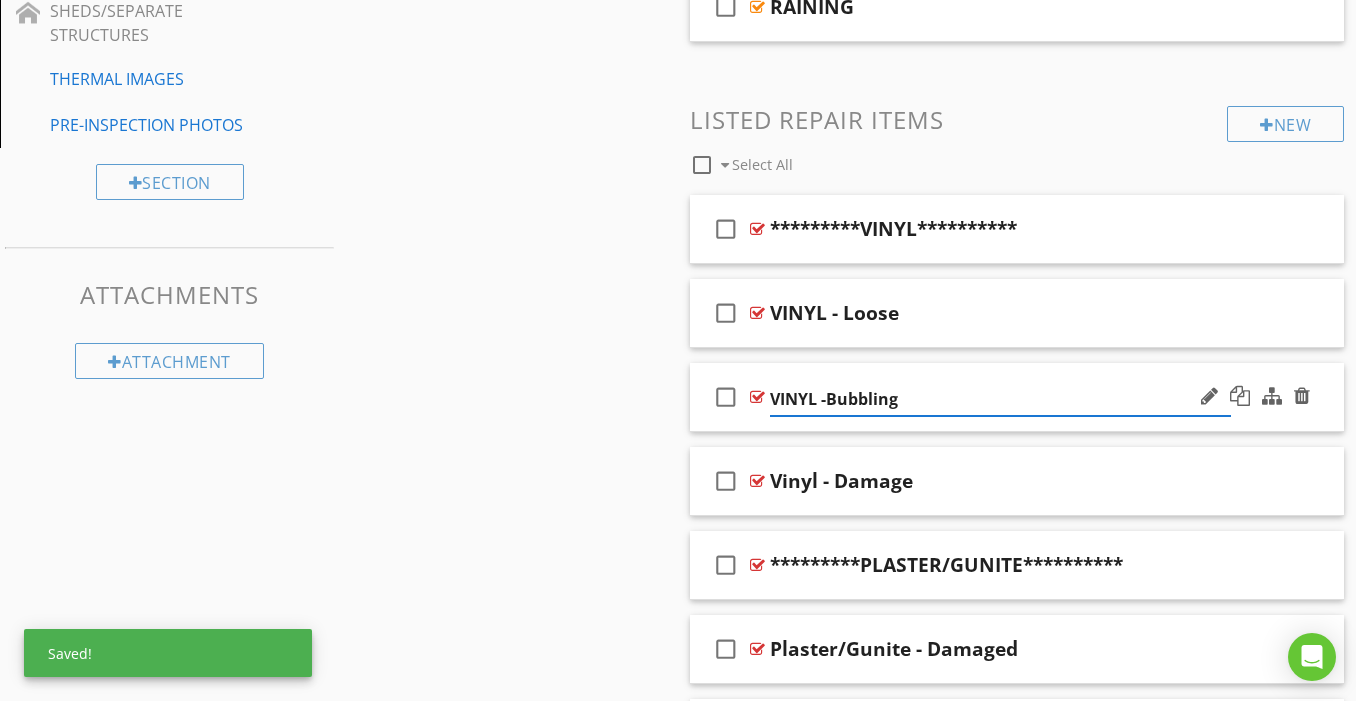 type on "VINYL - Bubbling" 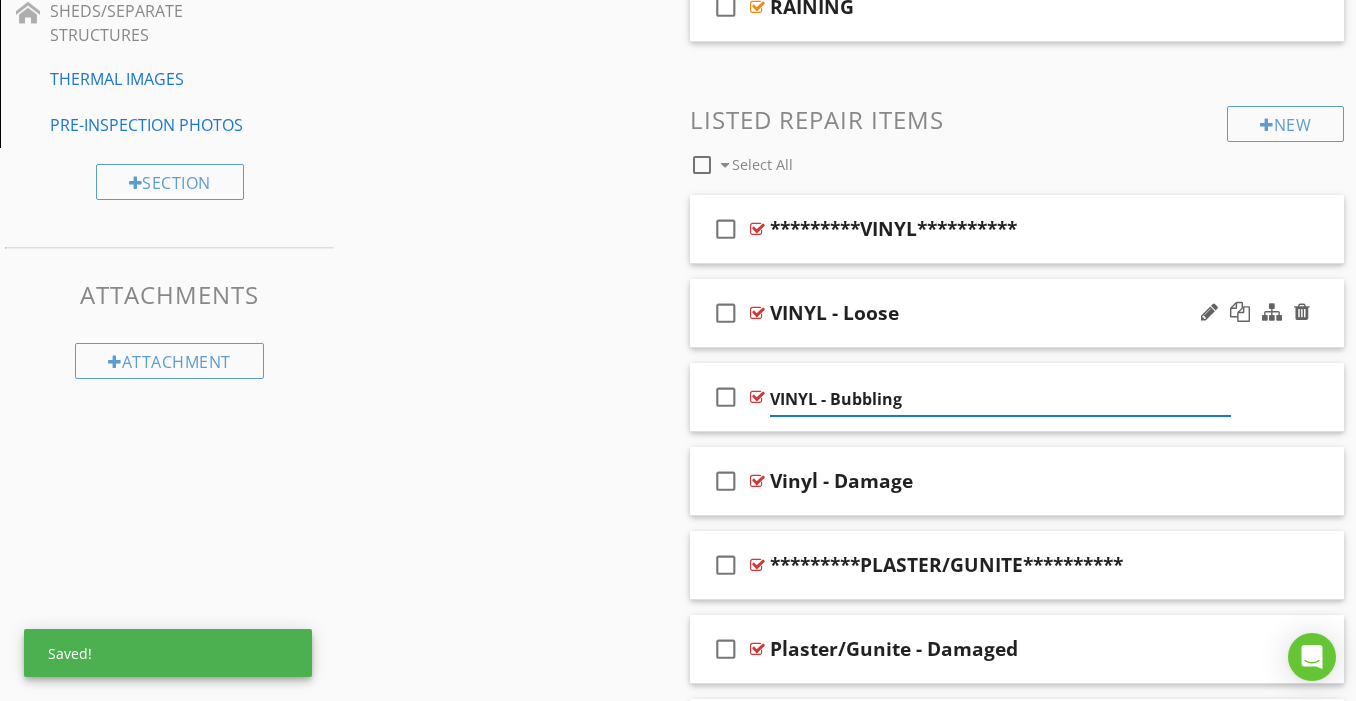 click on "check_box_outline_blank
VINYL - Loose" at bounding box center (1017, 313) 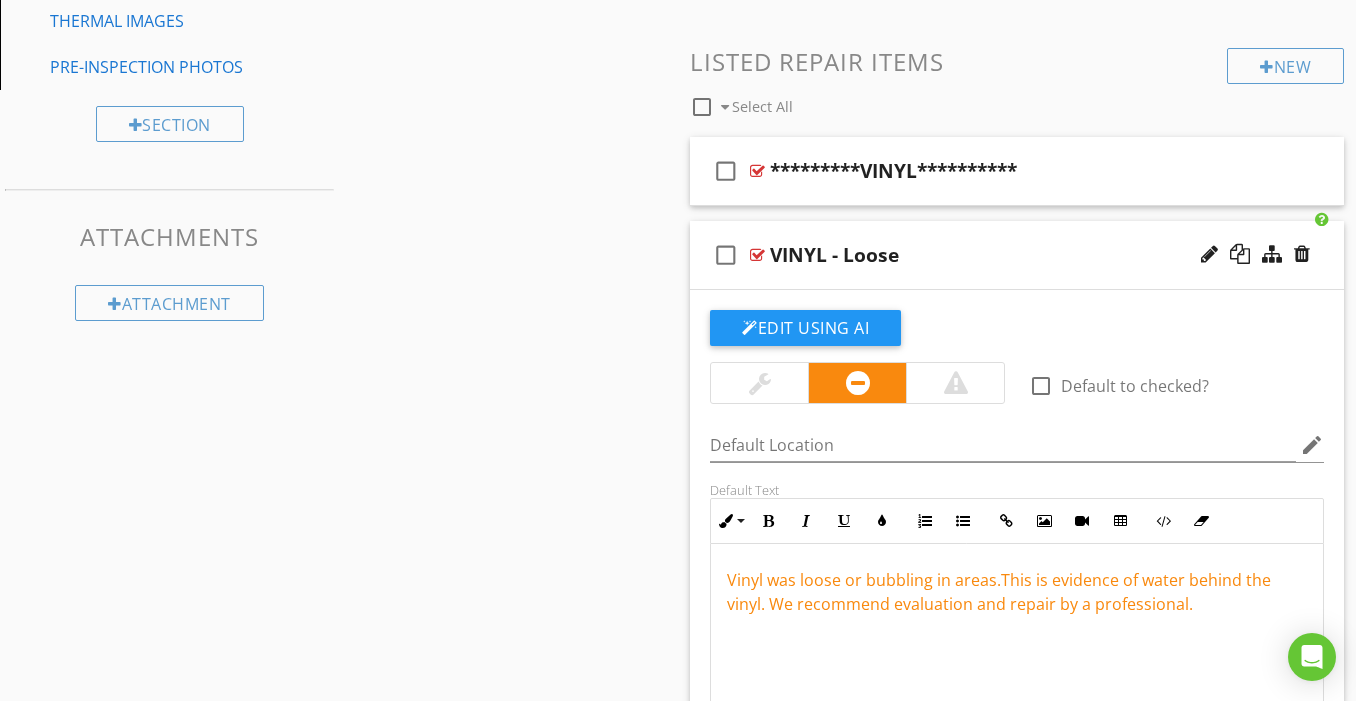 scroll, scrollTop: 1419, scrollLeft: 0, axis: vertical 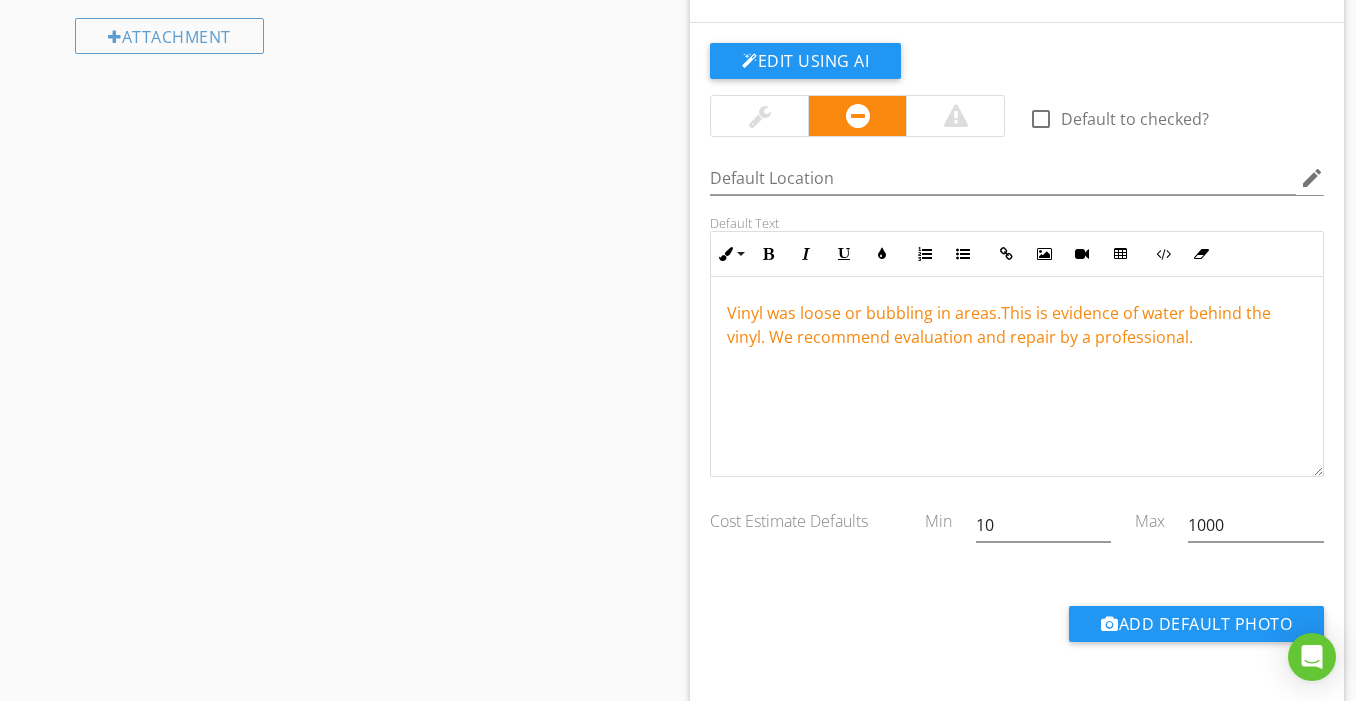 click on "Vinyl was loose or bubbling in areas.This is evidence of water behind the vinyl. We recommend evaluation and repair by a professional." at bounding box center [999, 325] 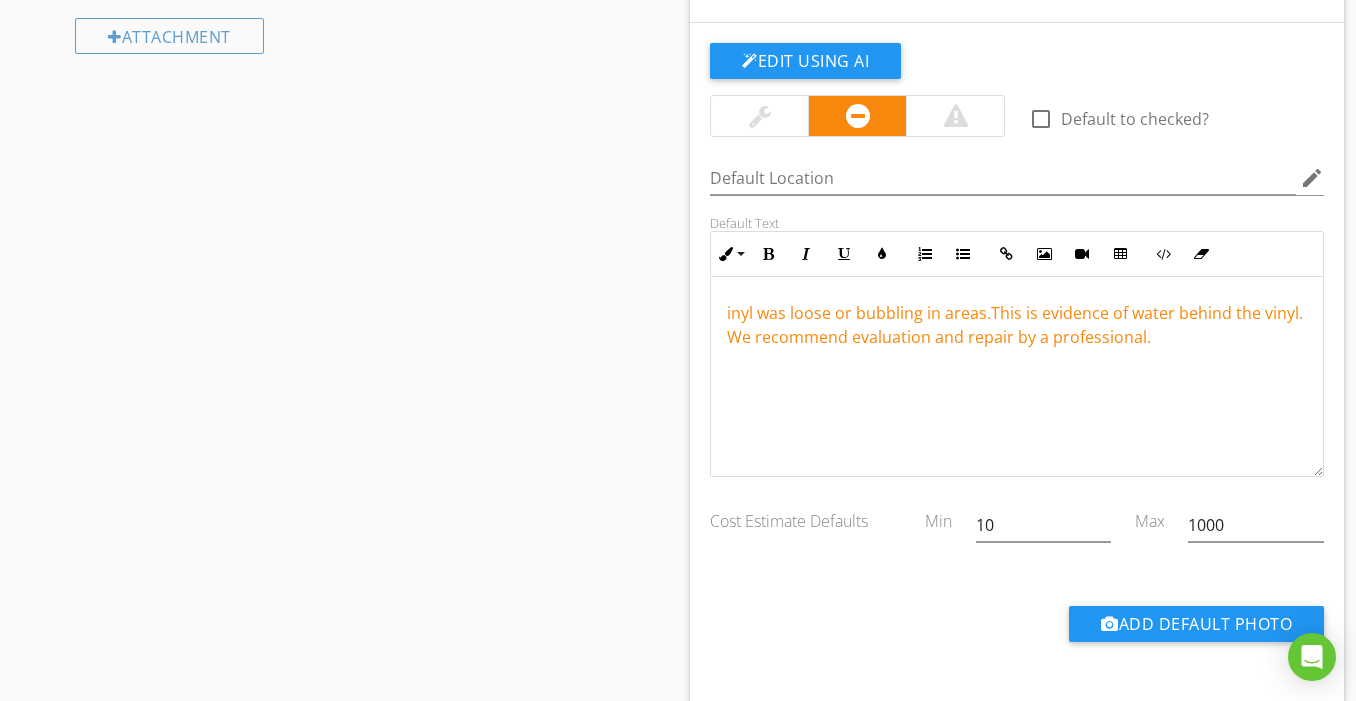 type 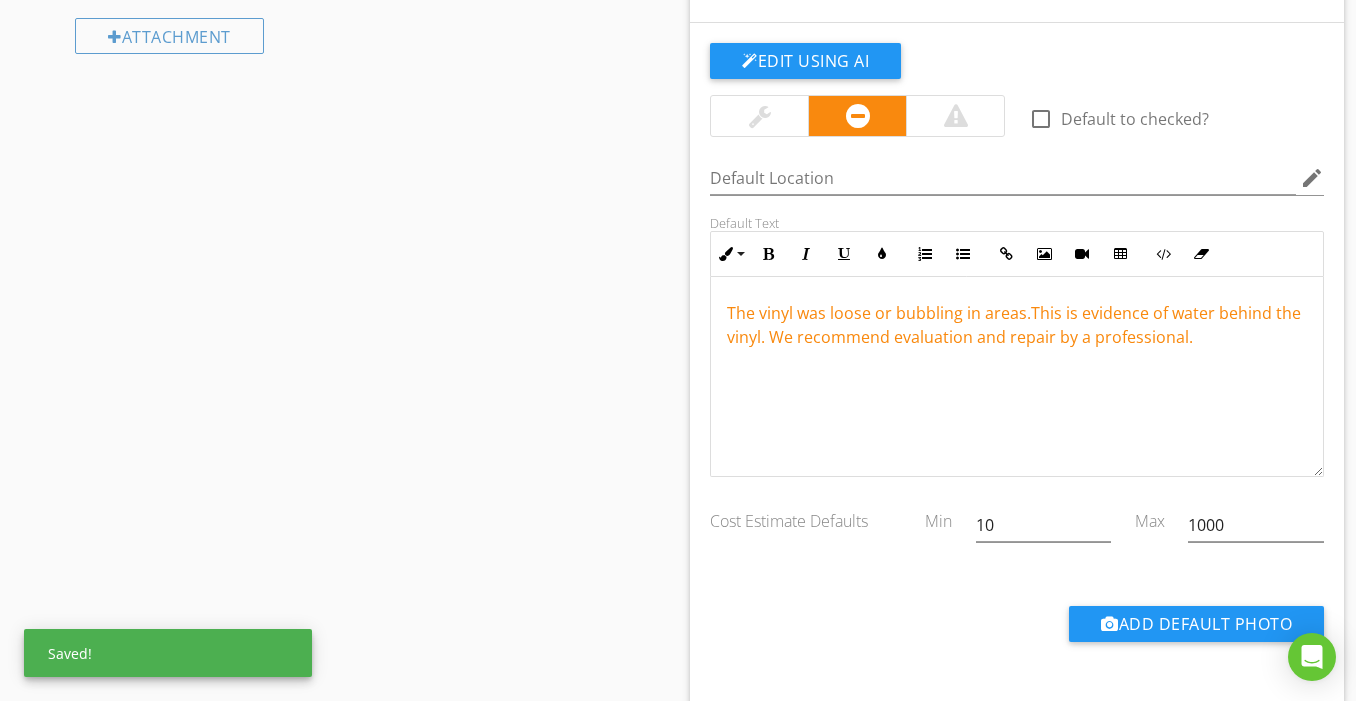 click on "The vinyl was loose or bubbling in areas.This is evidence of water behind the vinyl. We recommend evaluation and repair by a professional." at bounding box center (1014, 325) 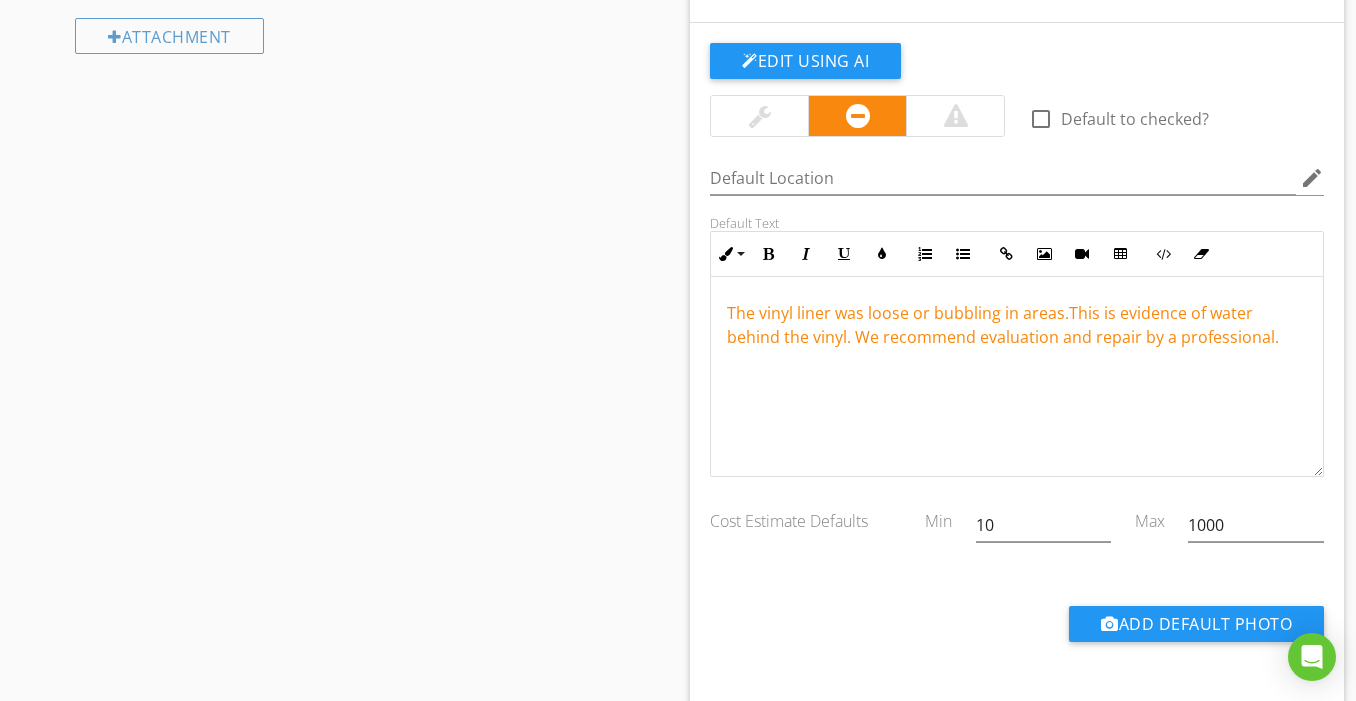 click on "The vinyl liner was loose or bubbling in areas.This is evidence of water behind the vinyl. We recommend evaluation and repair by a professional." at bounding box center (1003, 325) 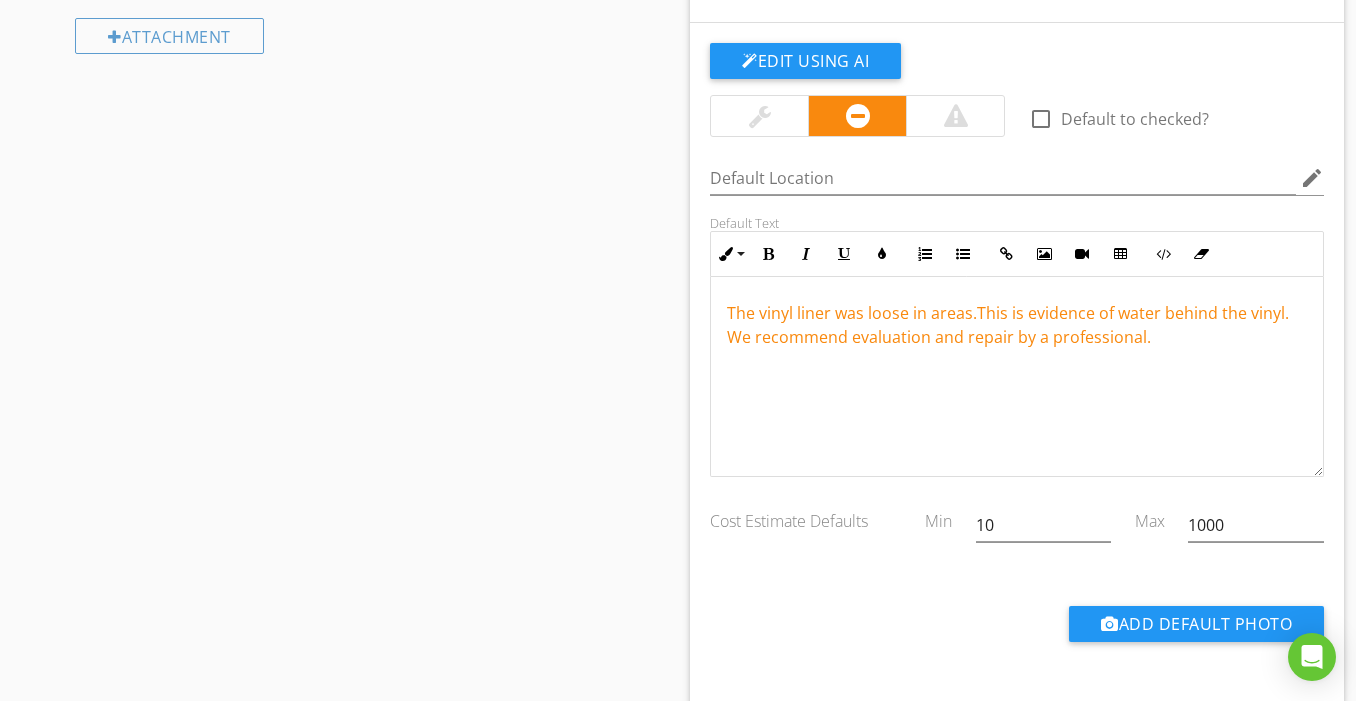 click on "The vinyl liner was loose in areas.This is evidence of water behind the vinyl. We recommend evaluation and repair by a professional." at bounding box center (1008, 325) 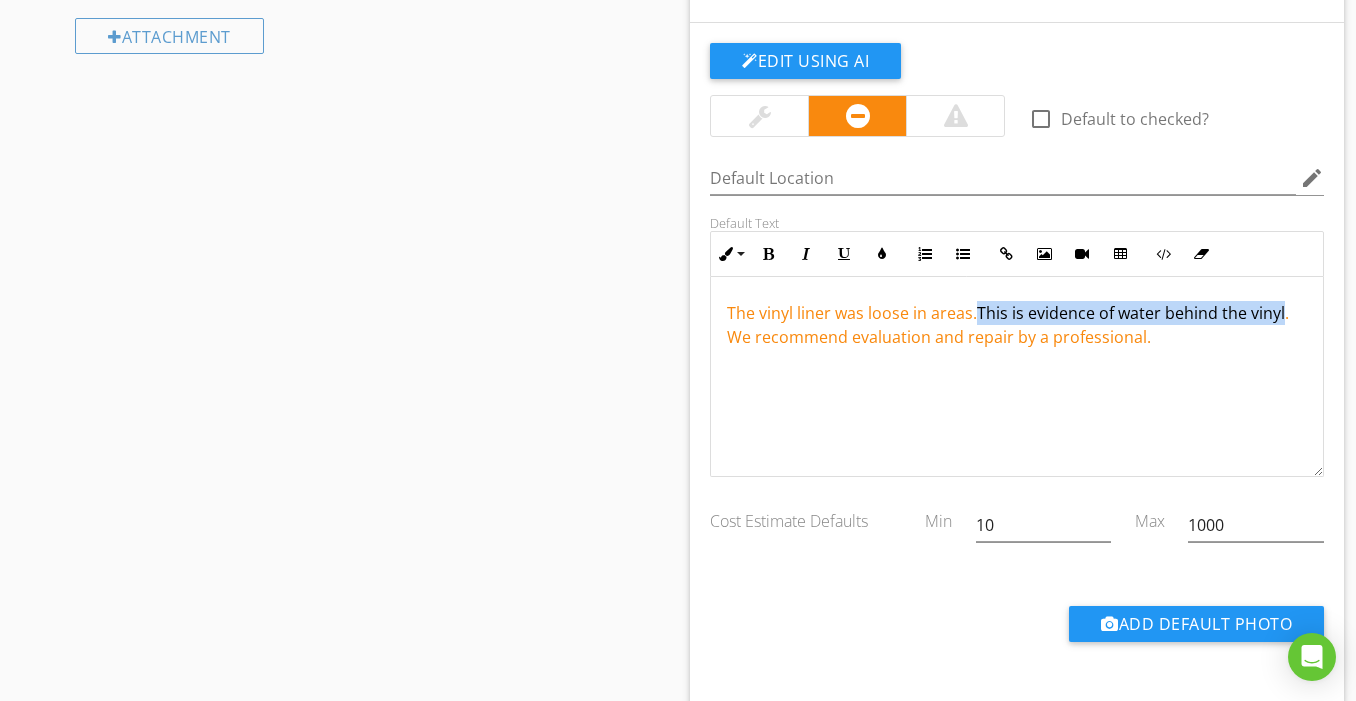drag, startPoint x: 976, startPoint y: 312, endPoint x: 1279, endPoint y: 314, distance: 303.0066 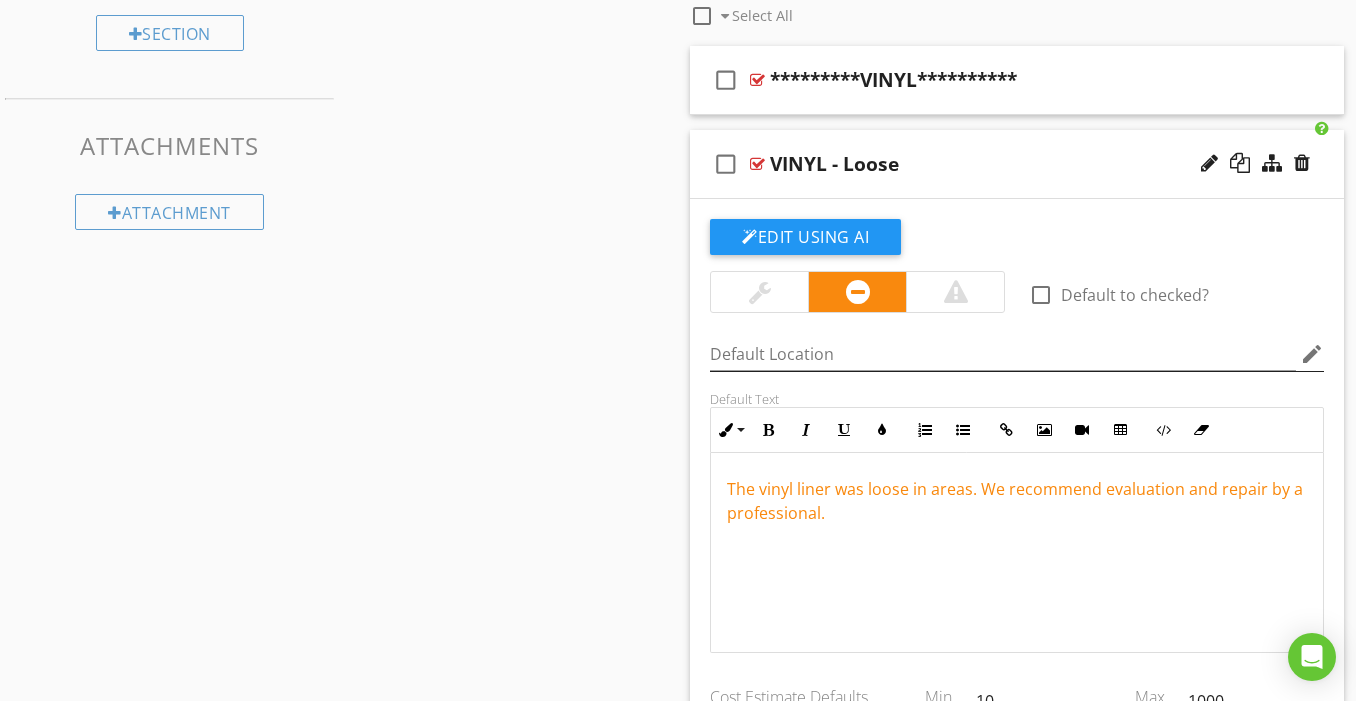scroll, scrollTop: 1241, scrollLeft: 0, axis: vertical 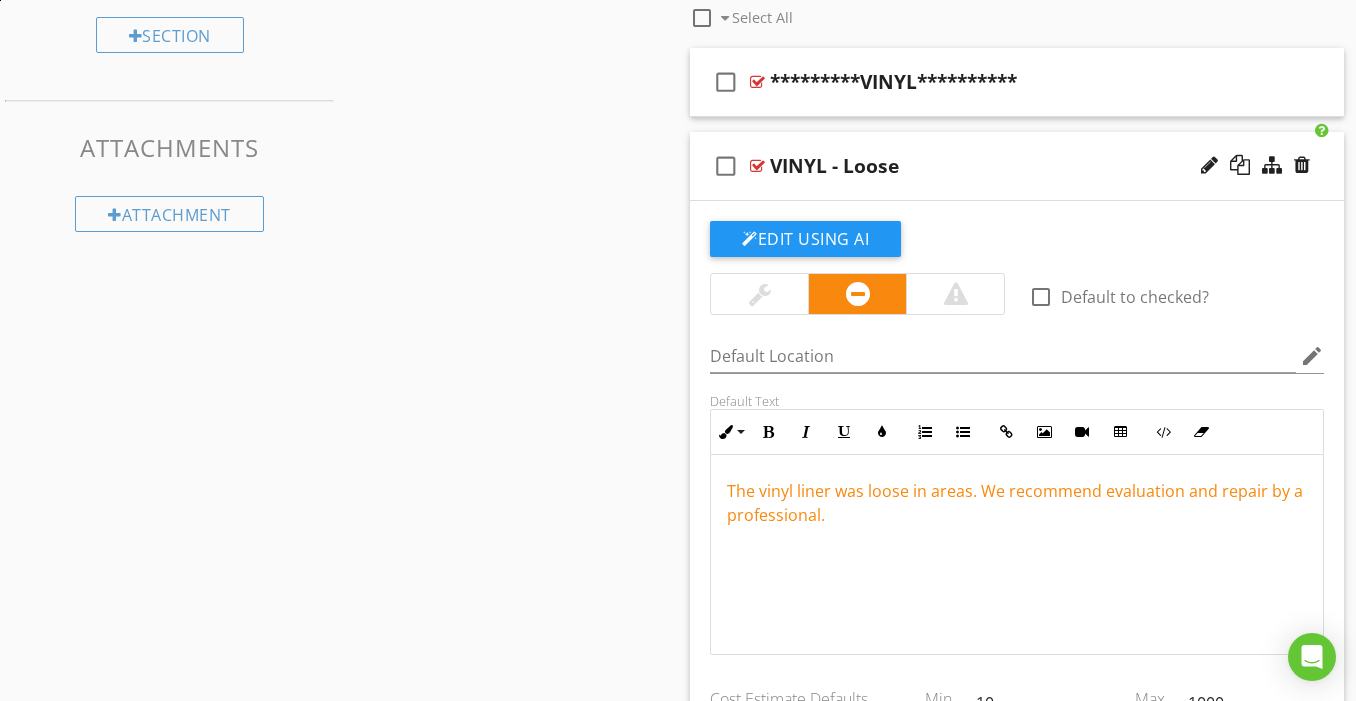 click on "check_box_outline_blank
VINYL - Loose" at bounding box center [1017, 166] 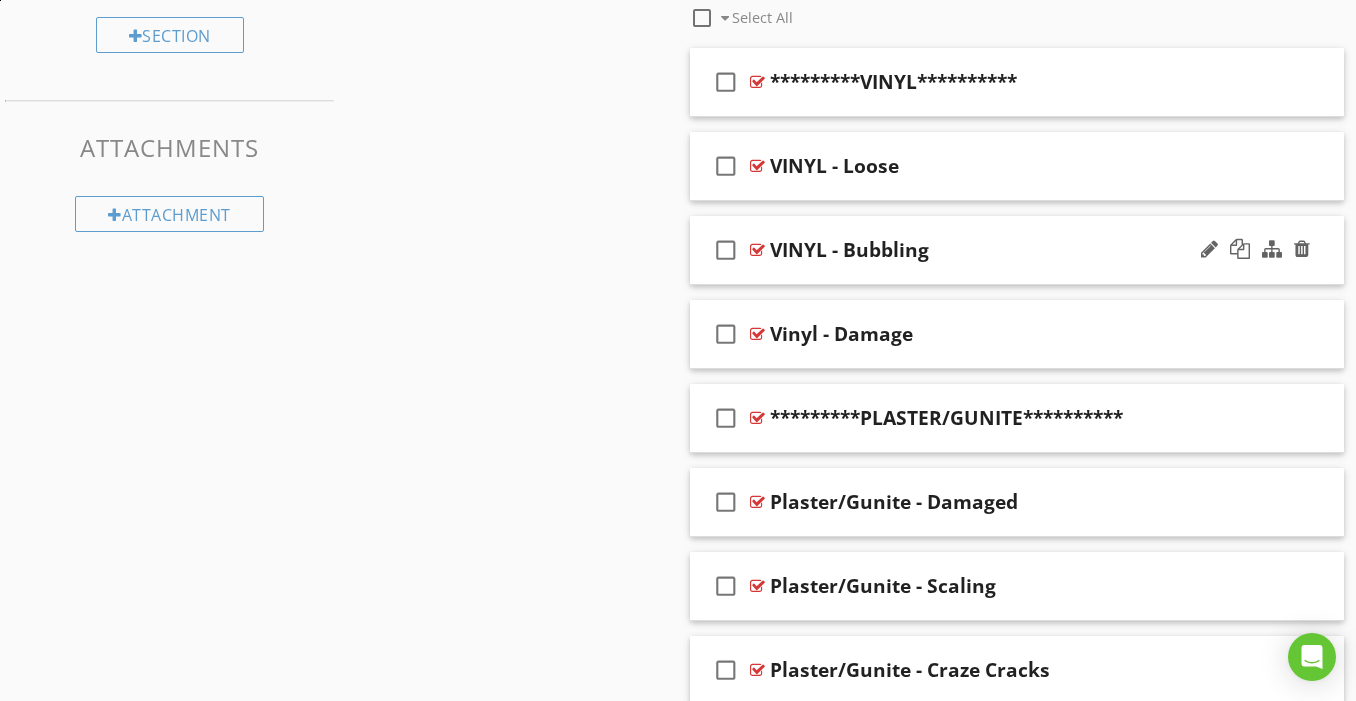 click on "check_box_outline_blank
VINYL - Bubbling" at bounding box center (1017, 250) 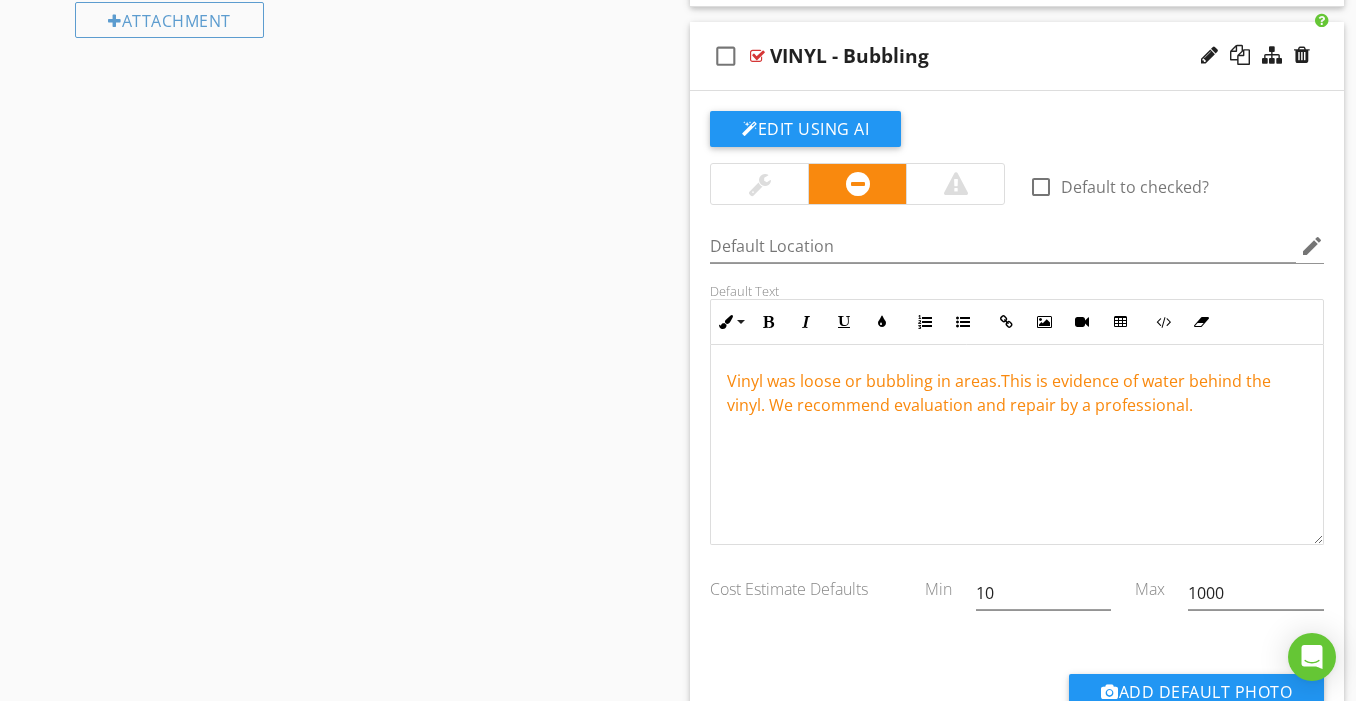 scroll, scrollTop: 1446, scrollLeft: 0, axis: vertical 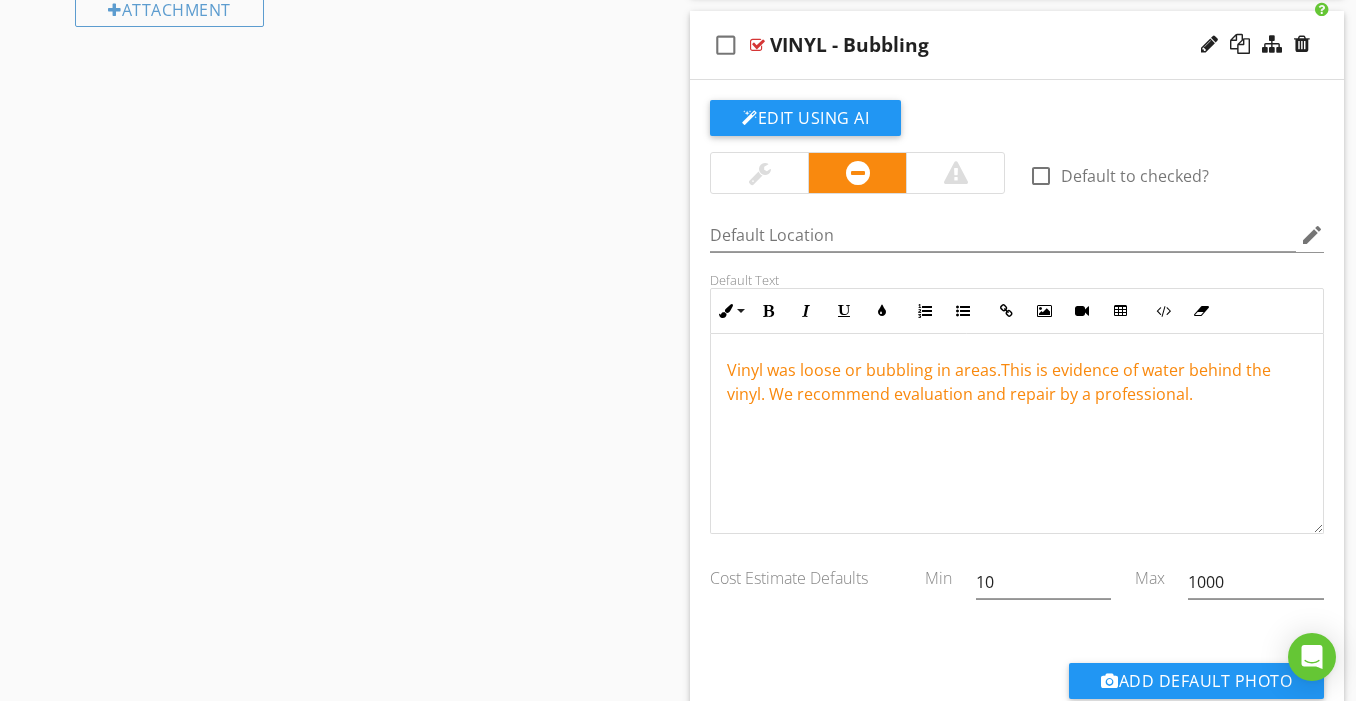 click on "Vinyl was loose or bubbling in areas.This is evidence of water behind the vinyl. We recommend evaluation and repair by a professional." at bounding box center [999, 382] 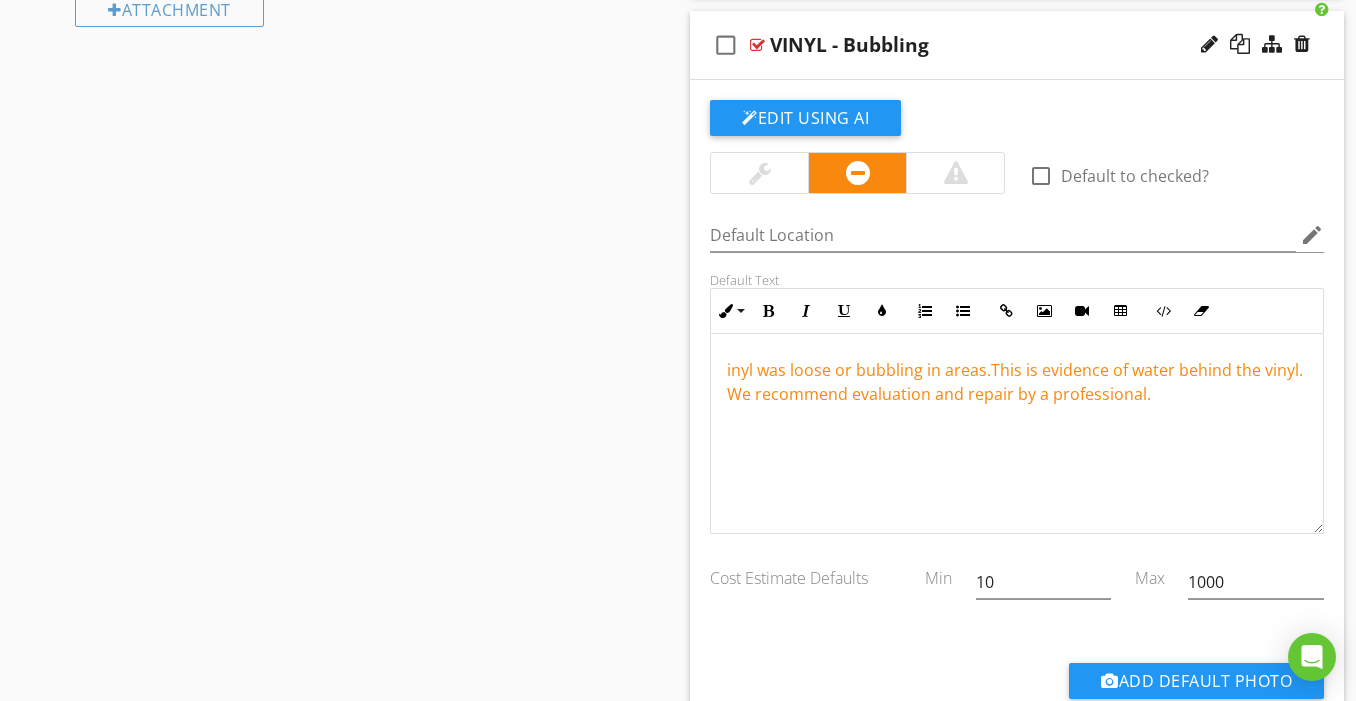 type 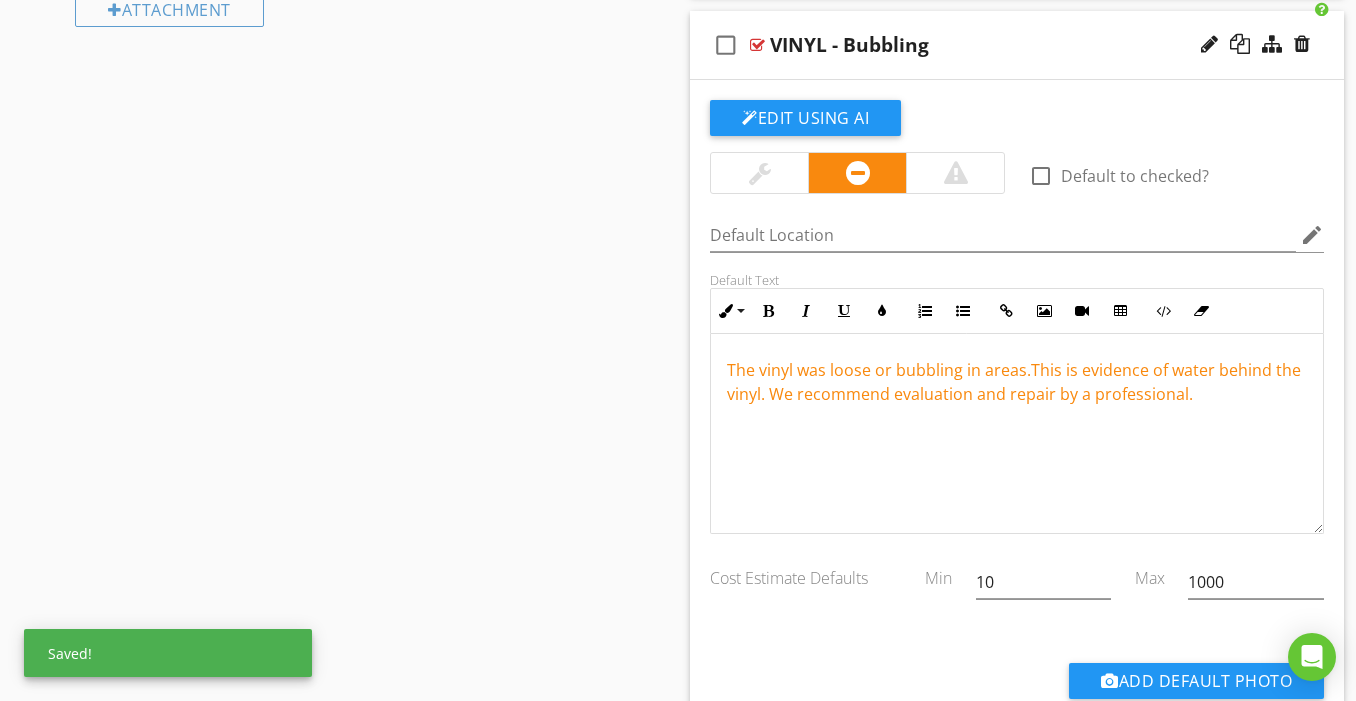 click on "The vinyl was loose or bubbling in areas.This is evidence of water behind the vinyl. We recommend evaluation and repair by a professional." at bounding box center (1014, 382) 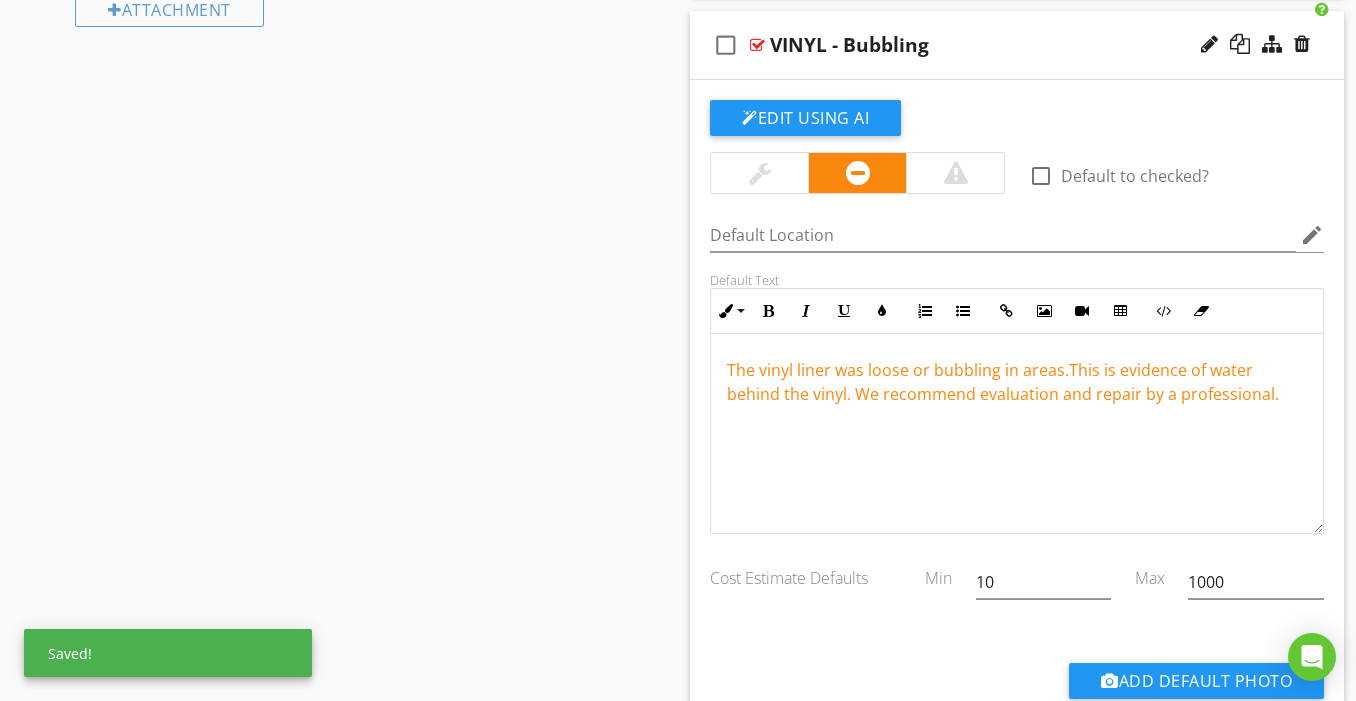 click on "The vinyl liner was loose or bubbling in areas.This is evidence of water behind the vinyl. We recommend evaluation and repair by a professional." at bounding box center (1003, 382) 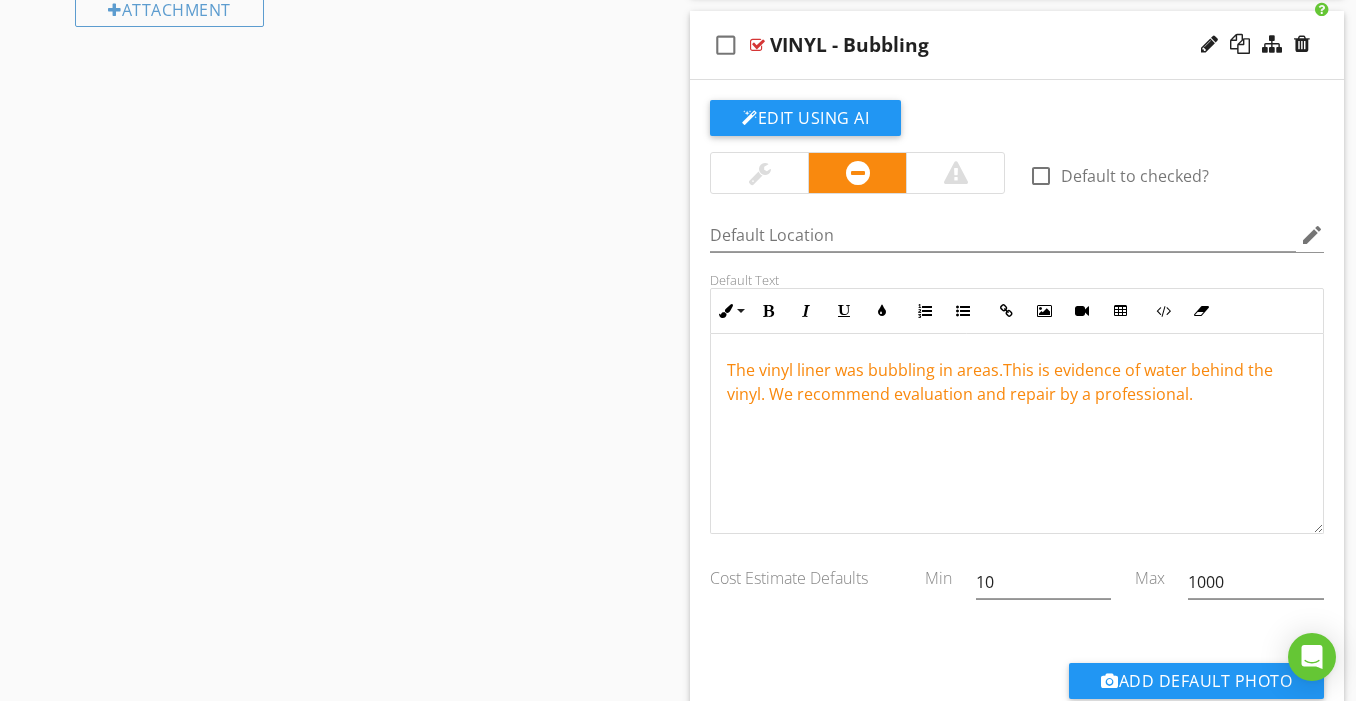 click on "VINYL - Bubbling" at bounding box center (1000, 45) 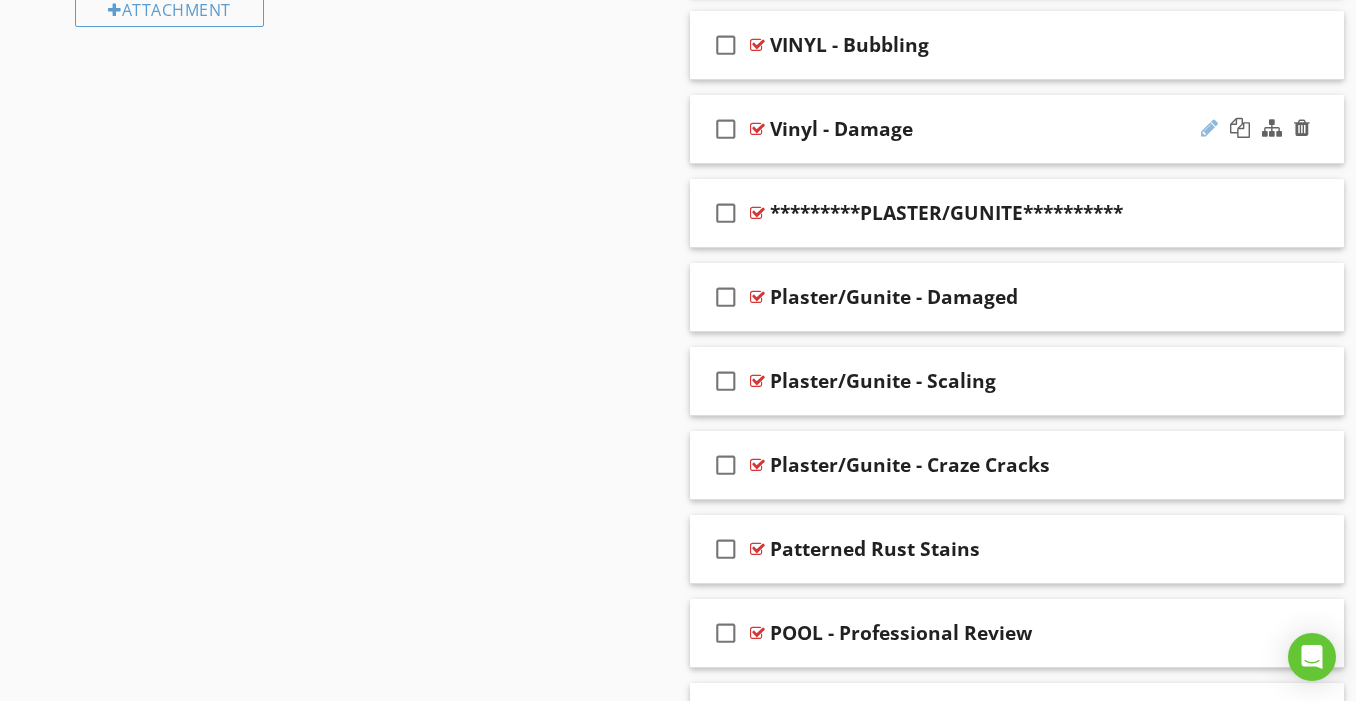 click at bounding box center (1209, 128) 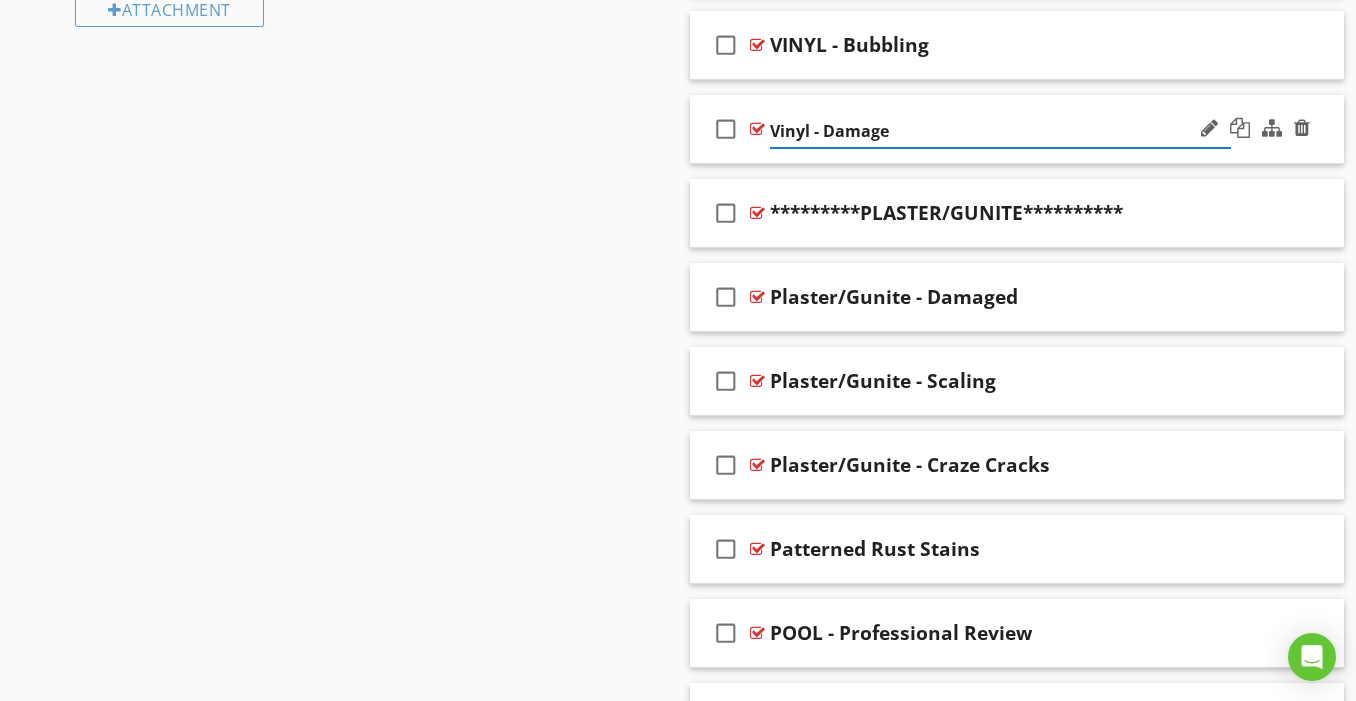 click on "Vinyl - Damage" at bounding box center (1000, 131) 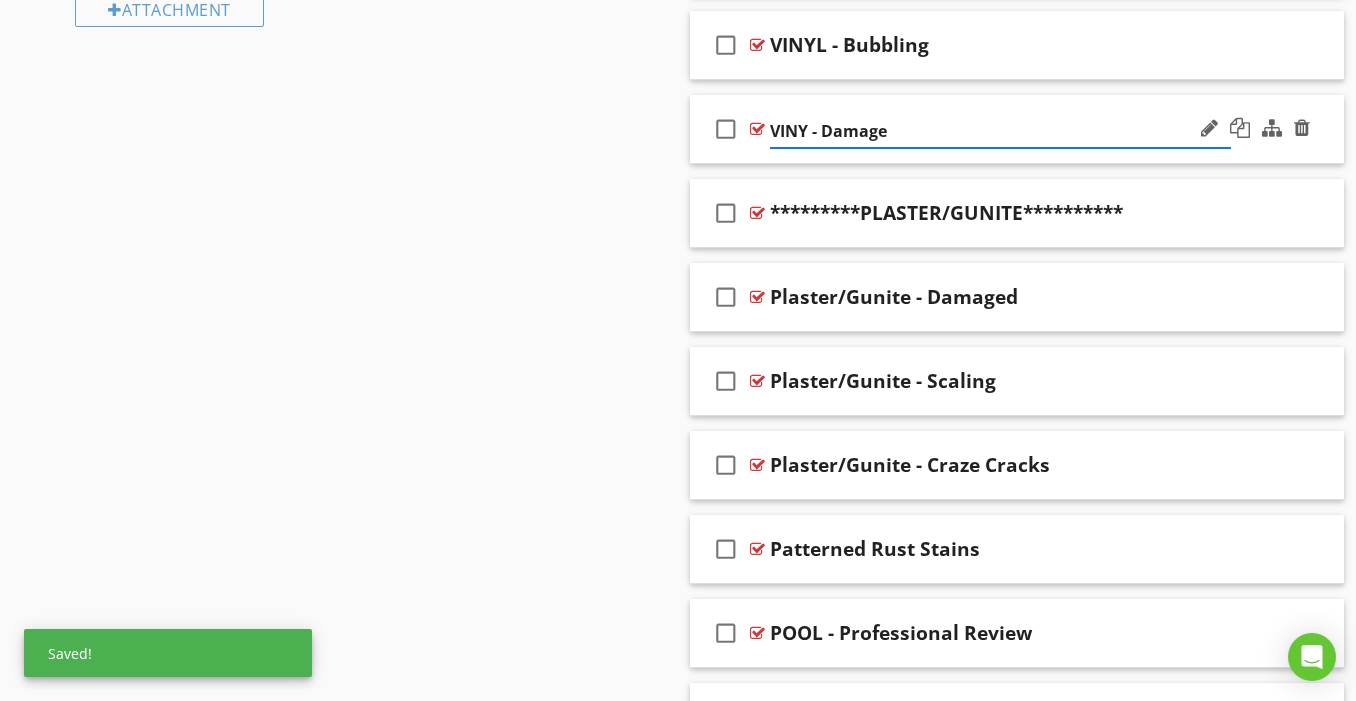 type on "VINYL - Damage" 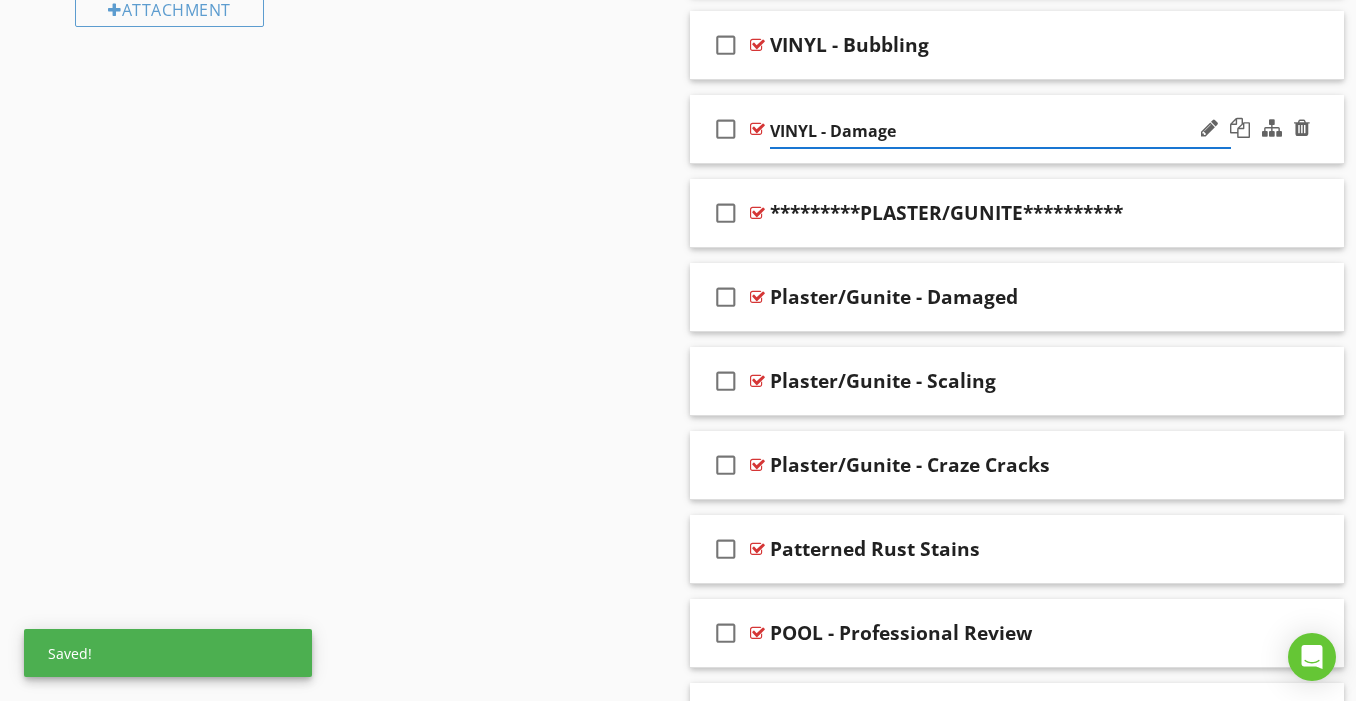 click on "check_box_outline_blank         VINYL - Damage" at bounding box center (1017, 129) 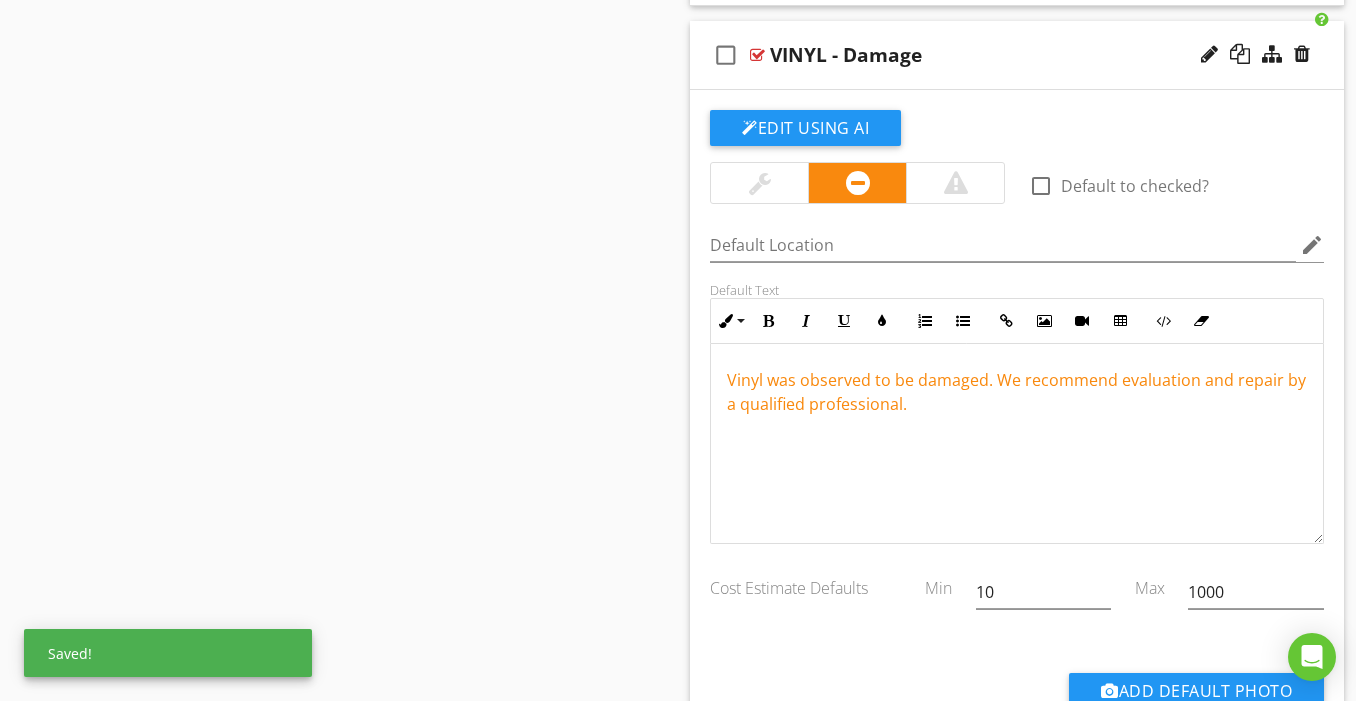 scroll, scrollTop: 1619, scrollLeft: 0, axis: vertical 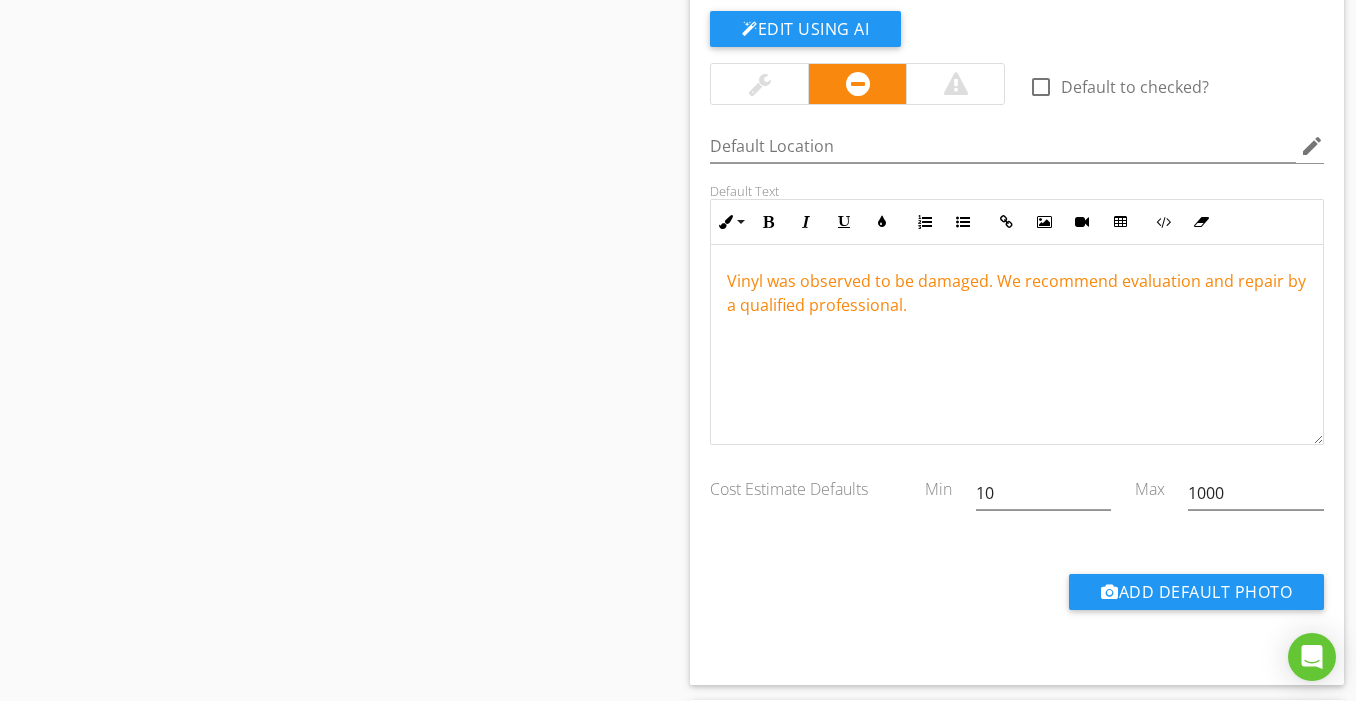 click on "Vinyl was observed to be damaged. We recommend evaluation and repair by a qualified professional." at bounding box center [1016, 293] 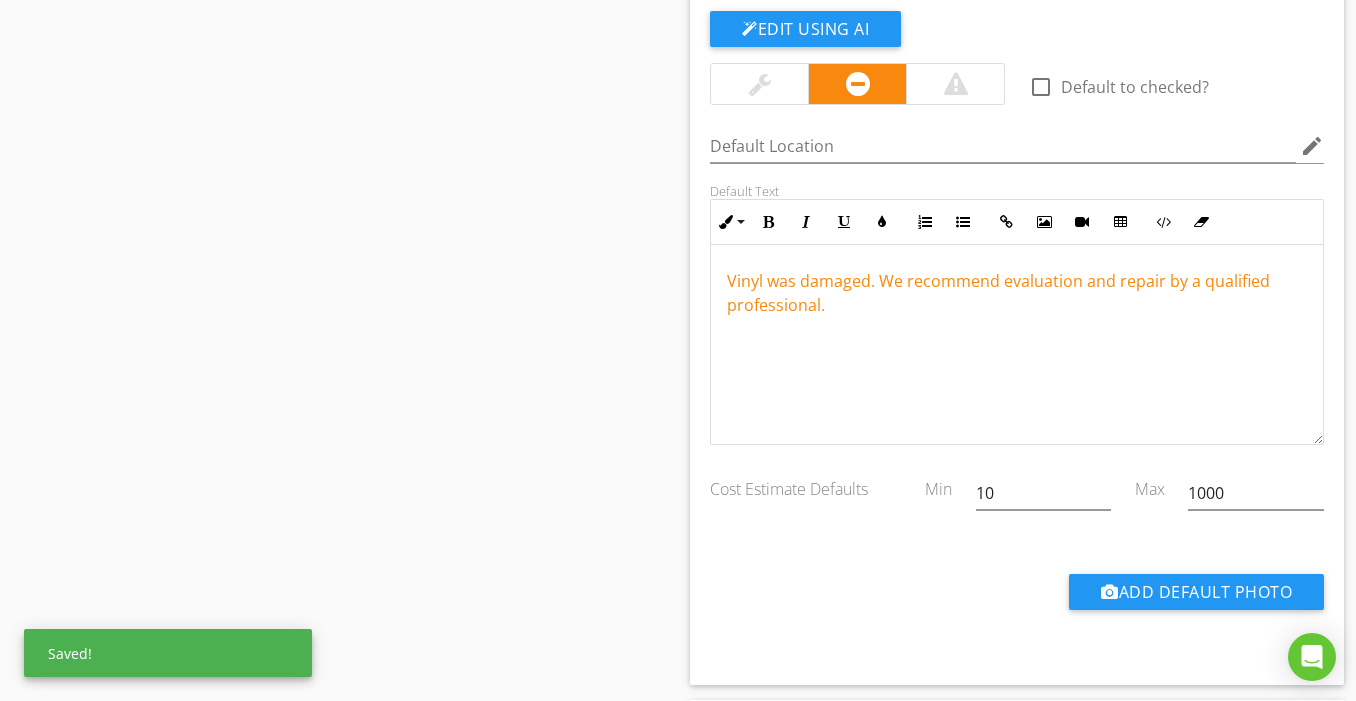 click on "Vinyl was damaged. We recommend evaluation and repair by a qualified professional." at bounding box center (998, 293) 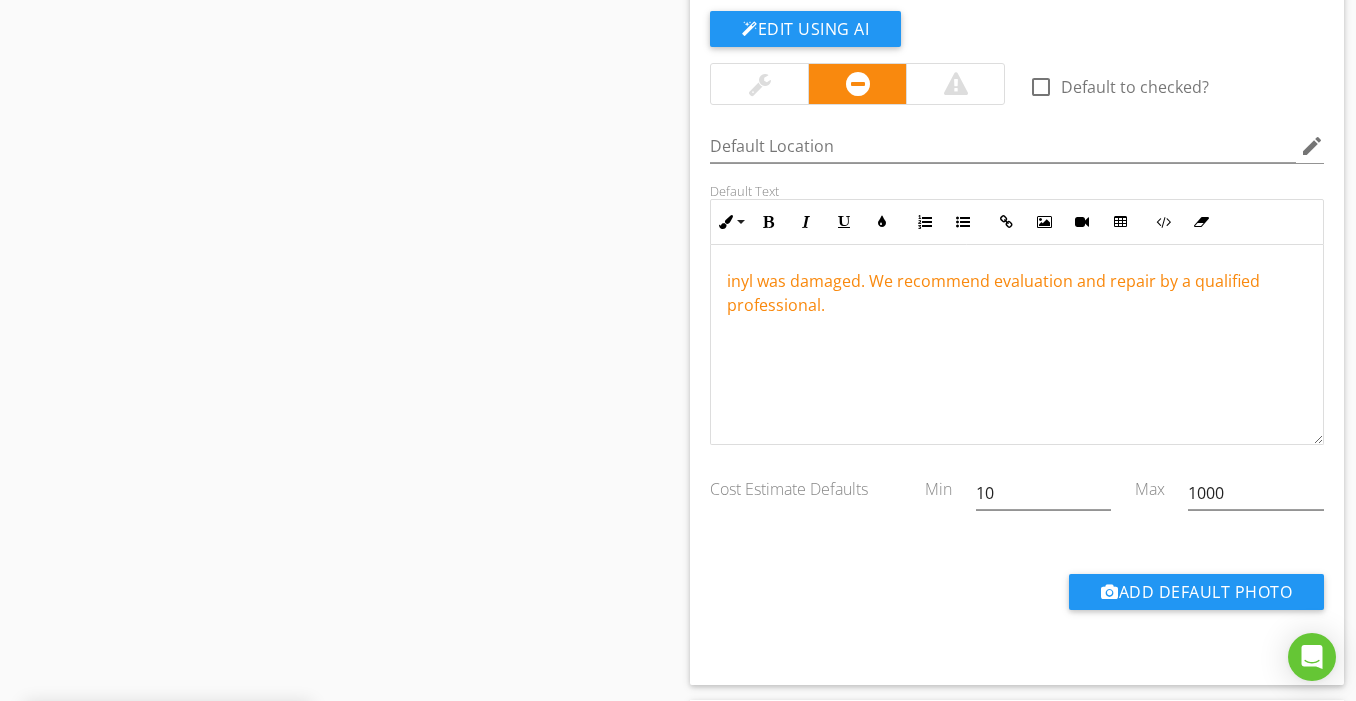type 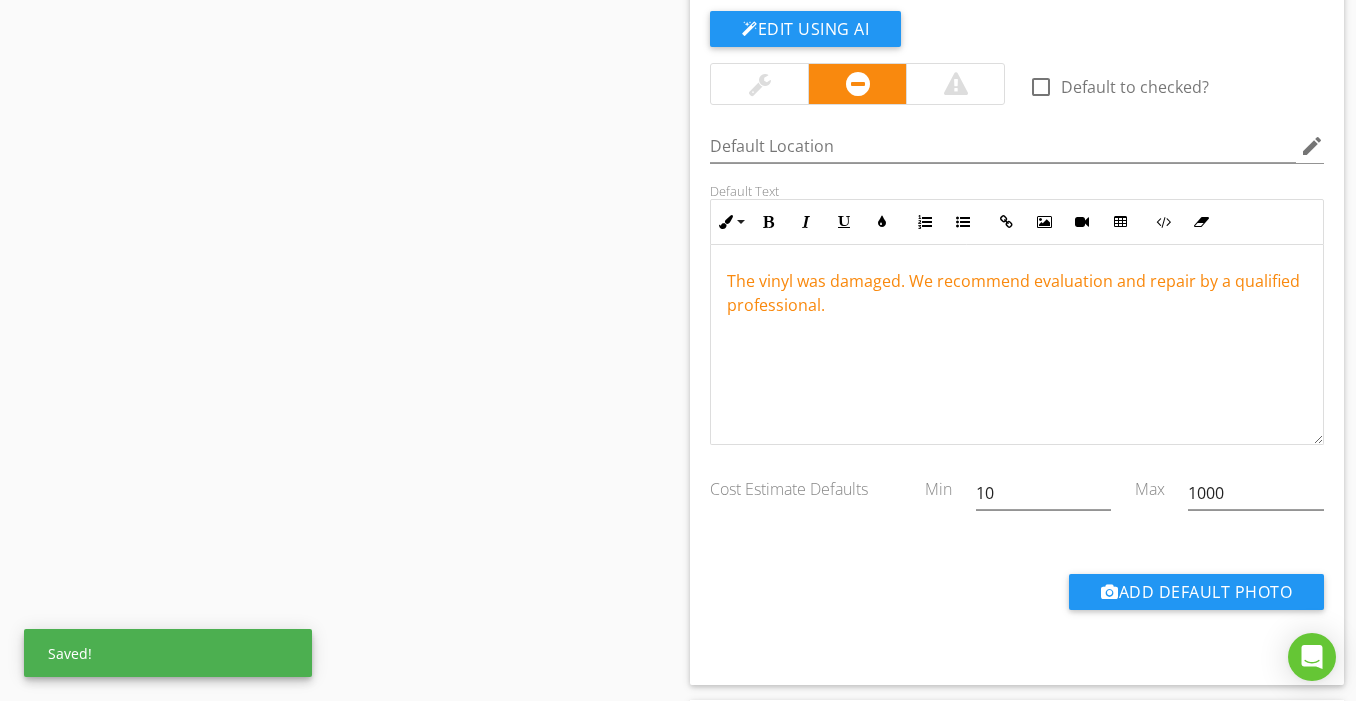 click on "The vinyl was damaged. We recommend evaluation and repair by a qualified professional." at bounding box center [1013, 293] 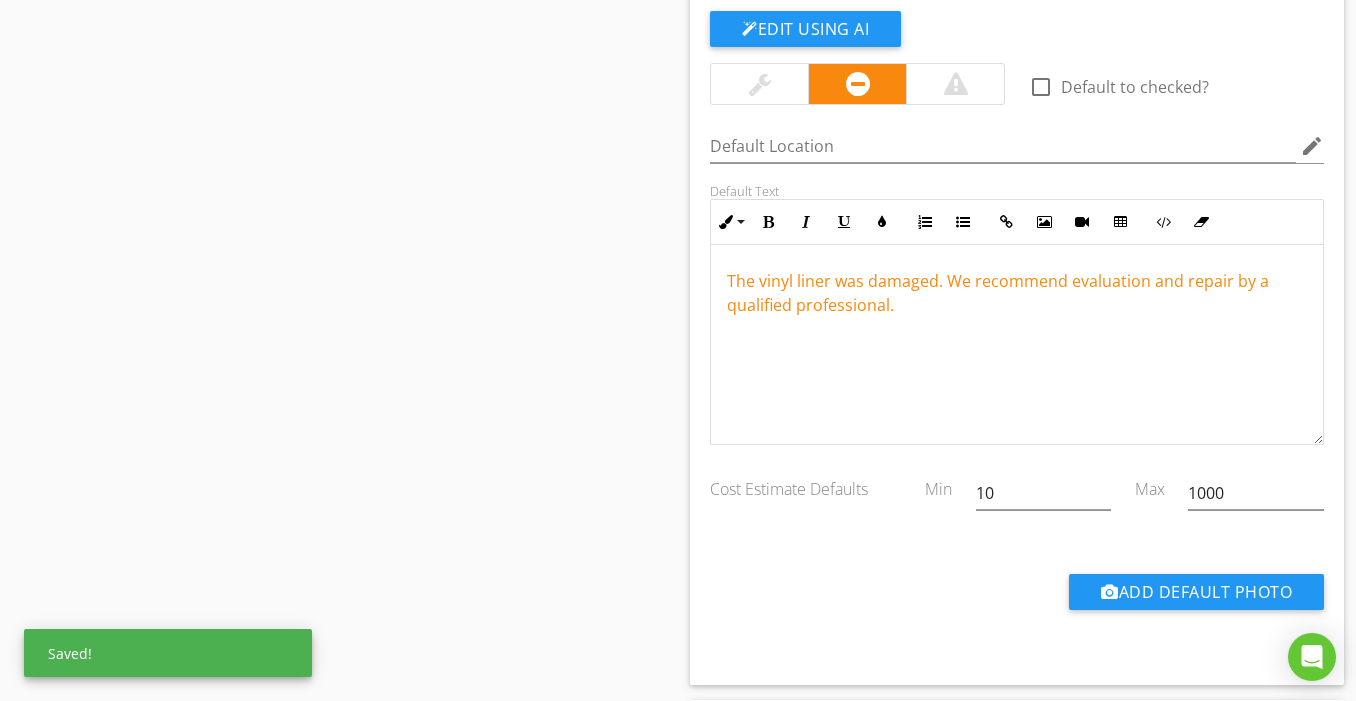 click on "The vinyl liner was damaged. We recommend evaluation and repair by a qualified professional." at bounding box center [998, 293] 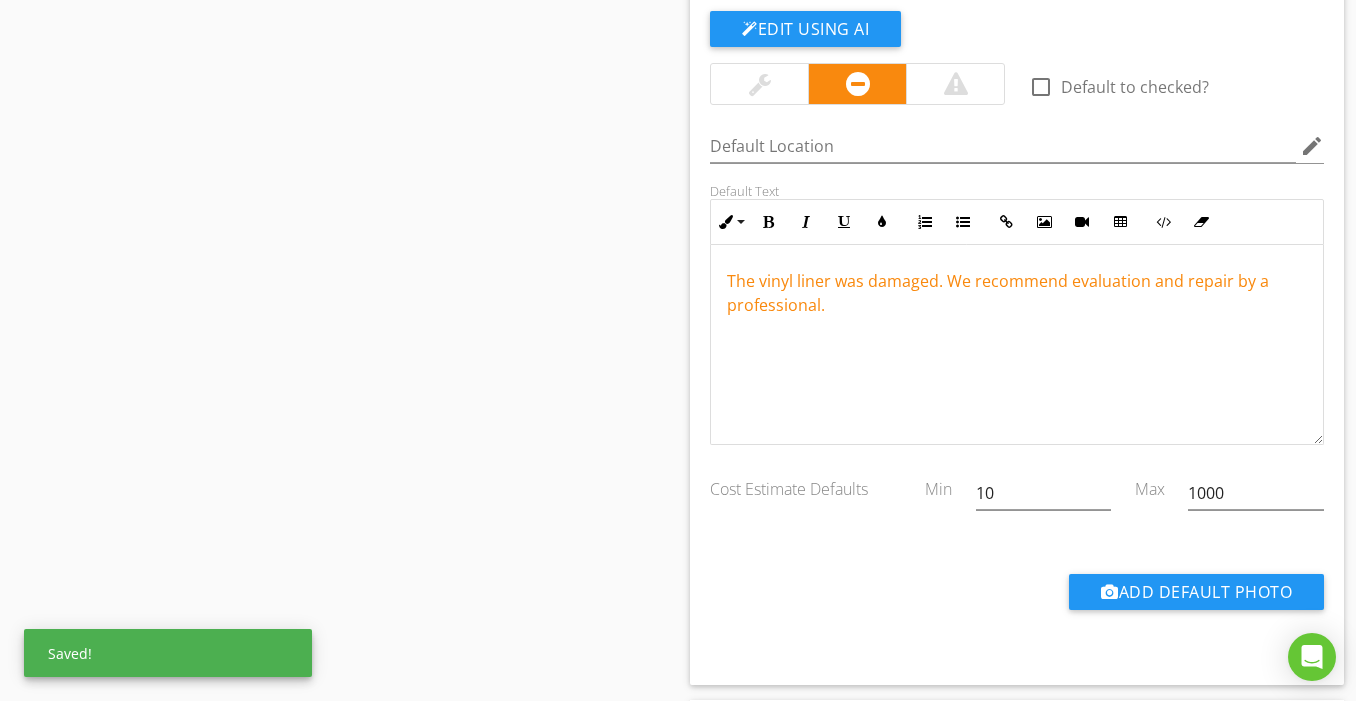 click on "The vinyl liner was damaged. We recommend evaluation and repair by a professional." at bounding box center (998, 293) 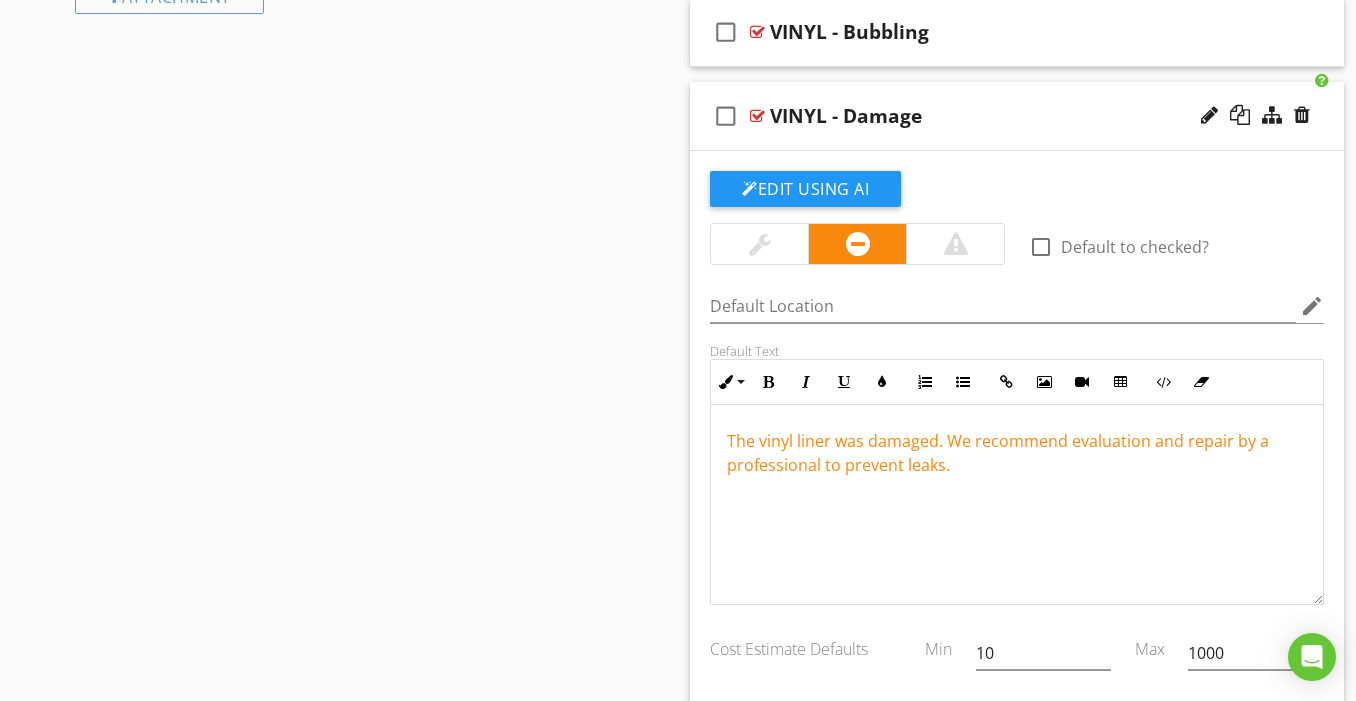 scroll, scrollTop: 1431, scrollLeft: 0, axis: vertical 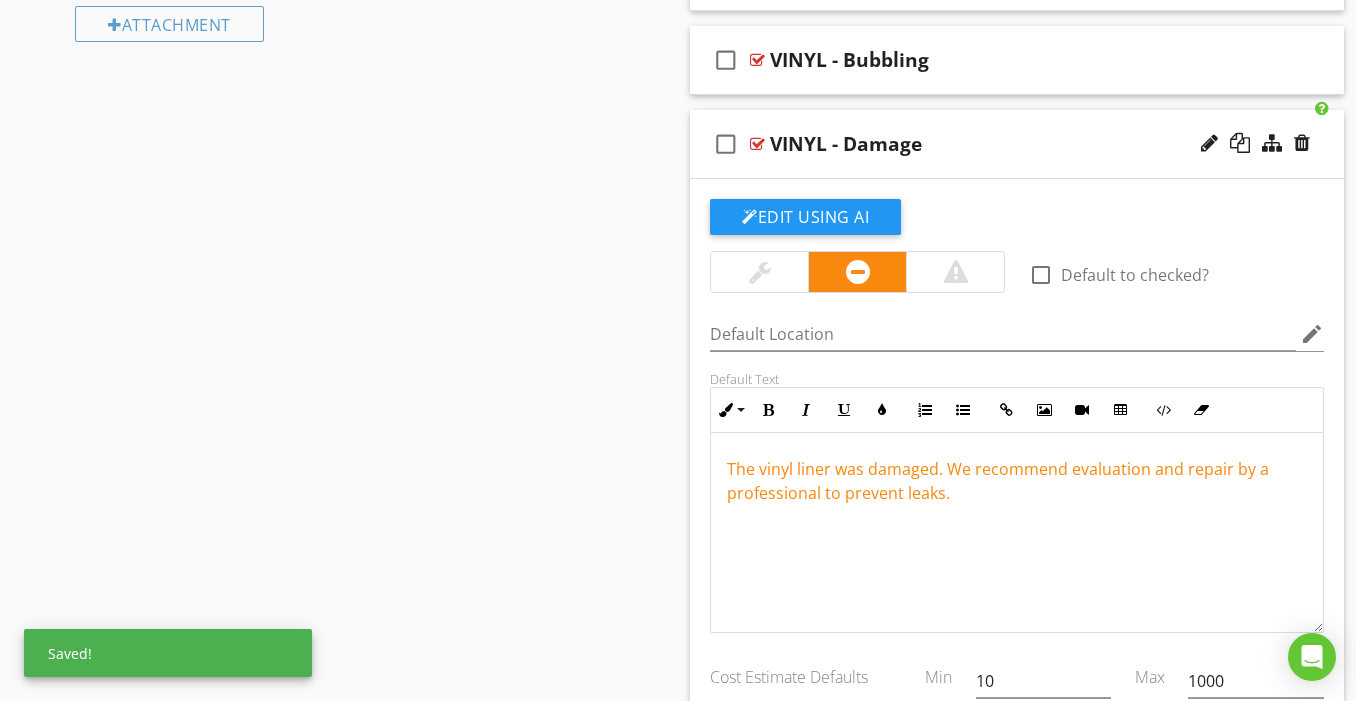click on "VINYL - Damage" at bounding box center [1000, 144] 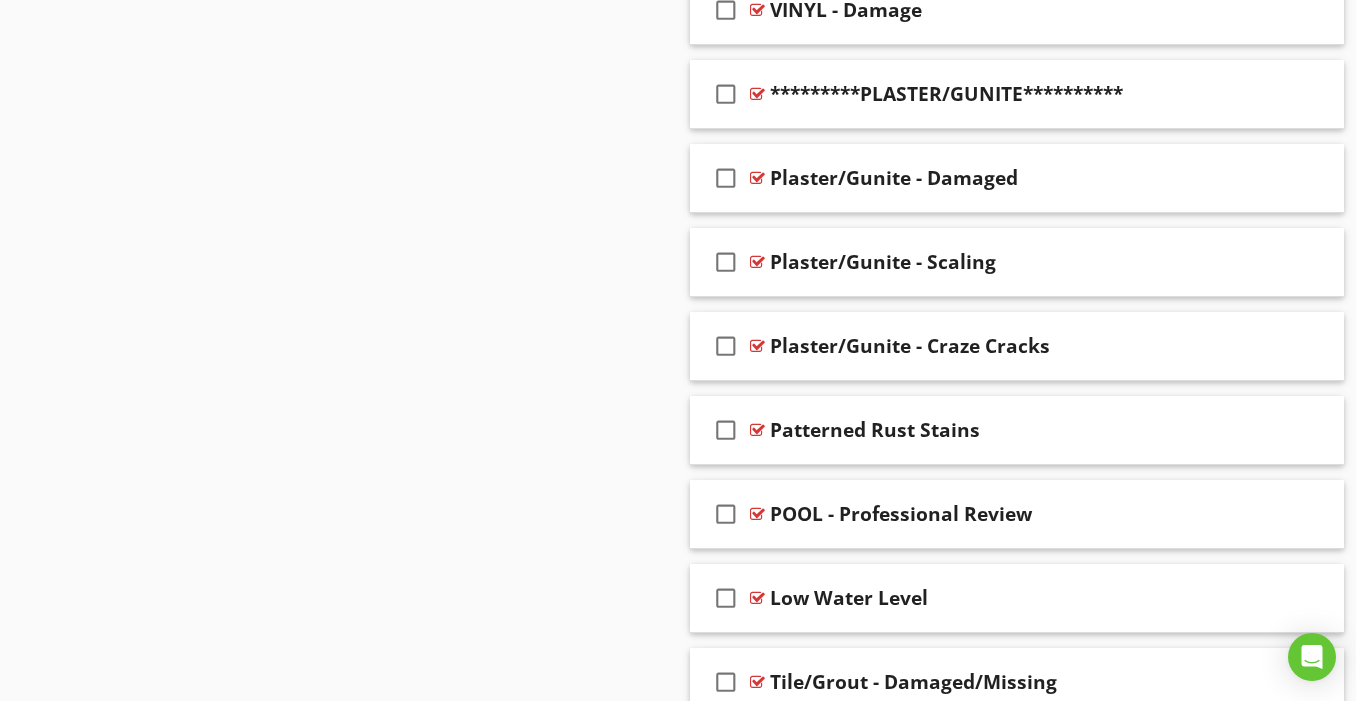 scroll, scrollTop: 1571, scrollLeft: 0, axis: vertical 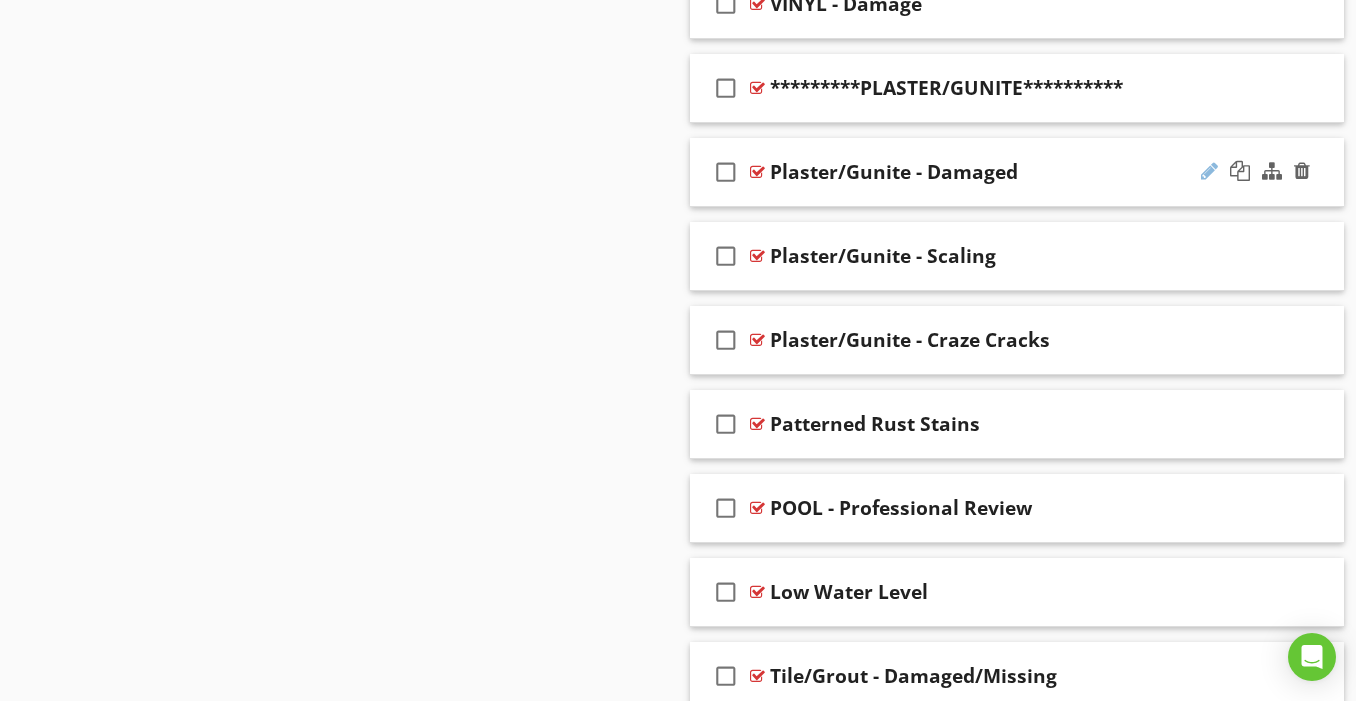 click at bounding box center (1209, 171) 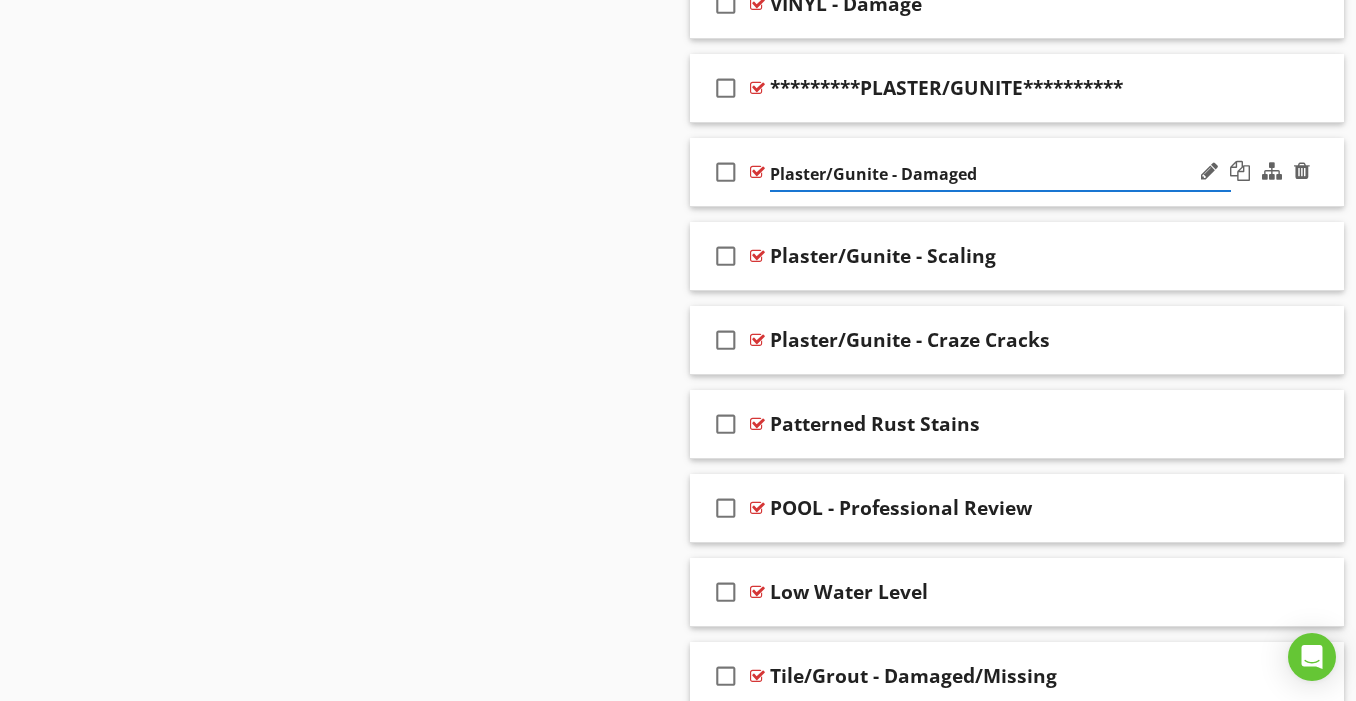 click on "Plaster/Gunite - Damaged" at bounding box center [1000, 174] 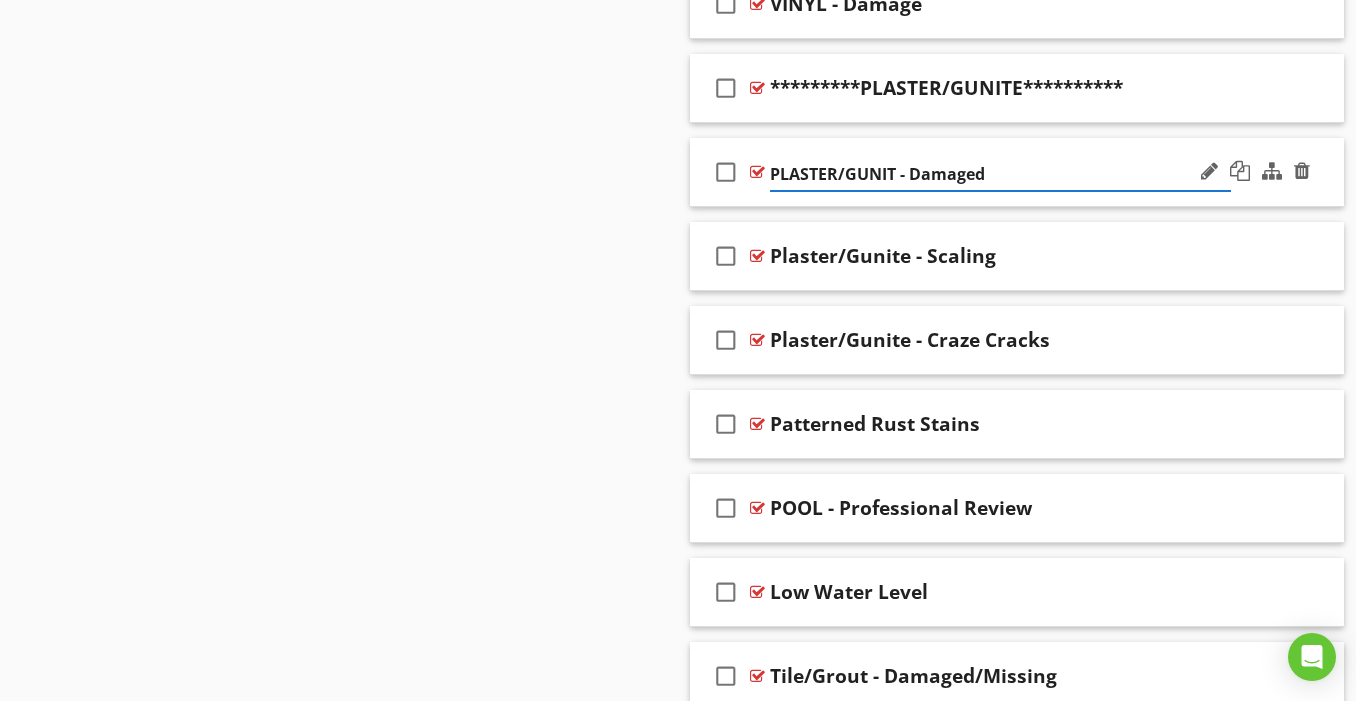 type on "PLASTER/GUNITE - Damaged" 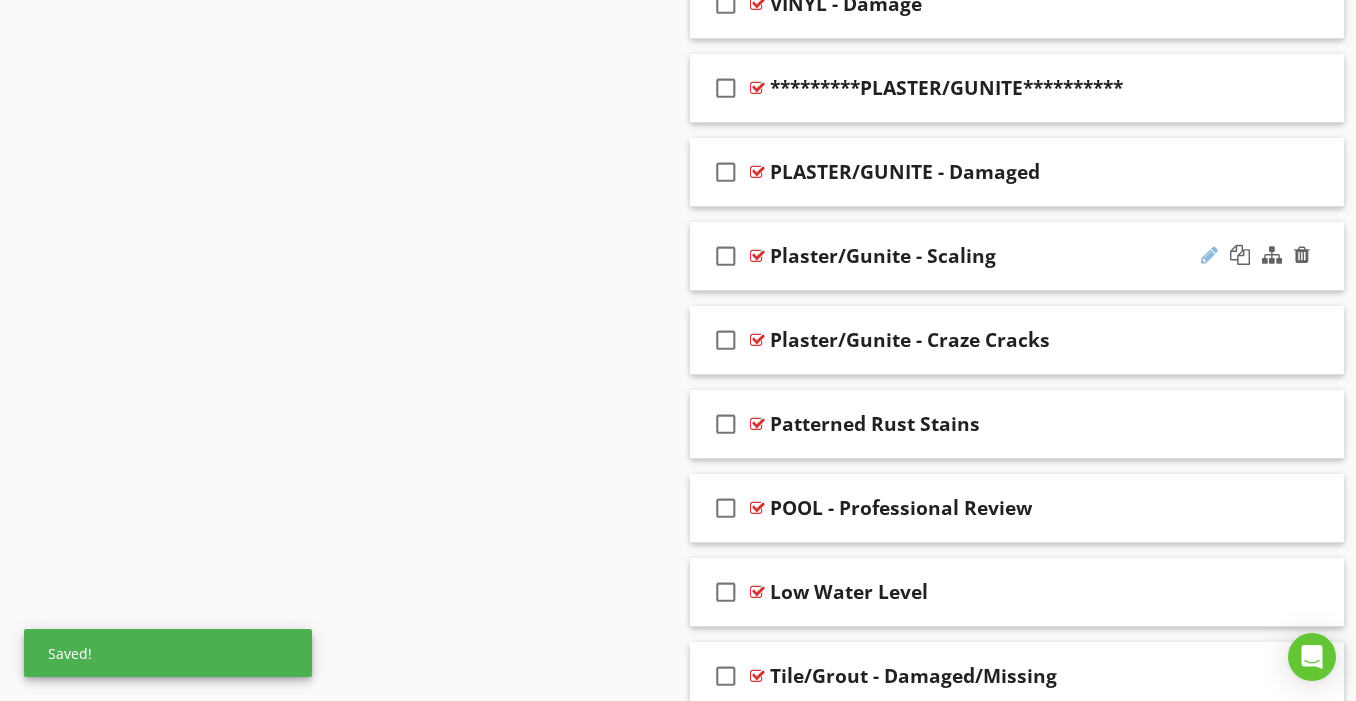 click at bounding box center (1209, 255) 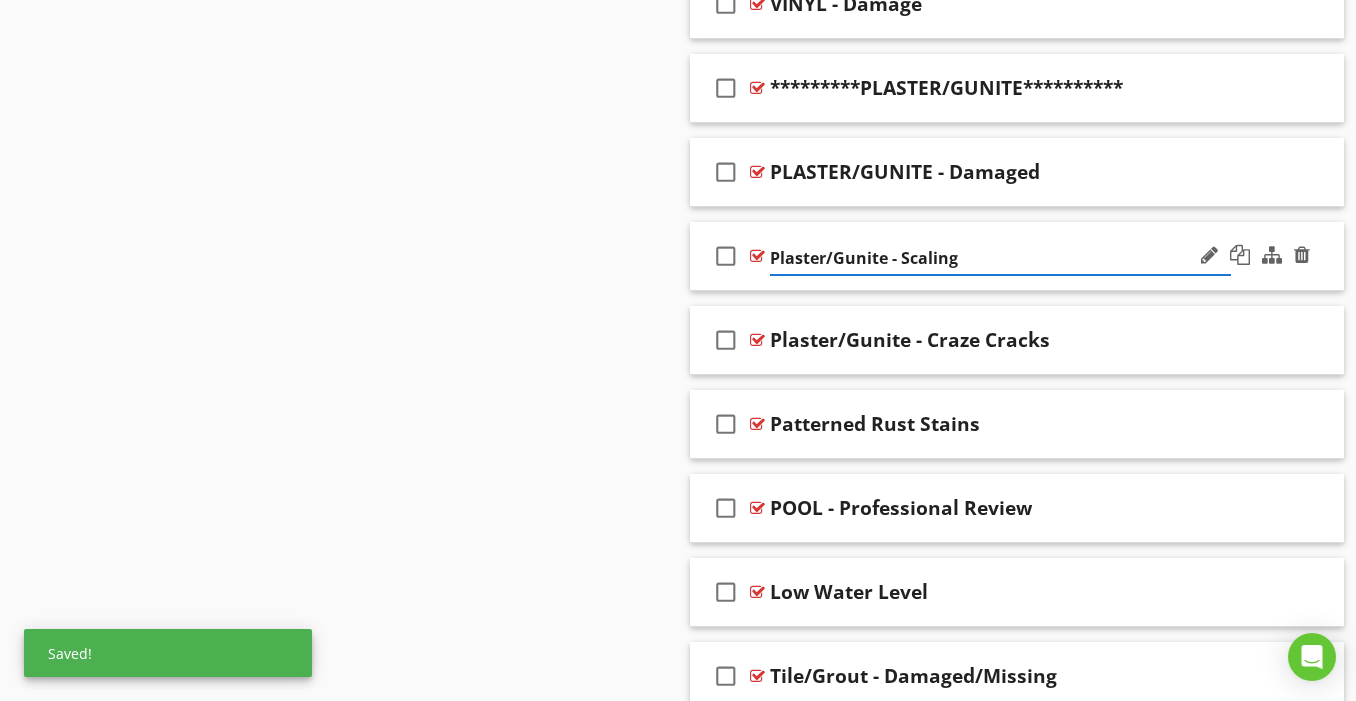 click on "Plaster/Gunite - Scaling" at bounding box center [1000, 258] 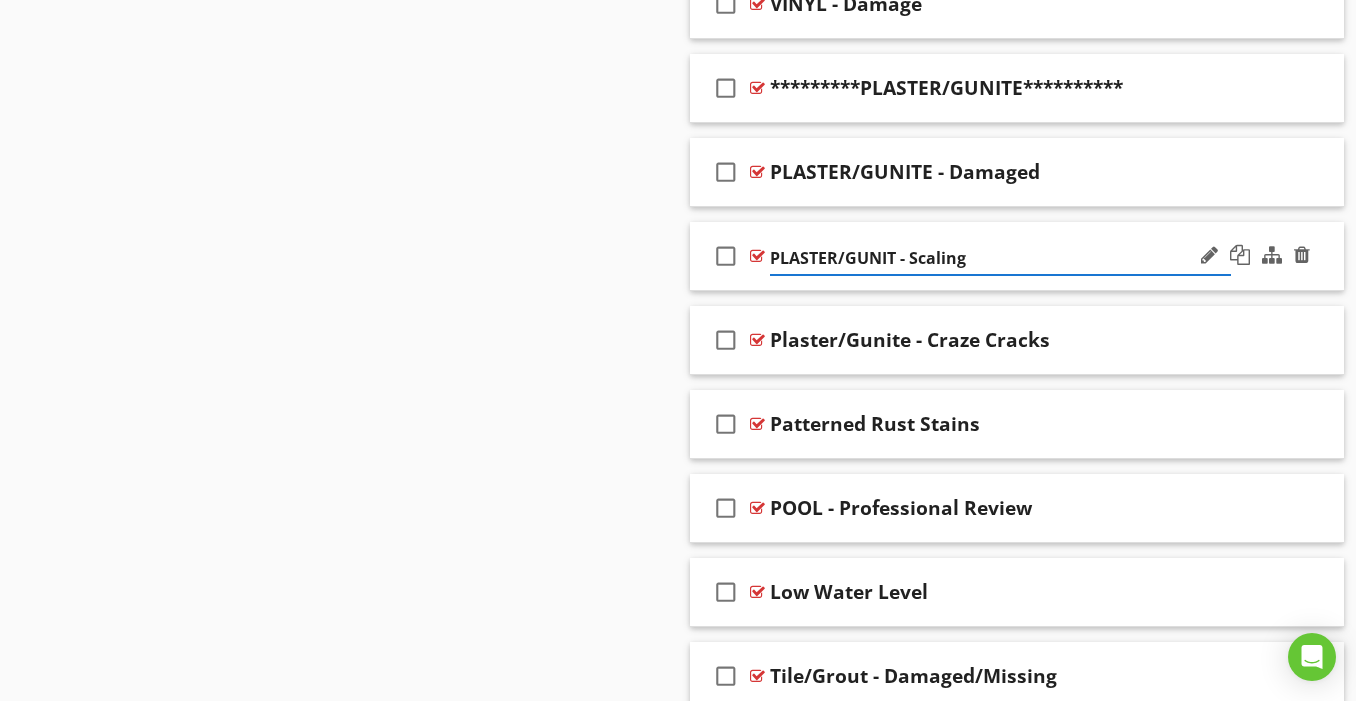 type on "PLASTER/GUNITE - Scaling" 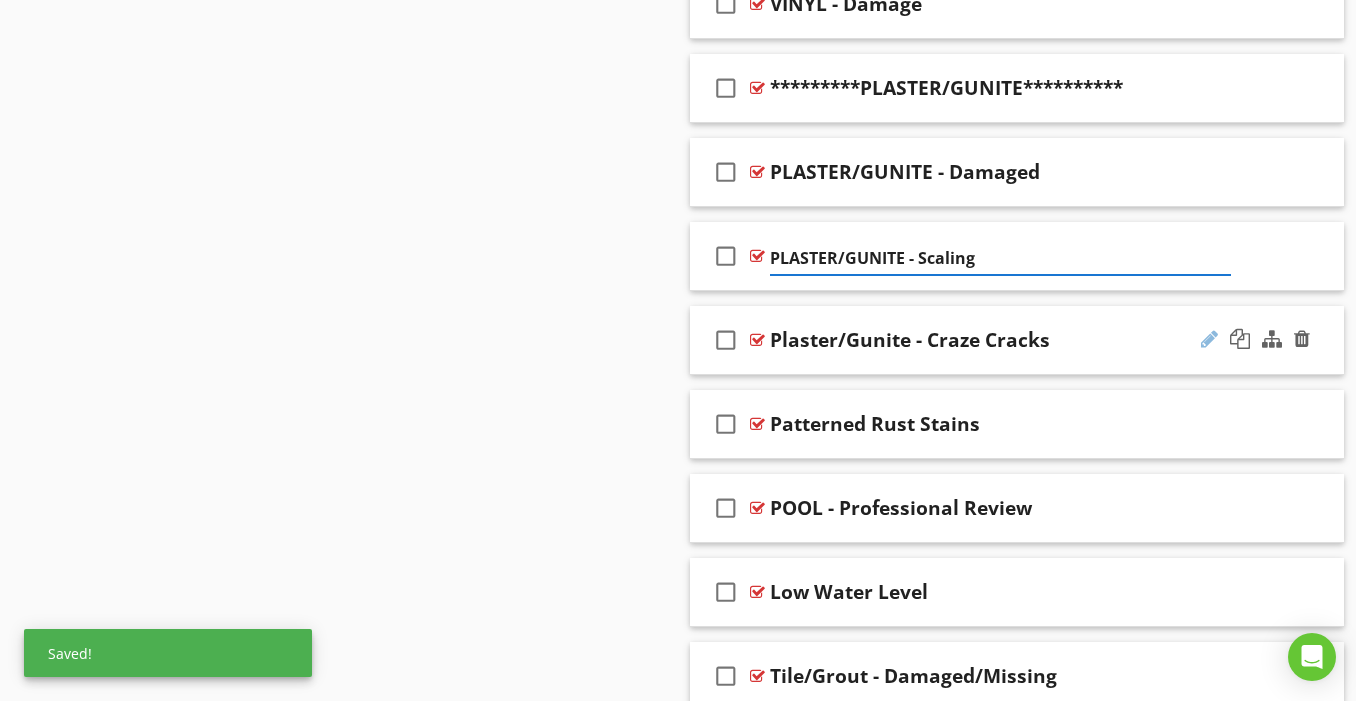 click at bounding box center [1209, 339] 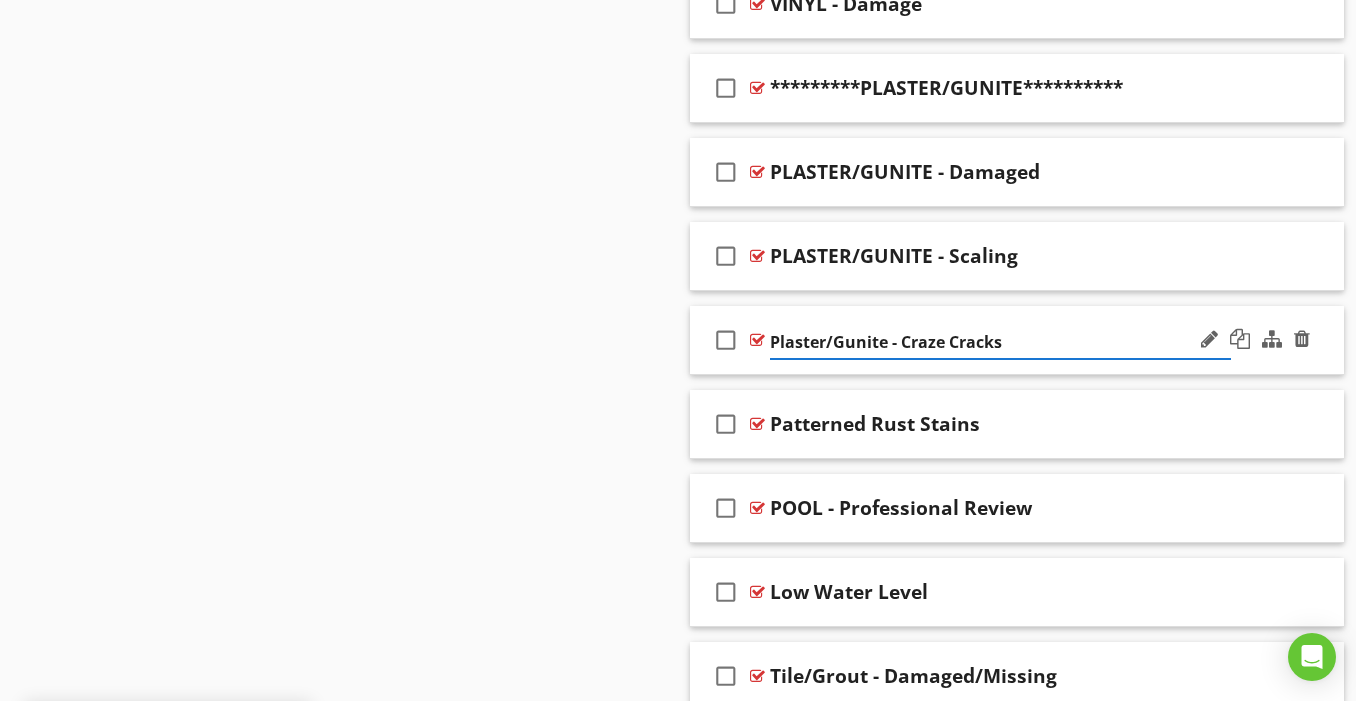 click on "Plaster/Gunite - Craze Cracks" at bounding box center (1000, 342) 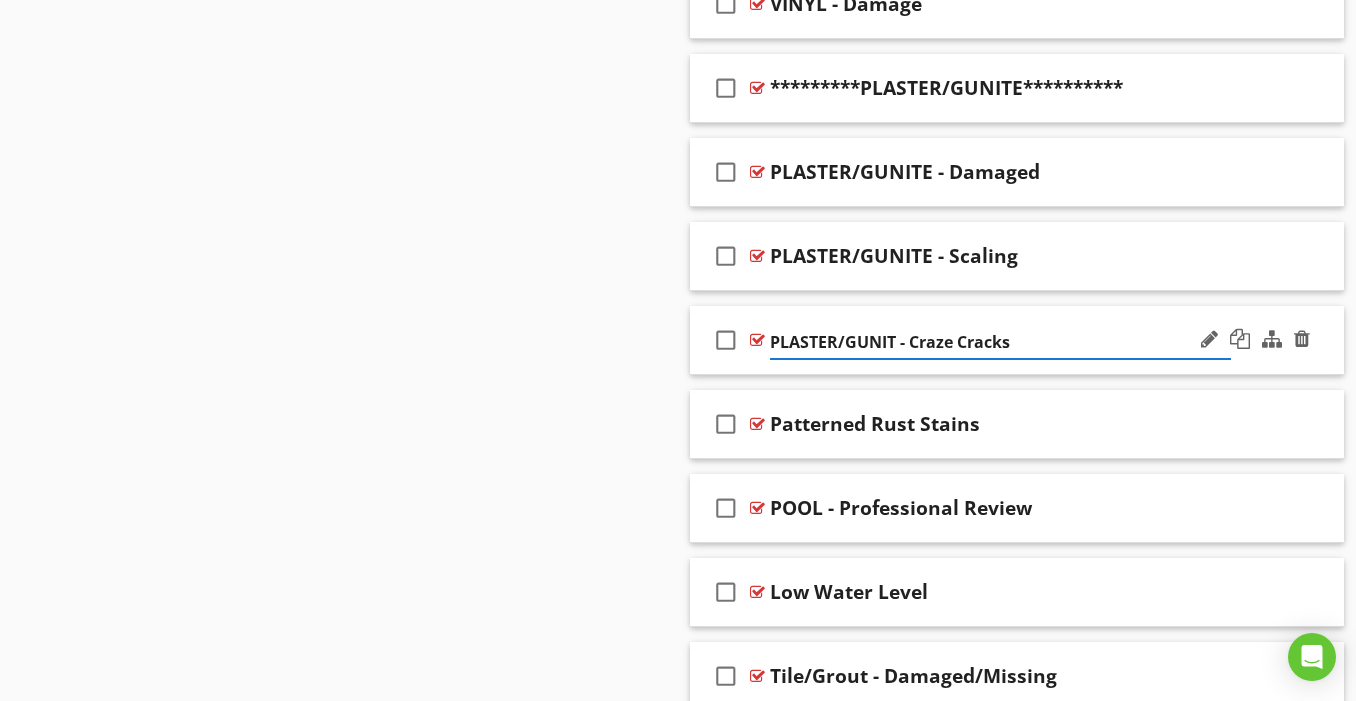 type on "PLASTER/GUNITE - Craze Cracks" 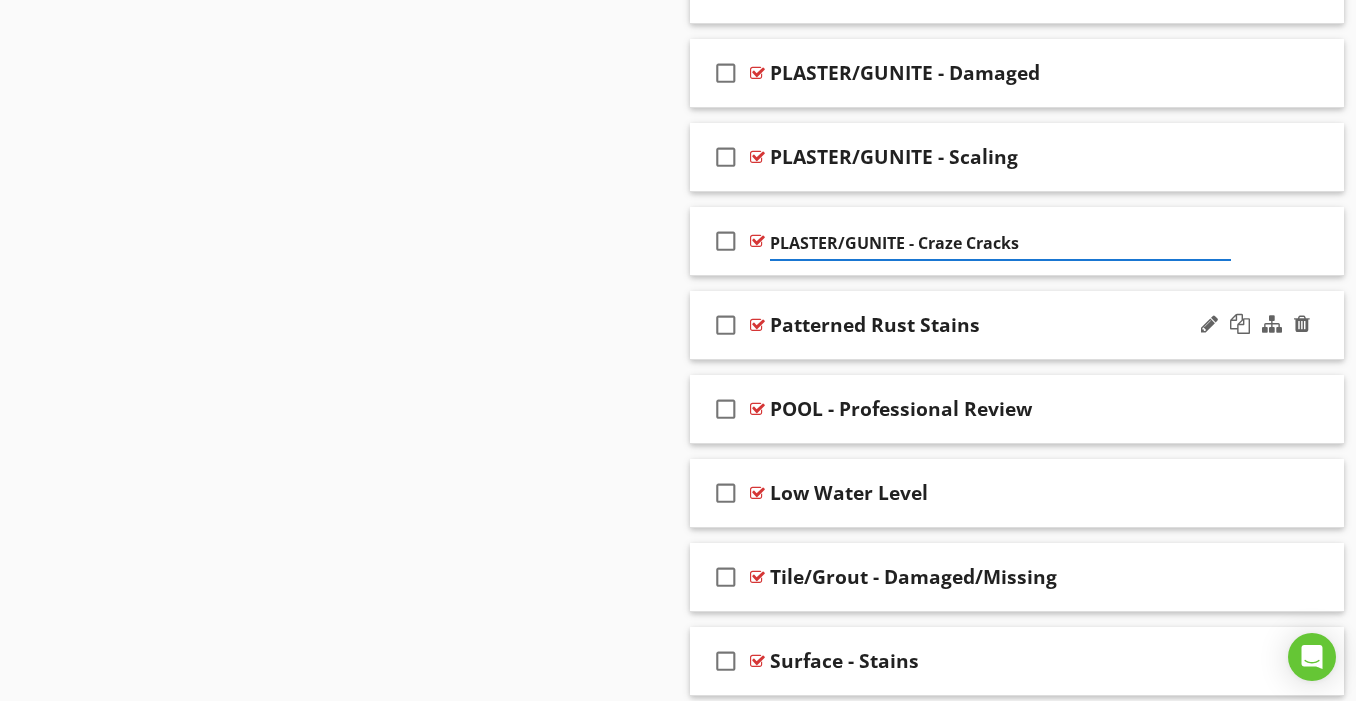 scroll, scrollTop: 1700, scrollLeft: 0, axis: vertical 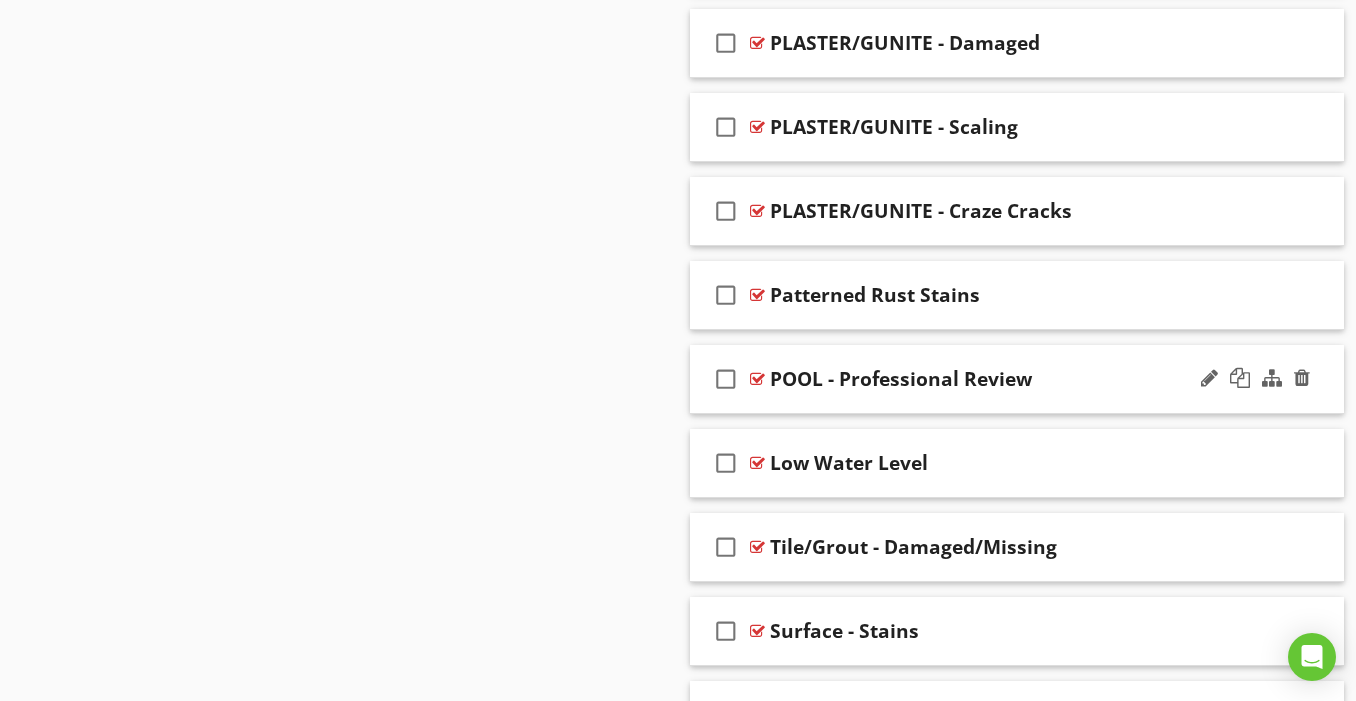 type 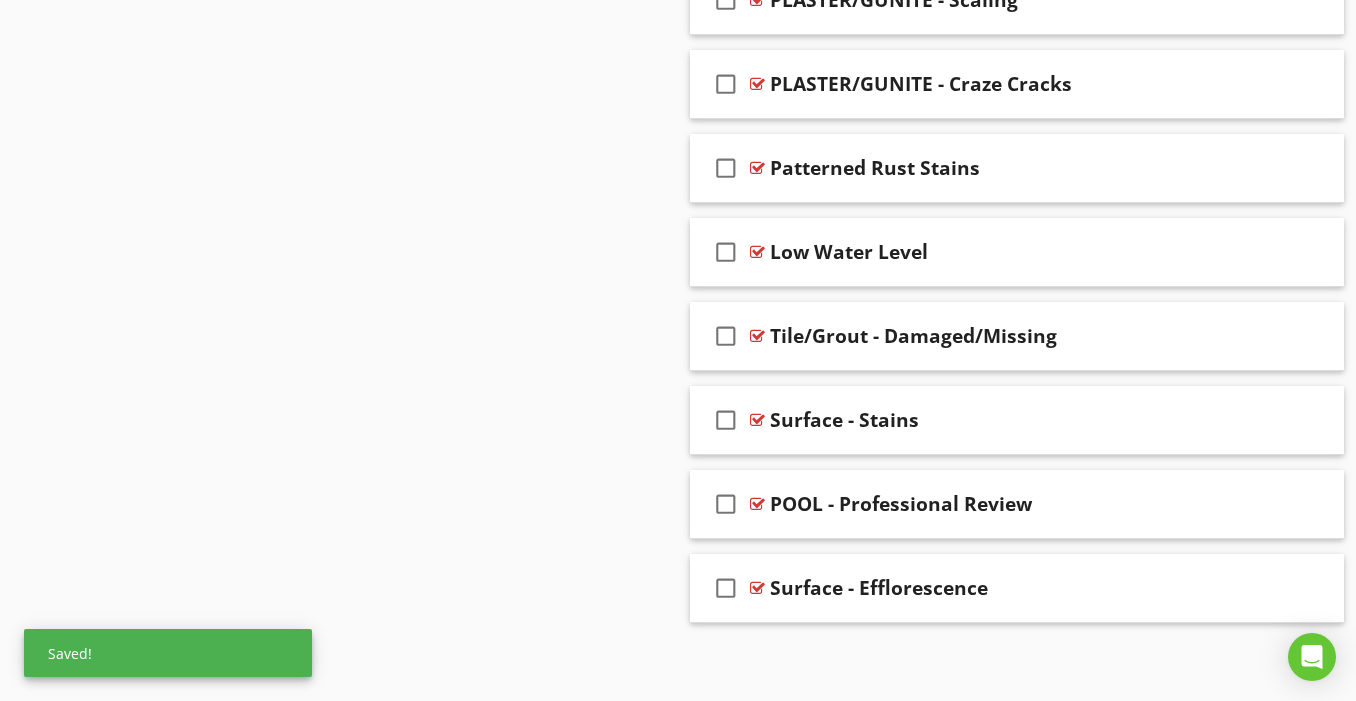 scroll, scrollTop: 1830, scrollLeft: 0, axis: vertical 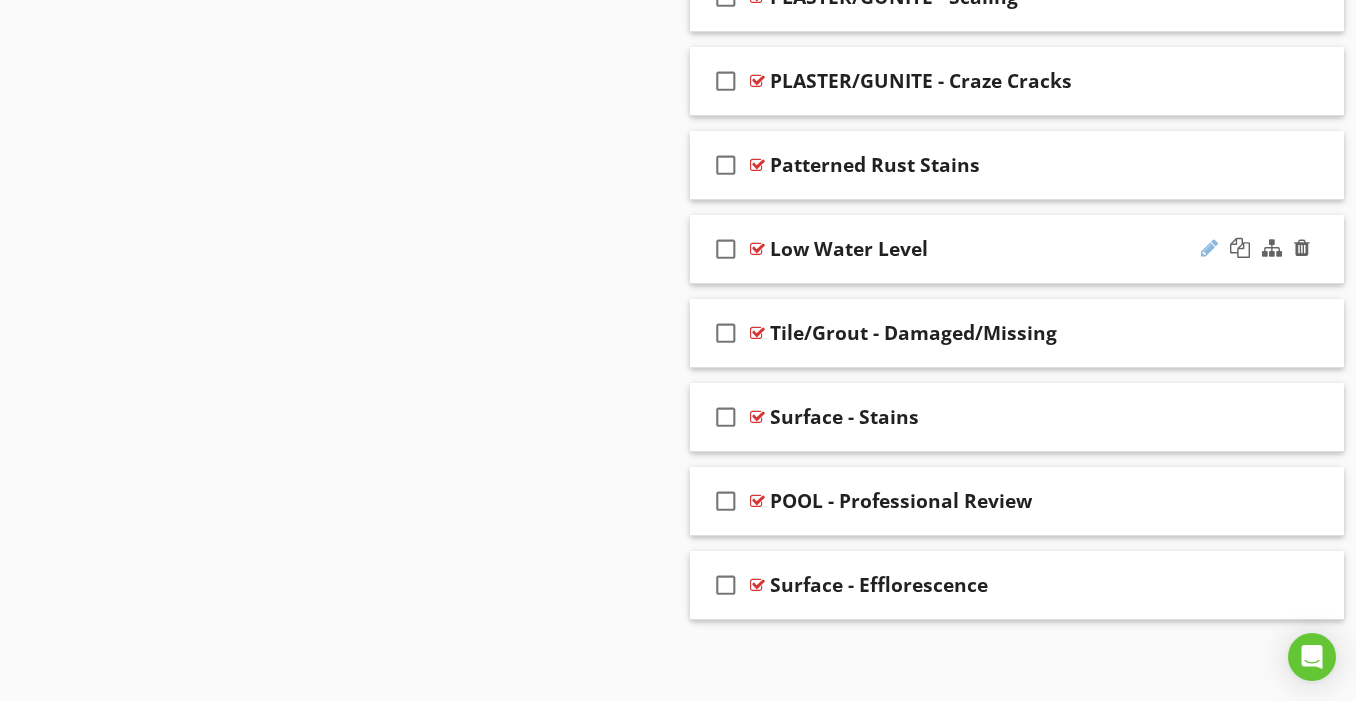 click at bounding box center (1209, 248) 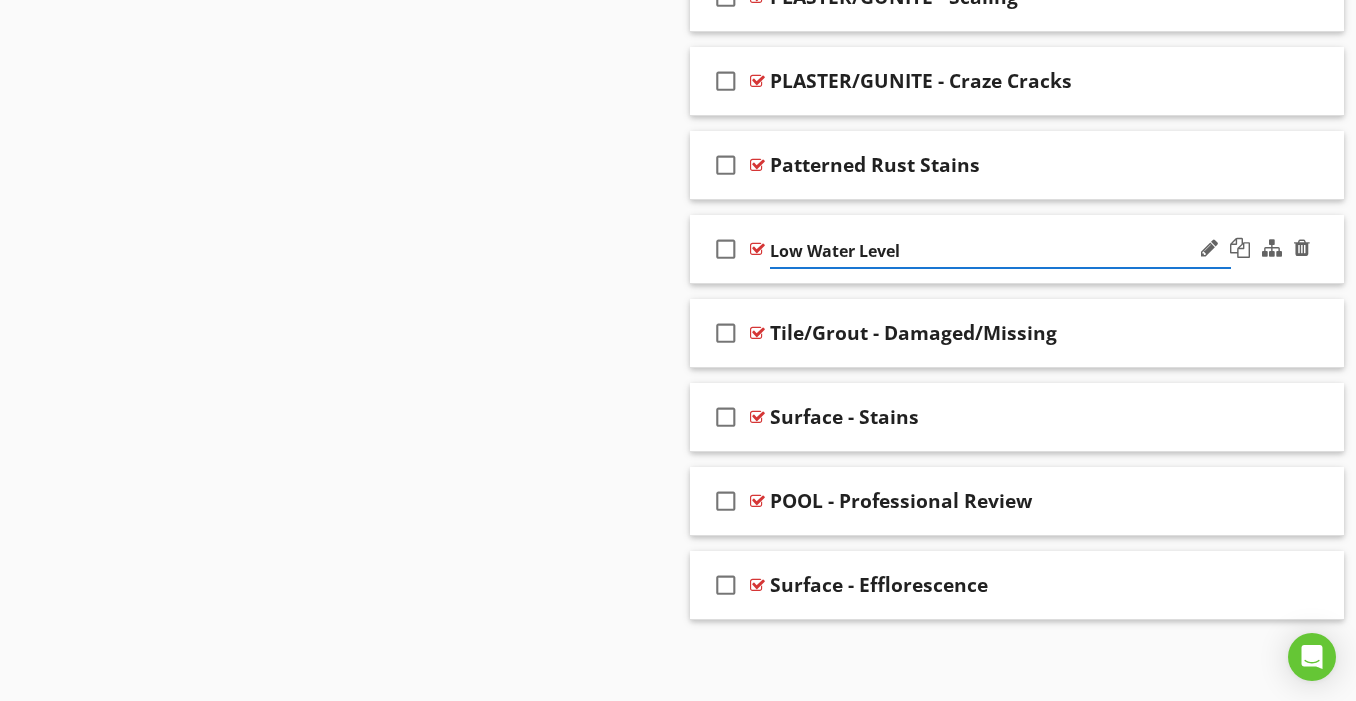click on "Low Water Level" at bounding box center [1000, 251] 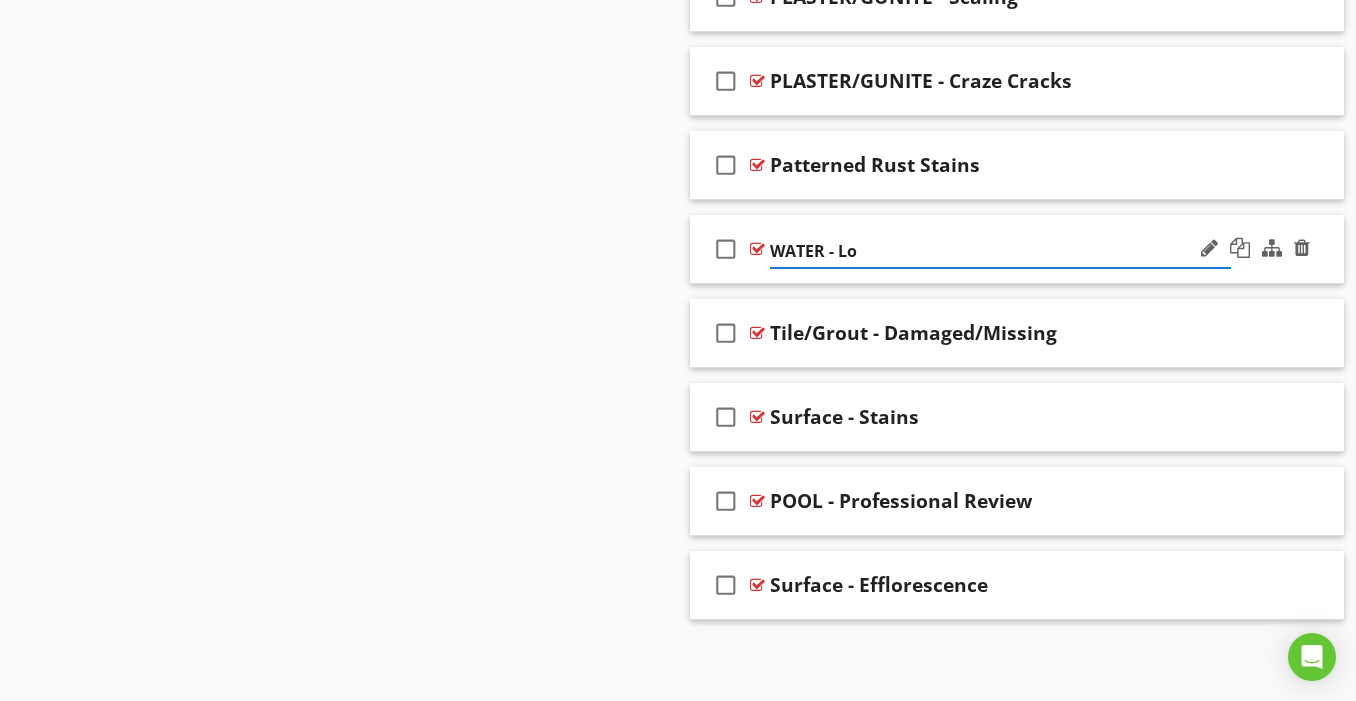 type on "WATER - Low" 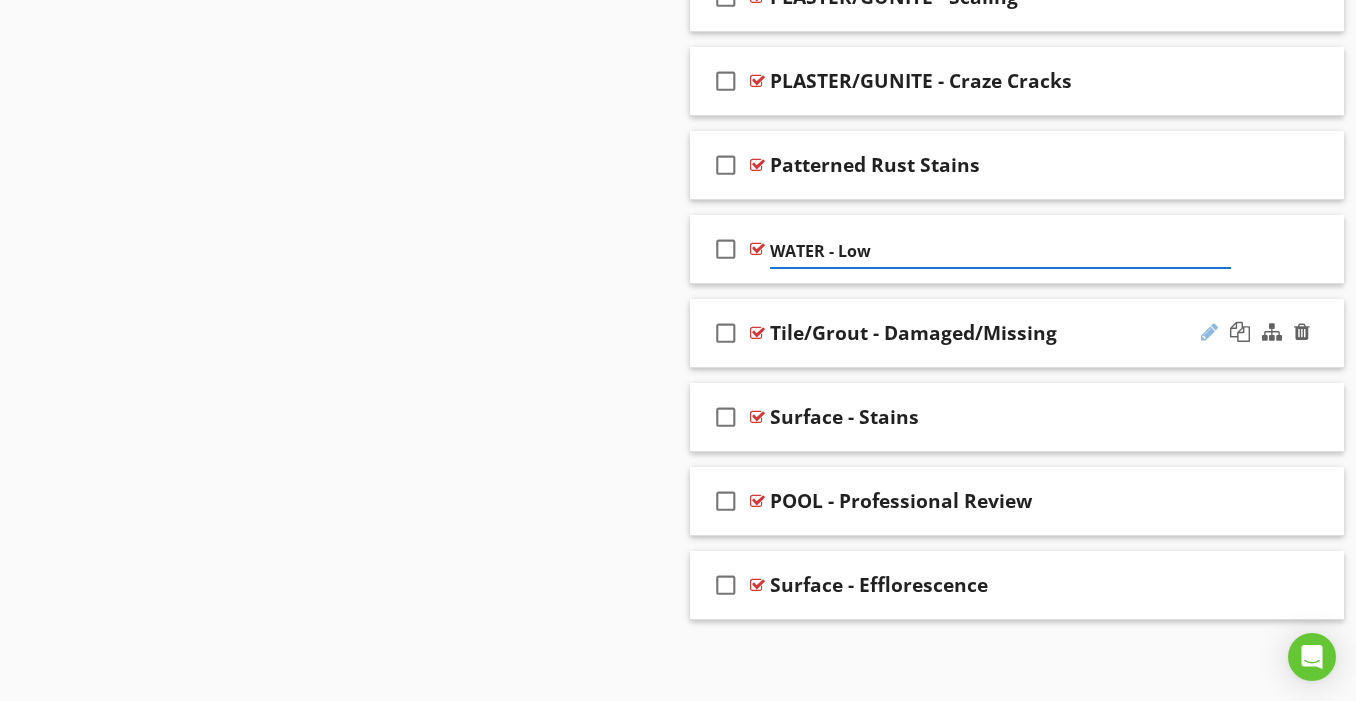 click at bounding box center [1209, 332] 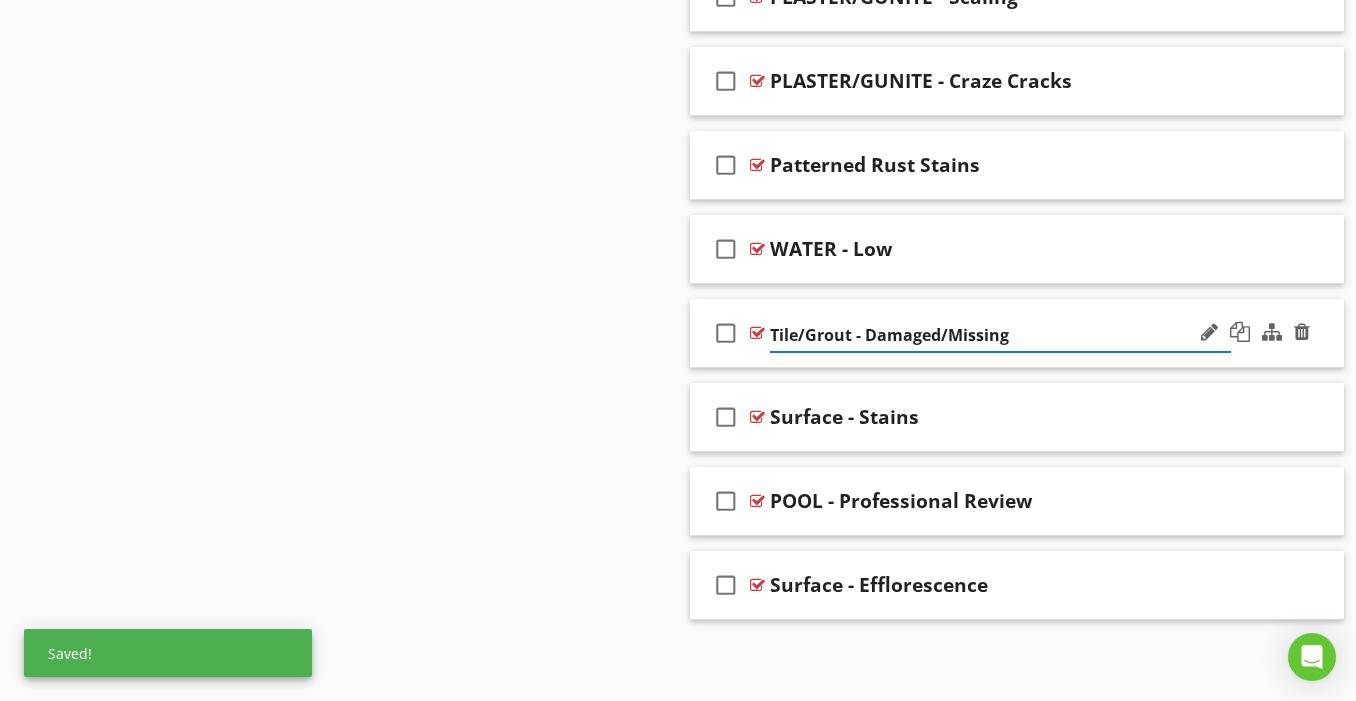 click on "Tile/Grout - Damaged/Missing" at bounding box center (1000, 335) 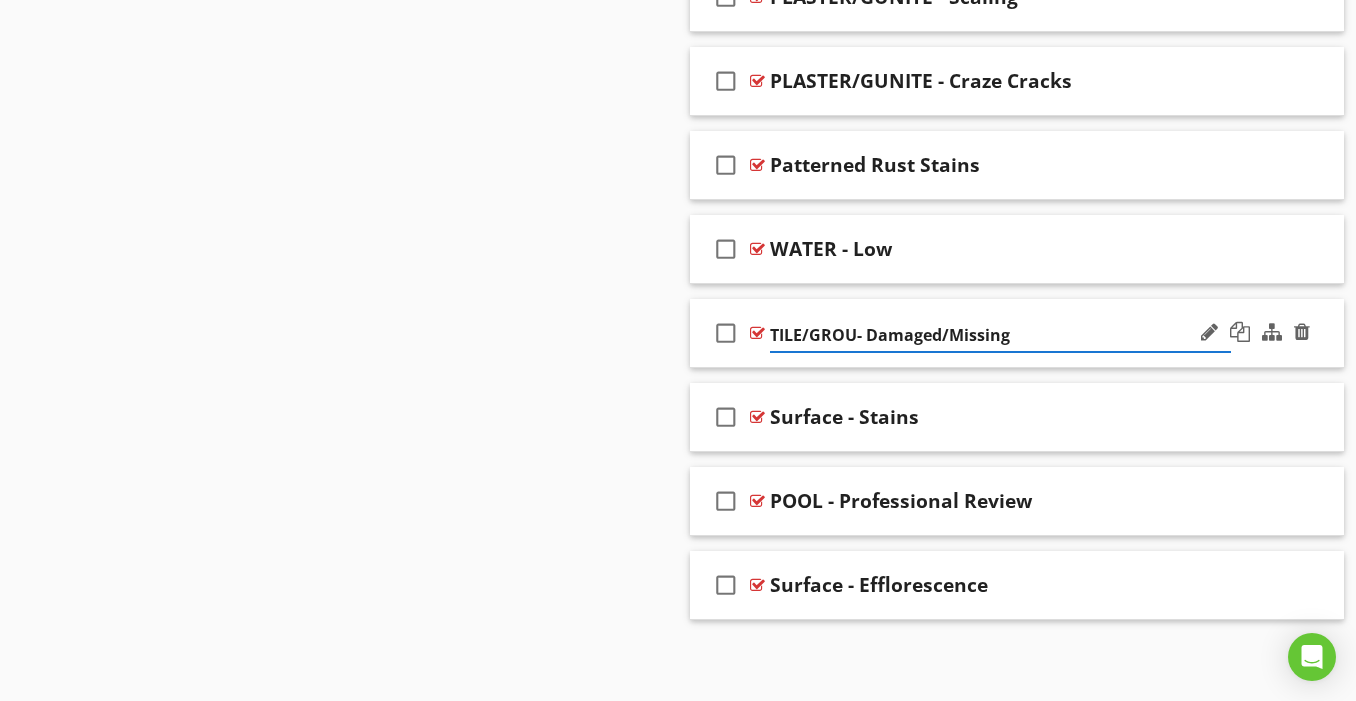 type on "TILE/GROUT- Damaged/Missing" 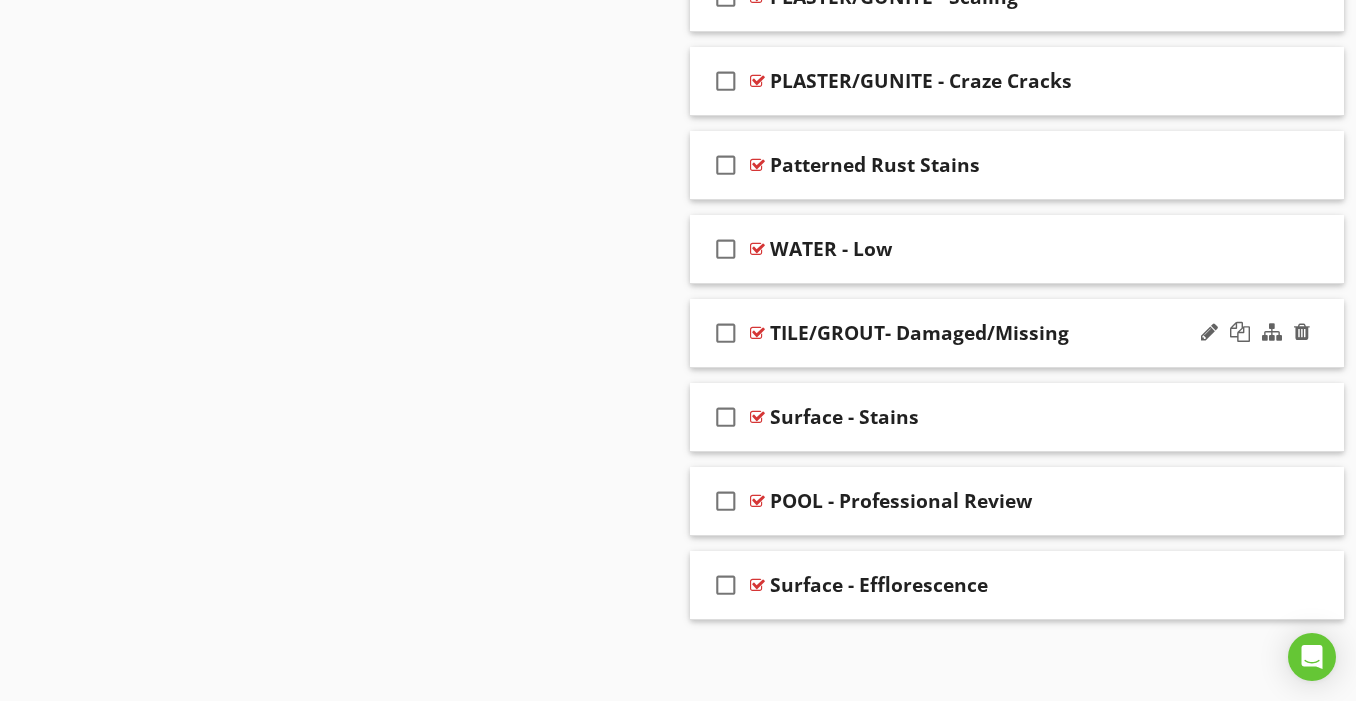 click on "check_box_outline_blank
TILE/GROUT- Damaged/Missing" at bounding box center (1017, 333) 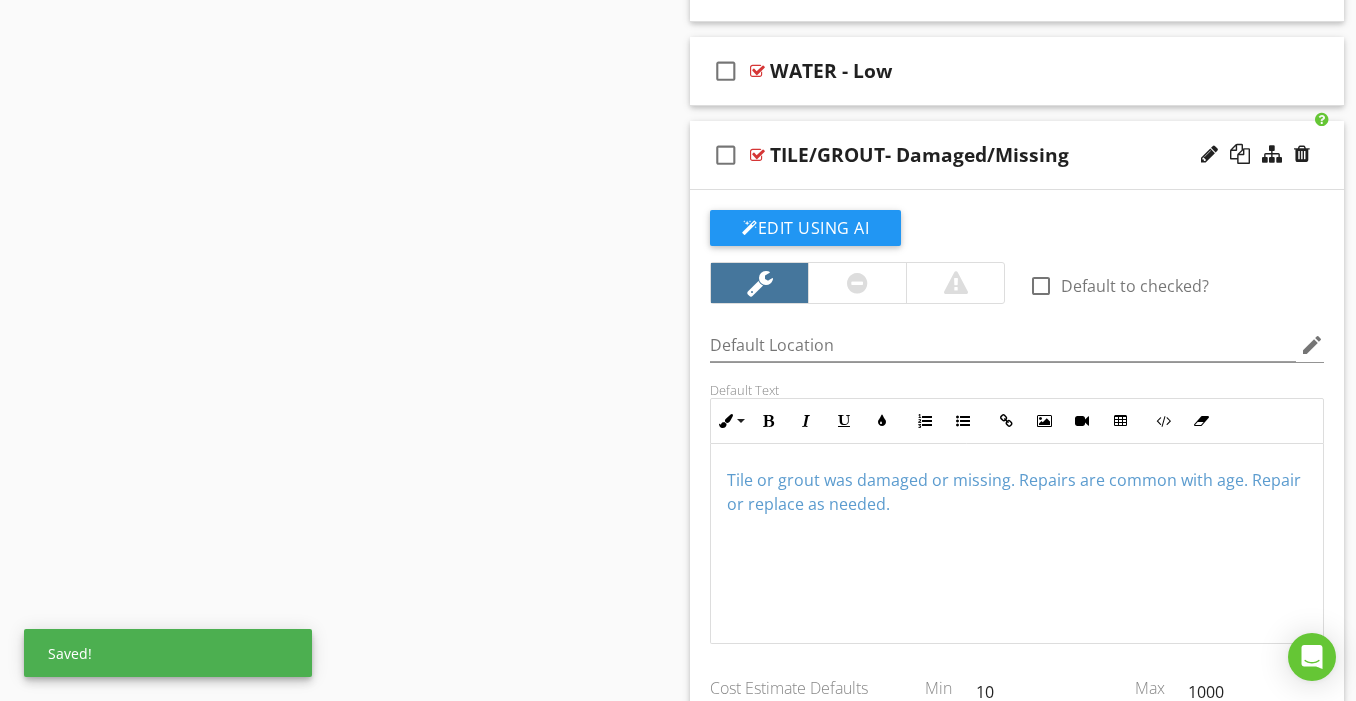 scroll, scrollTop: 2060, scrollLeft: 0, axis: vertical 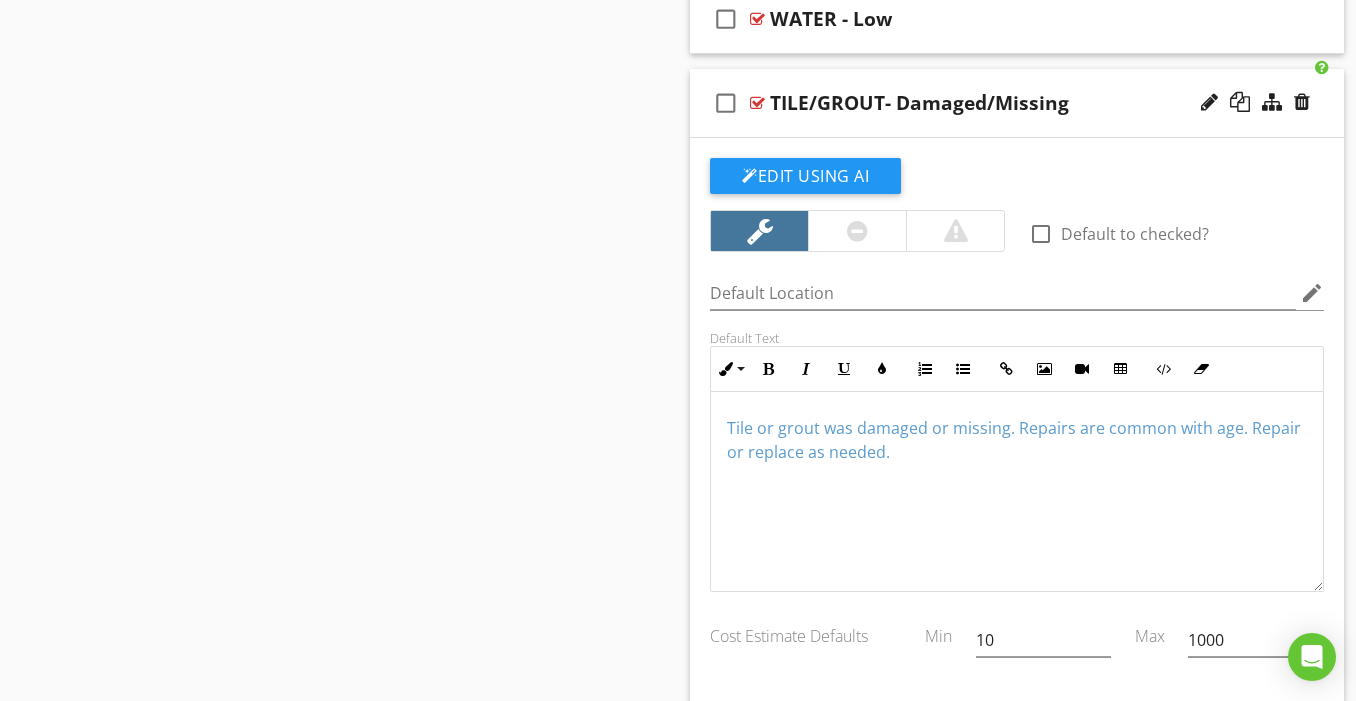 click on "Tile or grout was damaged or missing. Repairs are common with age. Repair or replace as needed." at bounding box center [1014, 440] 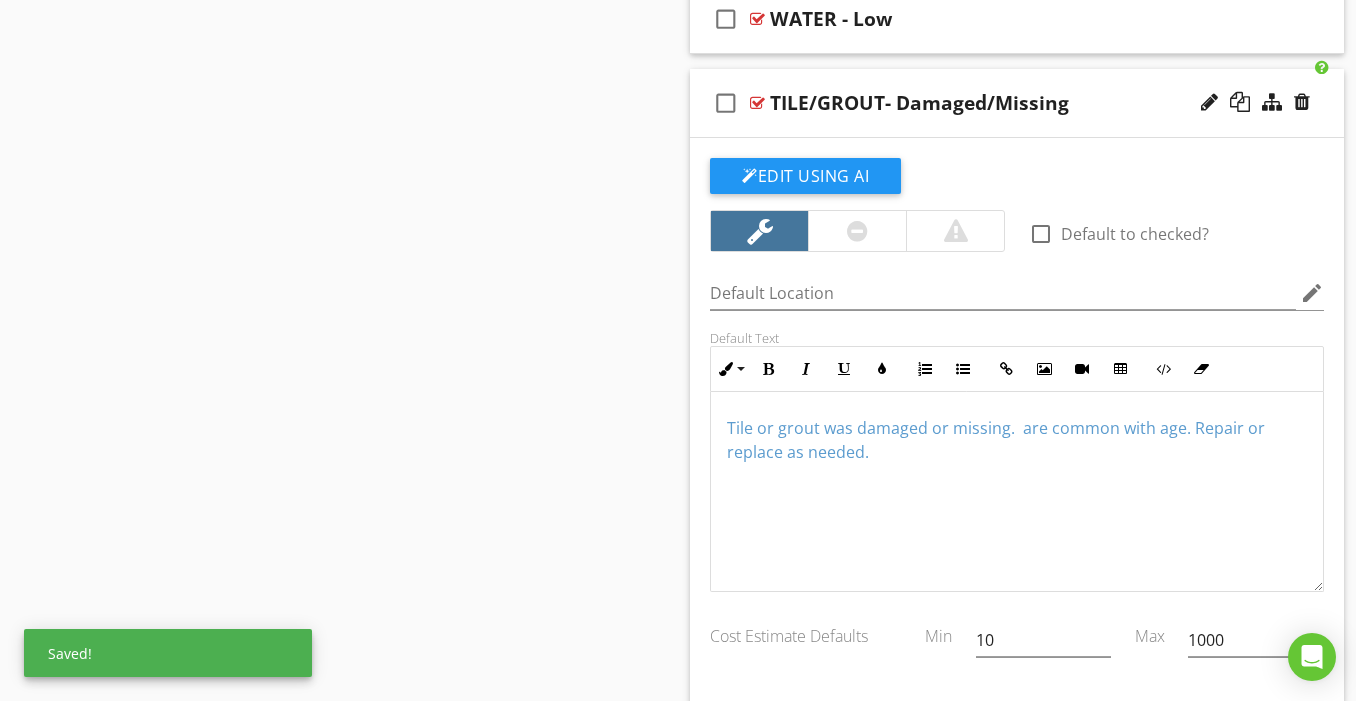 click on "Tile or grout was damaged or missing.  are common with age. Repair or replace as needed." at bounding box center [996, 440] 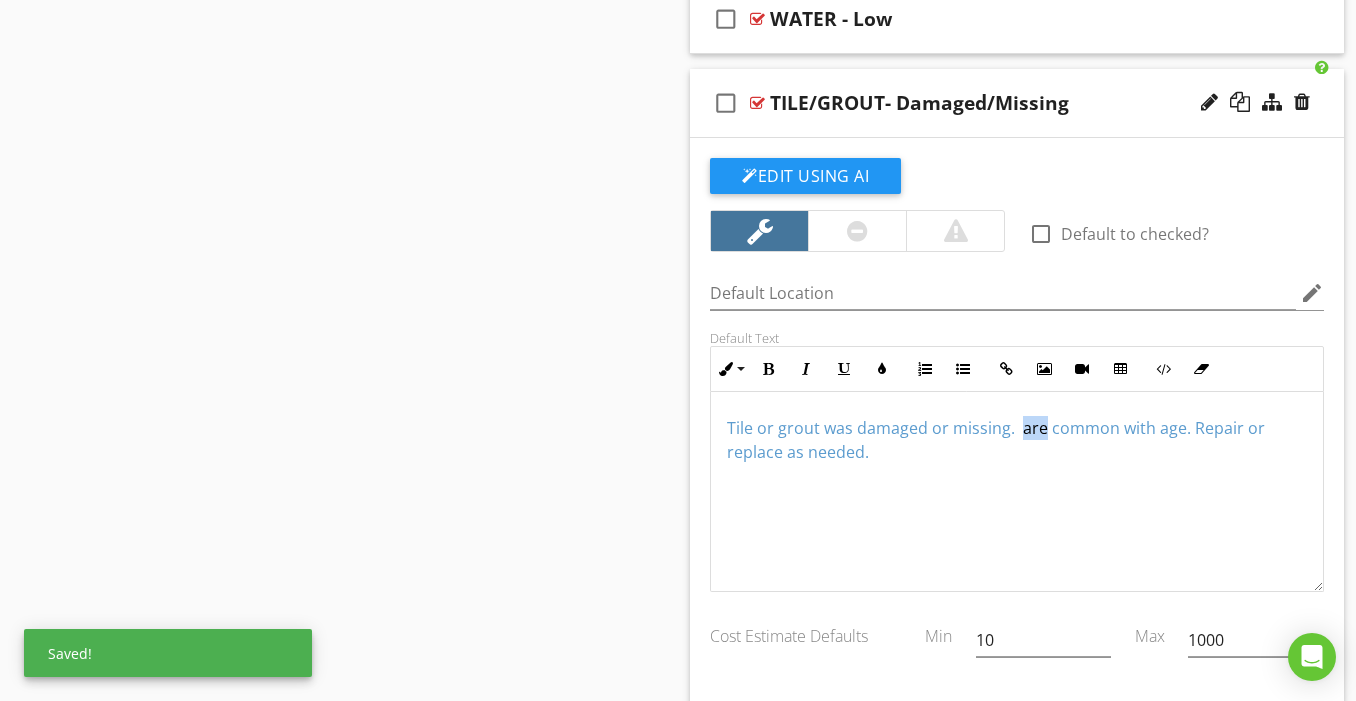 click on "Tile or grout was damaged or missing.  are common with age. Repair or replace as needed." at bounding box center (996, 440) 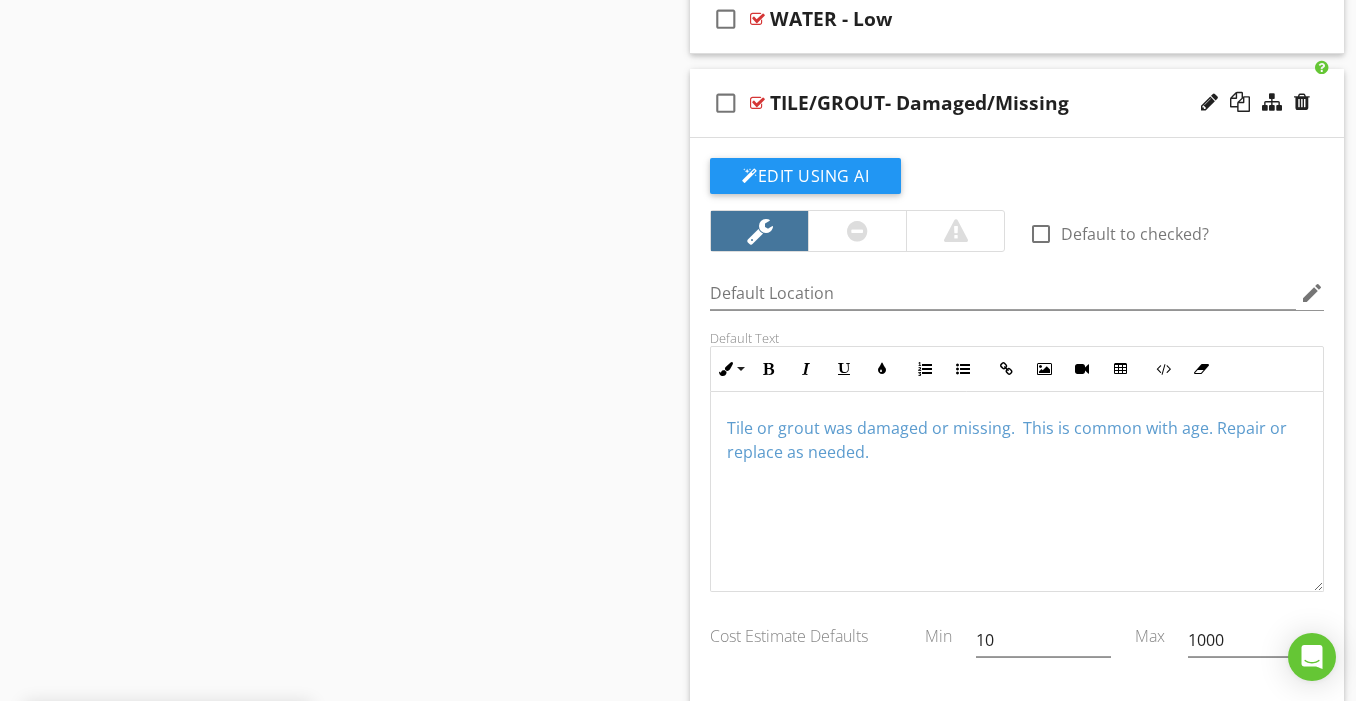 click on "Tile or grout was damaged or missing.  This is common with age. Repair or replace as needed." at bounding box center (1017, 440) 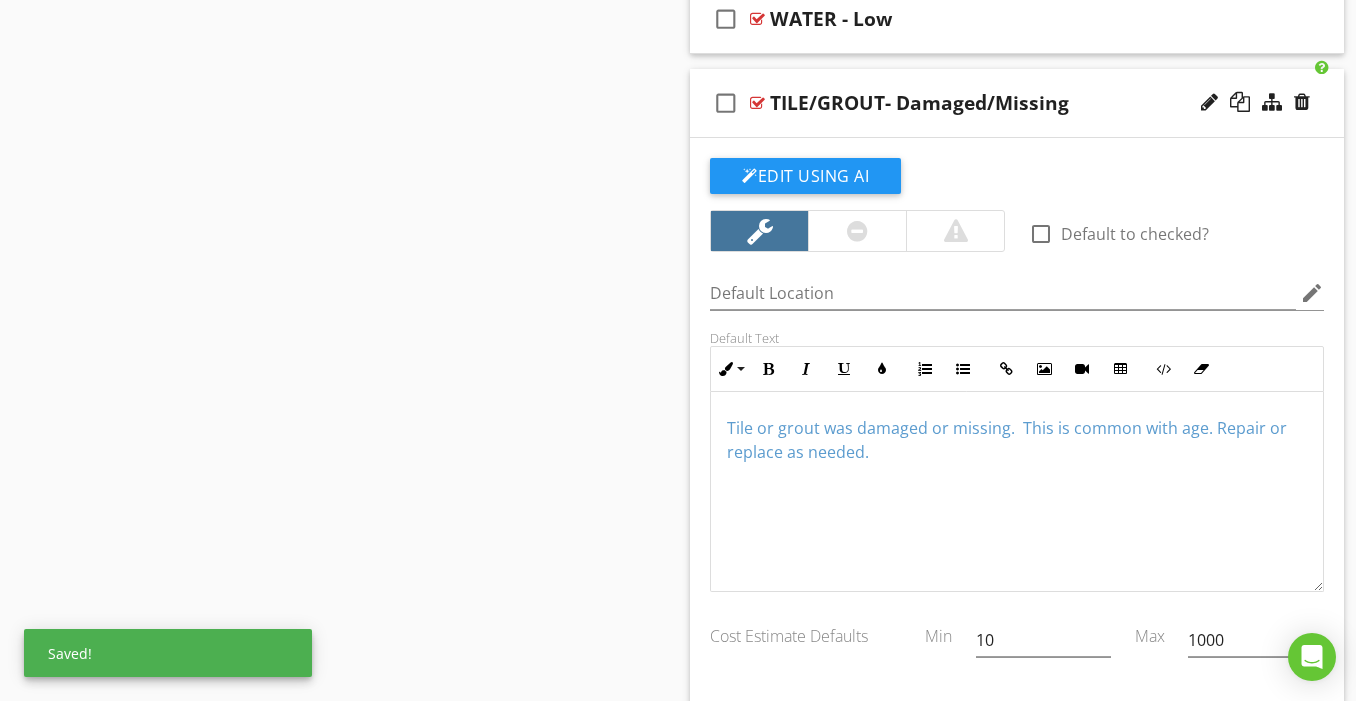 click on "check_box_outline_blank
TILE/GROUT- Damaged/Missing" at bounding box center [1017, 103] 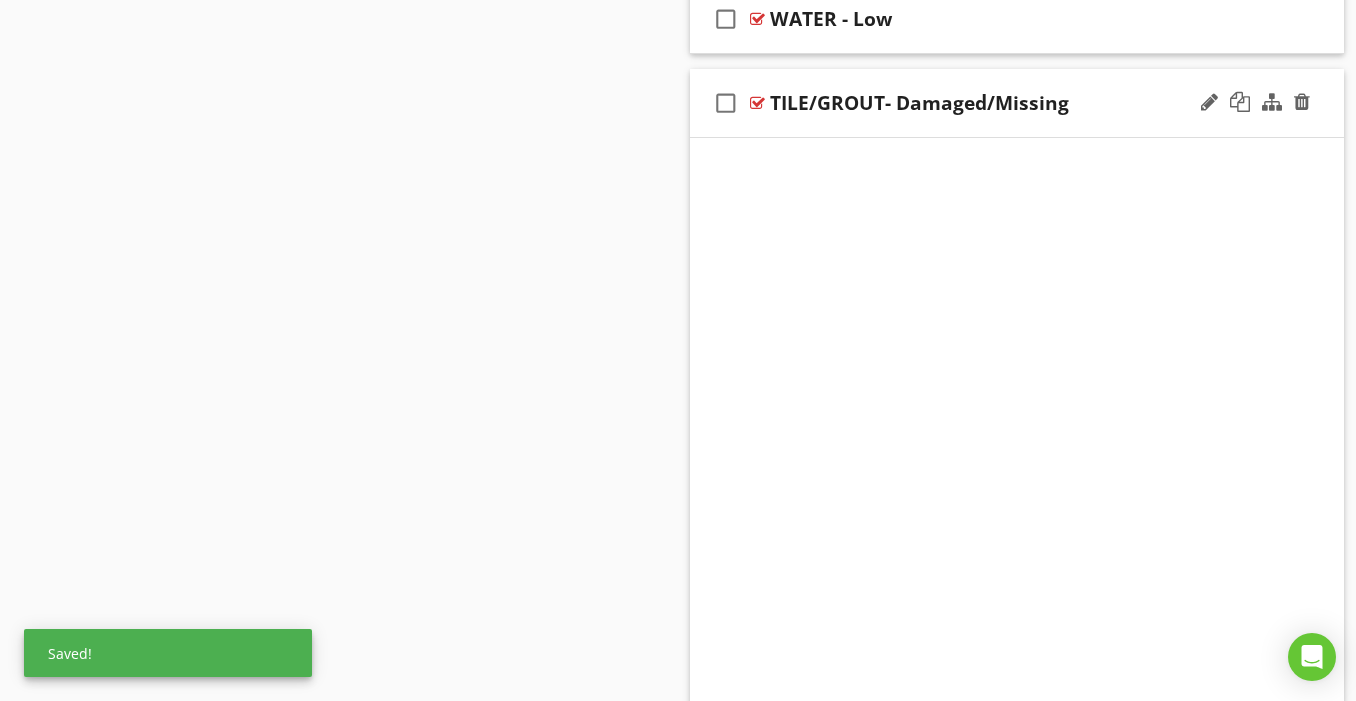scroll, scrollTop: 1831, scrollLeft: 0, axis: vertical 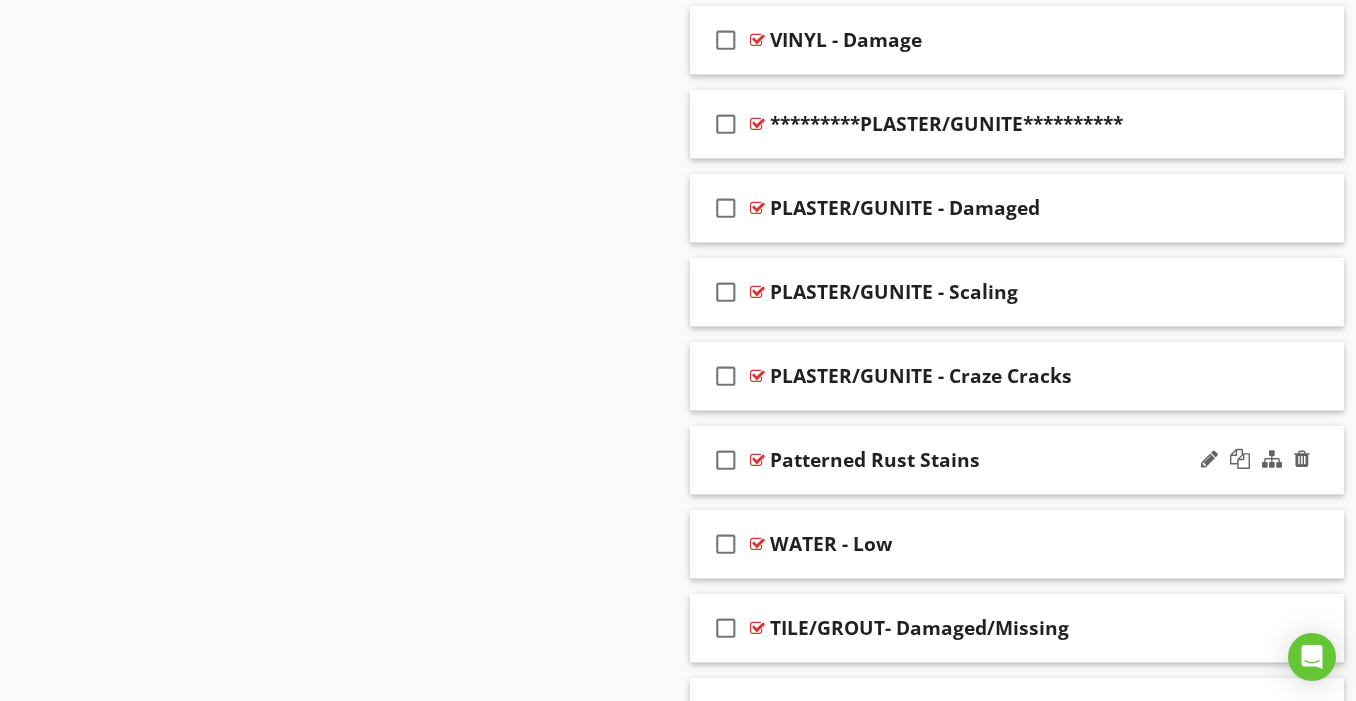 click on "Patterned Rust Stains" at bounding box center [1000, 460] 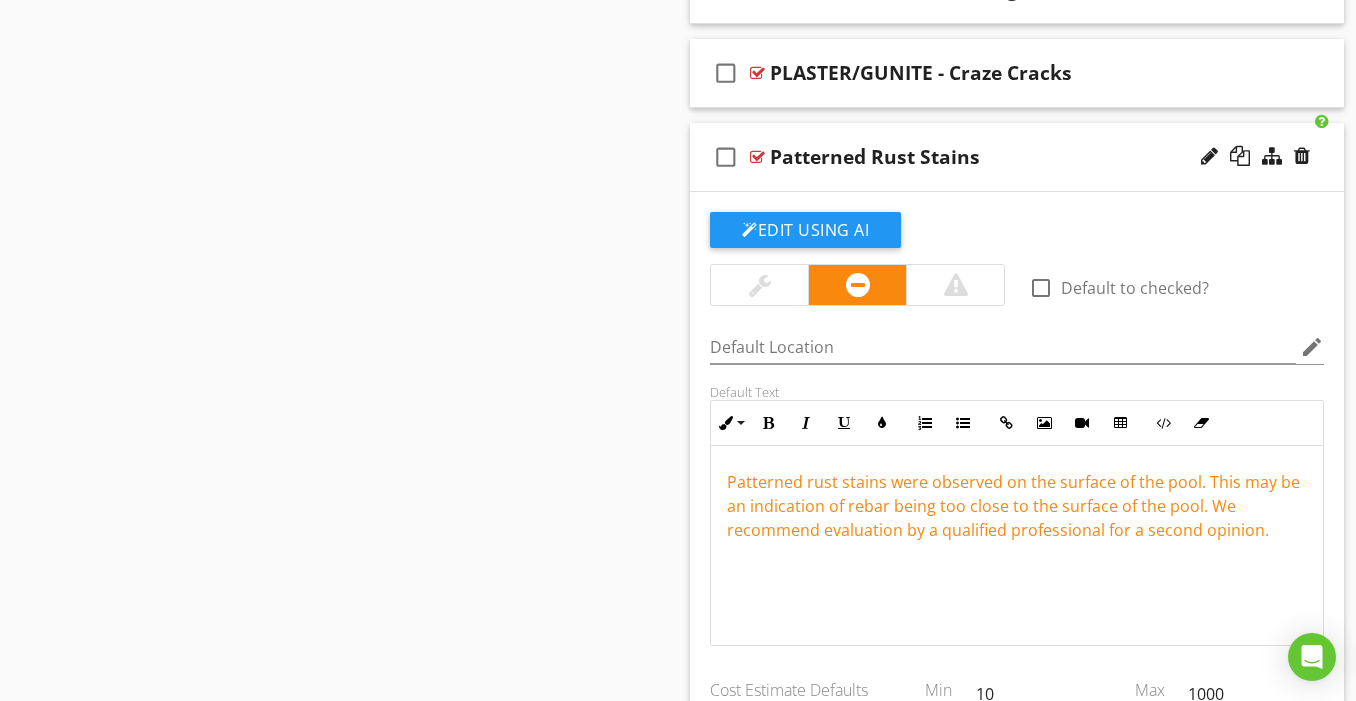 scroll, scrollTop: 1838, scrollLeft: 0, axis: vertical 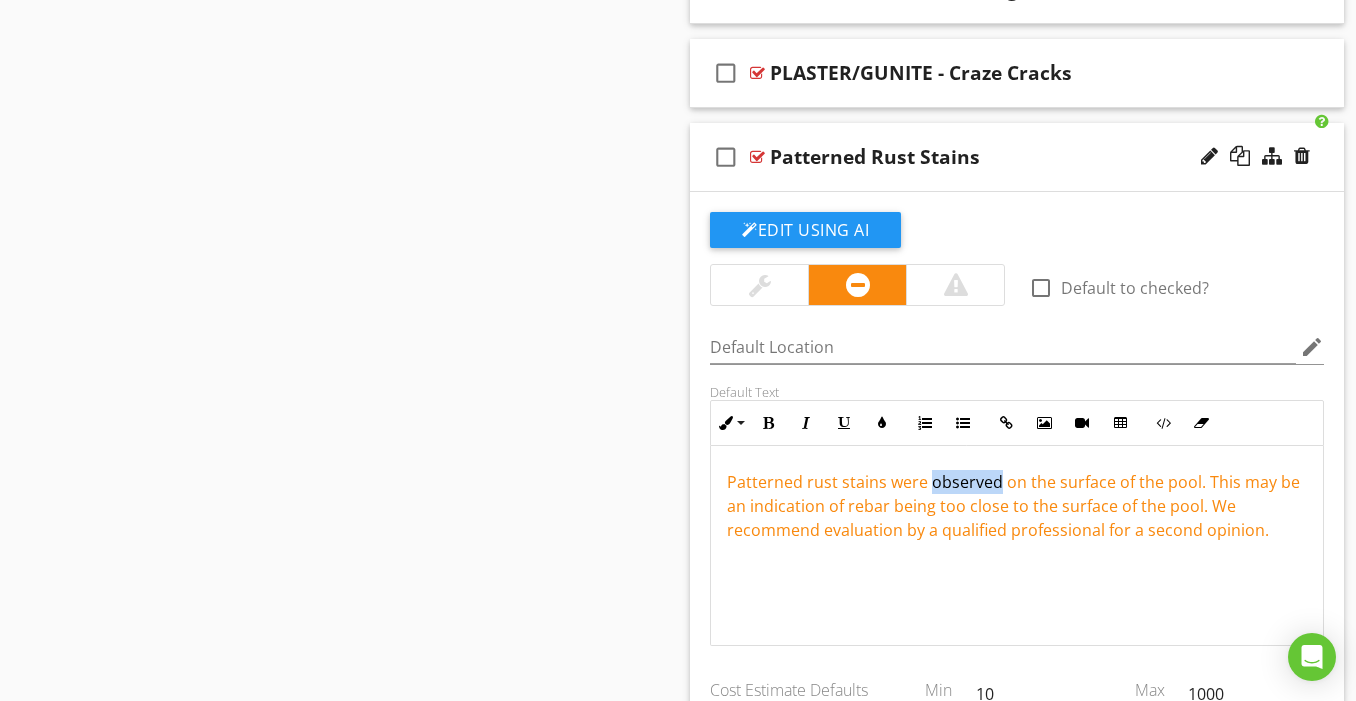 drag, startPoint x: 997, startPoint y: 482, endPoint x: 928, endPoint y: 487, distance: 69.18092 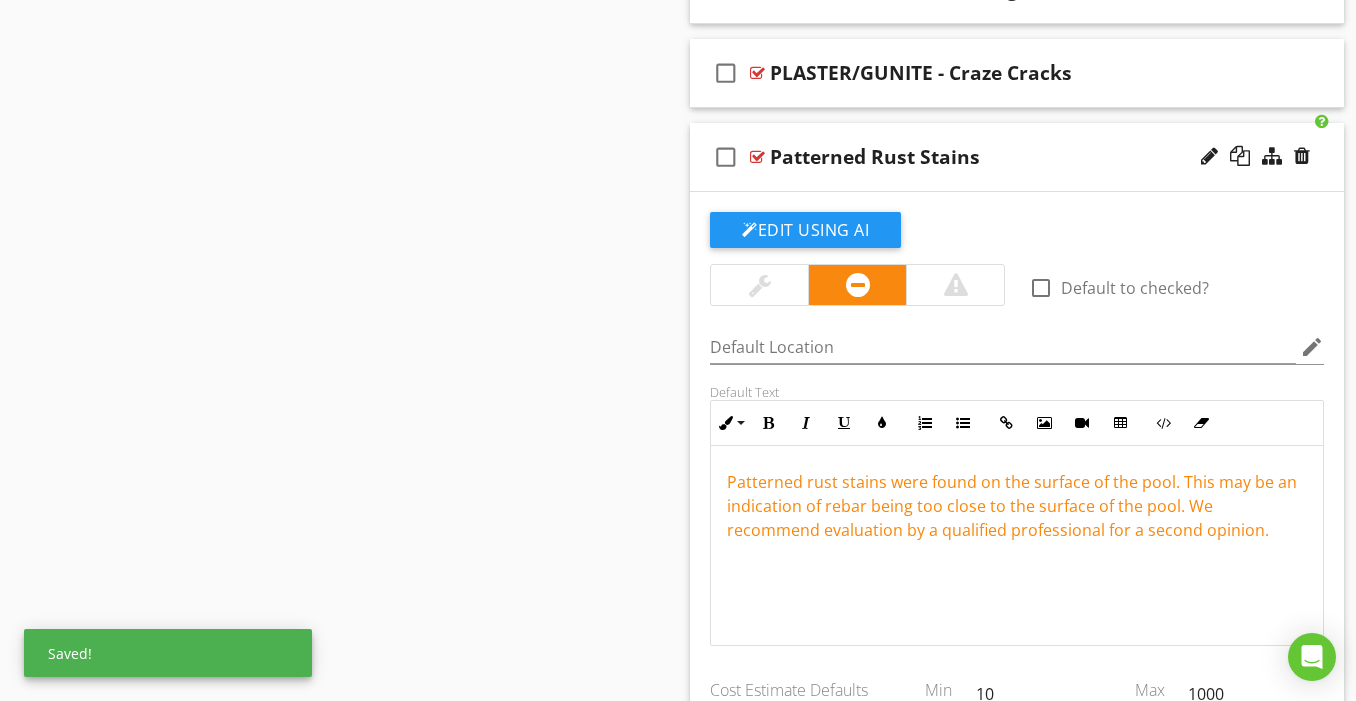 click on "Patterned rust stains were found on the surface of the pool. This may be an indication of rebar being too close to the surface of the pool. We recommend evaluation by a qualified professional for a second opinion." at bounding box center [1012, 506] 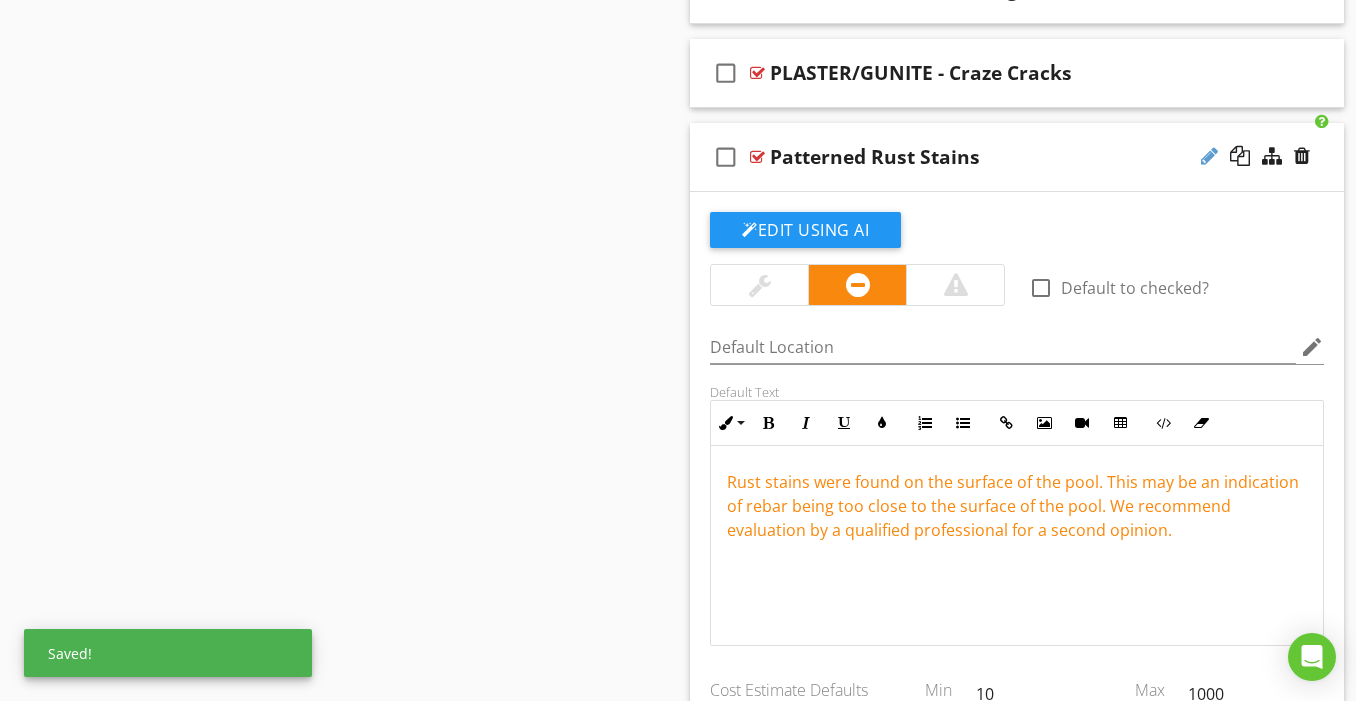 click at bounding box center (1209, 156) 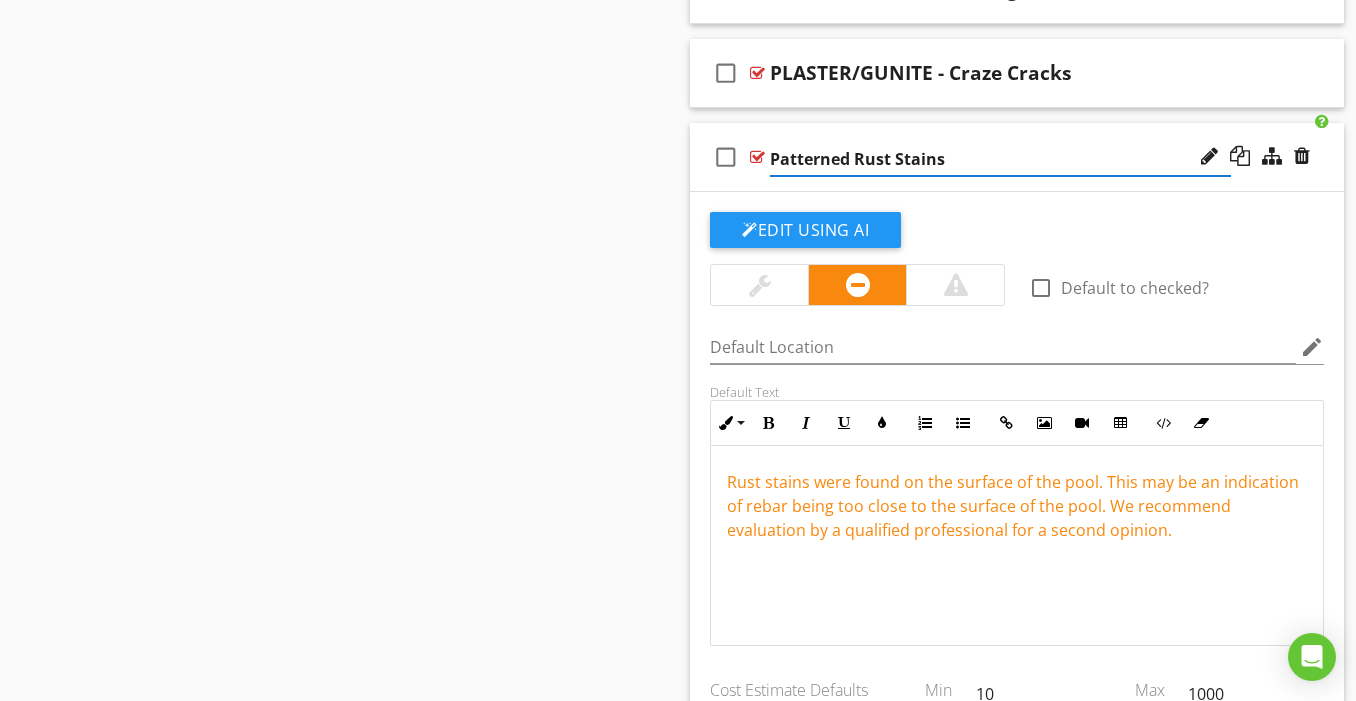 click on "Patterned Rust Stains" at bounding box center [1000, 159] 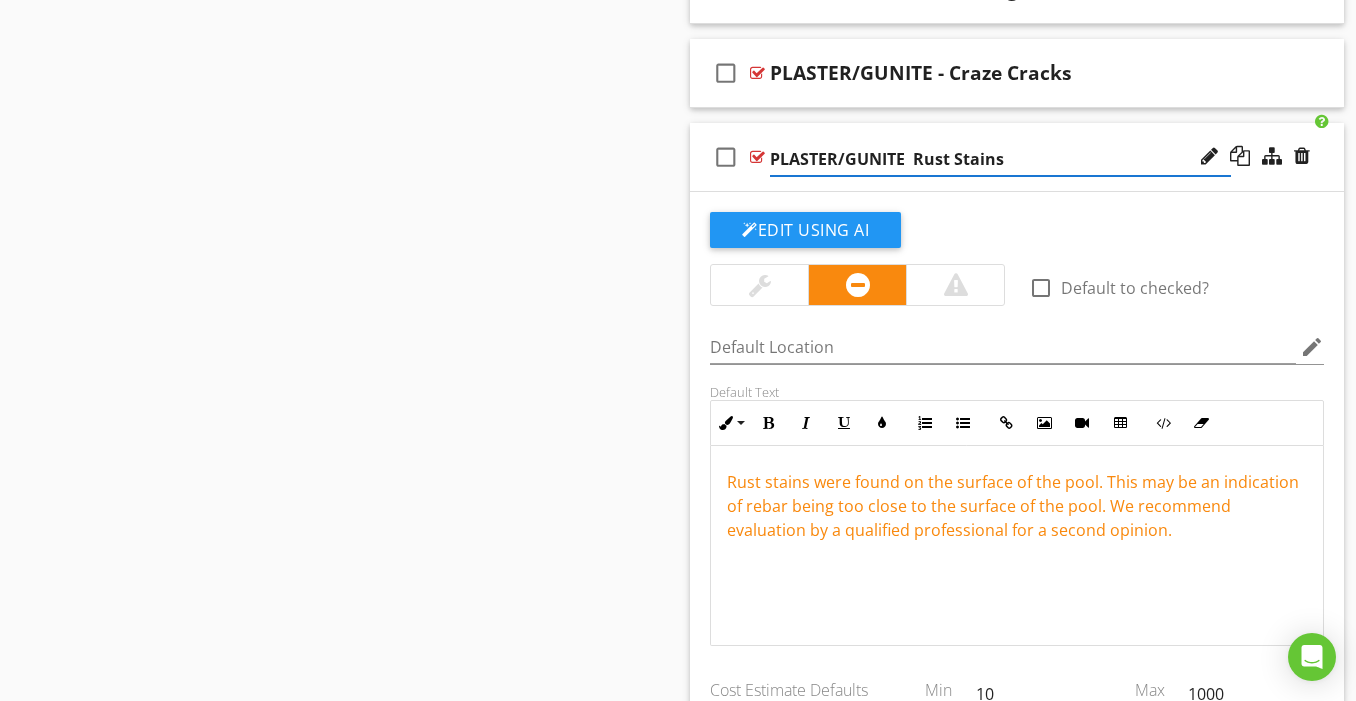 type on "PLASTER/GUNITE - Rust Stains" 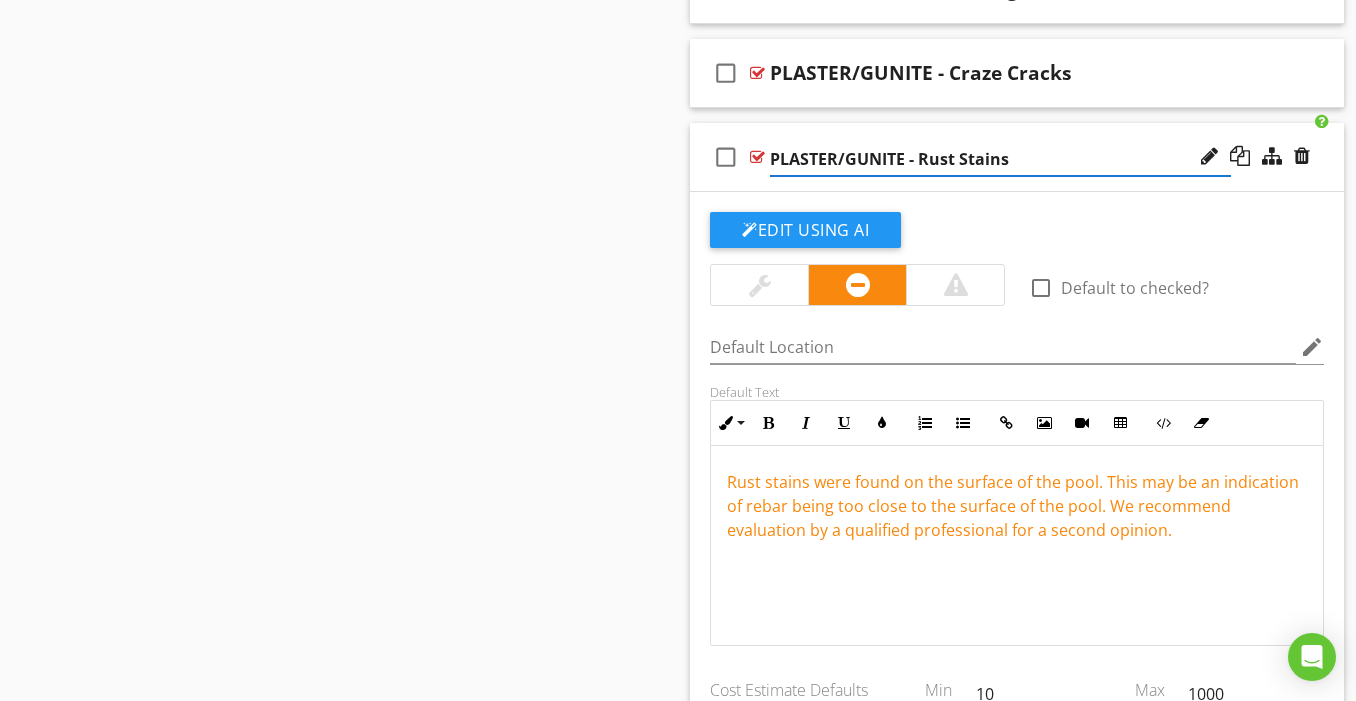 click on "check_box_outline_blank         PLASTER/GUNITE - Rust Stains" at bounding box center (1017, 157) 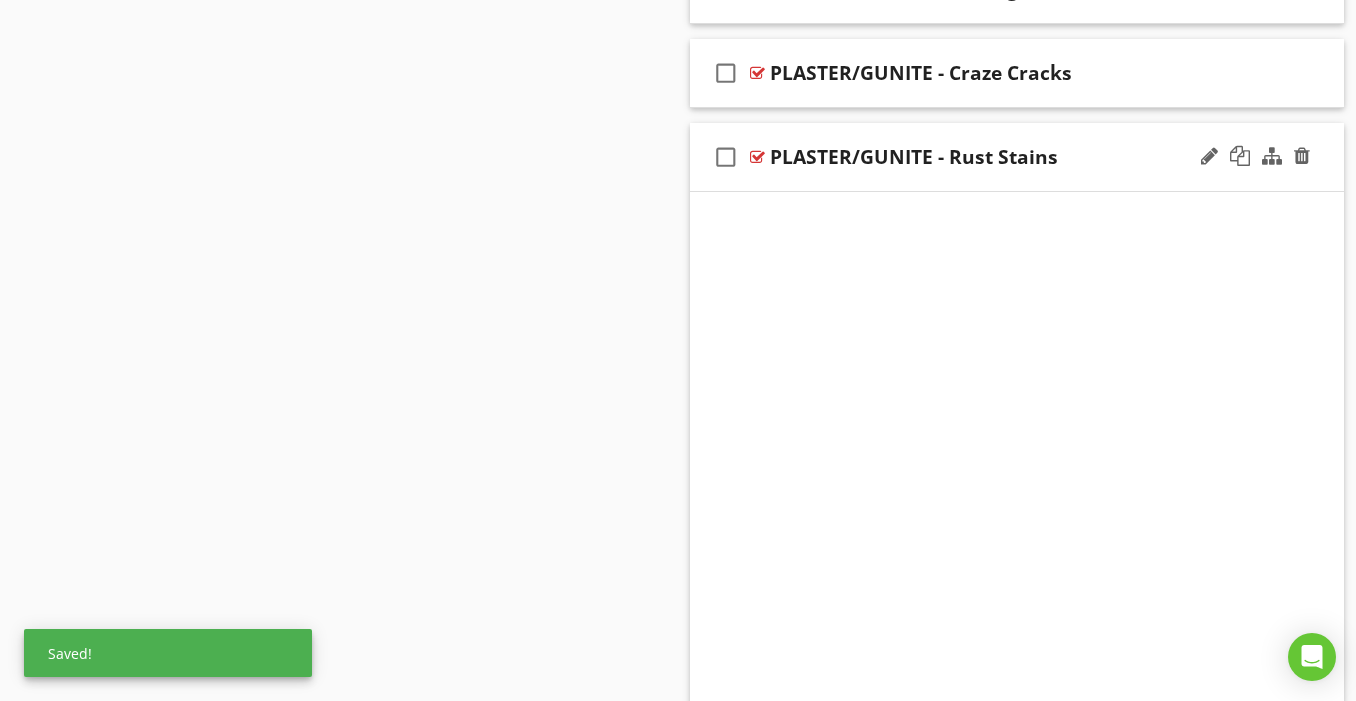 scroll, scrollTop: 1831, scrollLeft: 0, axis: vertical 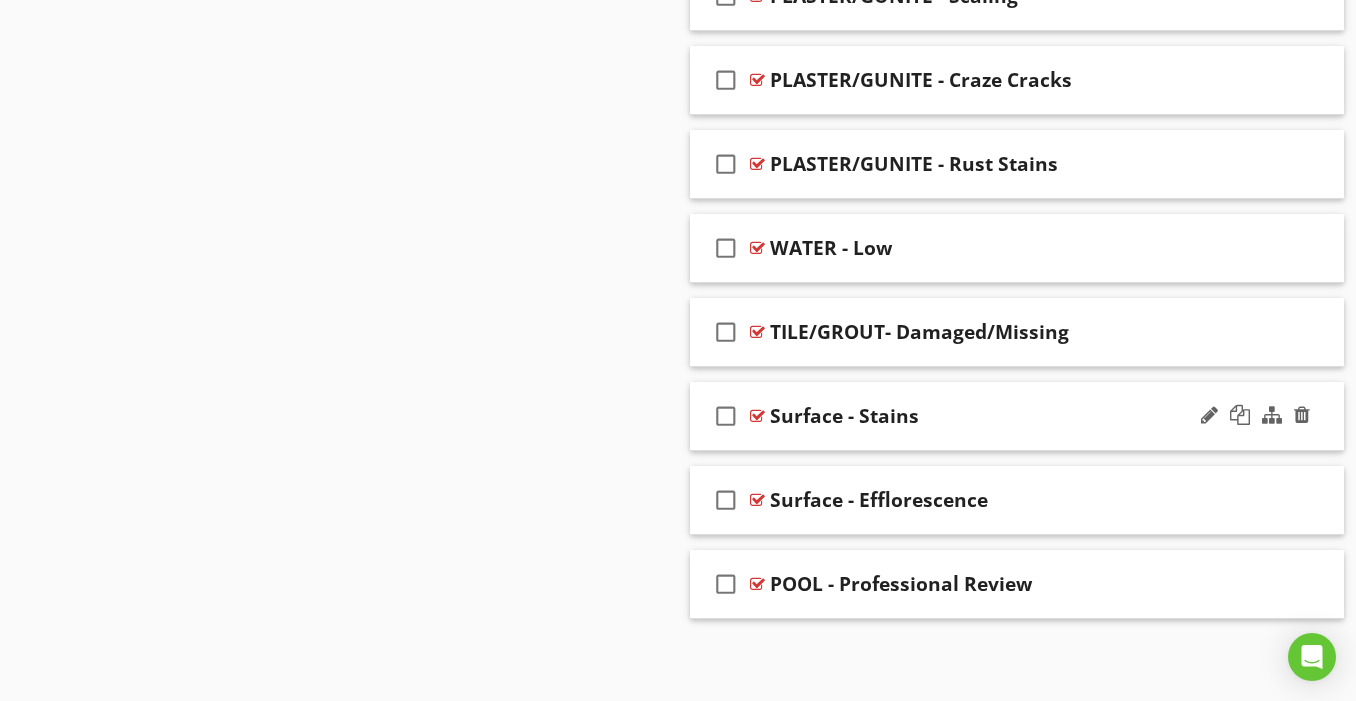 click on "Surface - Stains" at bounding box center [1000, 416] 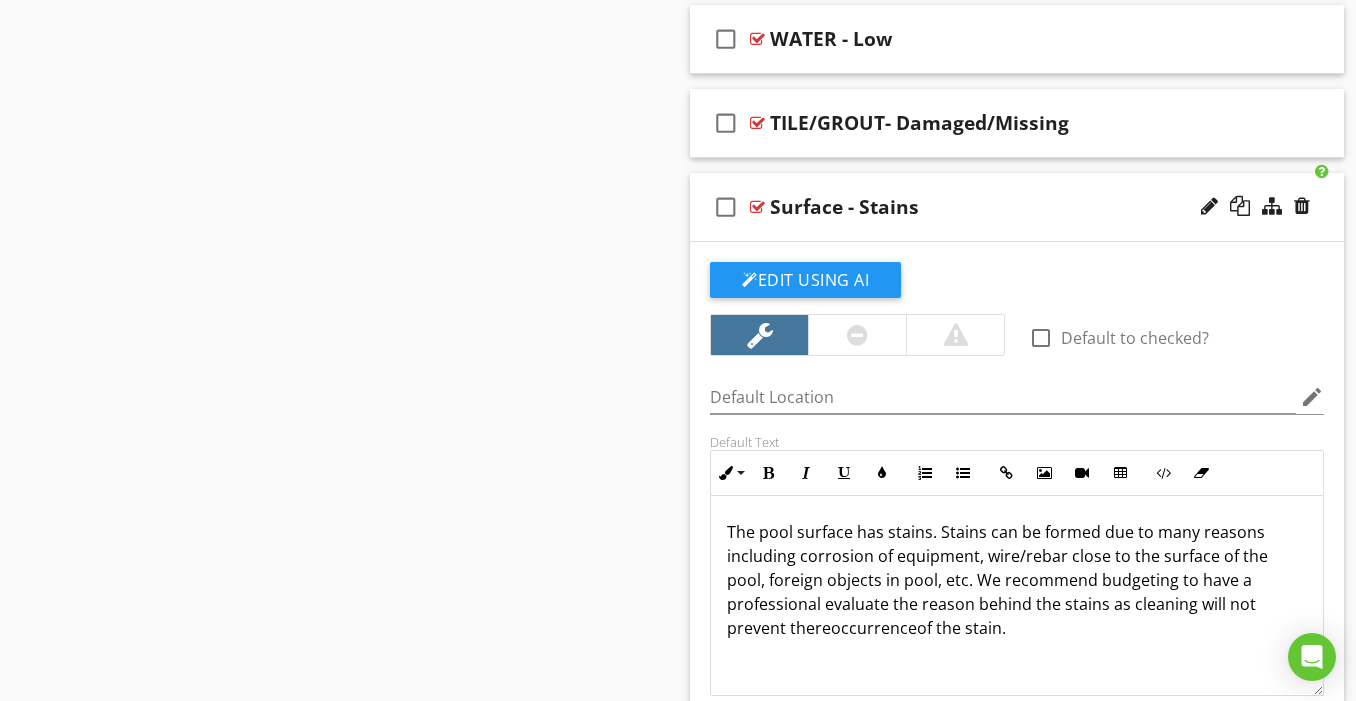 scroll, scrollTop: 2046, scrollLeft: 0, axis: vertical 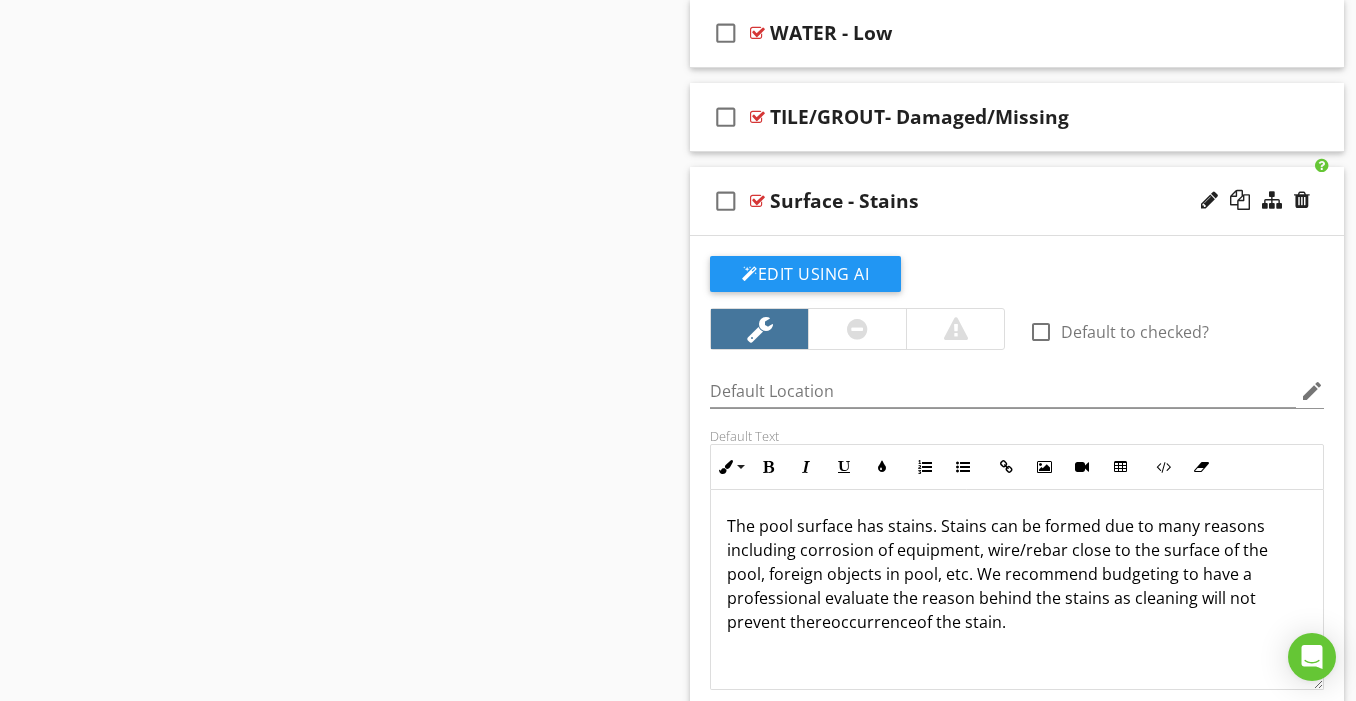 drag, startPoint x: 719, startPoint y: 524, endPoint x: 973, endPoint y: 669, distance: 292.47394 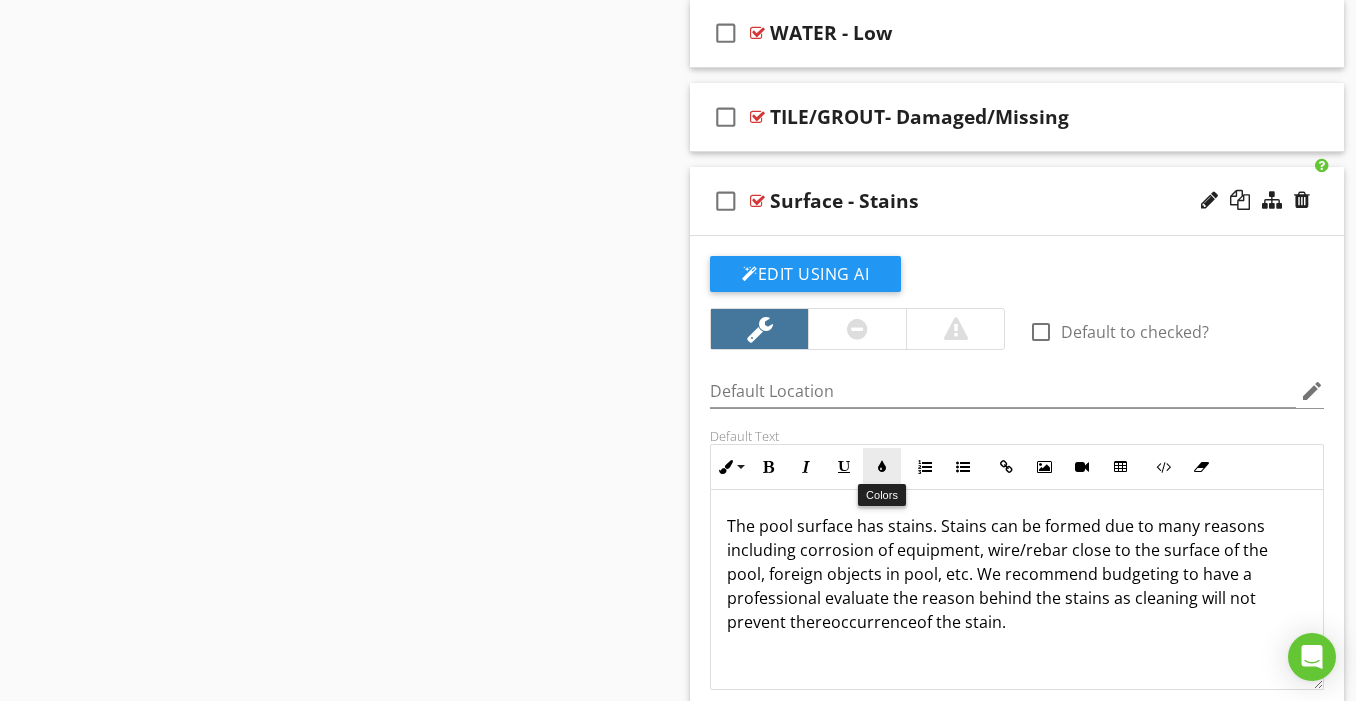 click at bounding box center [882, 467] 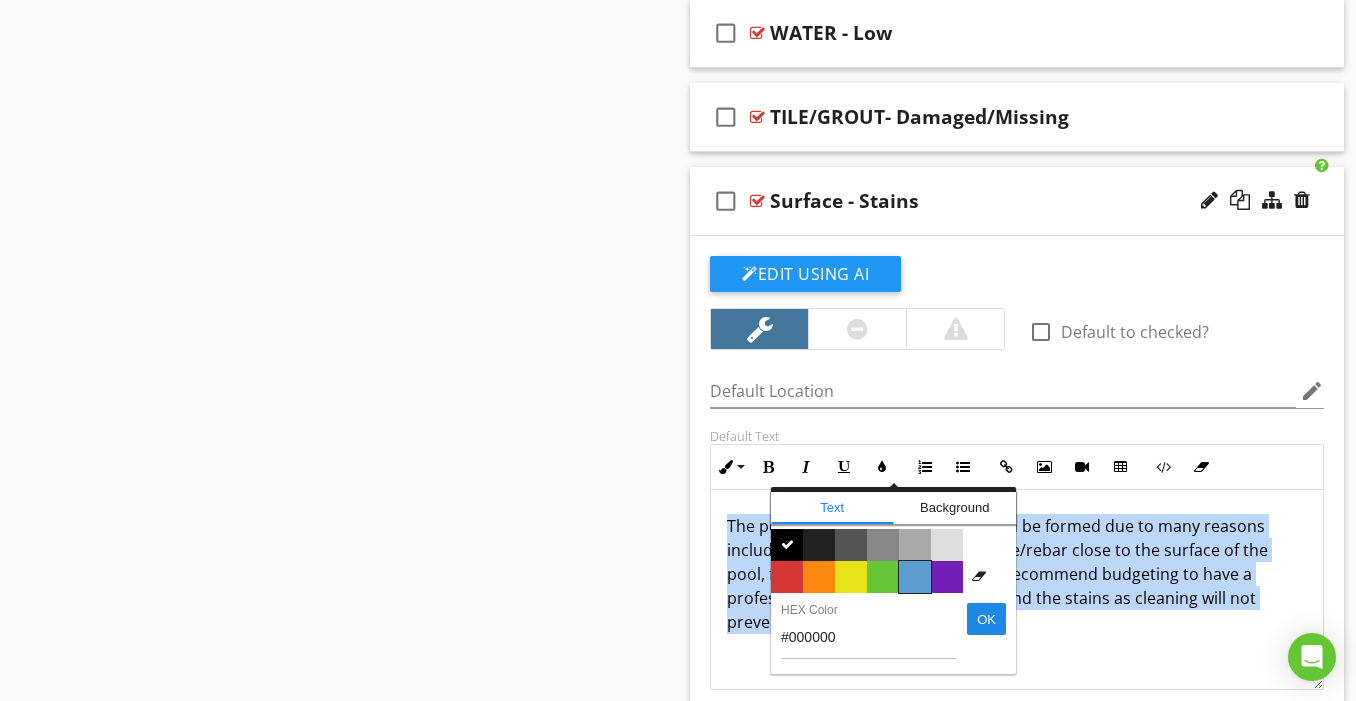 click on "Color #5c9ccf" at bounding box center (915, 577) 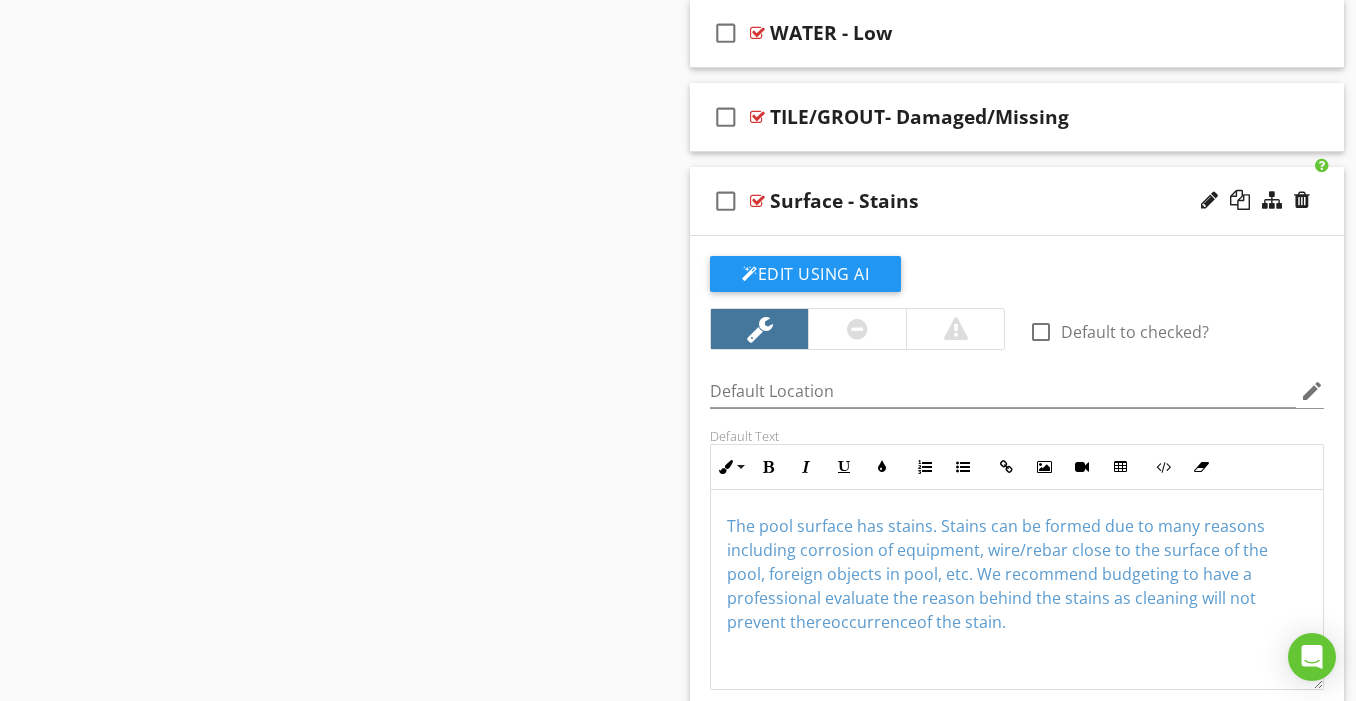 click on "The pool surface has stains. Stains can be formed due to many reasons including corrosion of equipment, wire/rebar close to the surface of the pool, foreign objects in pool, etc. We recommend budgeting to have a professional evaluate the reason behind the stains as cleaning will not prevent the  reoccurrence  of the stain." at bounding box center (1017, 590) 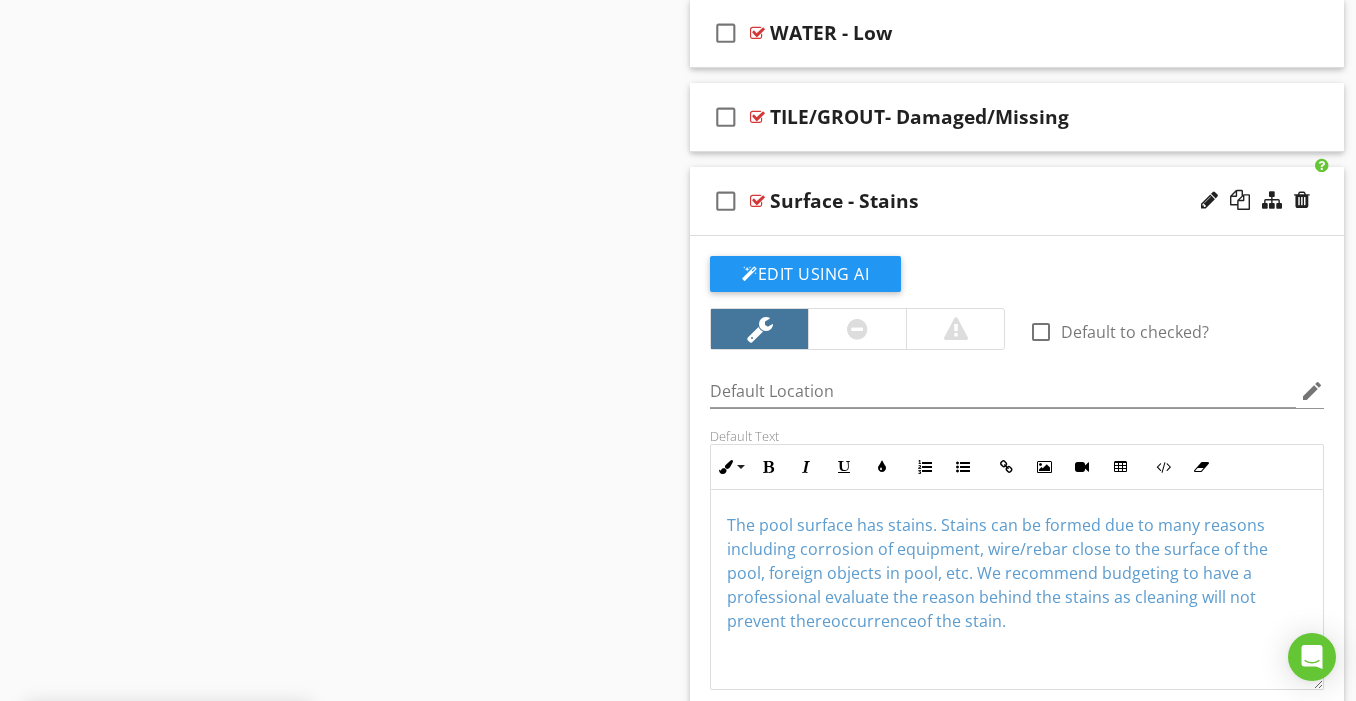 scroll, scrollTop: 1, scrollLeft: 0, axis: vertical 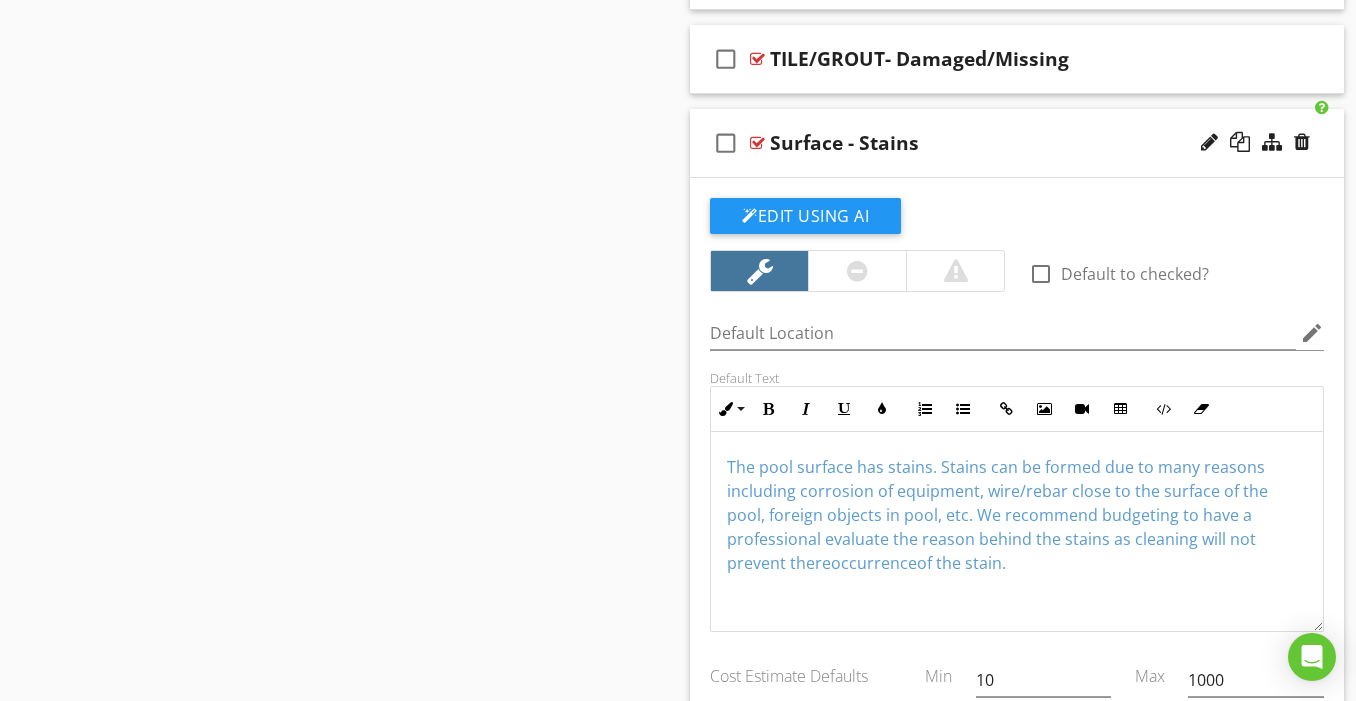 drag, startPoint x: 1004, startPoint y: 540, endPoint x: 1030, endPoint y: 576, distance: 44.407207 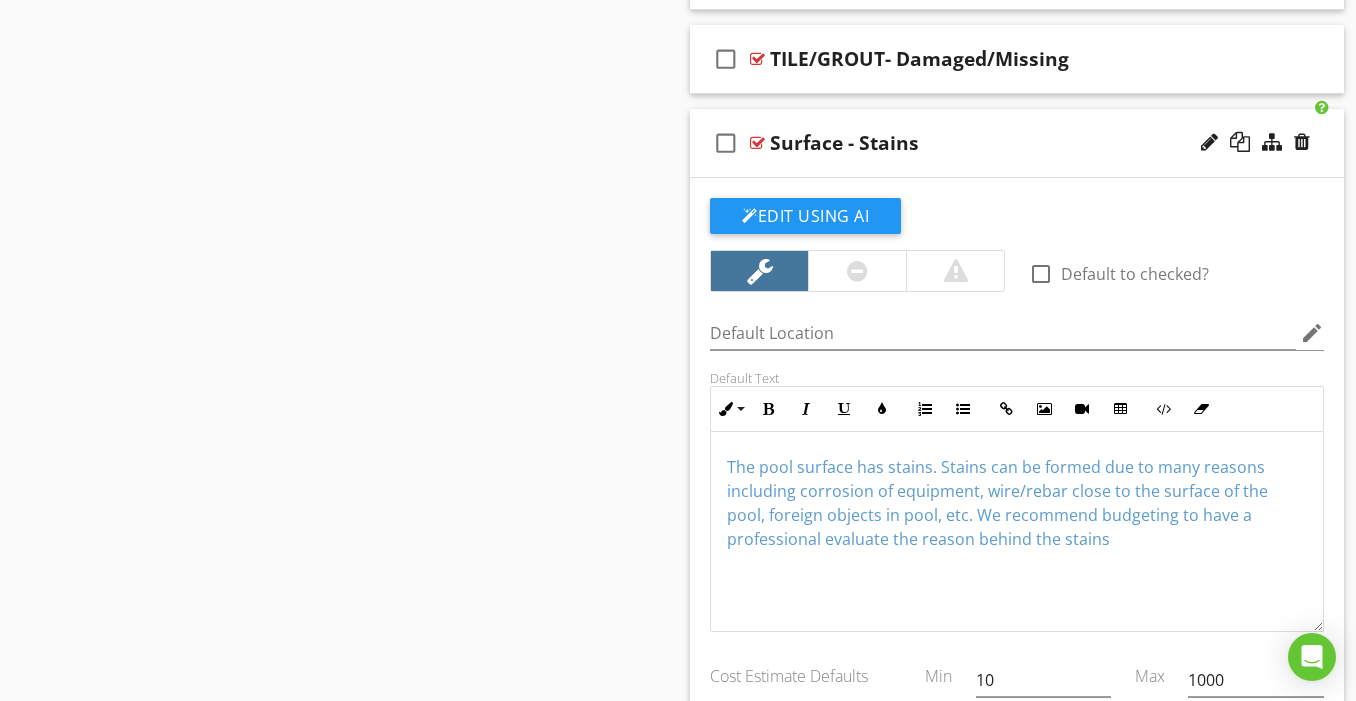 type 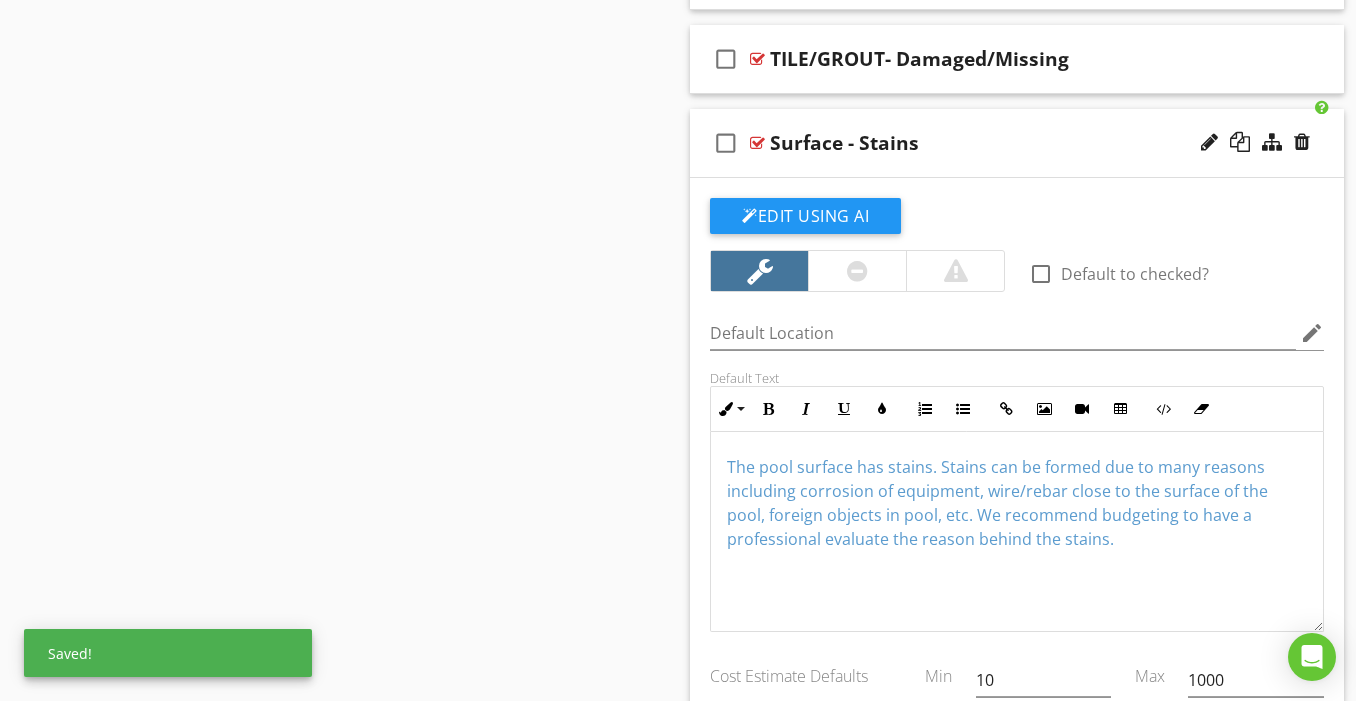 type on "<p><span style="color: rgb(92, 156, 207);">The pool surface has stains. Stains can be formed due to many reasons including corrosion of equipment, wire/rebar close to the surface of the pool, foreign objects in pool, etc. We recommend budgeting to have a professional evaluate the reason behind the stains.&nbsp;</span></p>" 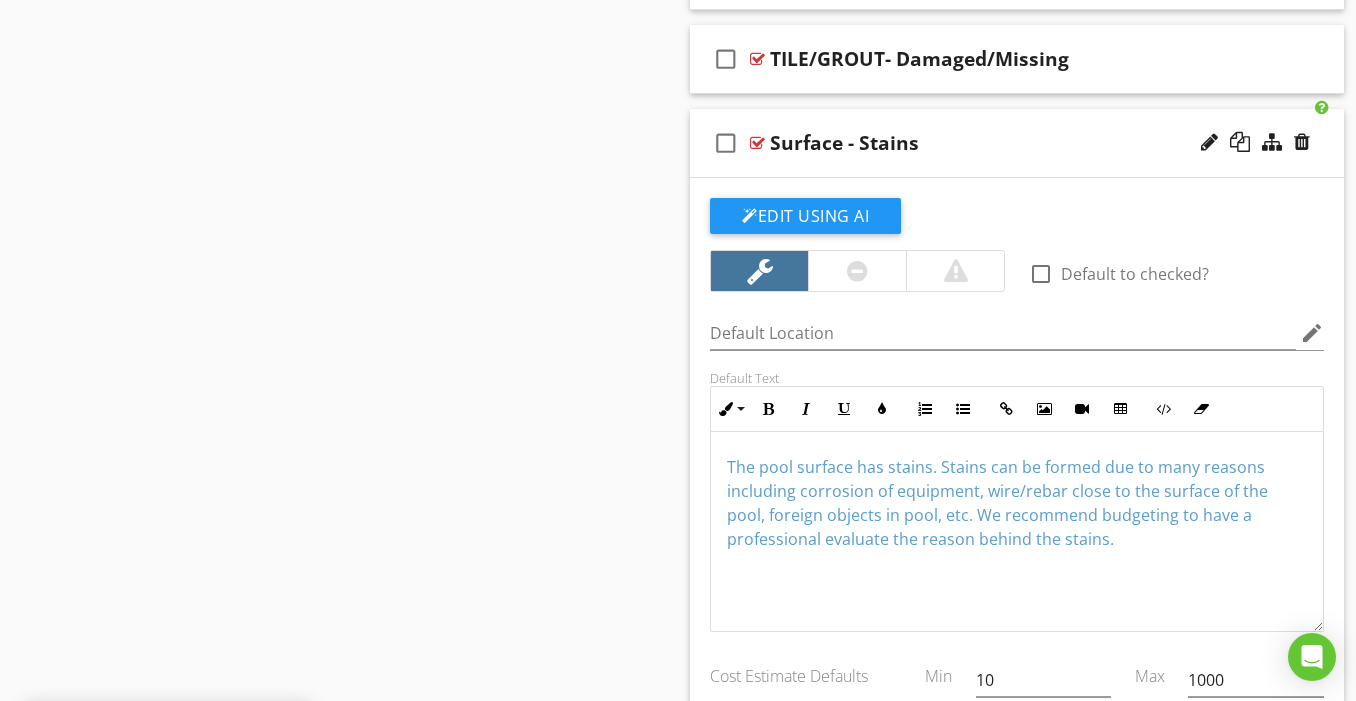 click on "Surface - Stains" at bounding box center [1000, 143] 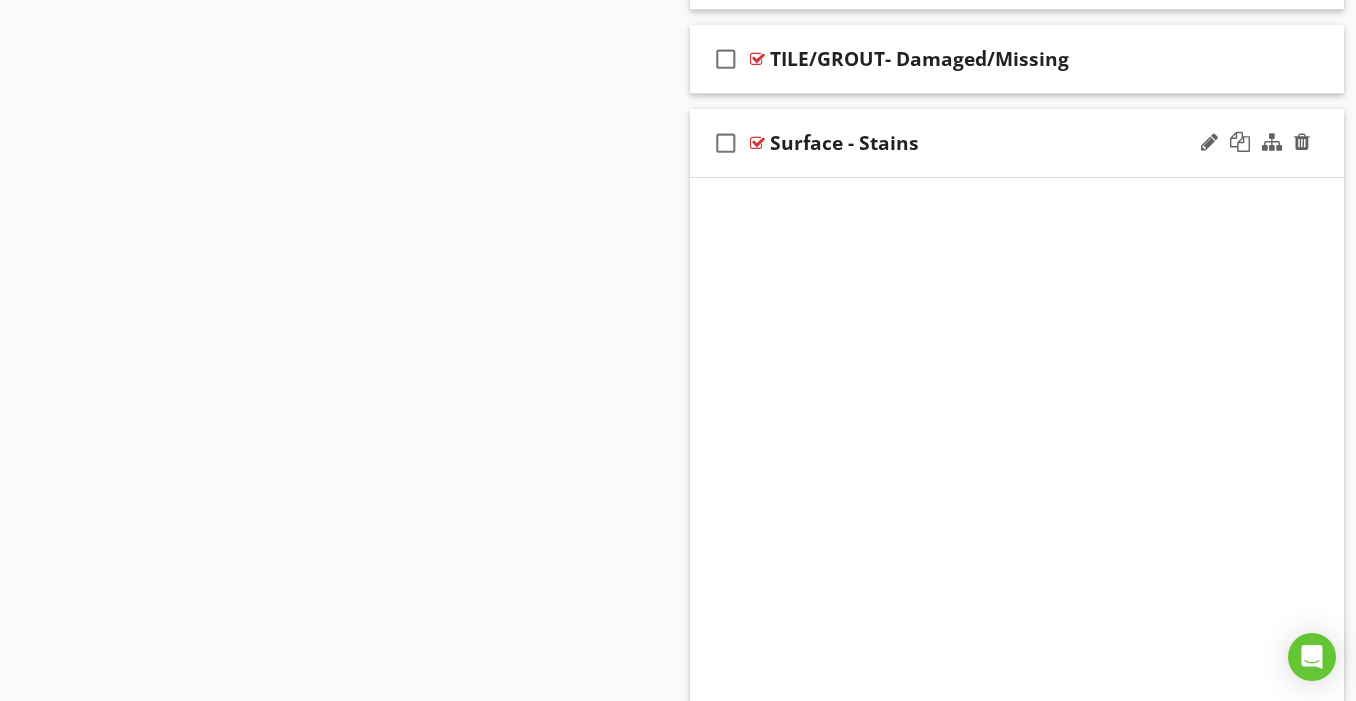 scroll, scrollTop: 1831, scrollLeft: 0, axis: vertical 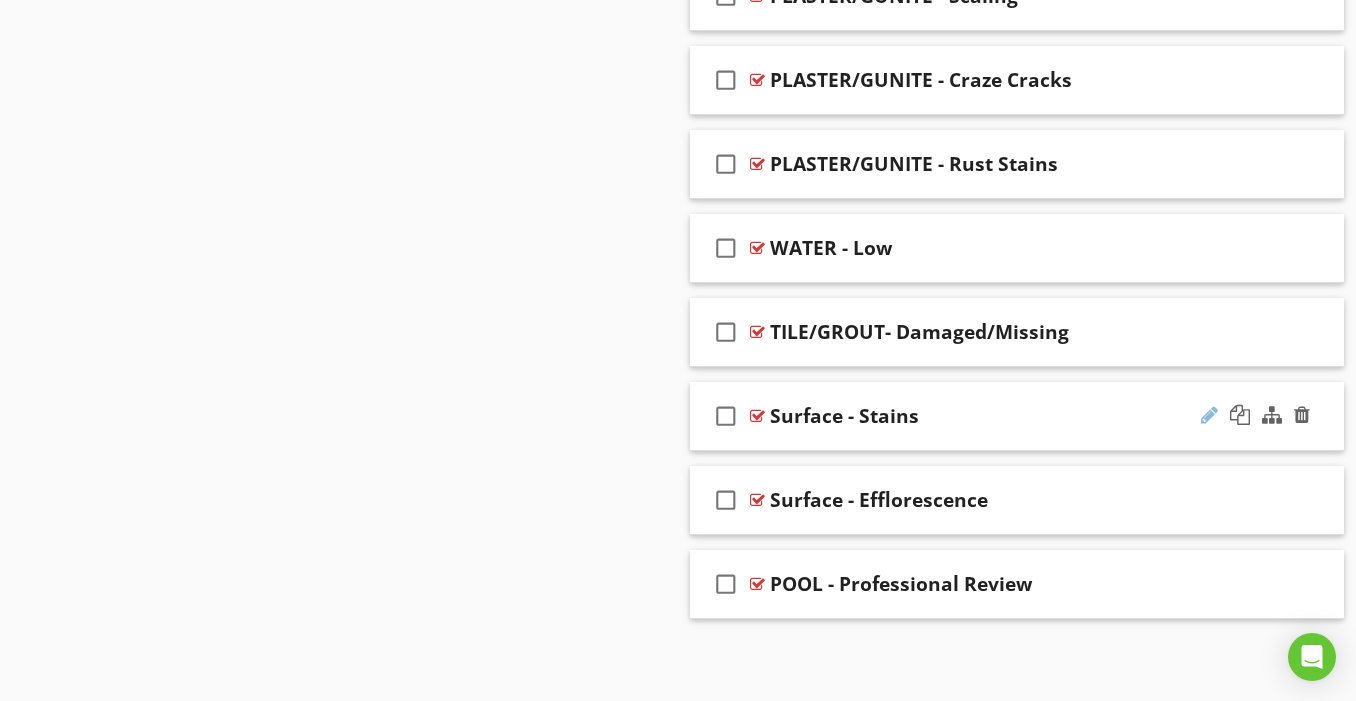 click at bounding box center [1209, 415] 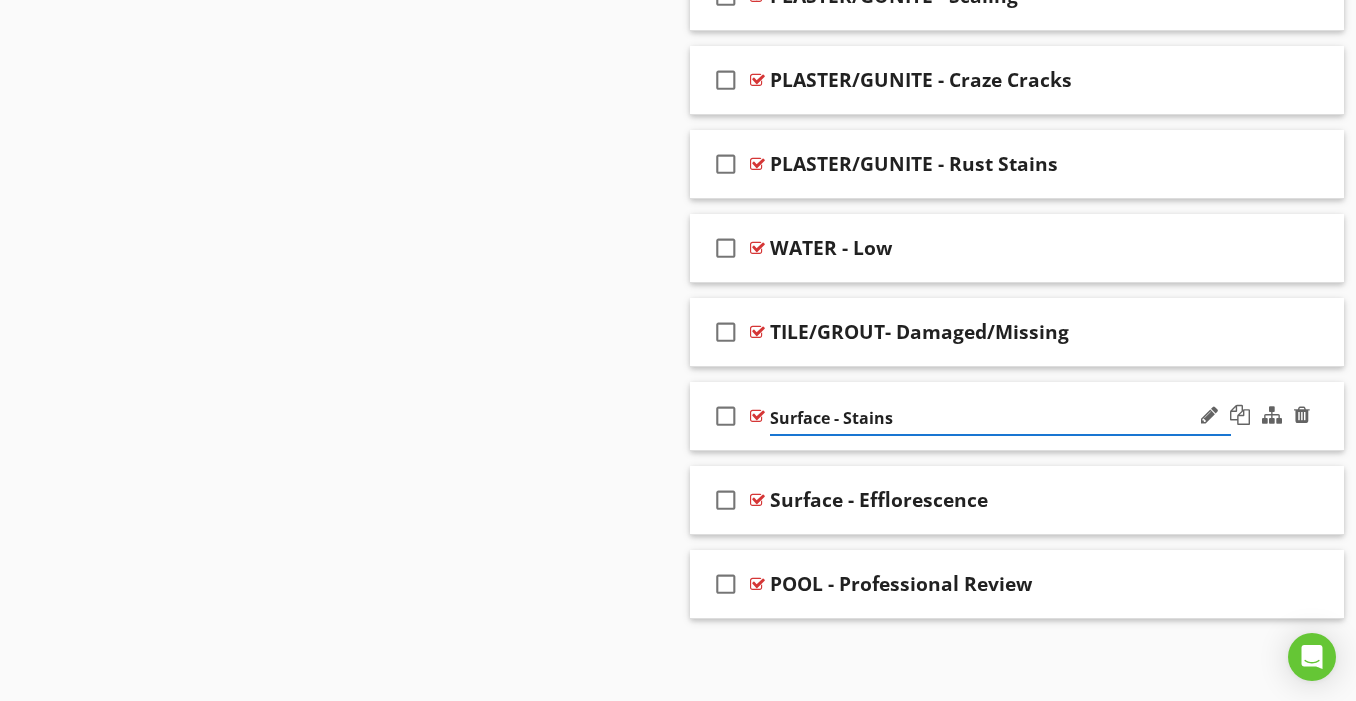 click on "Surface - Stains" at bounding box center [1000, 418] 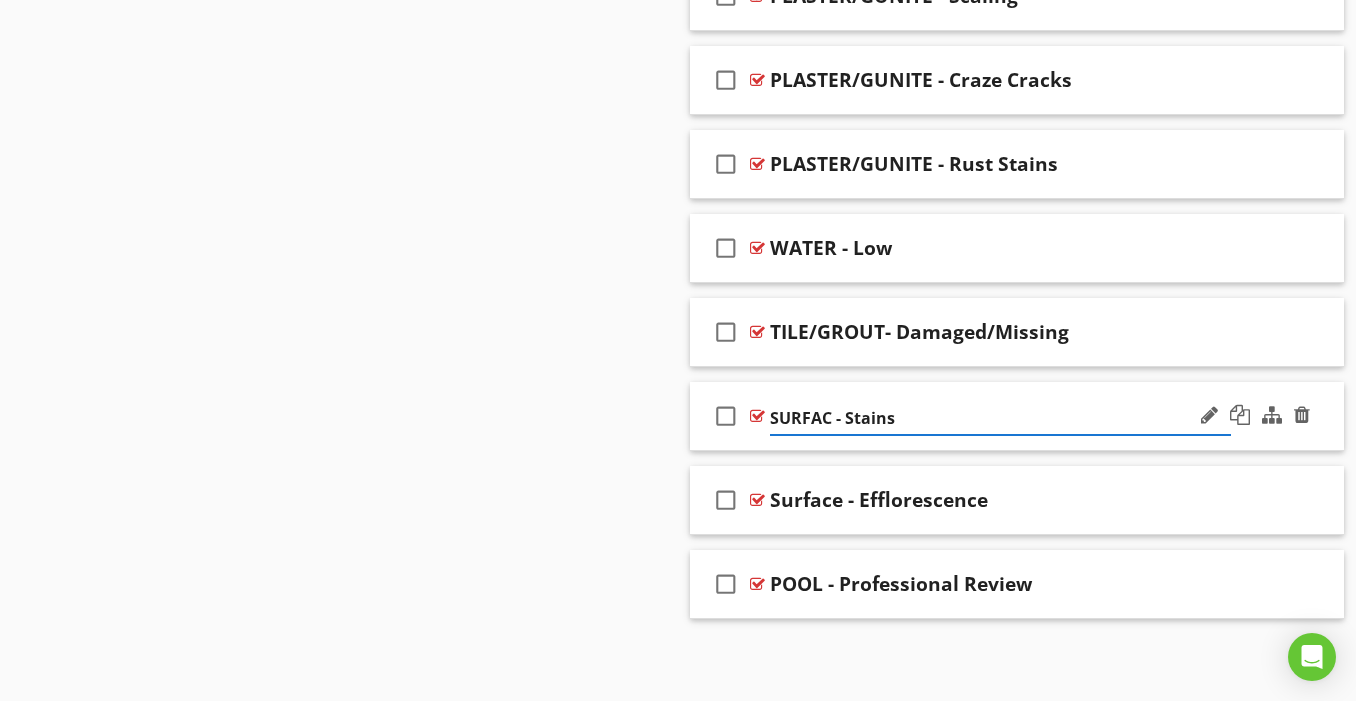 type on "SURFACE - Stains" 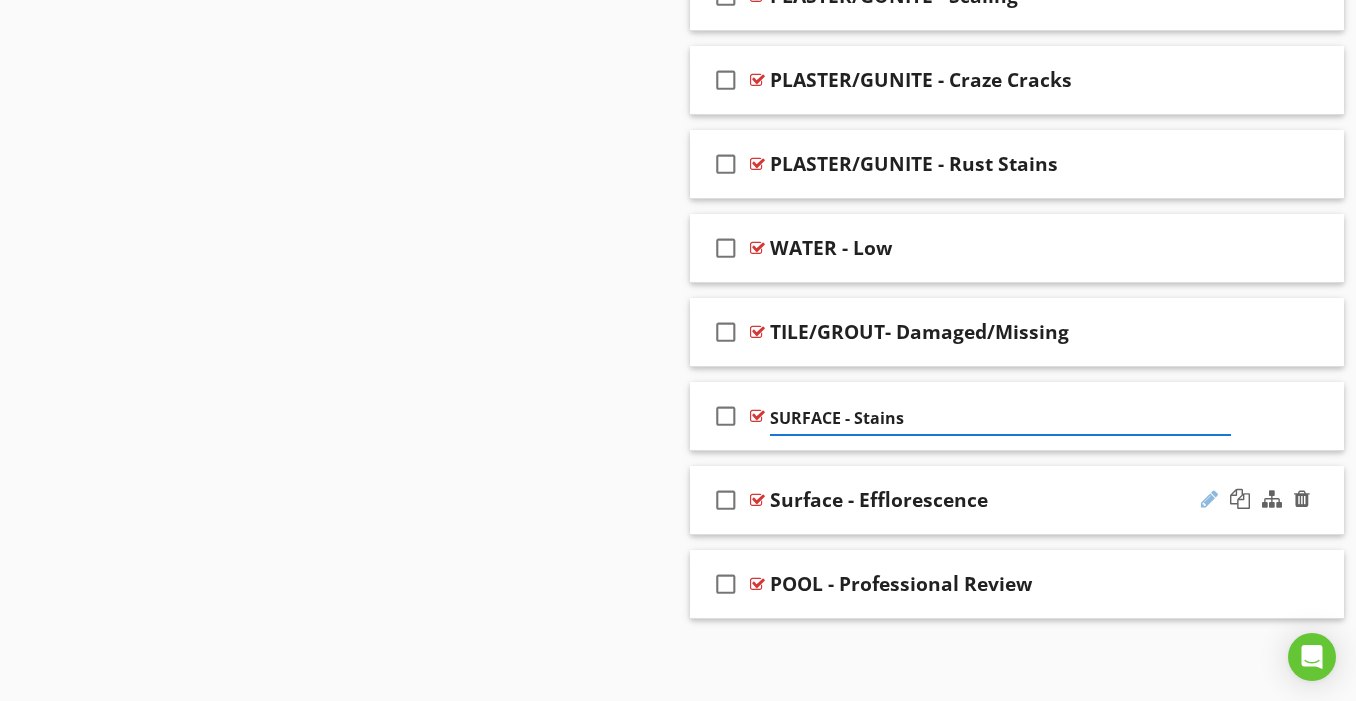 click at bounding box center (1209, 499) 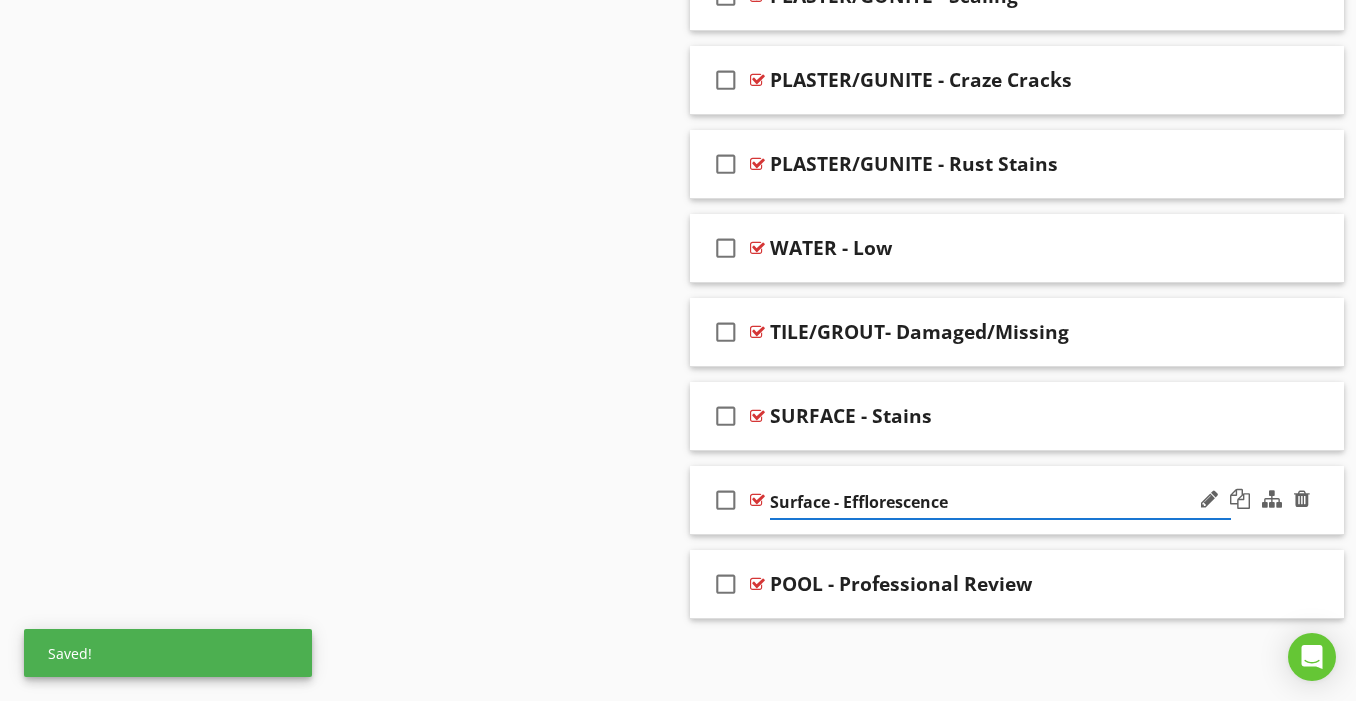 click on "Surface - Efflorescence" at bounding box center [1000, 502] 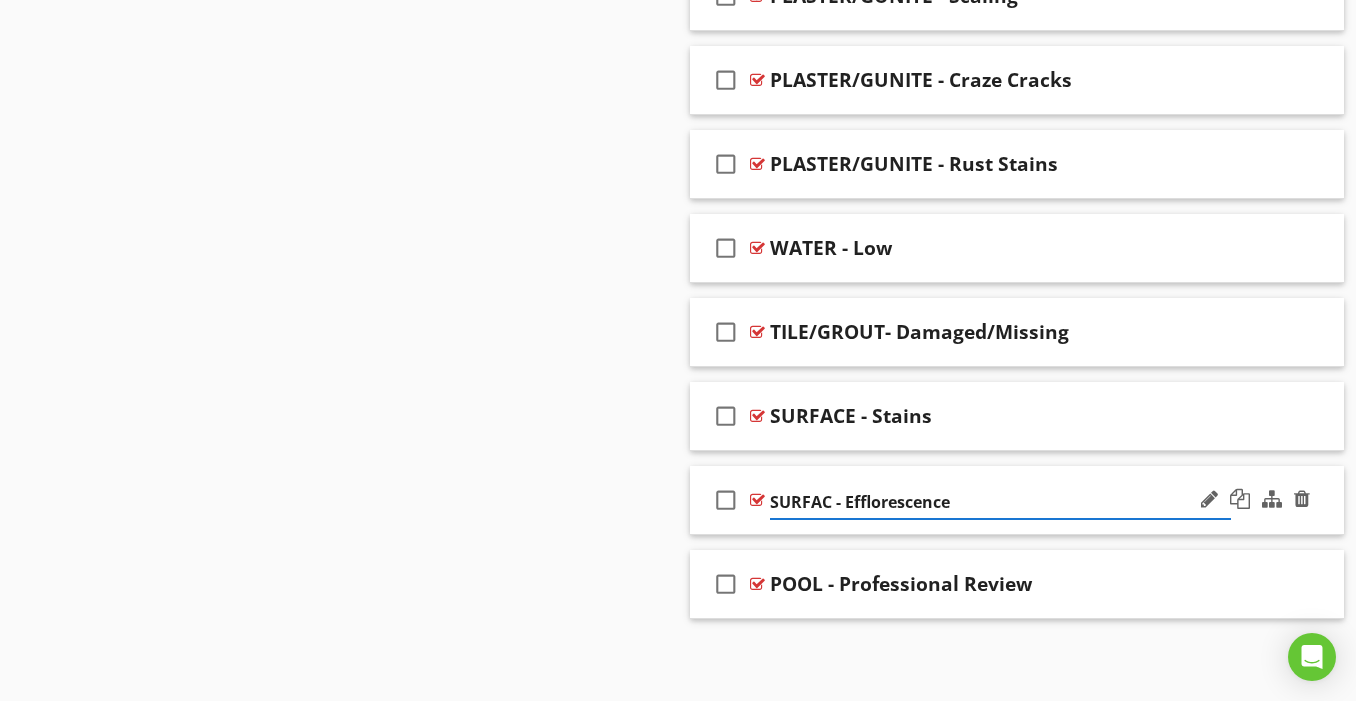 type on "SURFACE - Efflorescence" 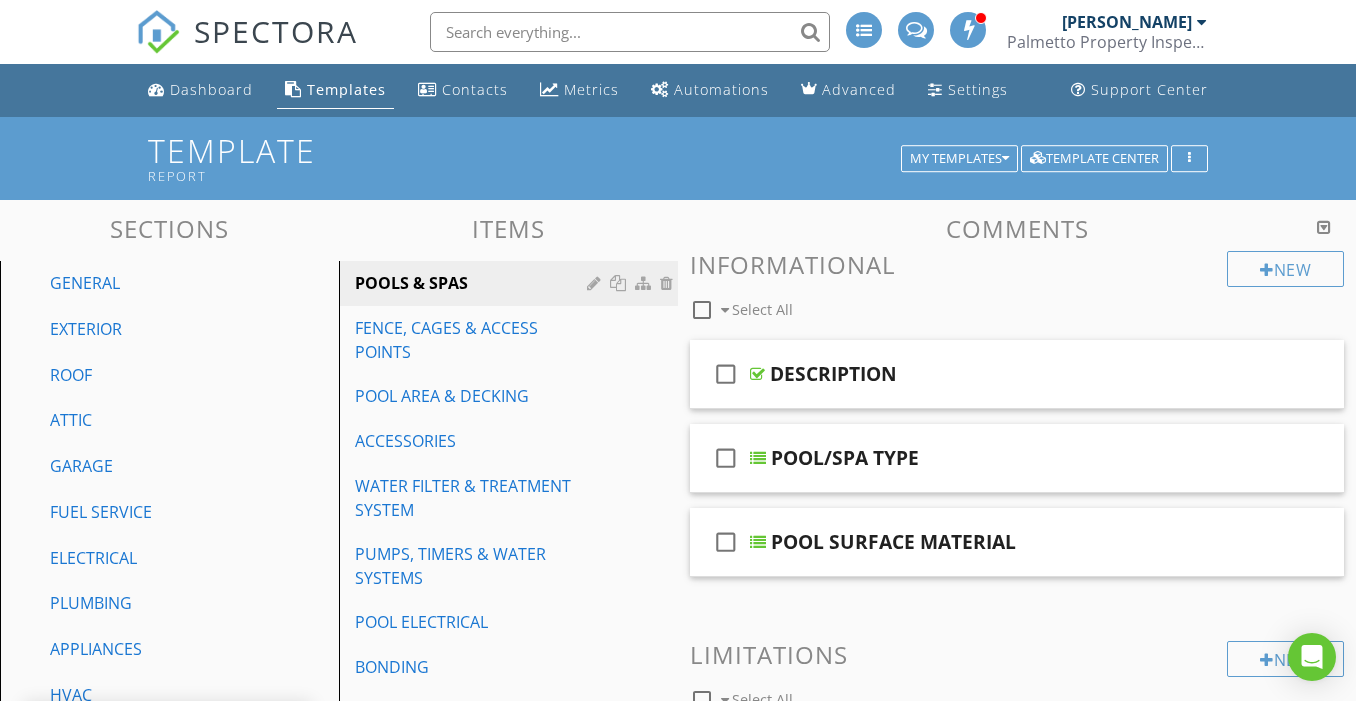 scroll, scrollTop: 0, scrollLeft: 0, axis: both 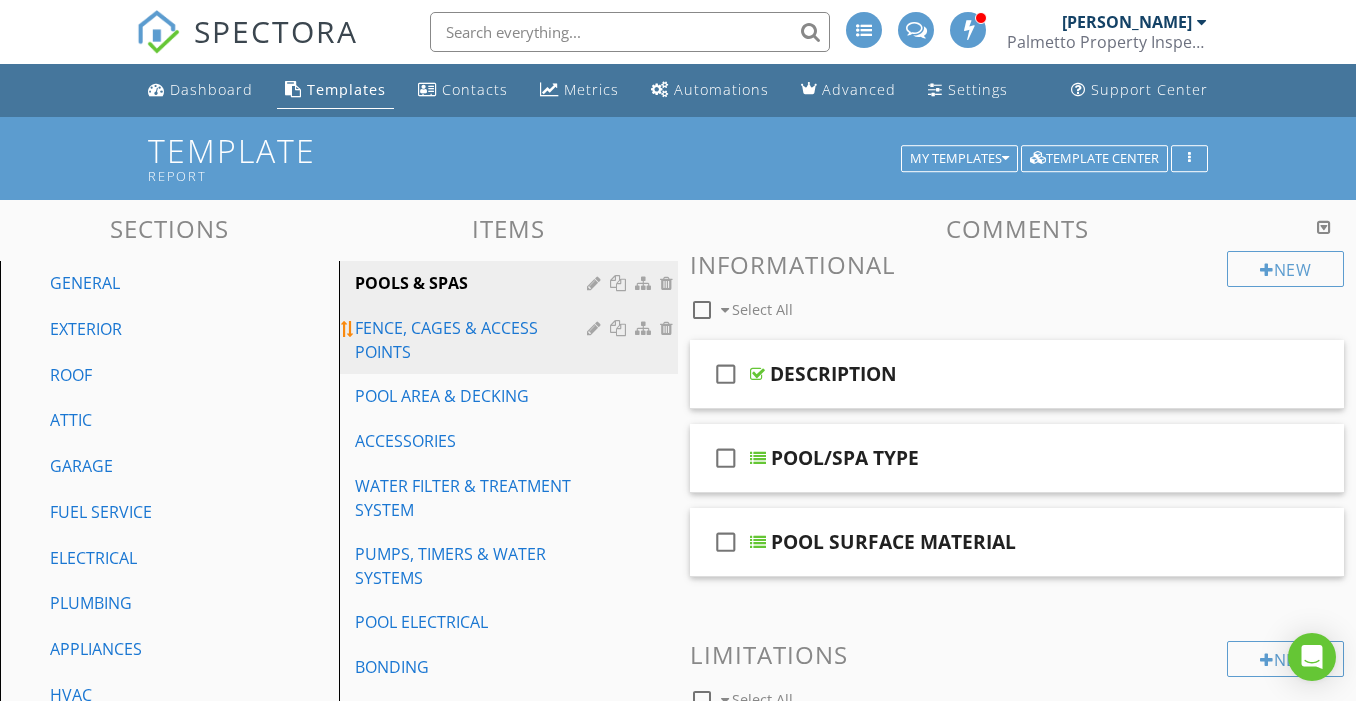 click on "FENCE, CAGES & ACCESS POINTS" at bounding box center [474, 340] 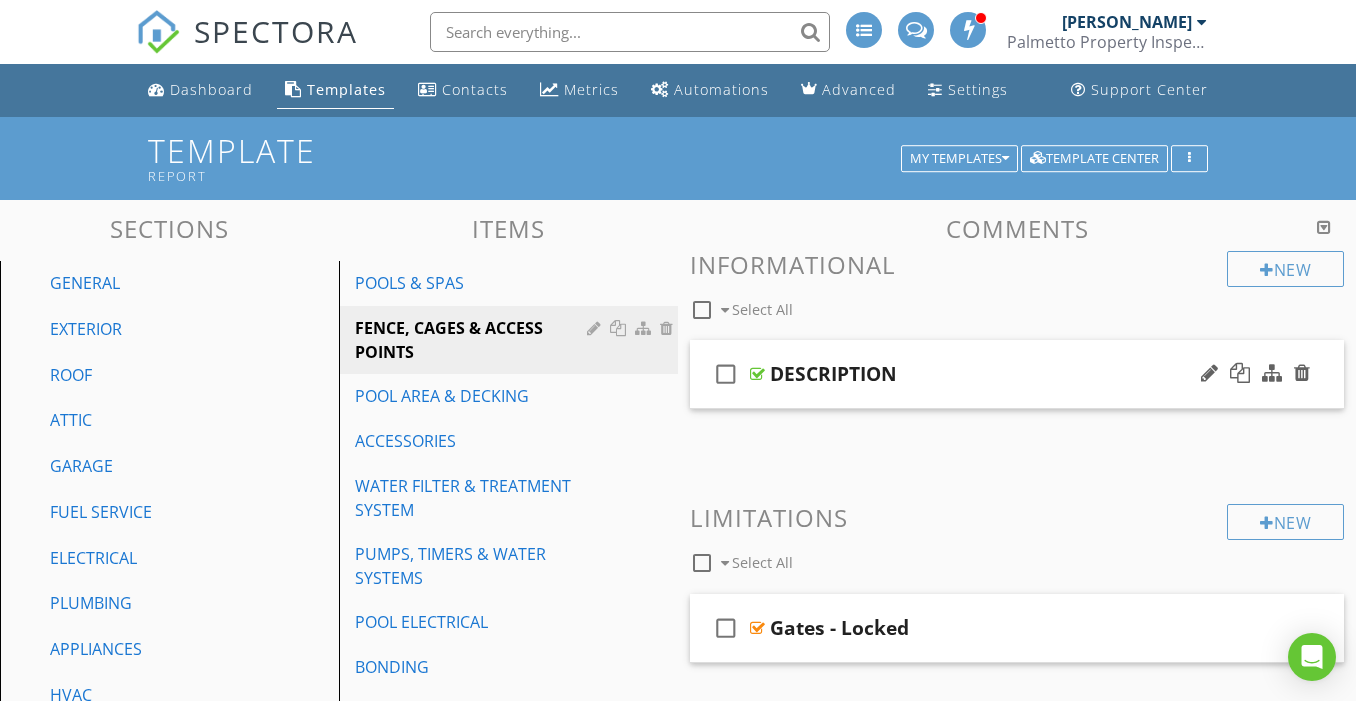 click on "check_box_outline_blank
DESCRIPTION" at bounding box center [1017, 374] 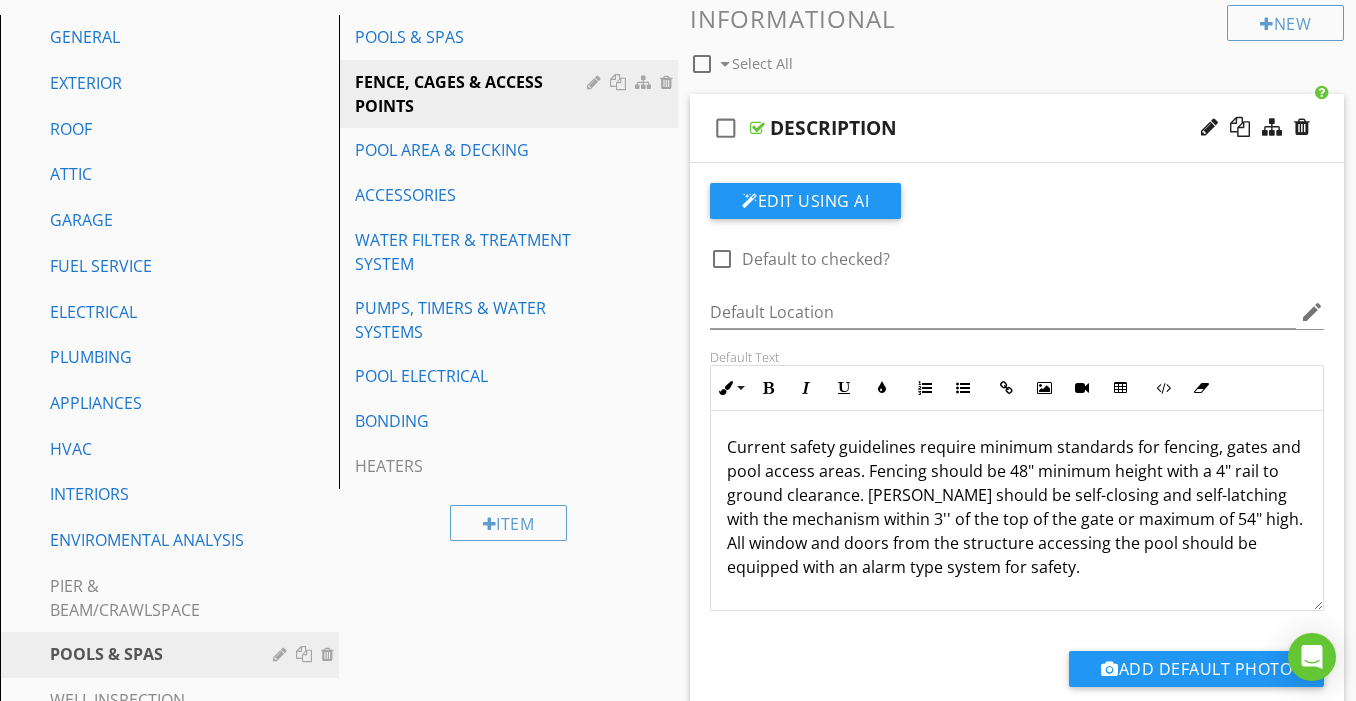 scroll, scrollTop: 246, scrollLeft: 0, axis: vertical 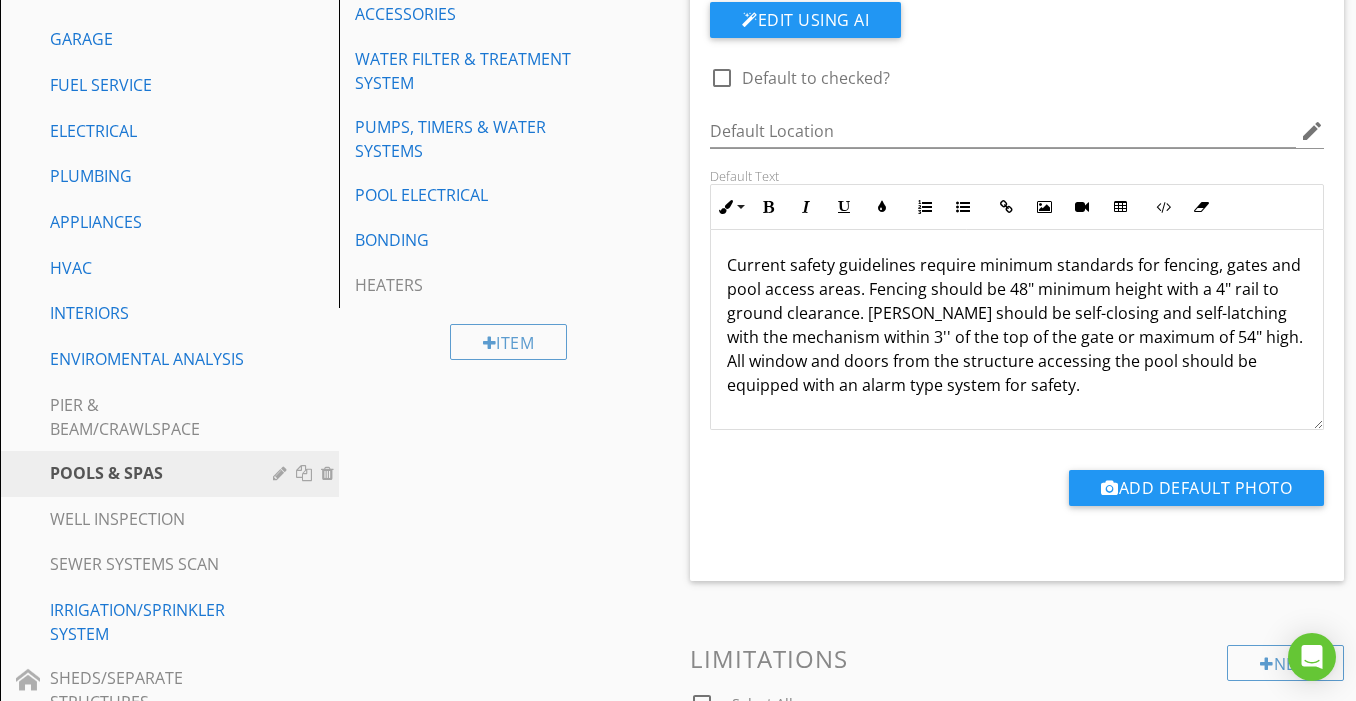 click on "Current safety guidelines require minimum standards for fencing, gates and pool access areas. Fencing should be 48" minimum height with a 4" rail to ground clearance. [PERSON_NAME] should be self-closing and self-latching with the mechanism within 3'' of the top of the gate or maximum of 54" high. All window and doors from the structure accessing the pool should be equipped with an alarm type system for safety." at bounding box center (1017, 325) 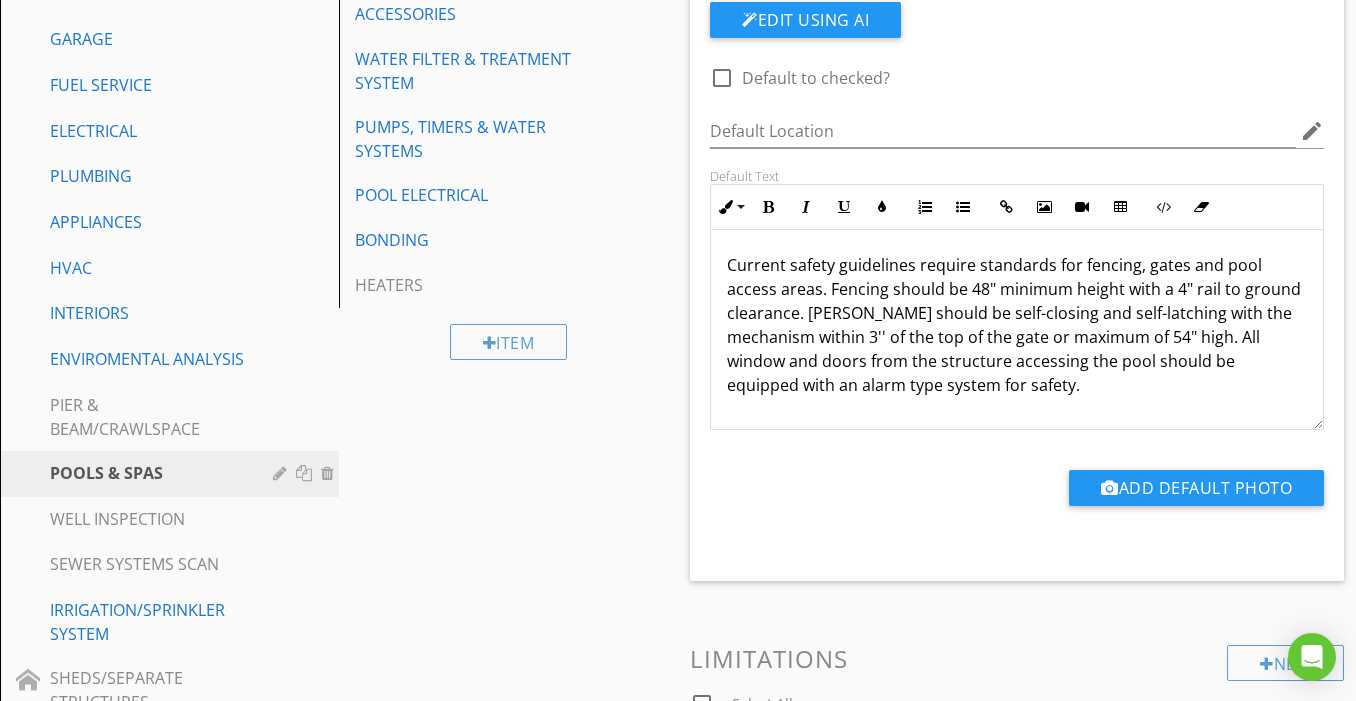 type 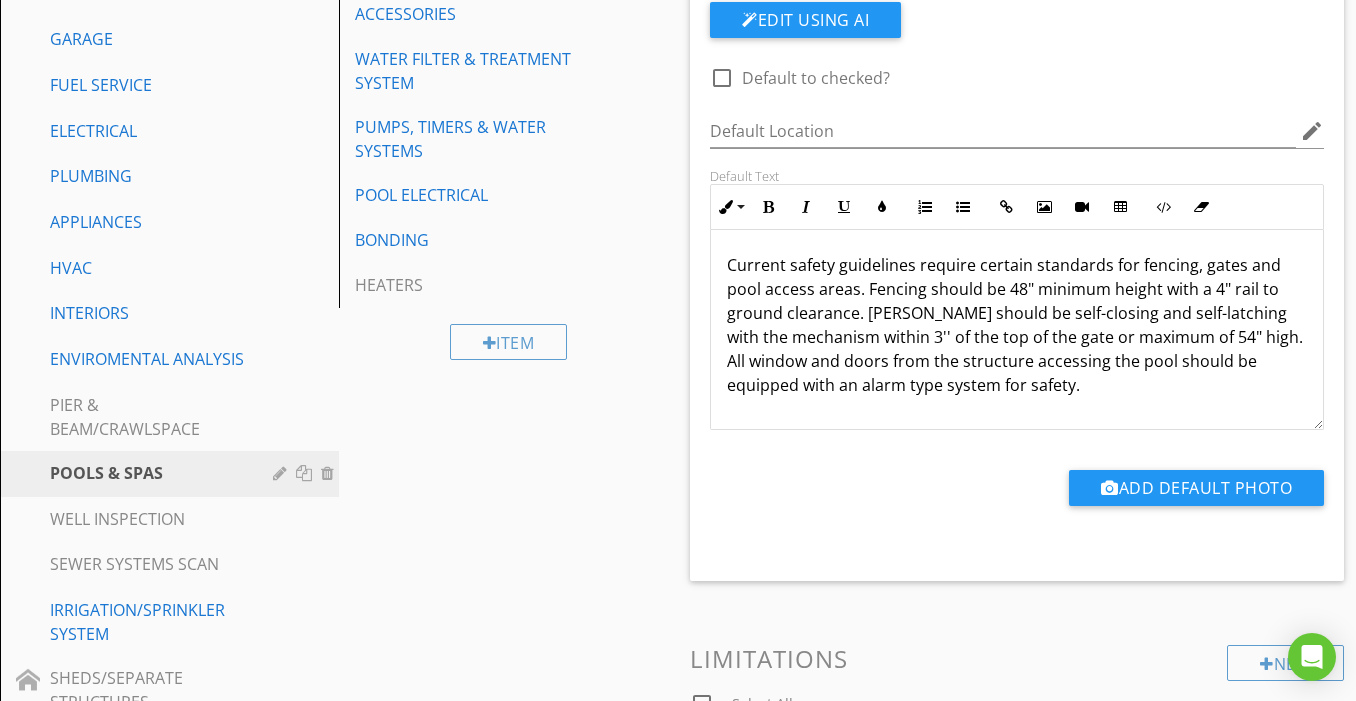 click on "Current safety guidelines require certain standards for fencing, gates and pool access areas. Fencing should be 48" minimum height with a 4" rail to ground clearance. [PERSON_NAME] should be self-closing and self-latching with the mechanism within 3'' of the top of the gate or maximum of 54" high. All window and doors from the structure accessing the pool should be equipped with an alarm type system for safety." at bounding box center (1017, 325) 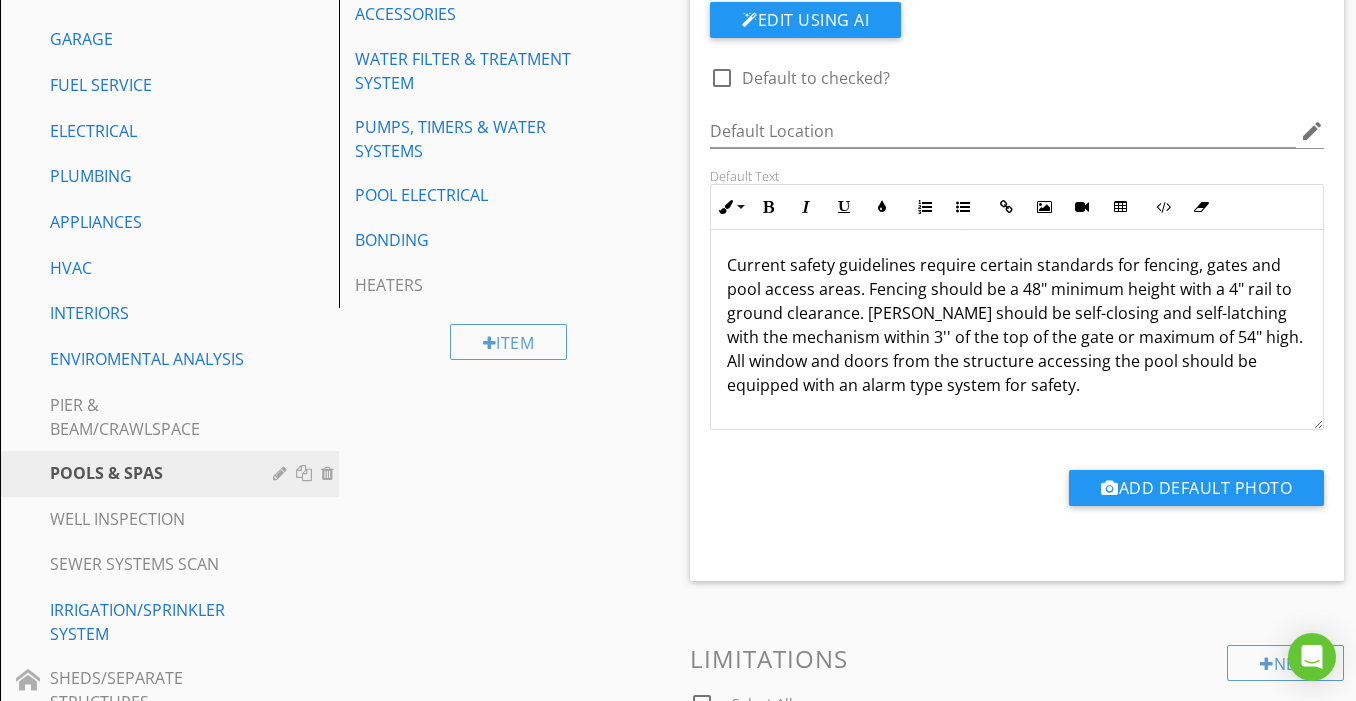 click on "Current safety guidelines require certain standards for fencing, gates and pool access areas. Fencing should be a 48" minimum height with a 4" rail to ground clearance. [PERSON_NAME] should be self-closing and self-latching with the mechanism within 3'' of the top of the gate or maximum of 54" high. All window and doors from the structure accessing the pool should be equipped with an alarm type system for safety." at bounding box center (1017, 325) 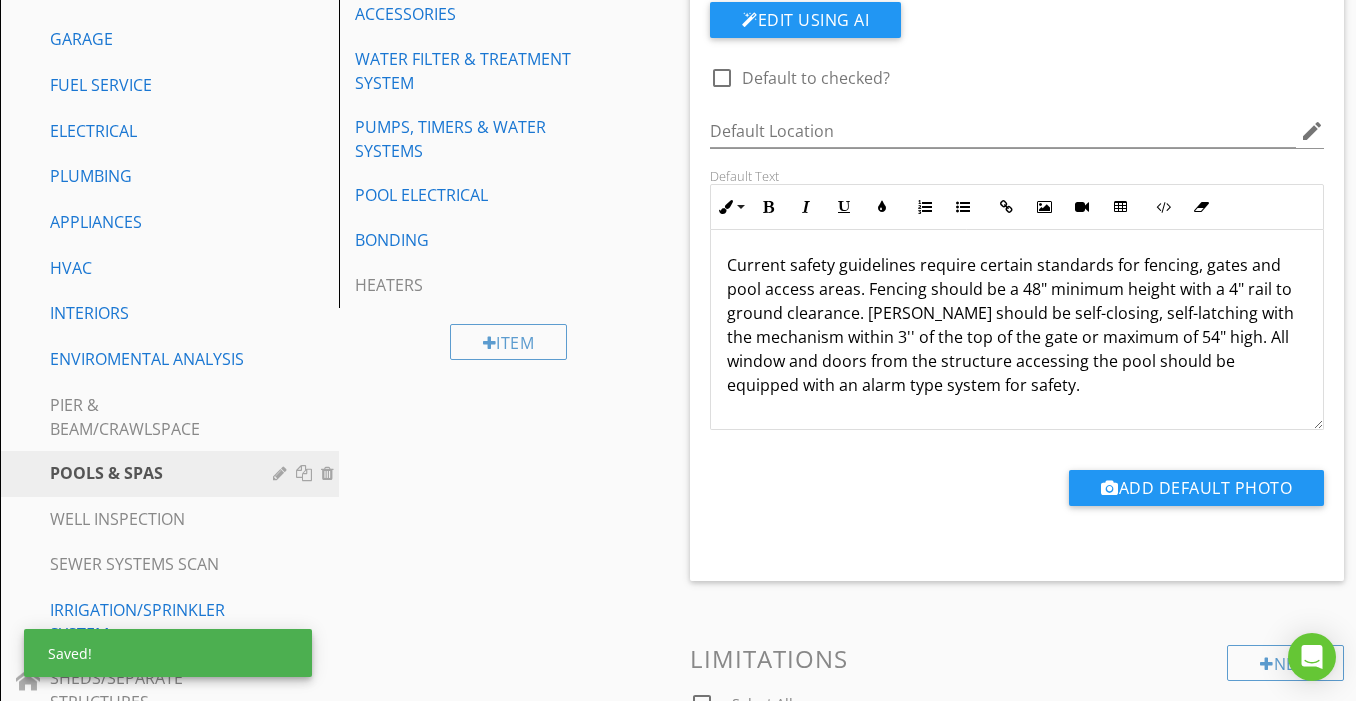 click on "Current safety guidelines require certain standards for fencing, gates and pool access areas. Fencing should be a 48" minimum height with a 4" rail to ground clearance. [PERSON_NAME] should be self-closing, self-latching with the mechanism within 3'' of the top of the gate or maximum of 54" high. All window and doors from the structure accessing the pool should be equipped with an alarm type system for safety." at bounding box center (1017, 325) 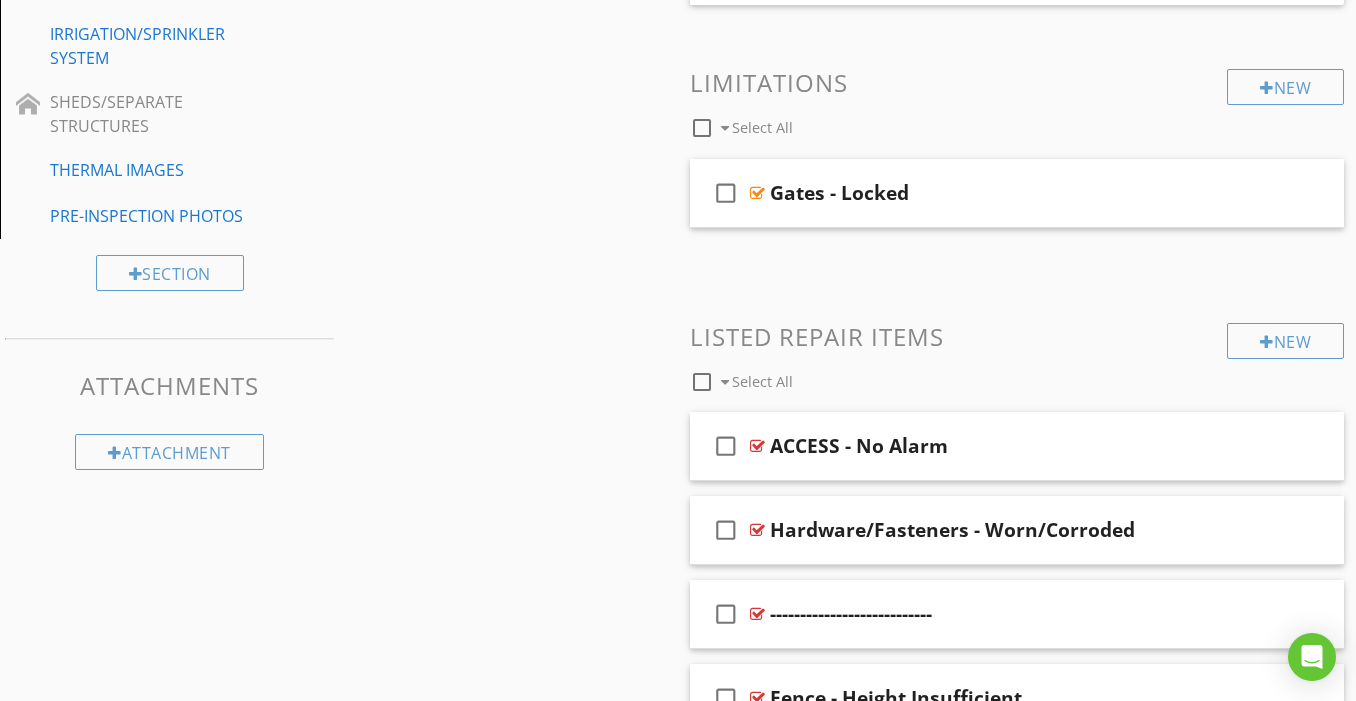 scroll, scrollTop: 1004, scrollLeft: 0, axis: vertical 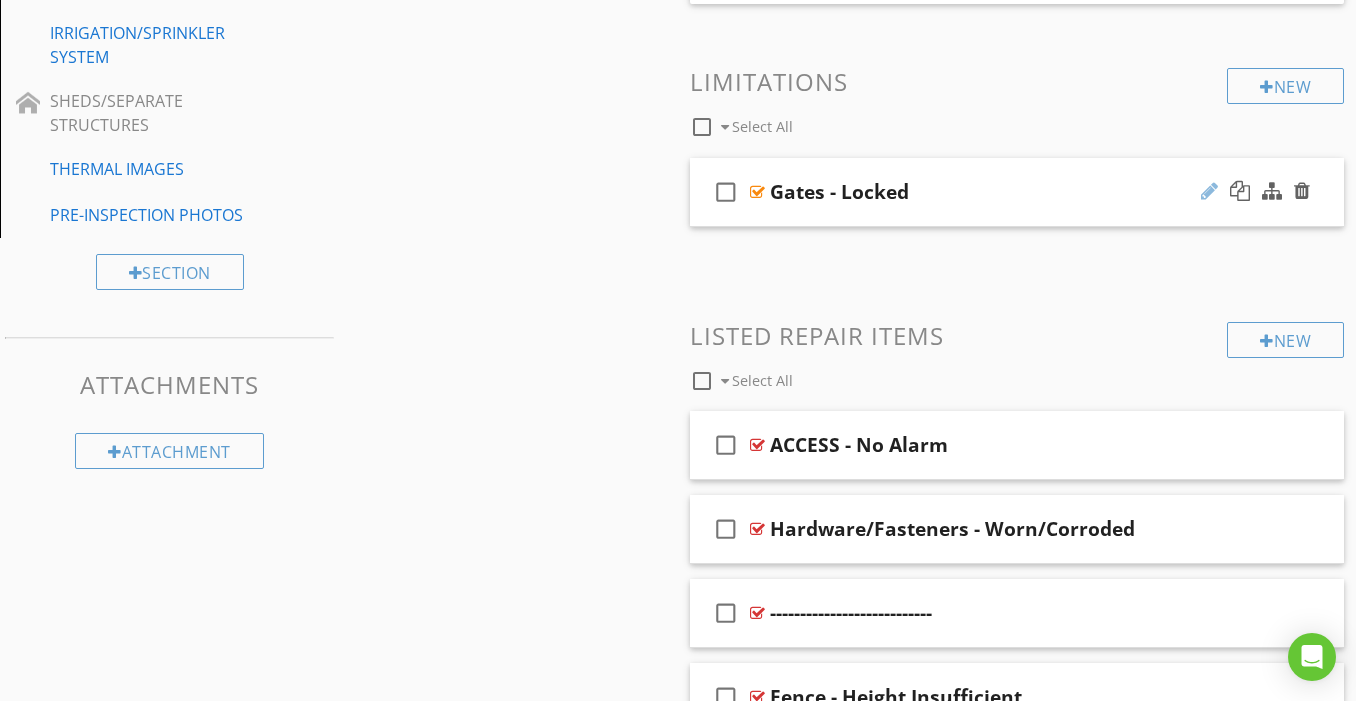 click at bounding box center [1209, 191] 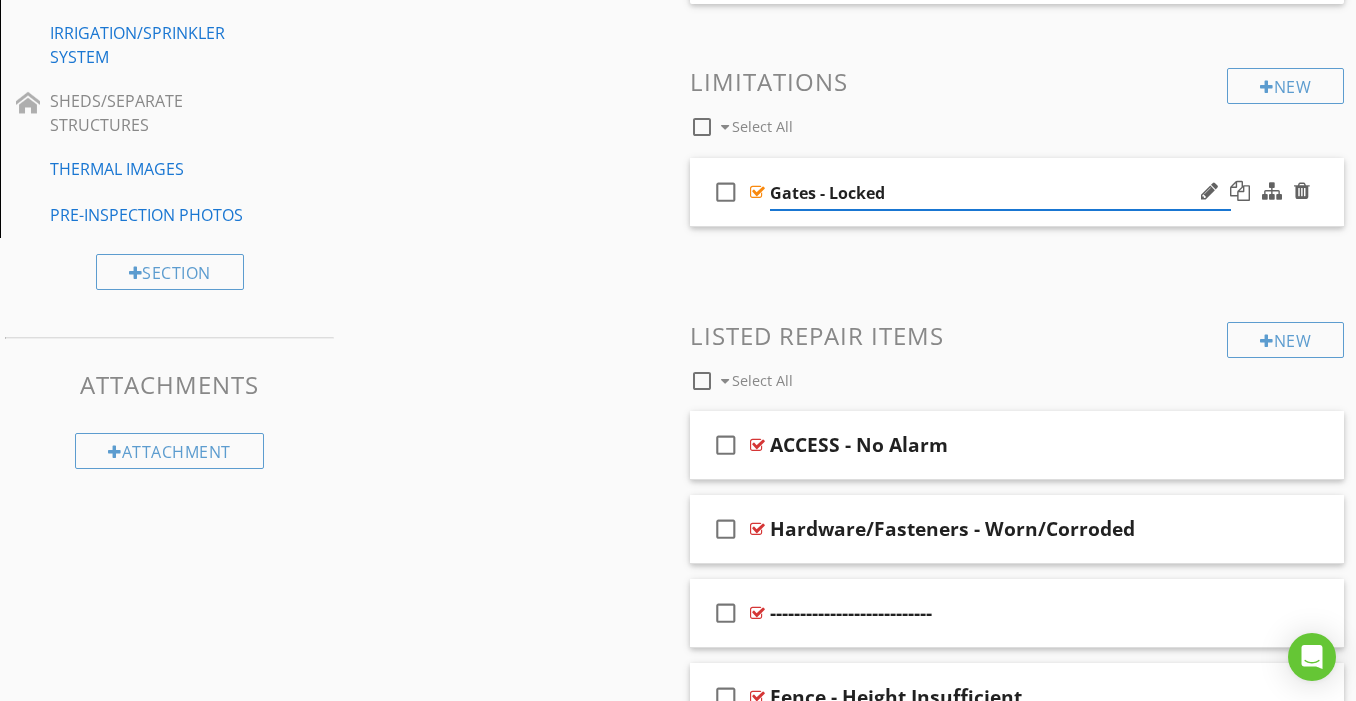click on "Gates - Locked" at bounding box center (1000, 193) 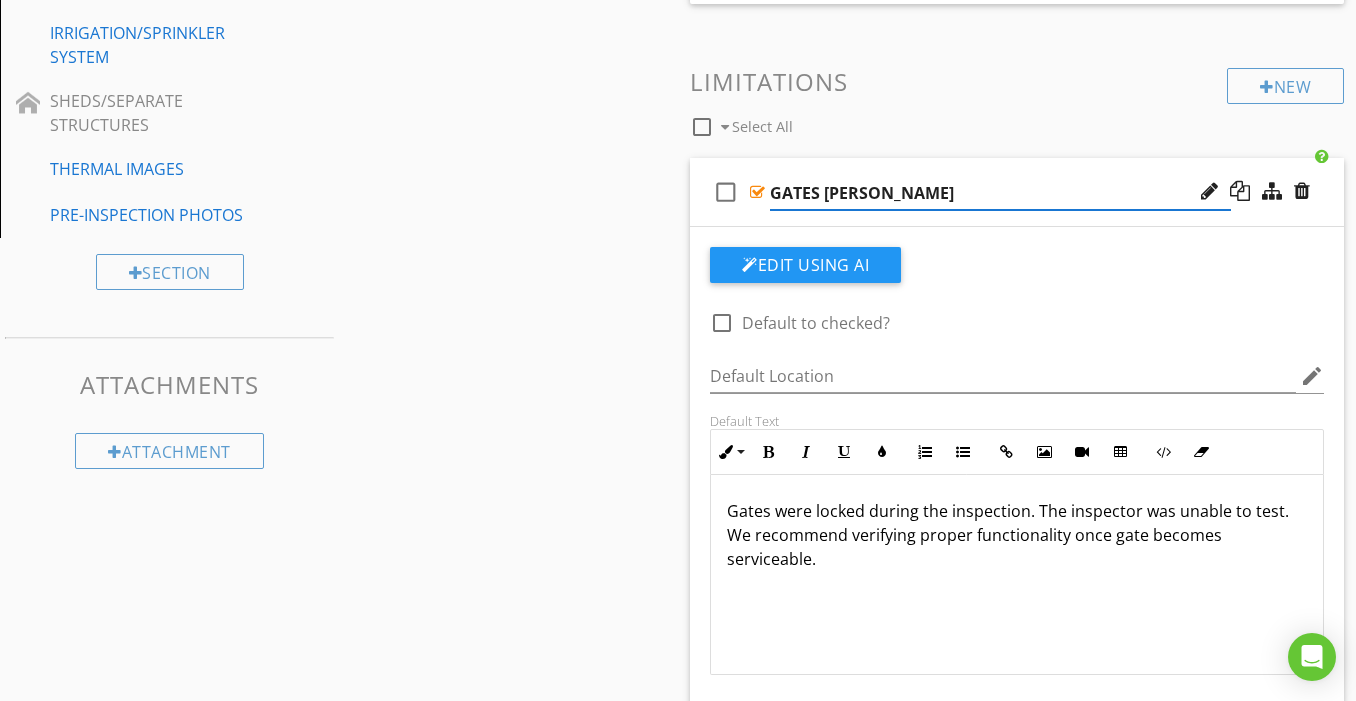 type on "GATES LOCKED" 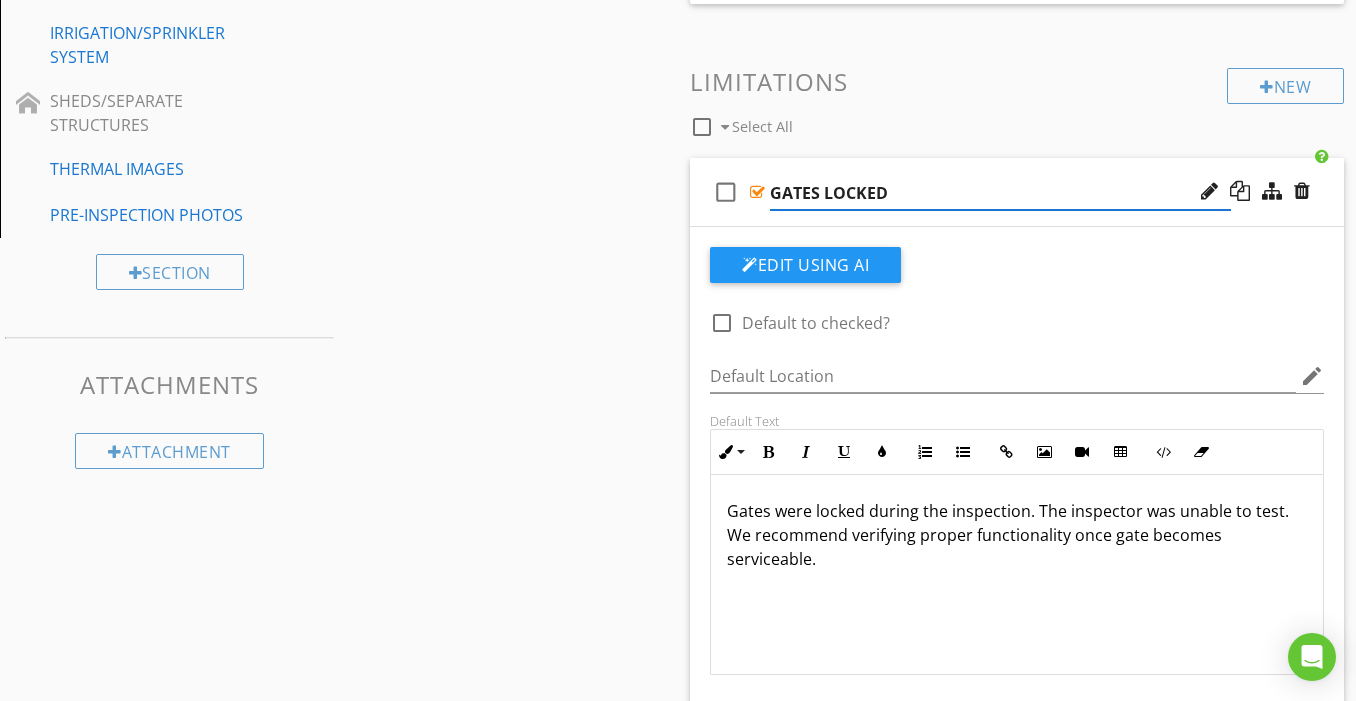 click on "GATES LOCKED" at bounding box center (1000, 193) 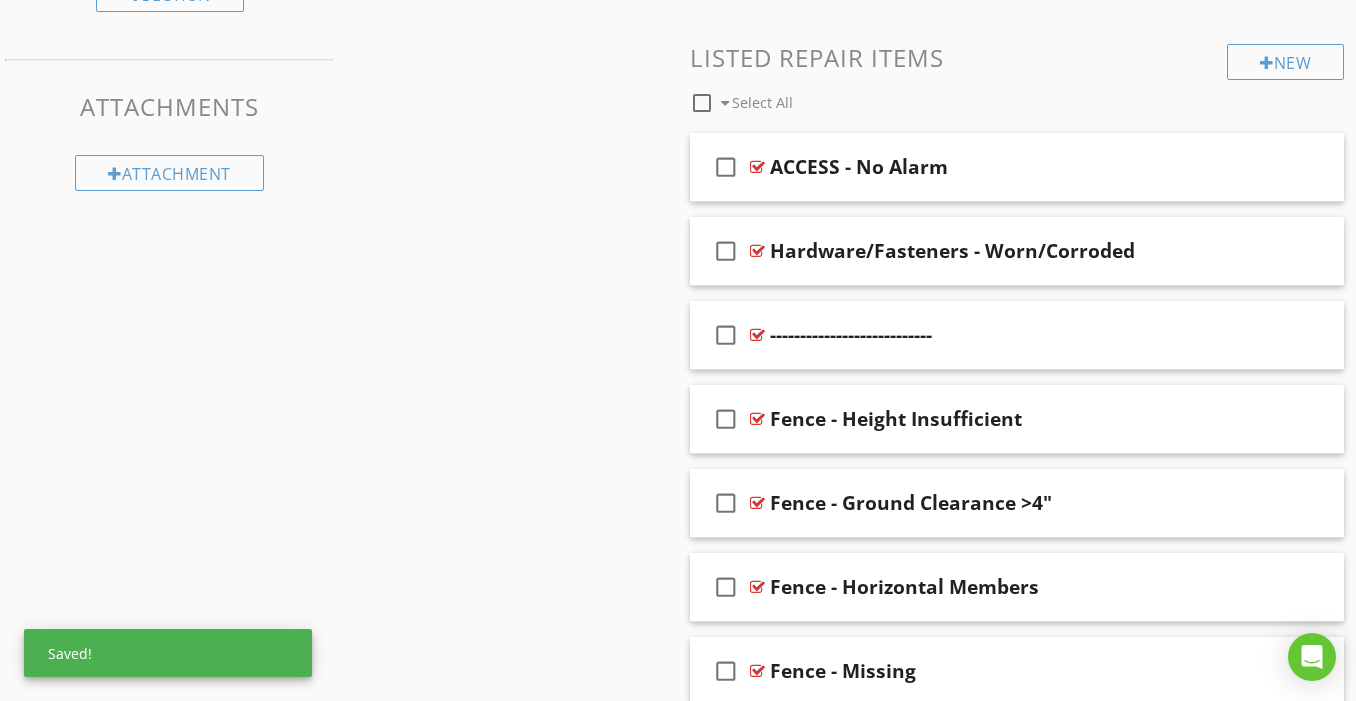 scroll, scrollTop: 1284, scrollLeft: 0, axis: vertical 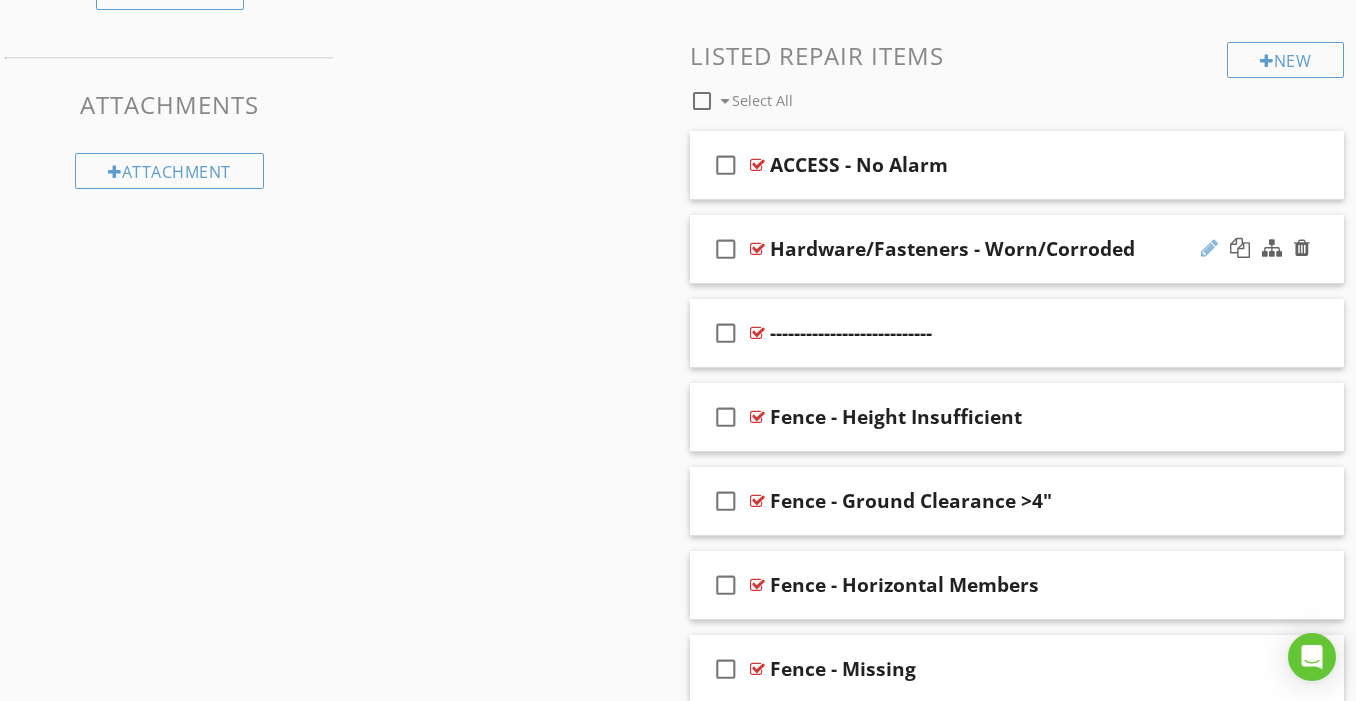 click at bounding box center [1209, 248] 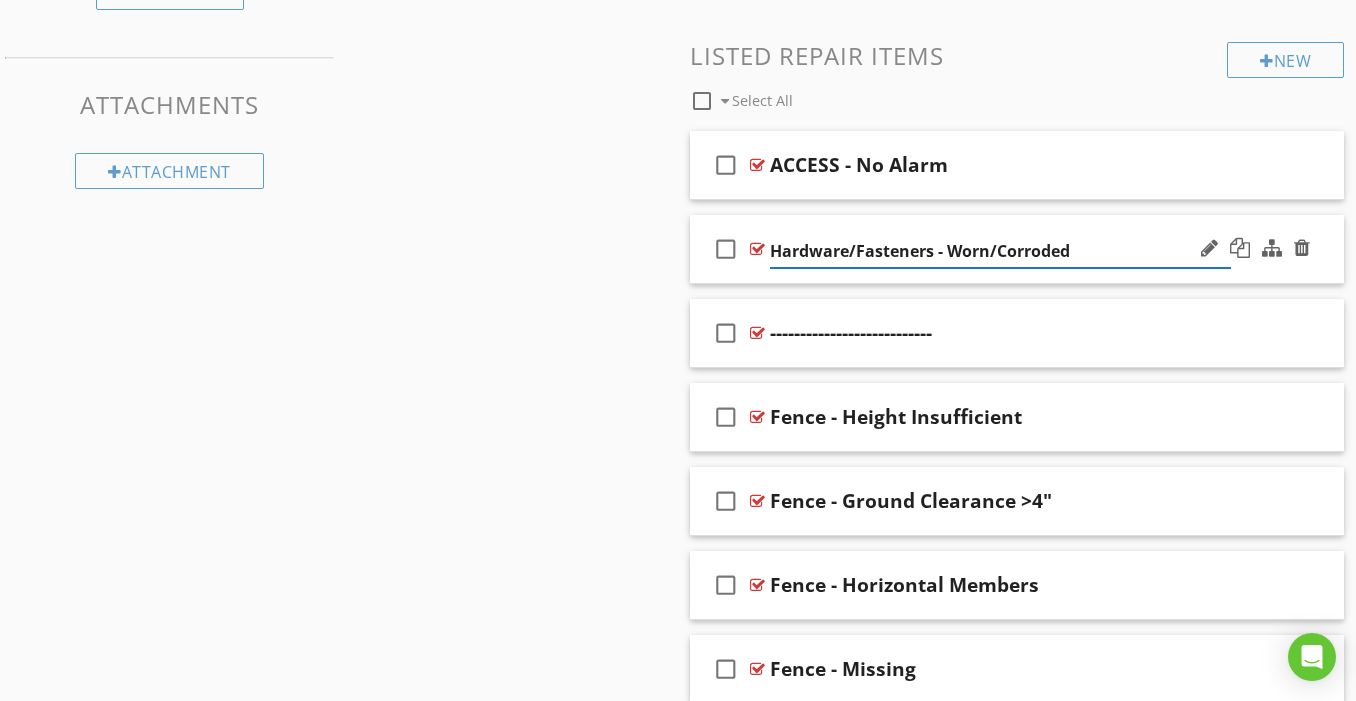 click on "Hardware/Fasteners - Worn/Corroded" at bounding box center (1000, 251) 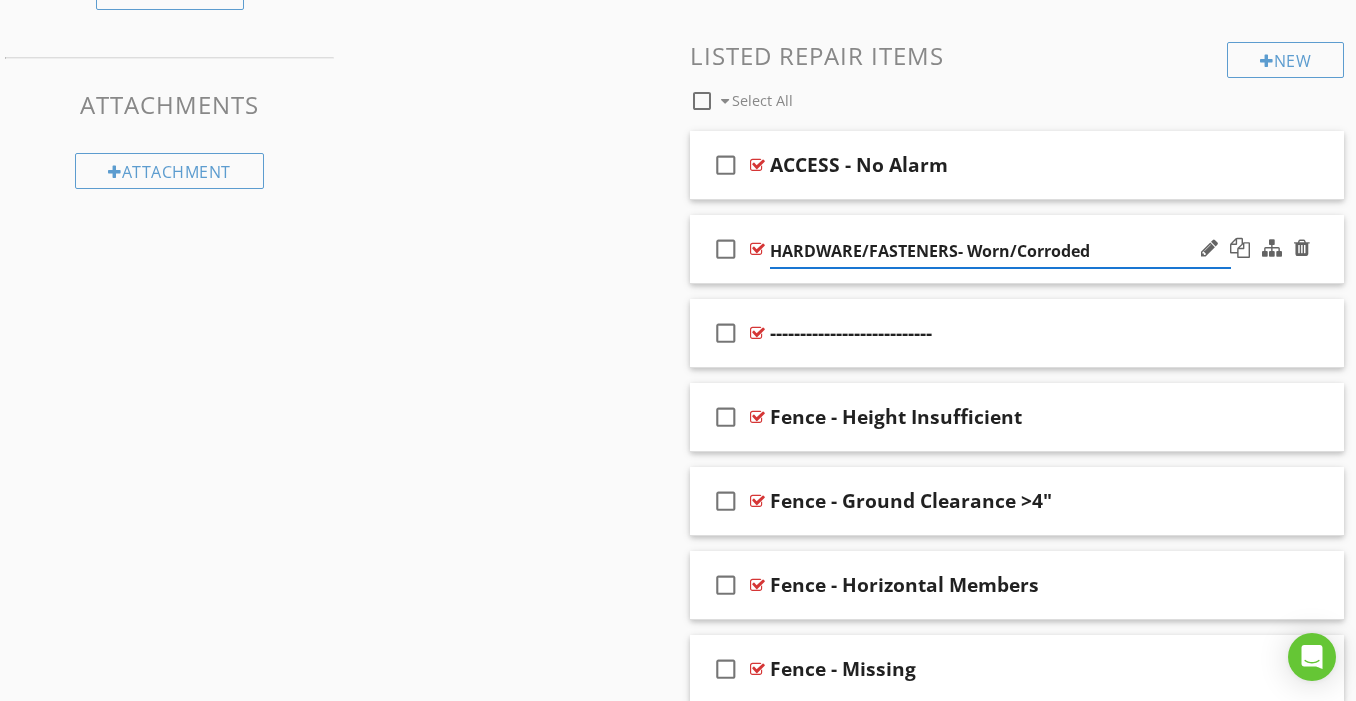 type on "HARDWARE/FASTENERS - Worn/Corroded" 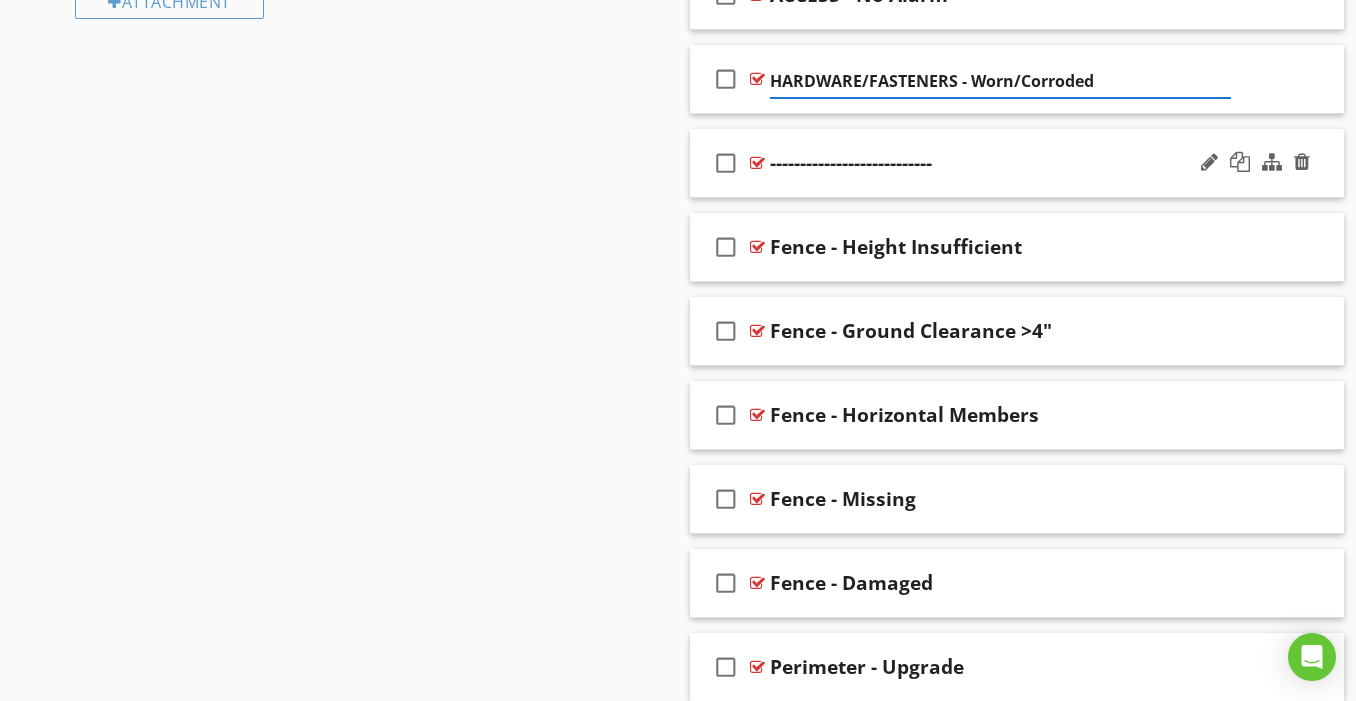 scroll, scrollTop: 1465, scrollLeft: 0, axis: vertical 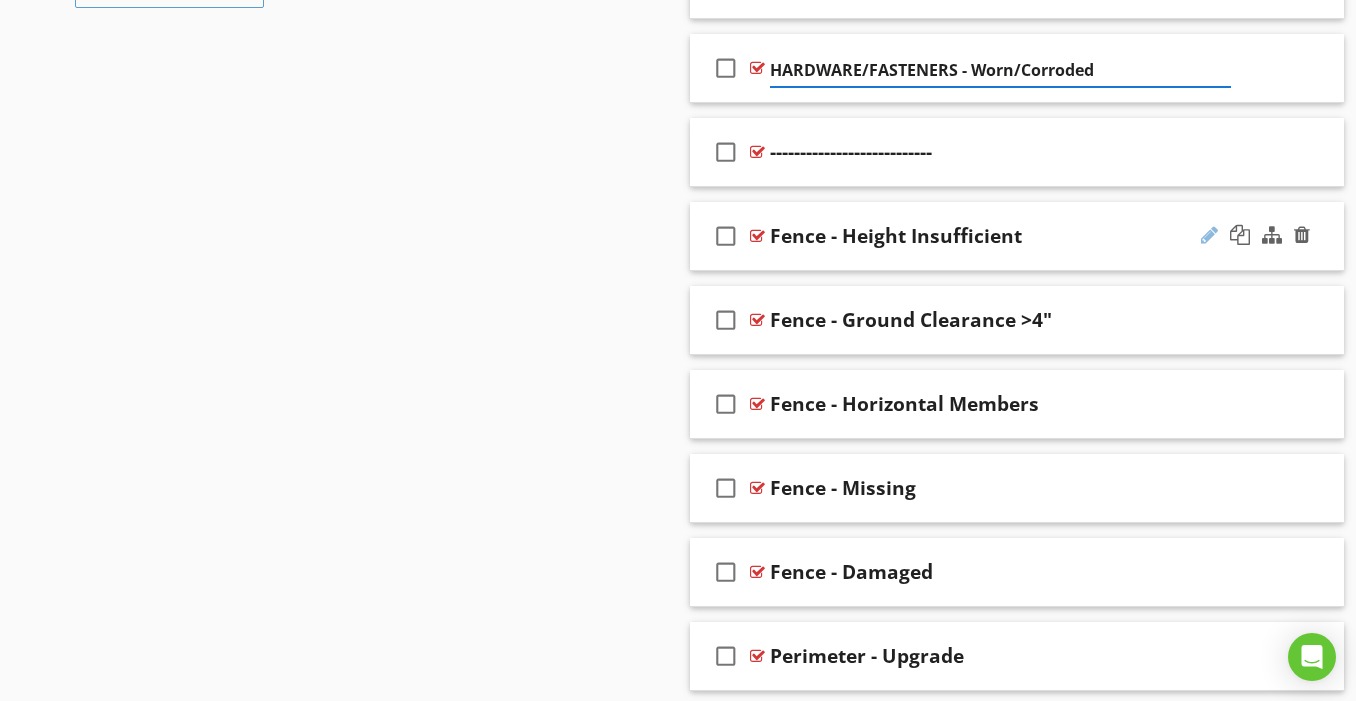 click at bounding box center (1209, 235) 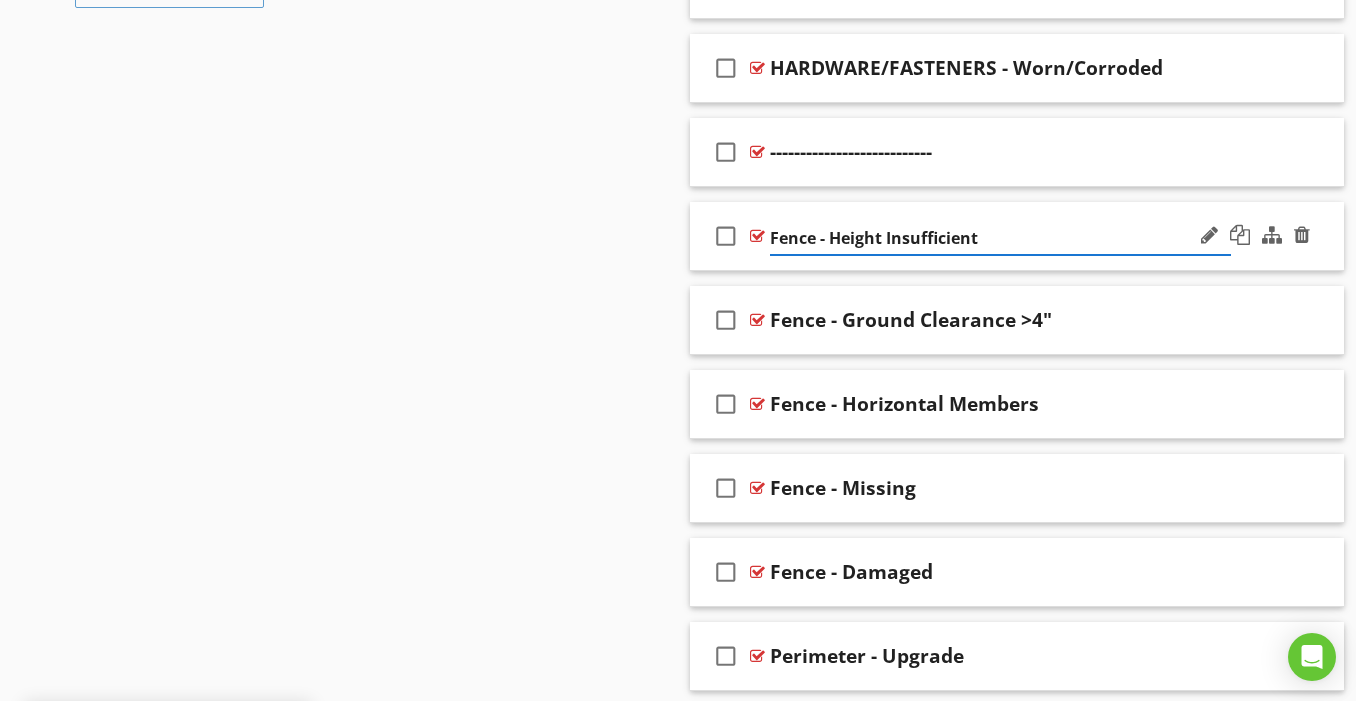 click on "Fence - Height Insufficient" at bounding box center [1000, 238] 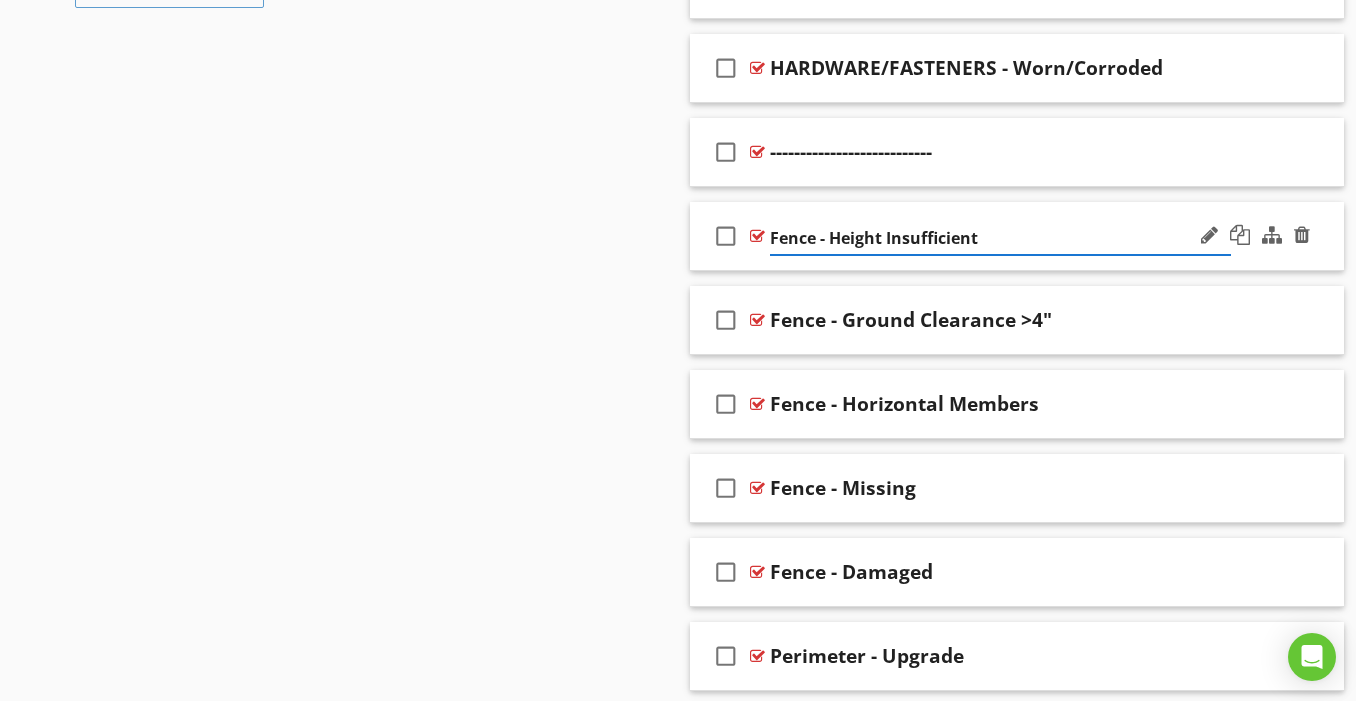 click on "Fence - Height Insufficient" at bounding box center (1000, 238) 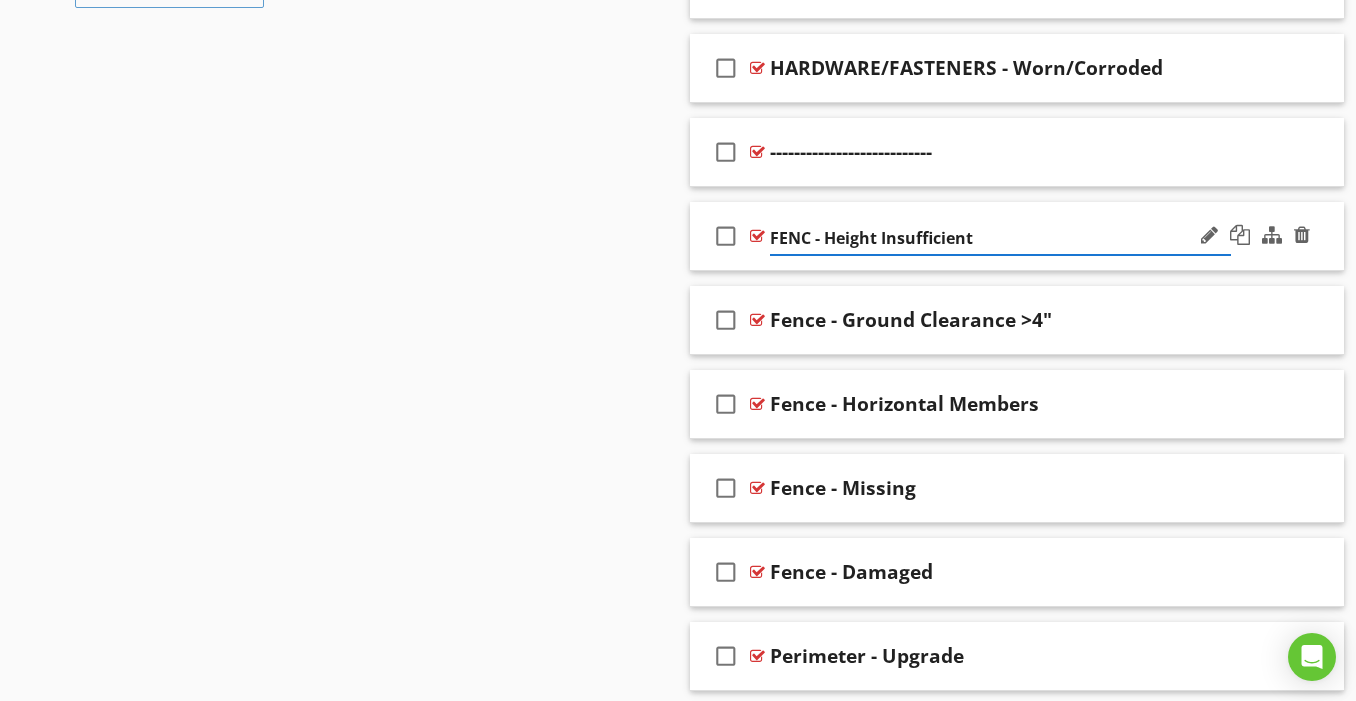 type on "FENCE - Height Insufficient" 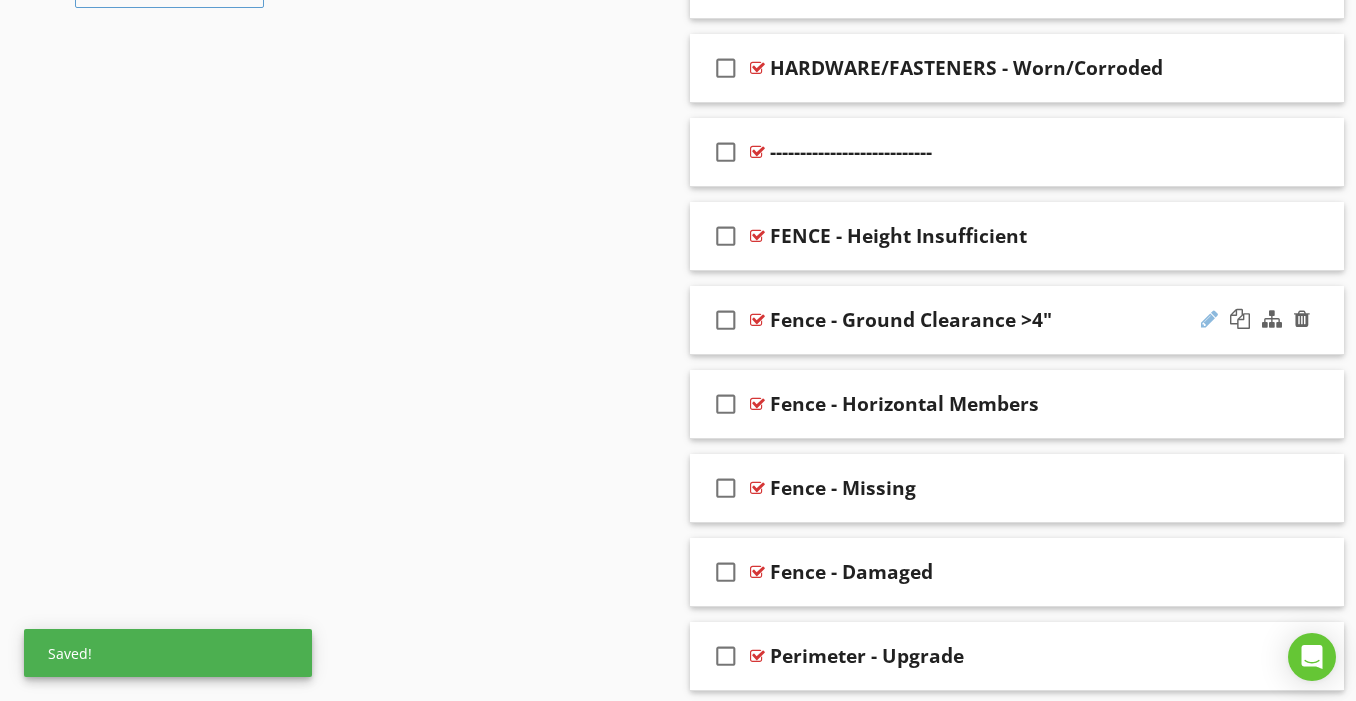 click at bounding box center [1209, 319] 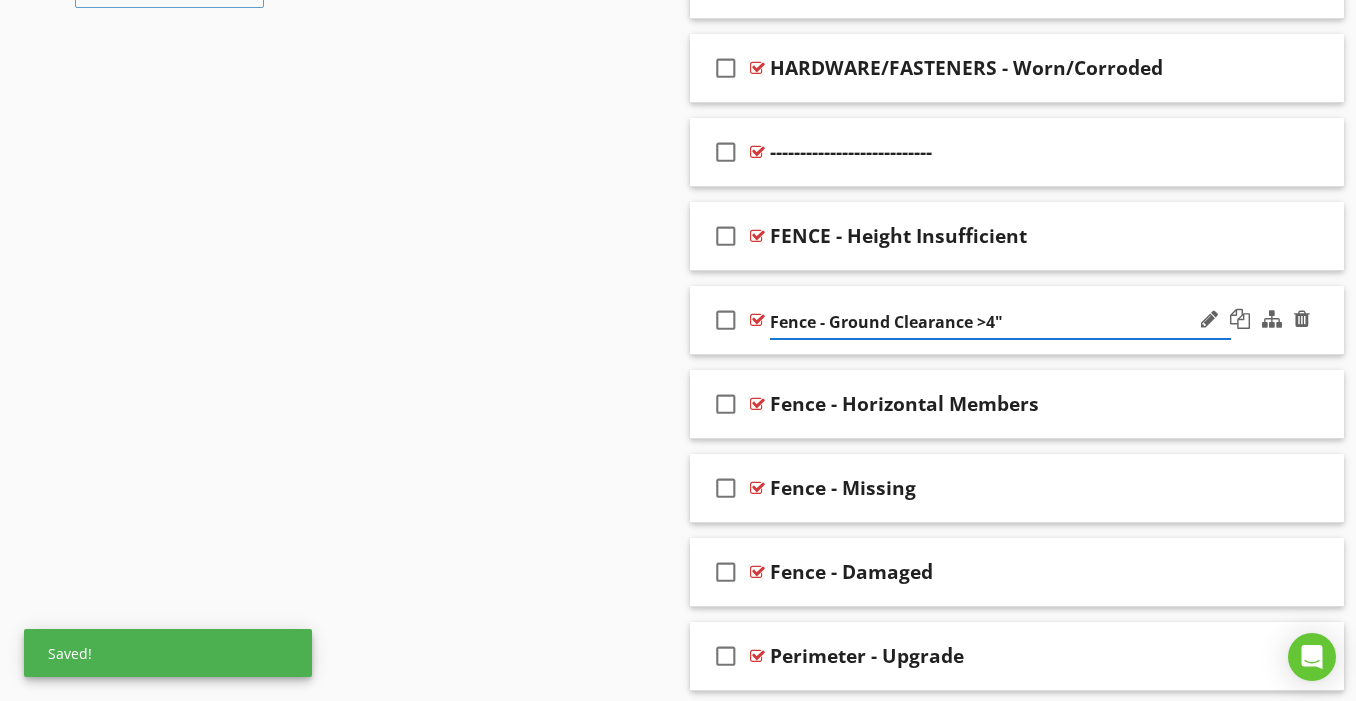 click on "Fence - Ground Clearance >4"" at bounding box center (1000, 322) 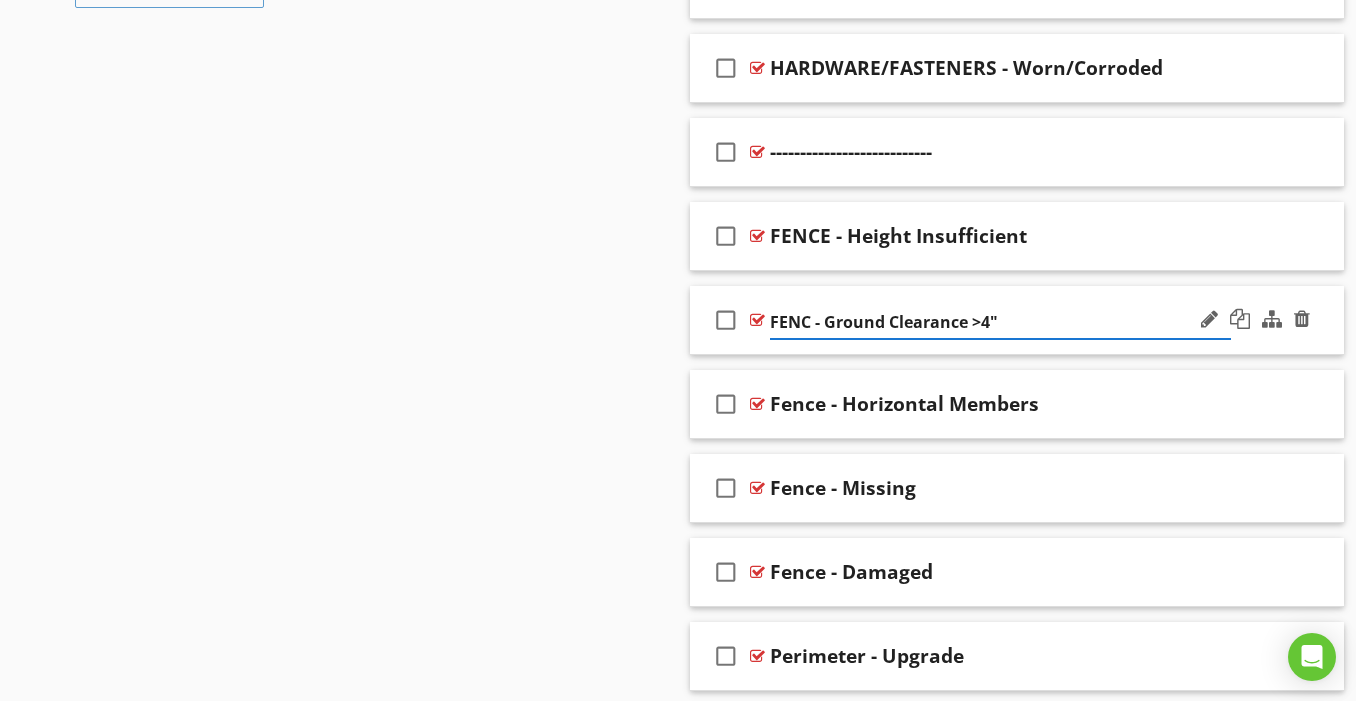 type on "FENCE - Ground Clearance >4"" 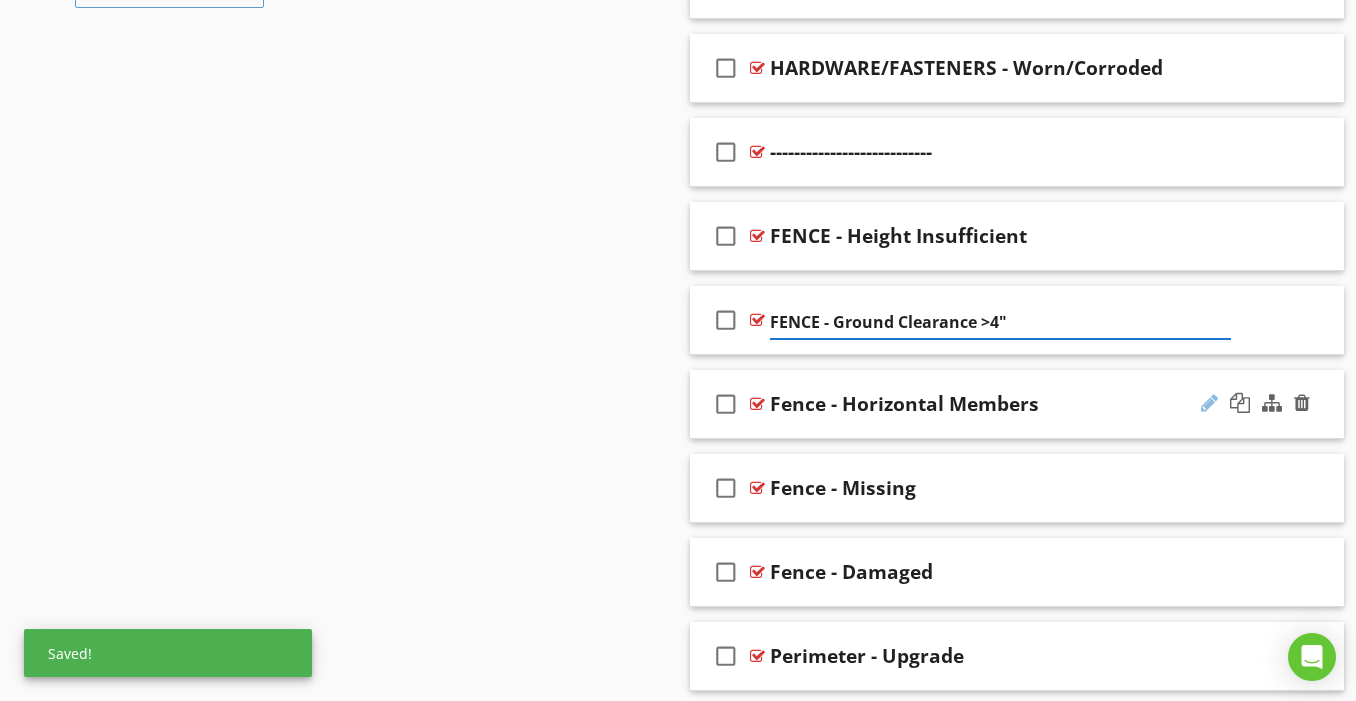 click at bounding box center (1209, 403) 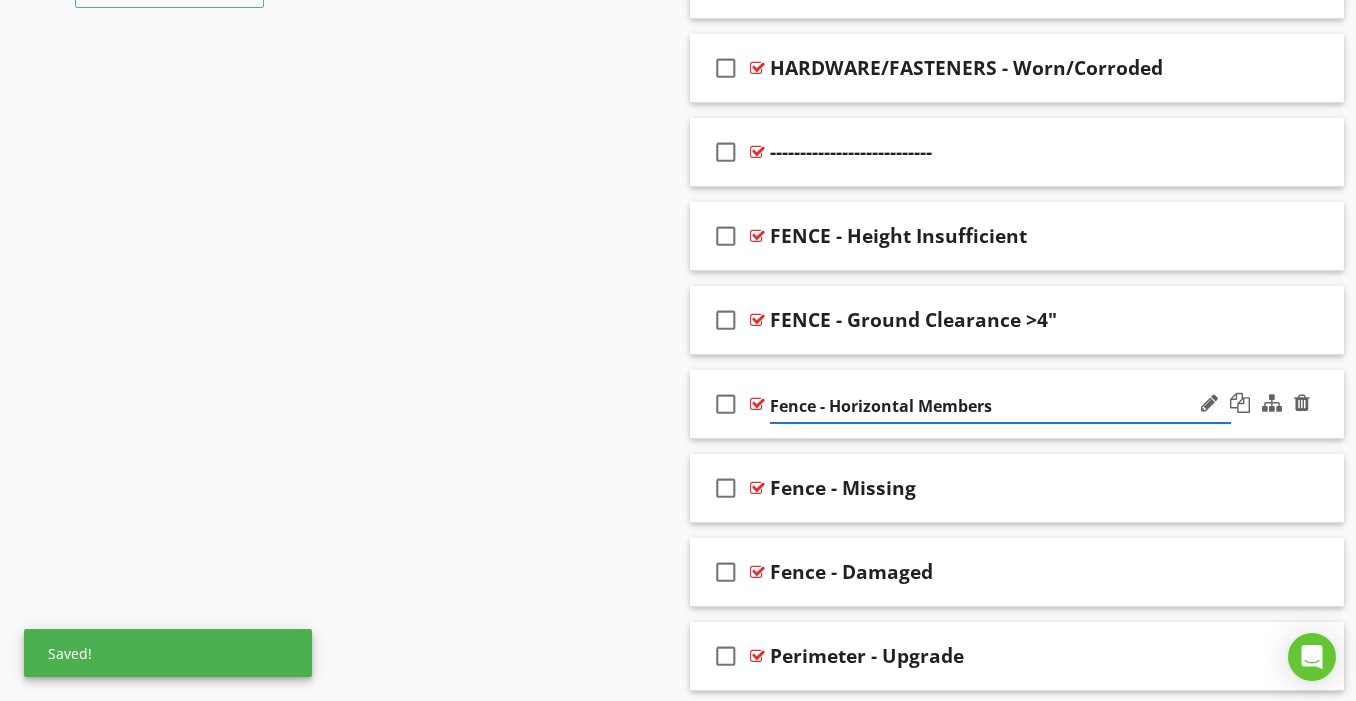 click on "Fence - Horizontal Members" at bounding box center [1000, 406] 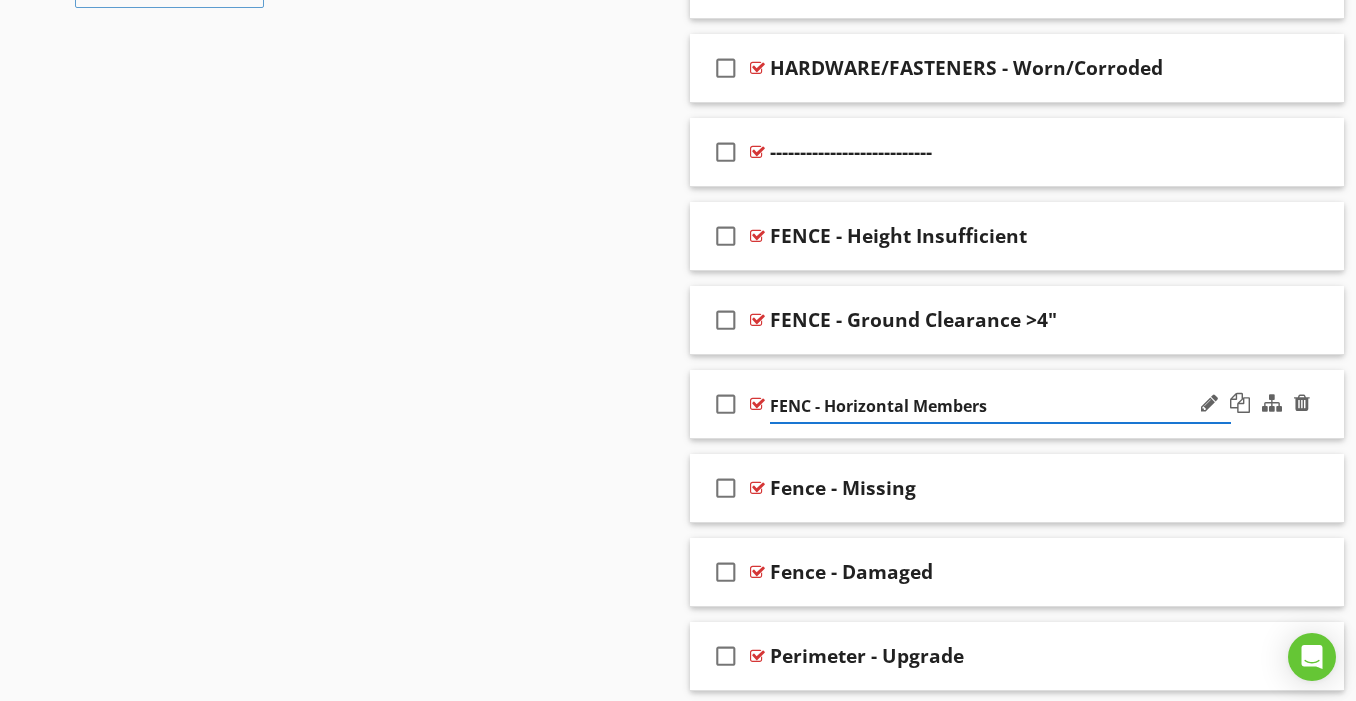type on "FENCE - Horizontal Members" 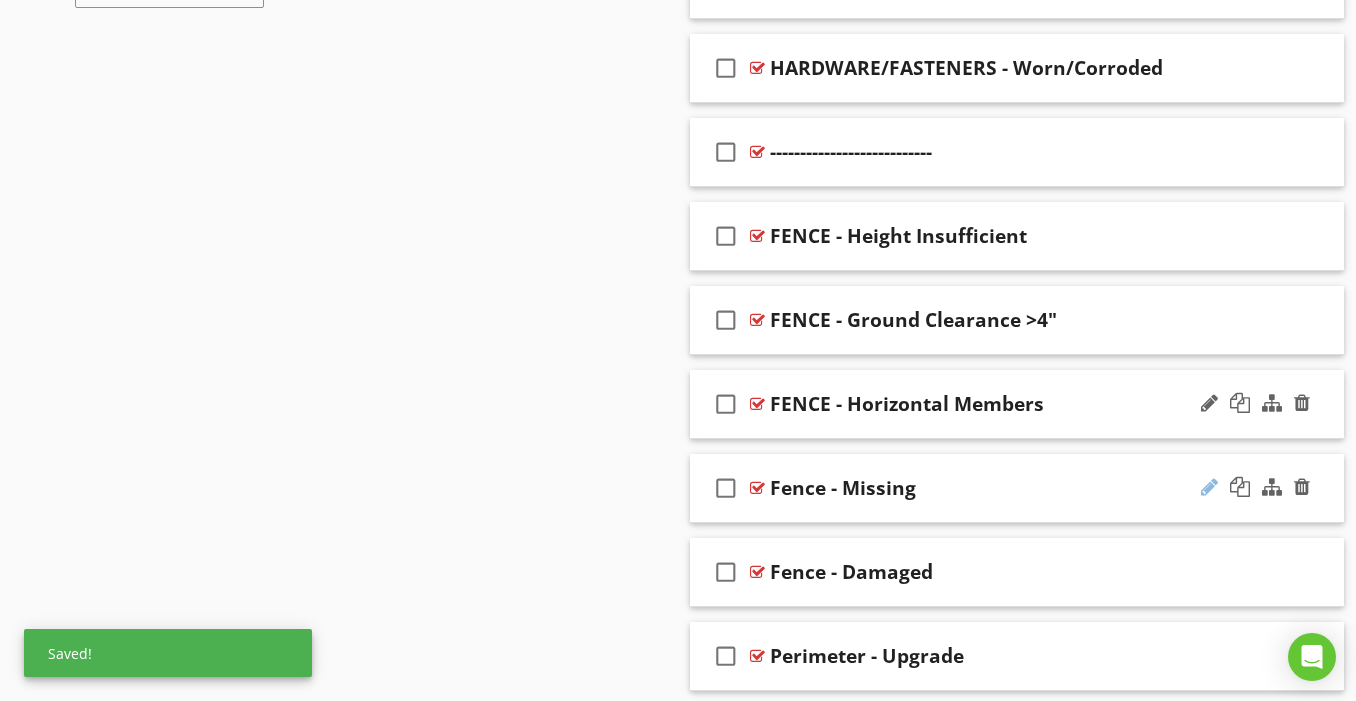 click at bounding box center [1209, 487] 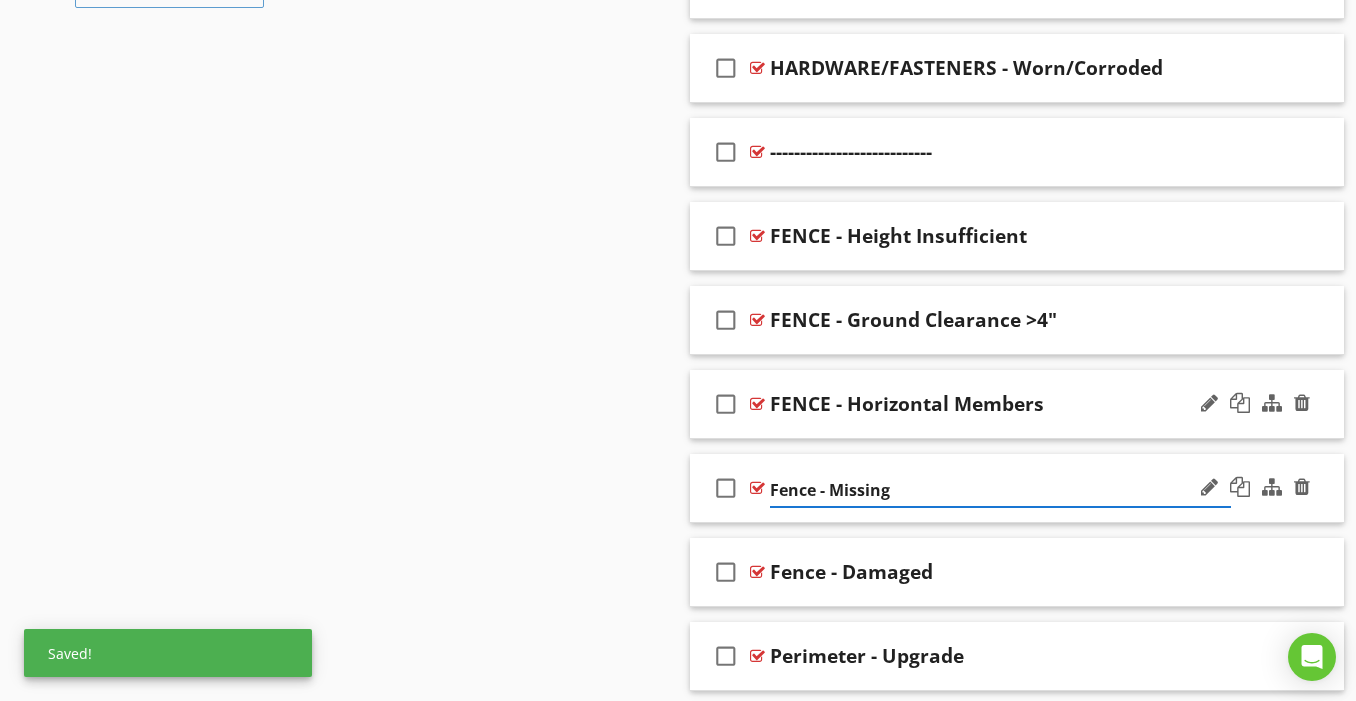 click on "Fence - Missing" at bounding box center (1000, 490) 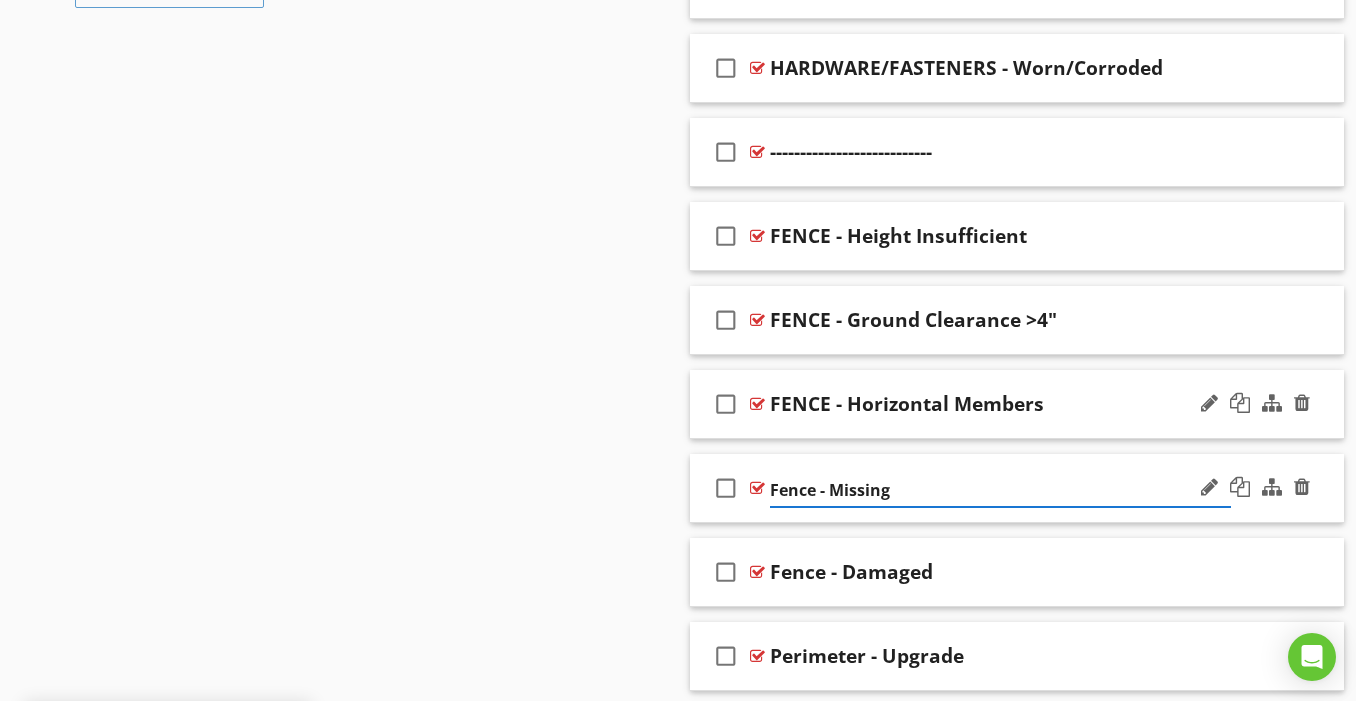 click on "Fence - Missing" at bounding box center (1000, 490) 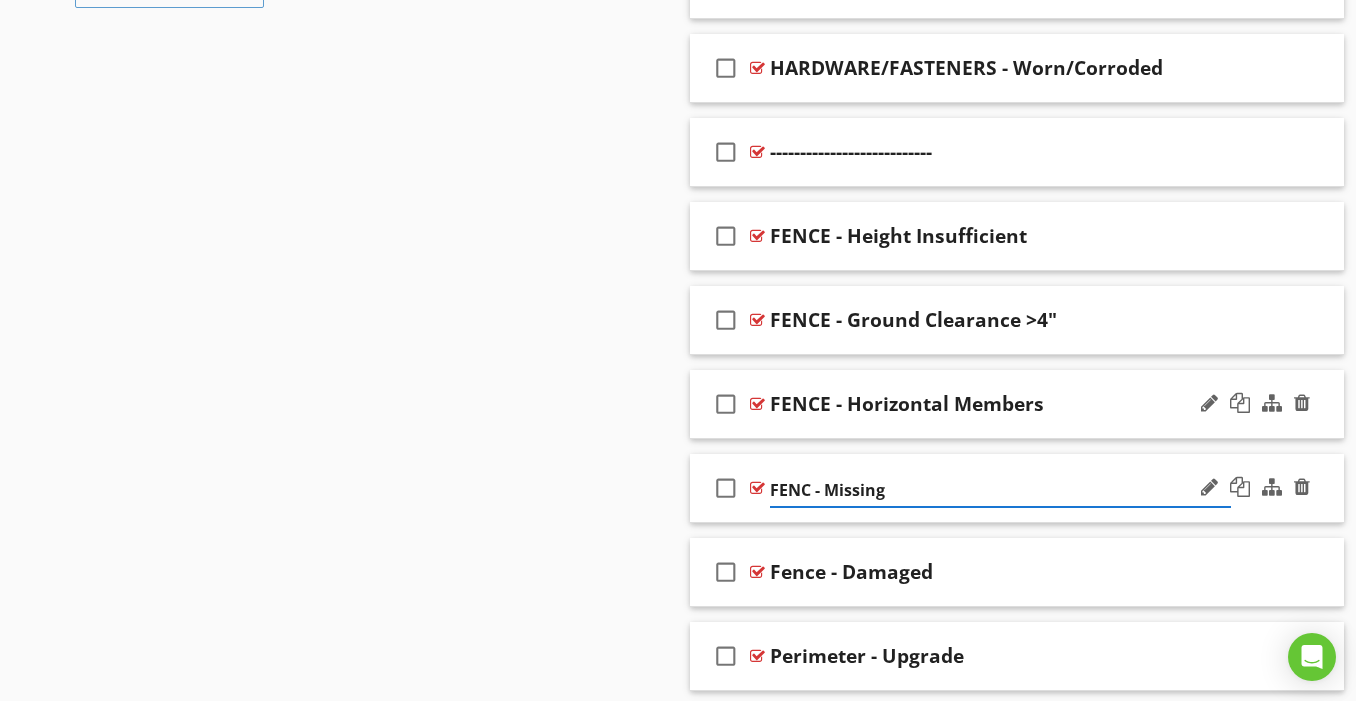type on "FENCE - Missing" 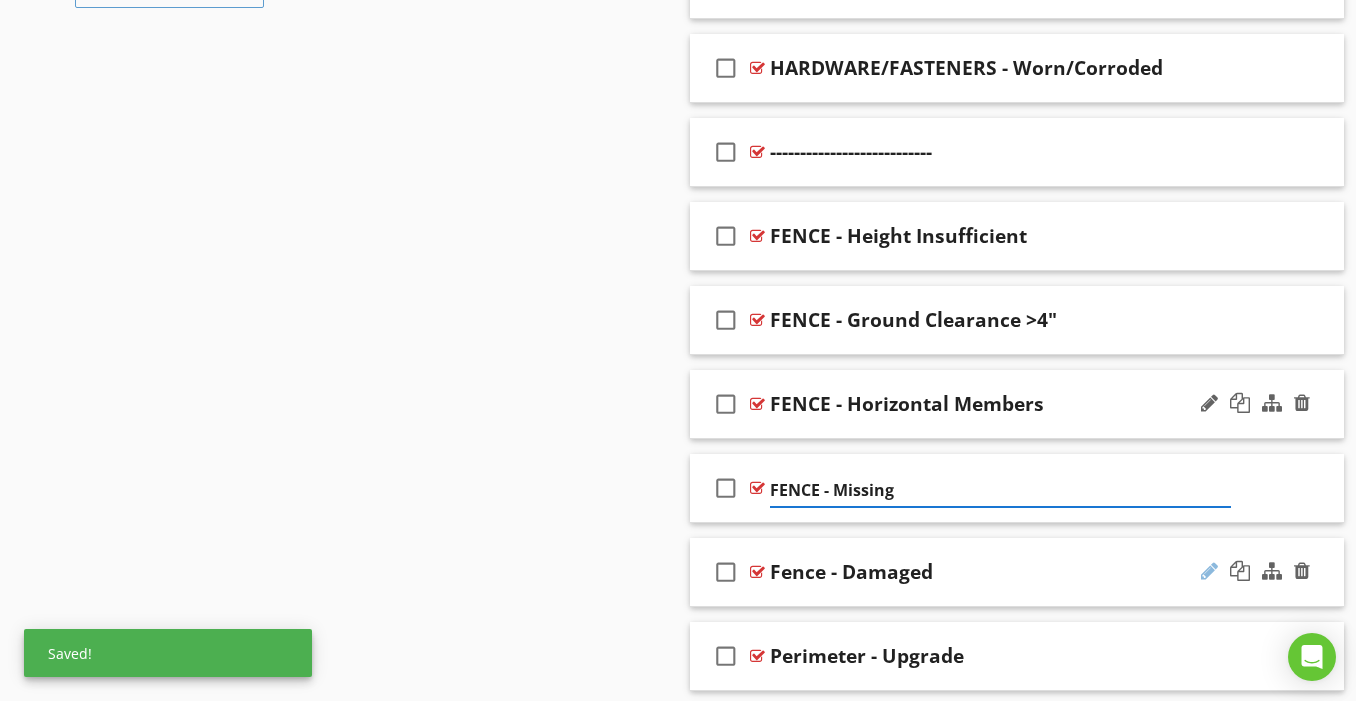 click at bounding box center [1209, 571] 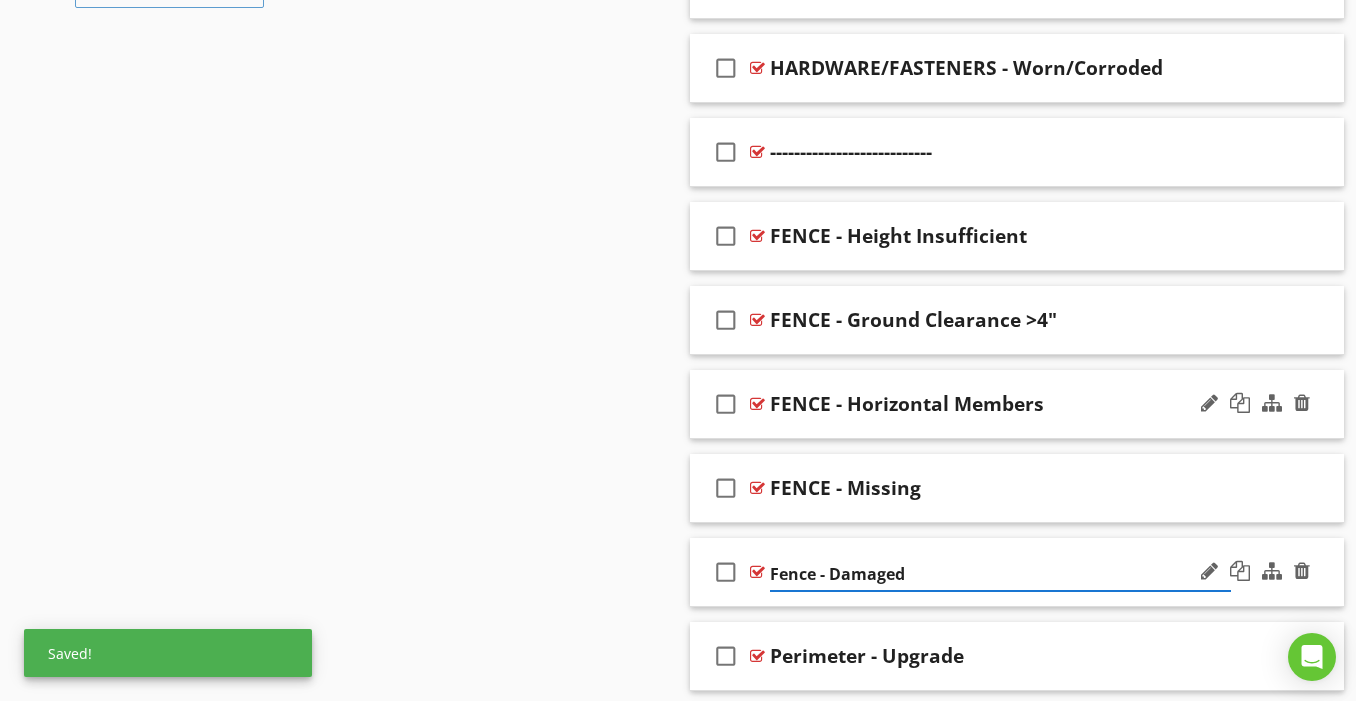 click on "Fence - Damaged" at bounding box center [1000, 574] 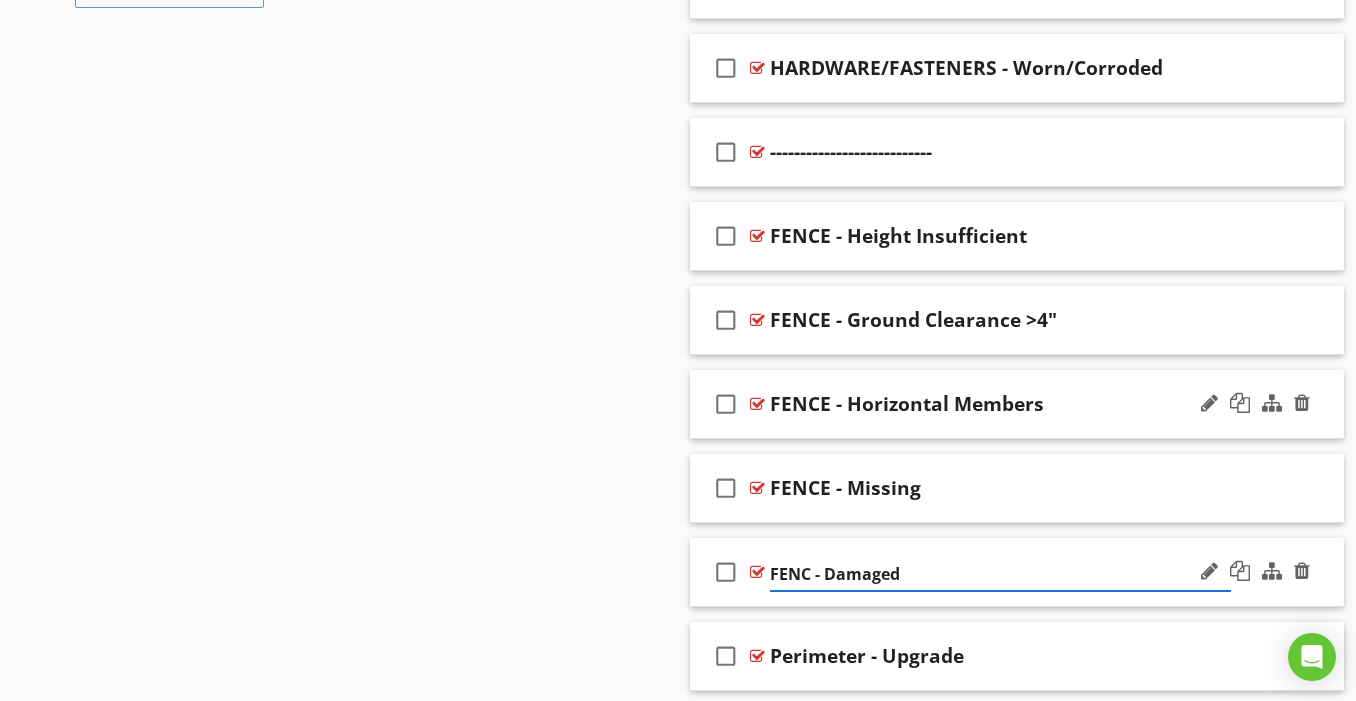type on "FENCE - Damaged" 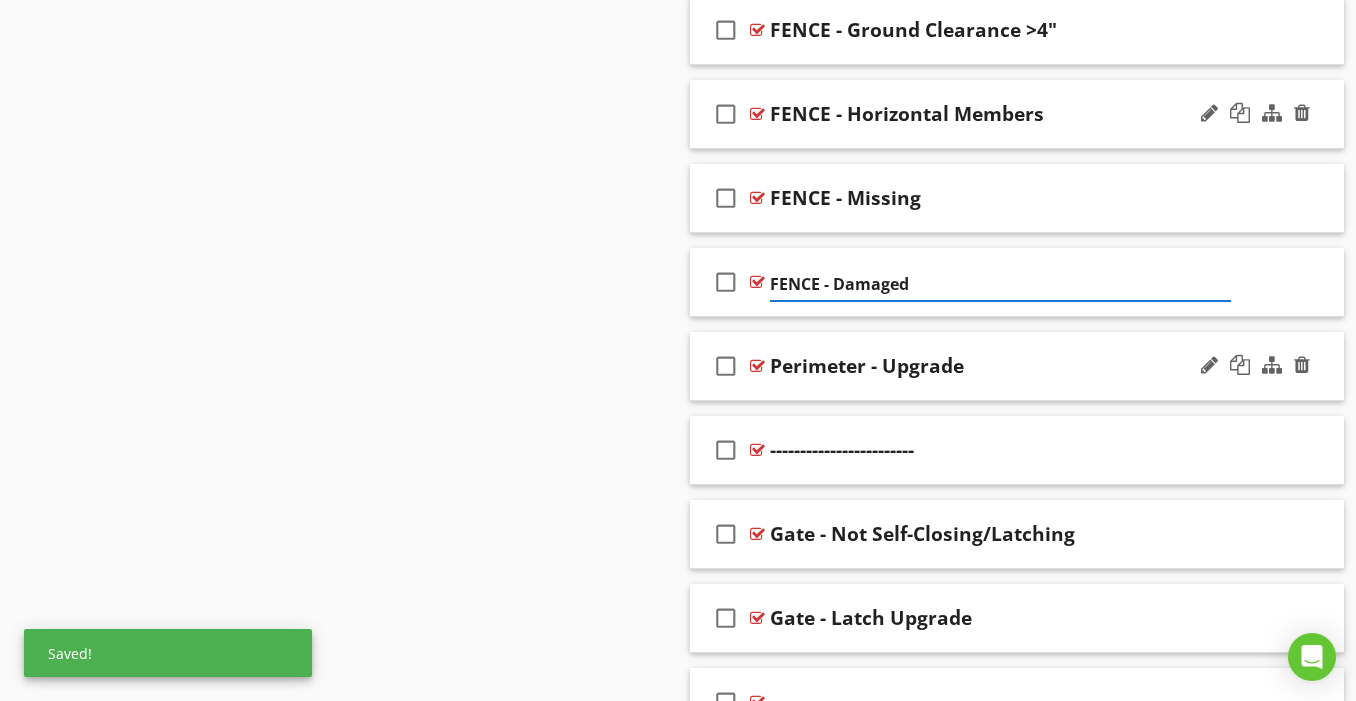 scroll, scrollTop: 1817, scrollLeft: 0, axis: vertical 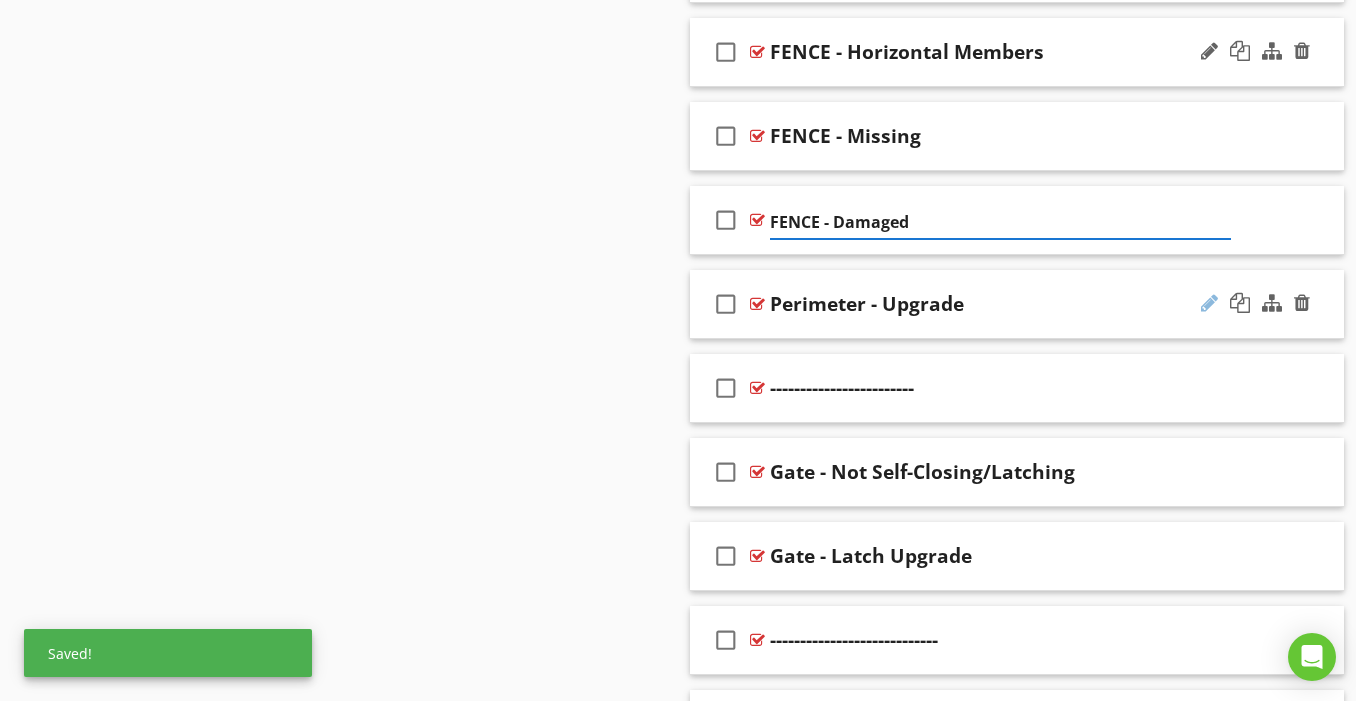 click at bounding box center [1209, 303] 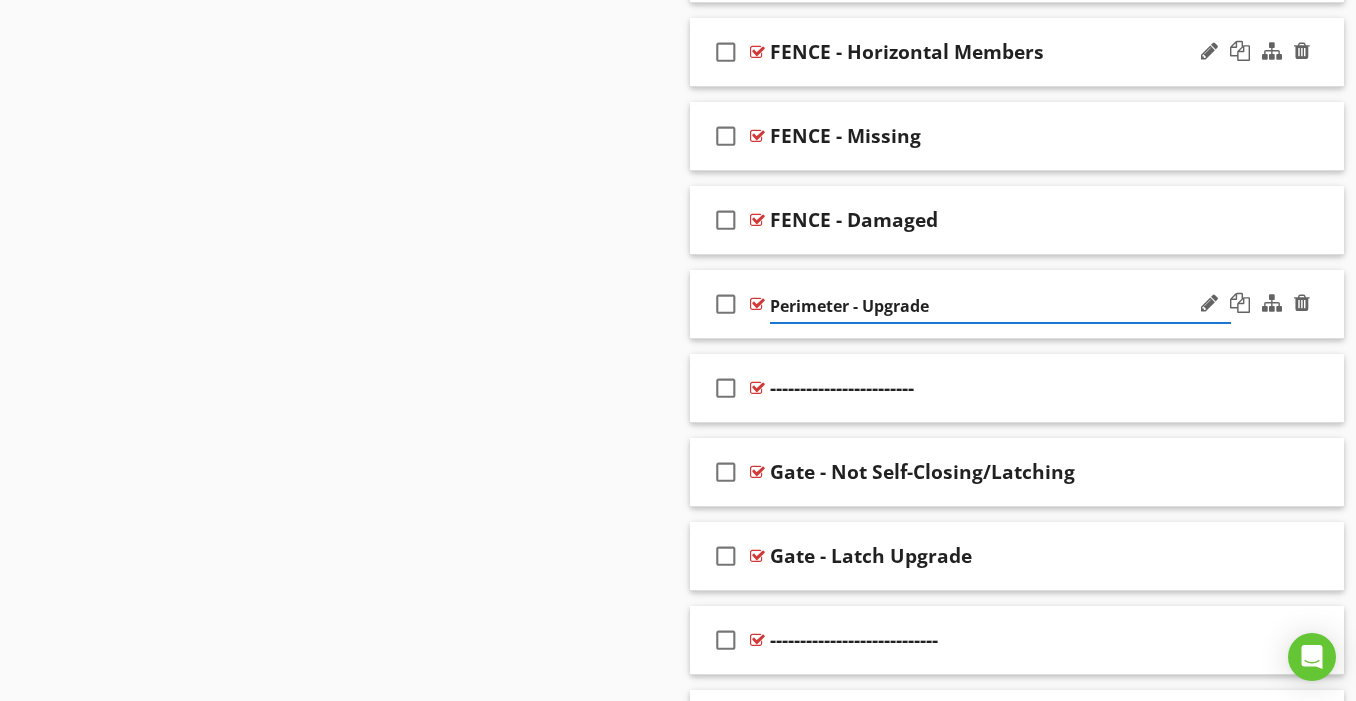 click on "Perimeter - Upgrade" at bounding box center (1000, 306) 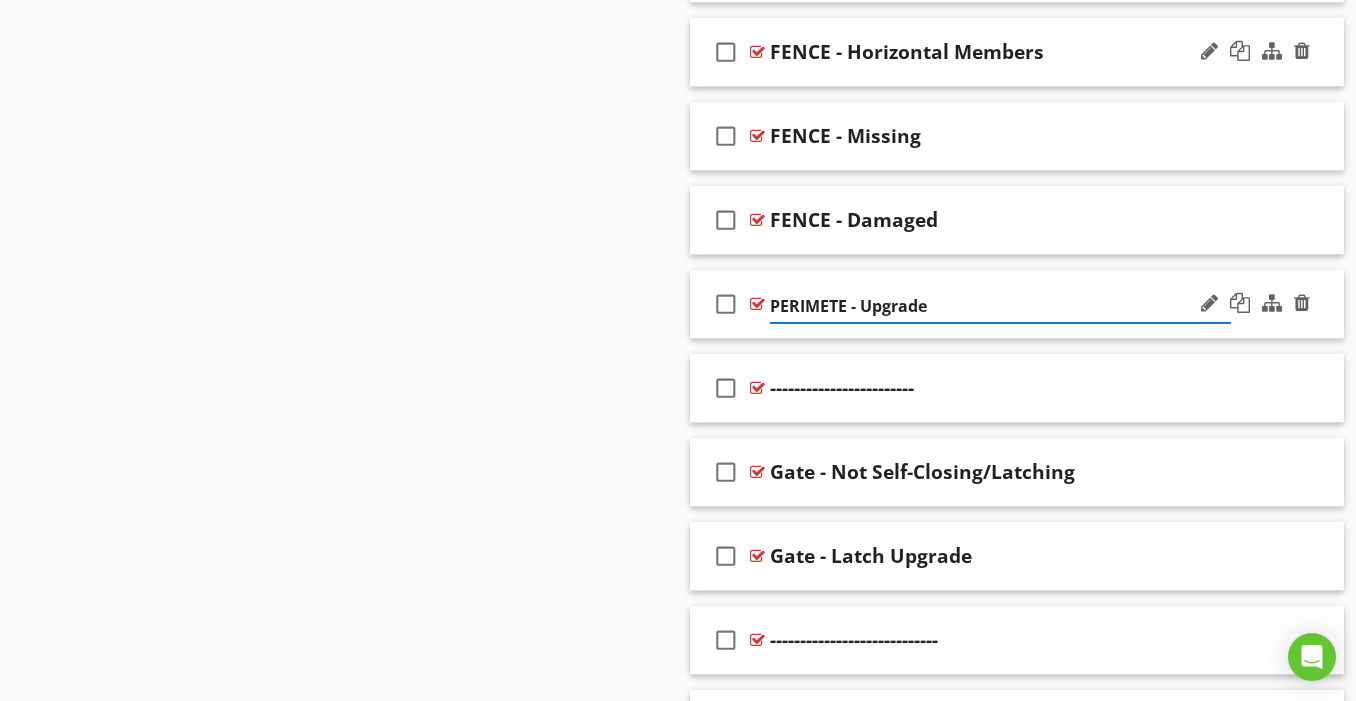 type on "PERIMETER - Upgrade" 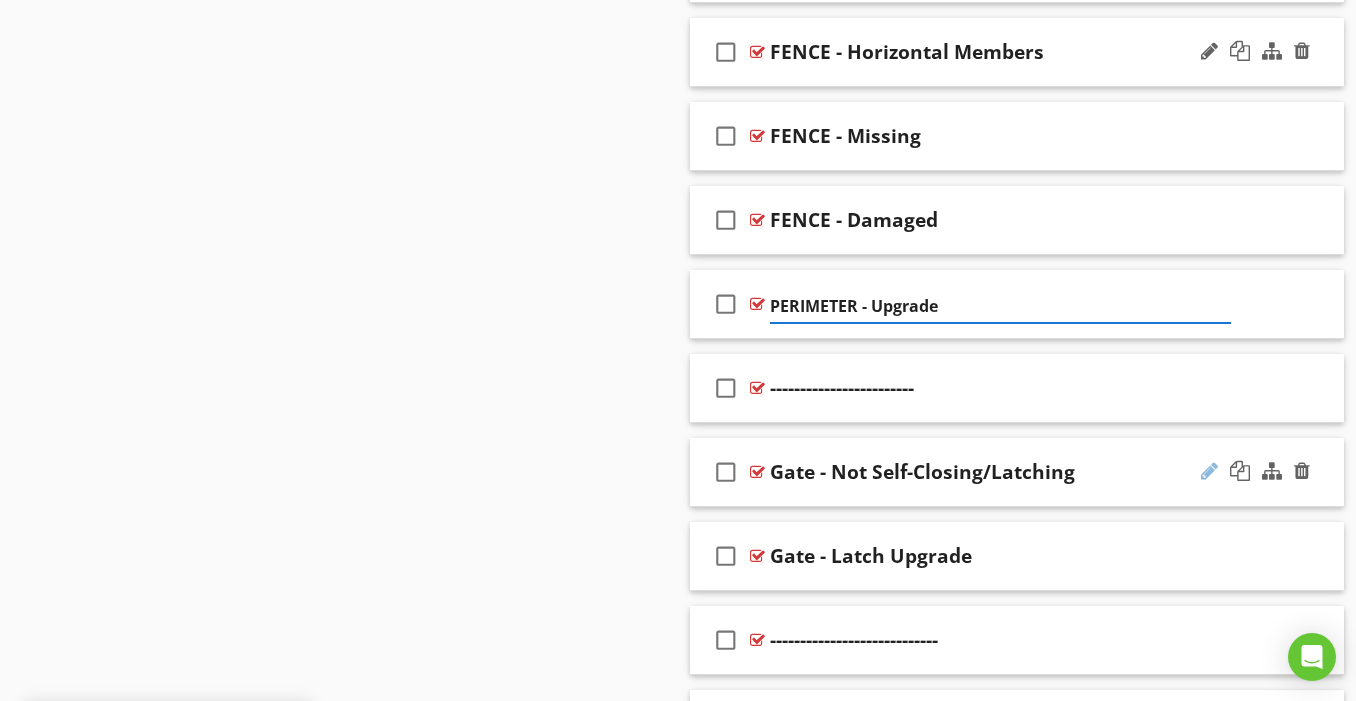 click at bounding box center [1209, 471] 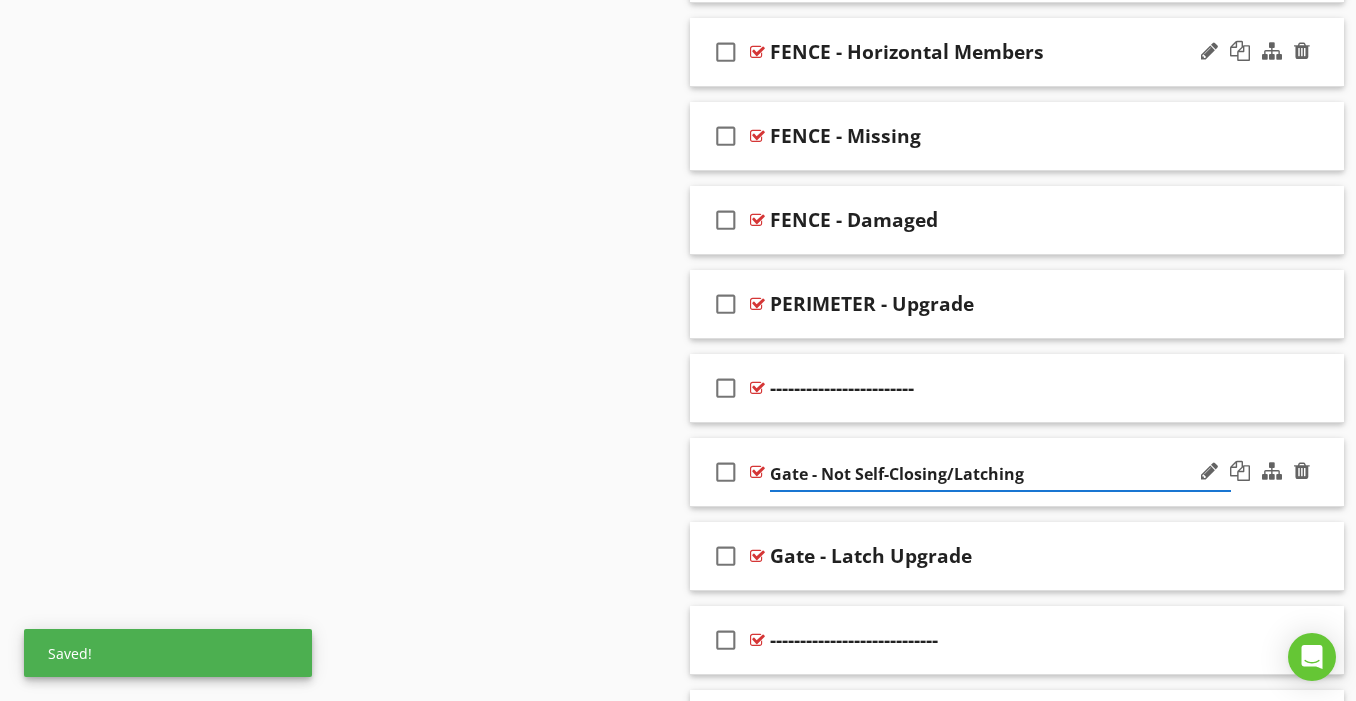 click on "Gate - Not Self-Closing/Latching" at bounding box center [1000, 474] 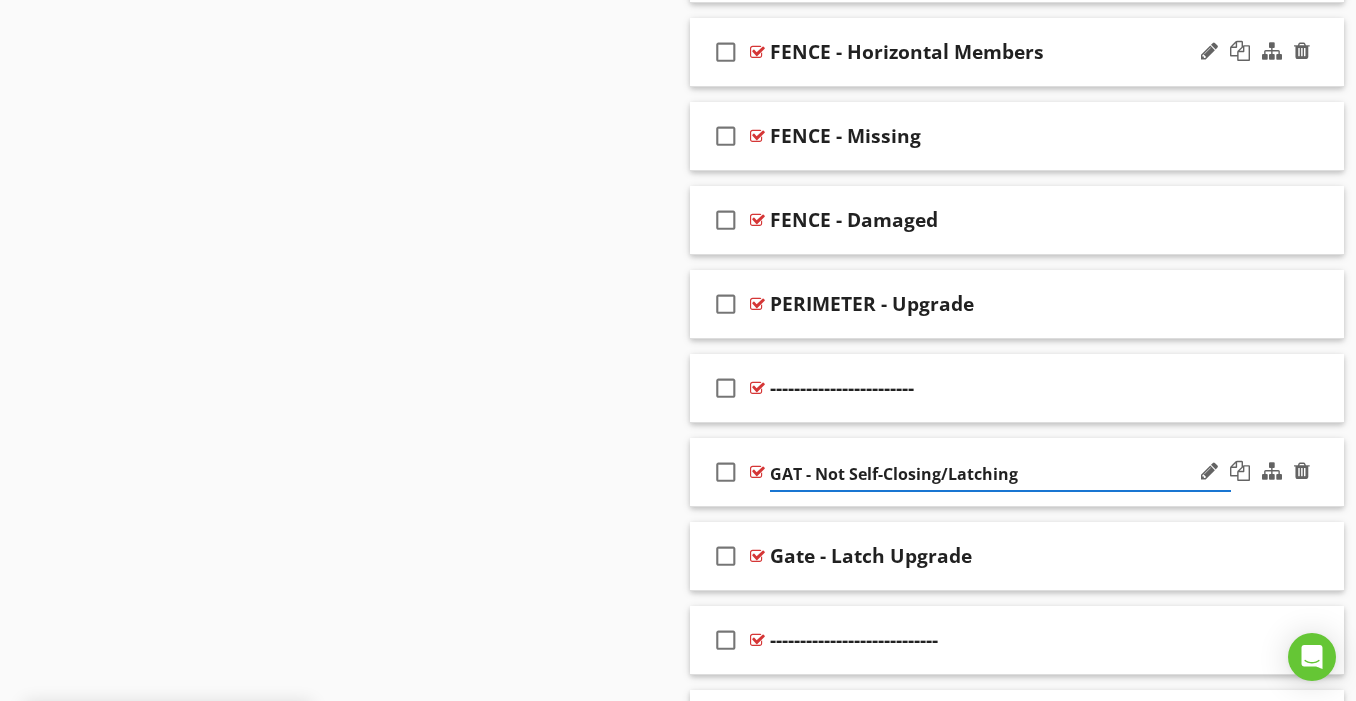 type on "GATE - Not Self-Closing/Latching" 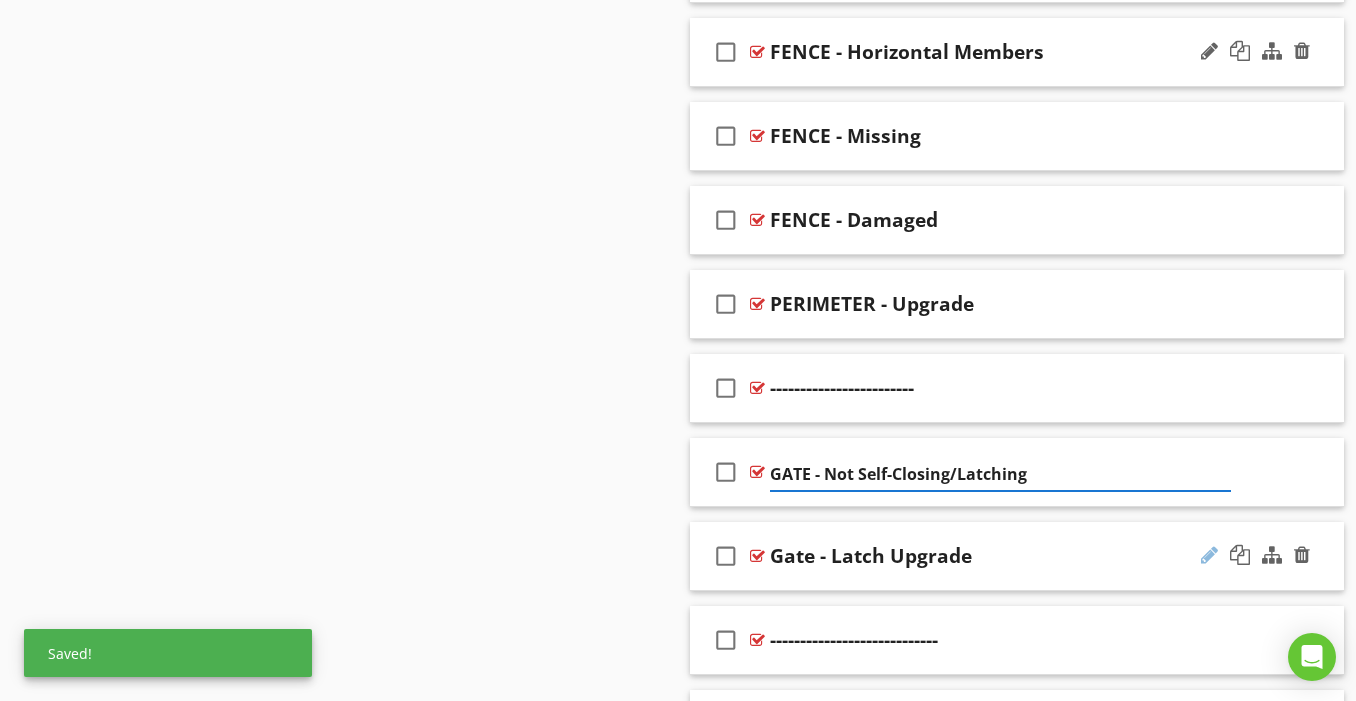 click at bounding box center (1209, 555) 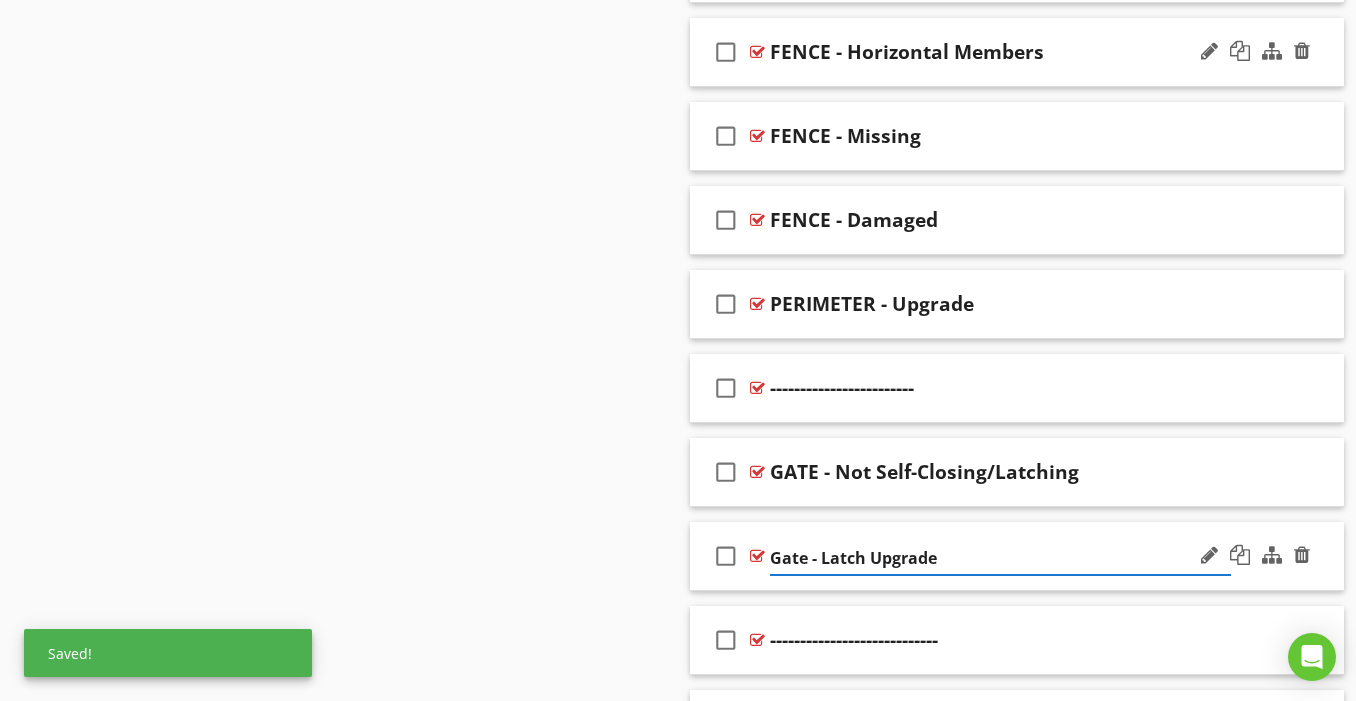 click on "Gate - Latch Upgrade" at bounding box center (1000, 558) 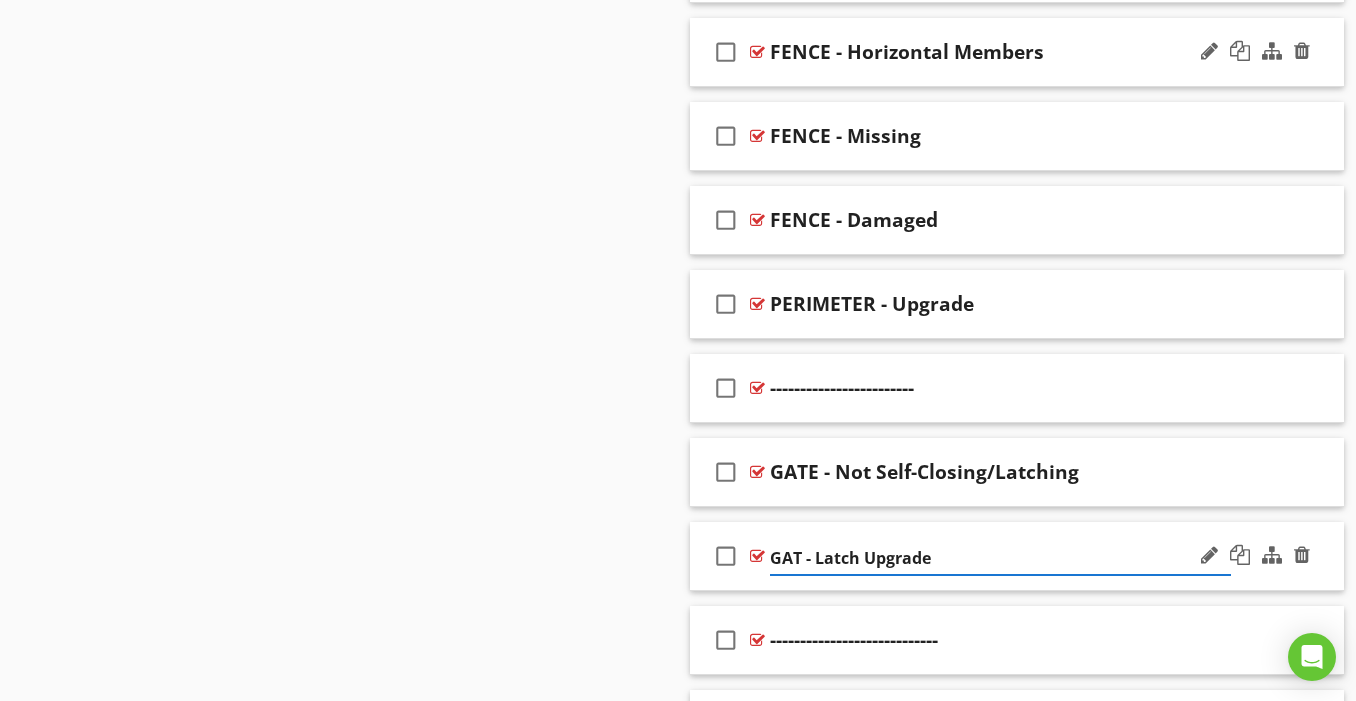 type on "GATE - Latch Upgrade" 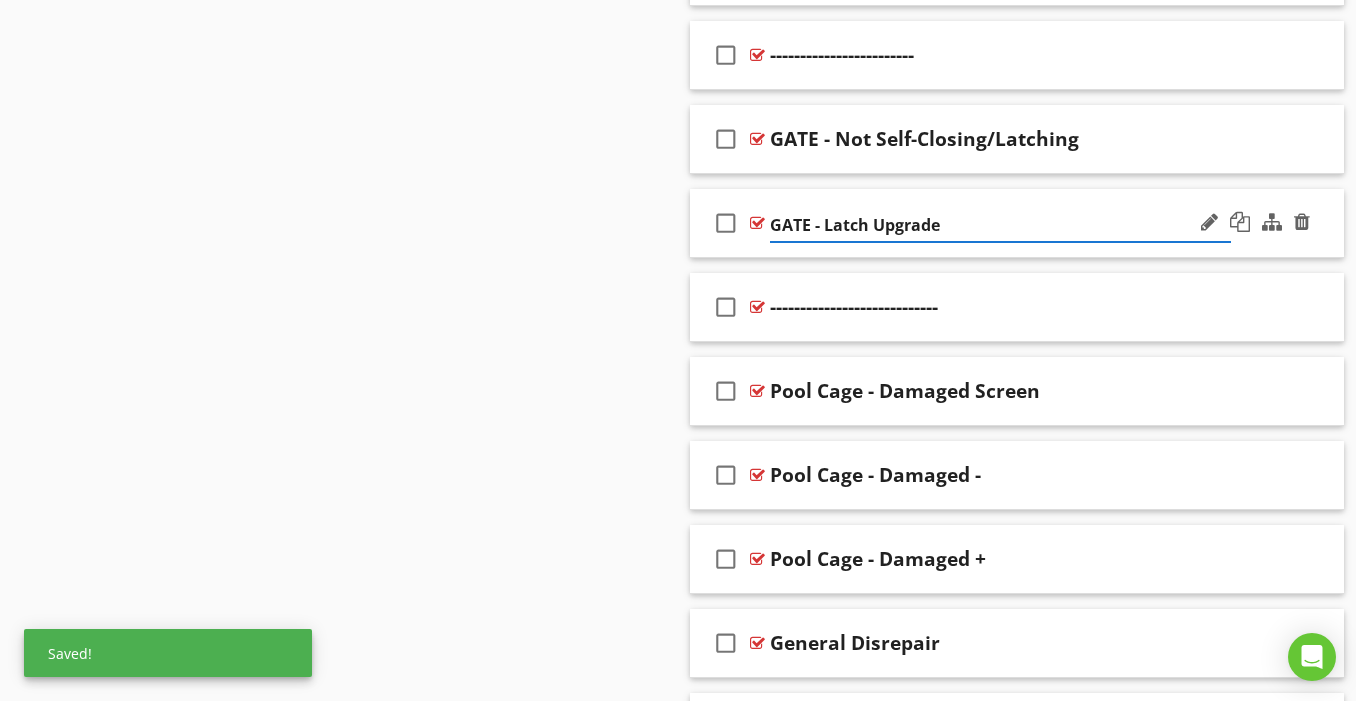 scroll, scrollTop: 2152, scrollLeft: 0, axis: vertical 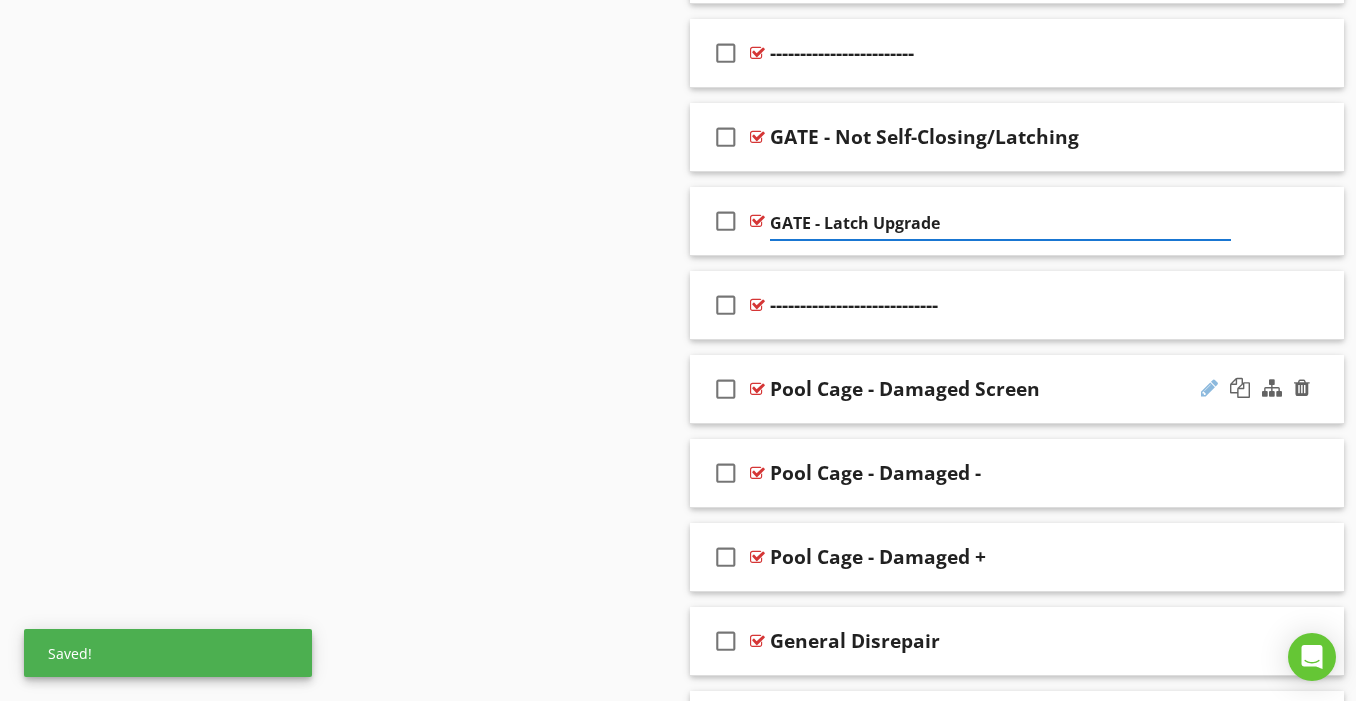 click at bounding box center (1209, 388) 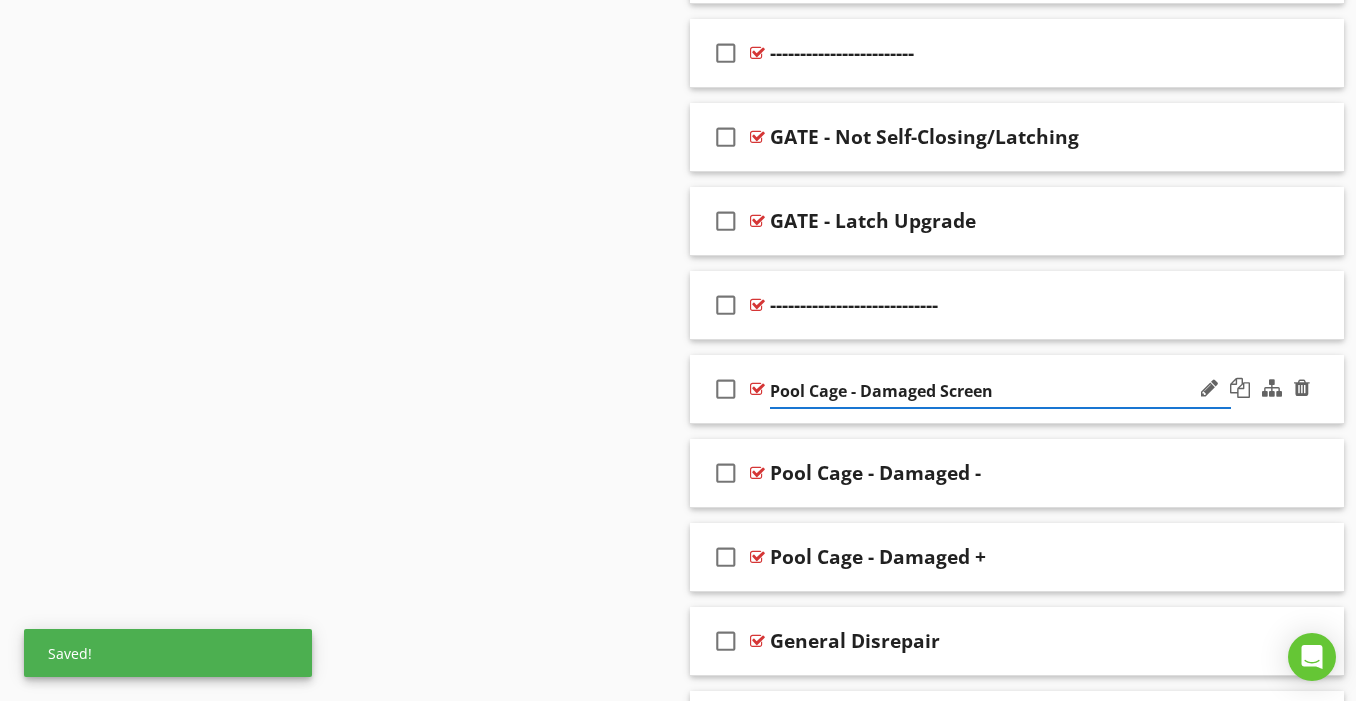 click on "Pool Cage - Damaged Screen" at bounding box center (1000, 391) 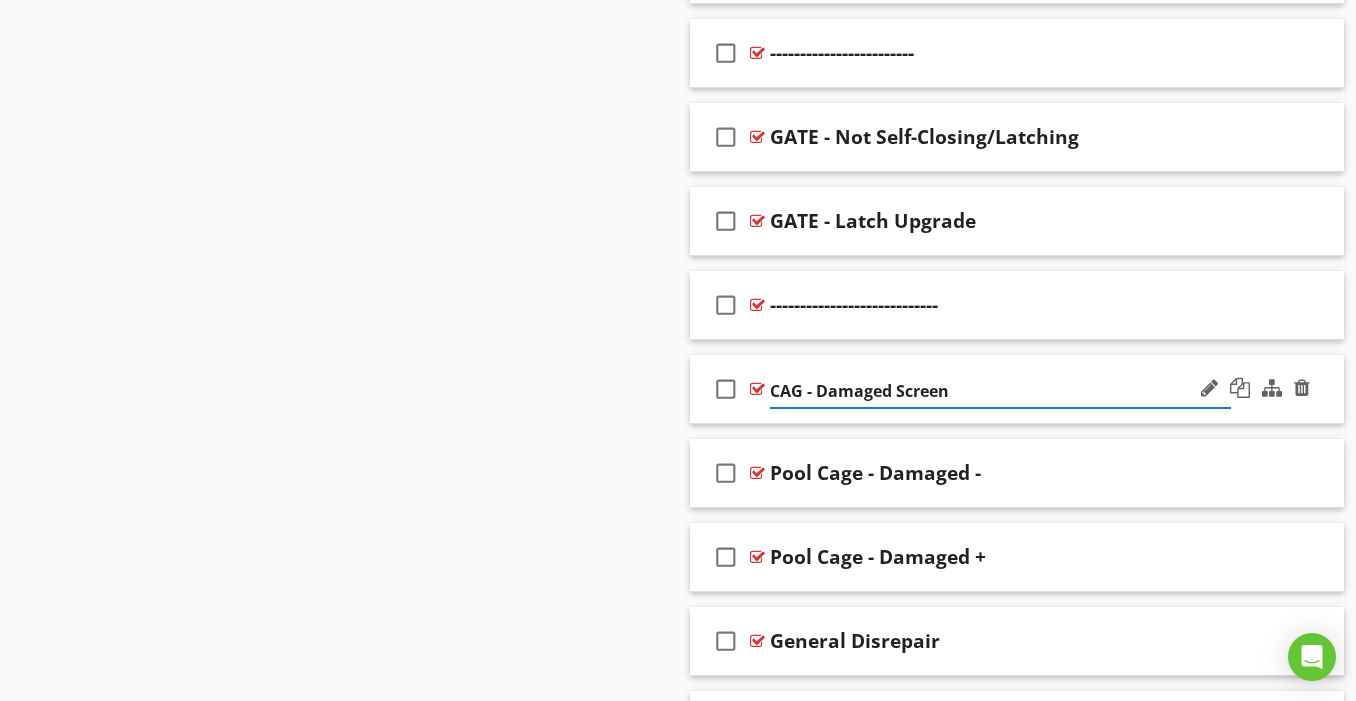 type on "CAGE - Damaged Screen" 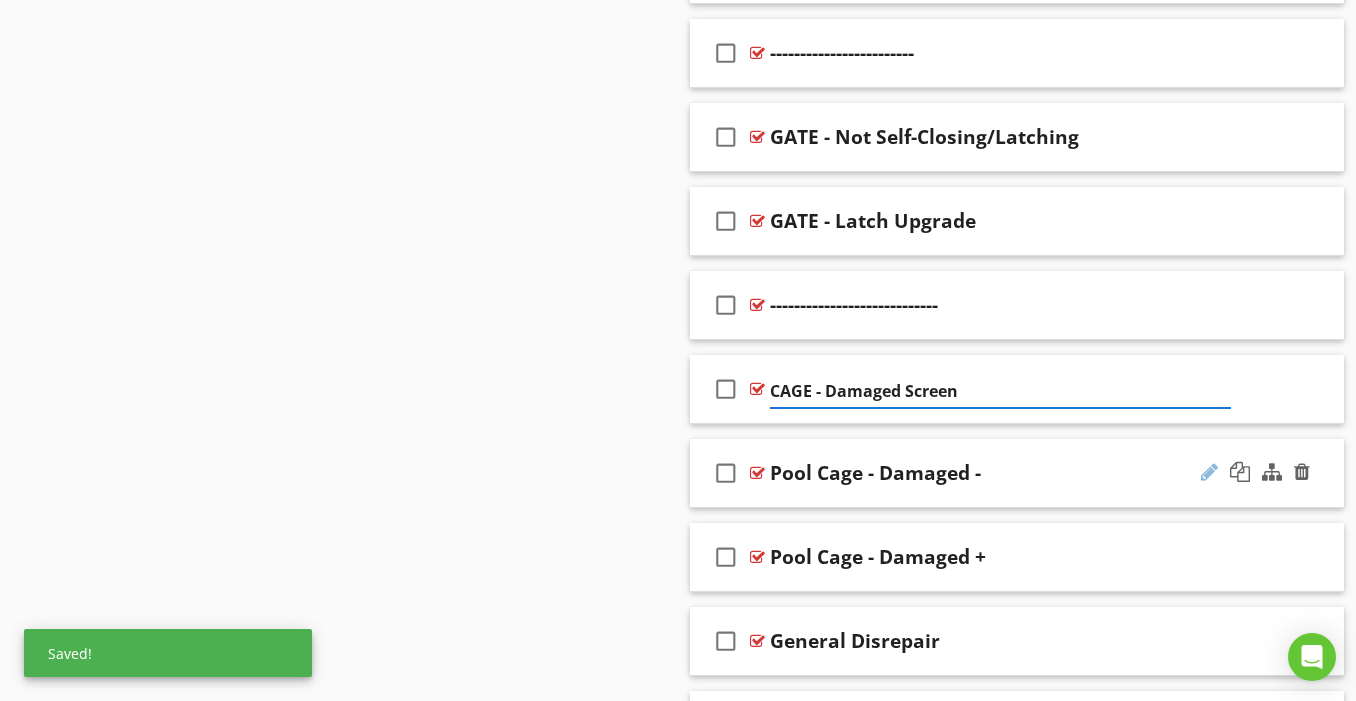 click at bounding box center (1209, 472) 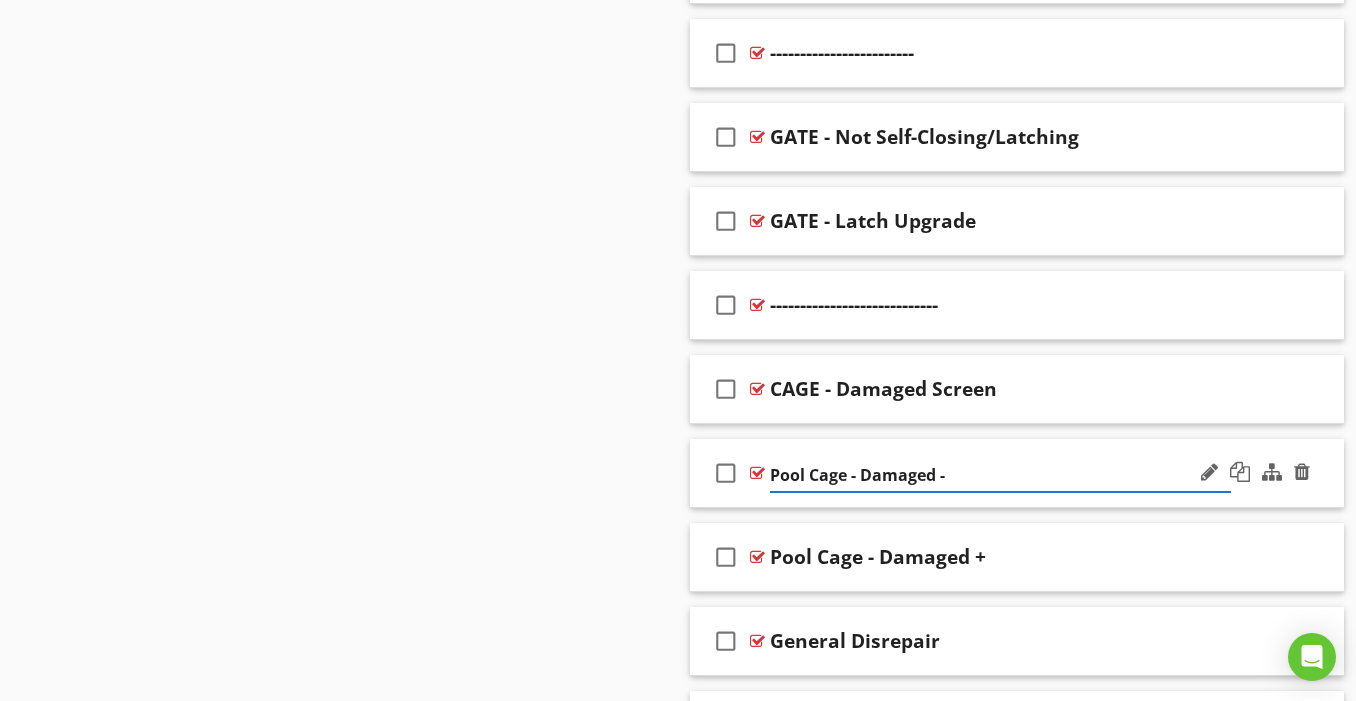 click on "Pool Cage - Damaged -" at bounding box center (1000, 475) 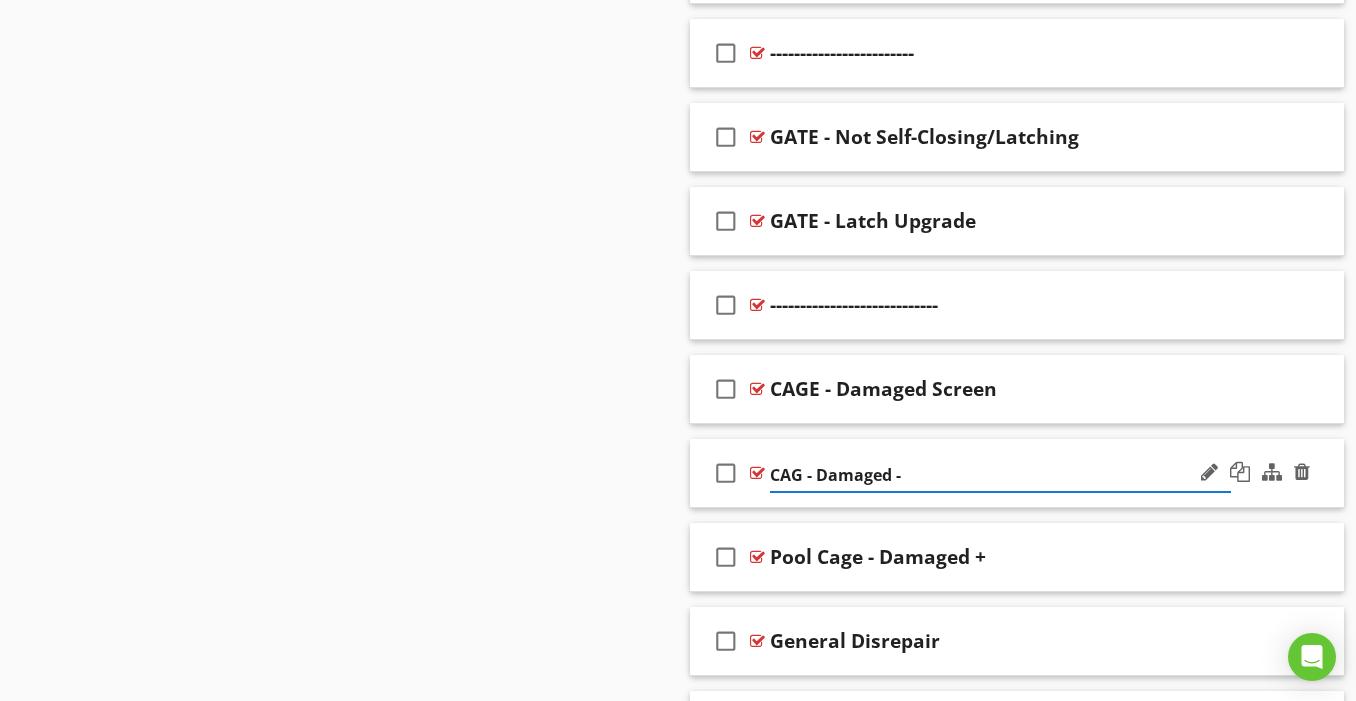 type on "CAGE - Damaged -" 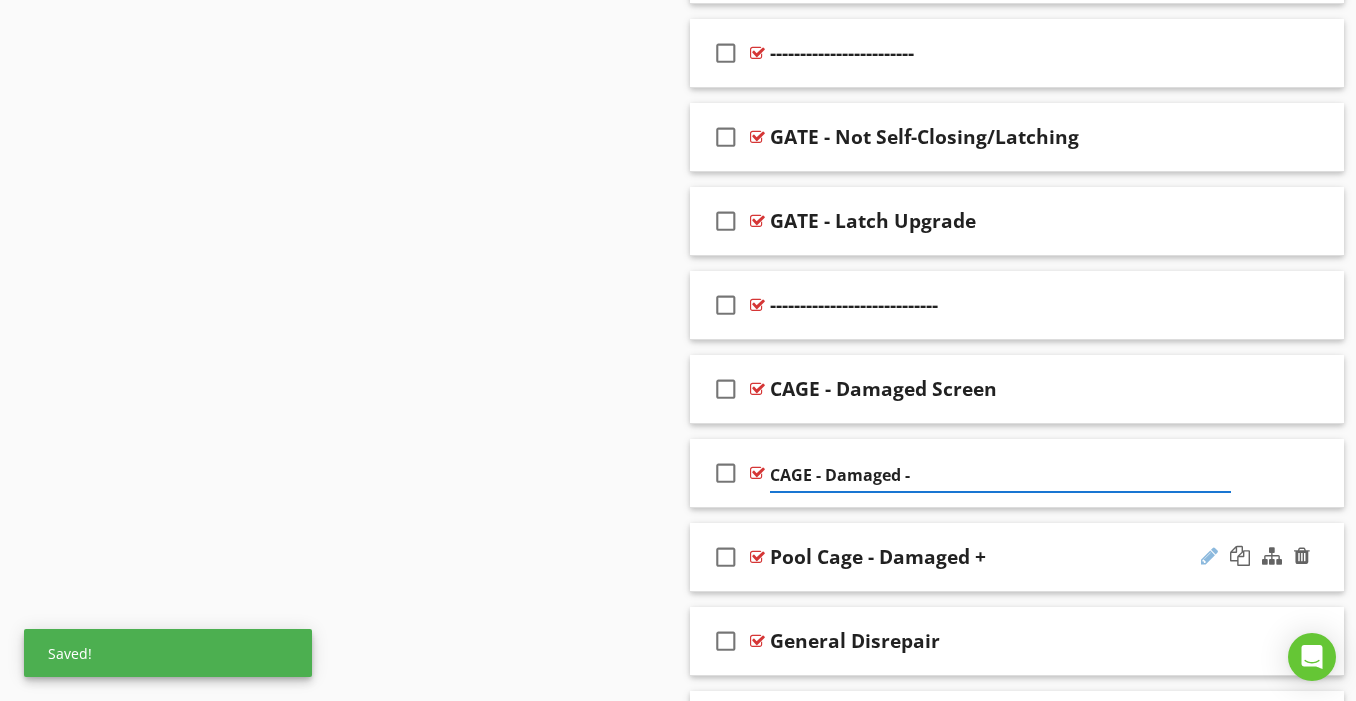 click at bounding box center [1209, 556] 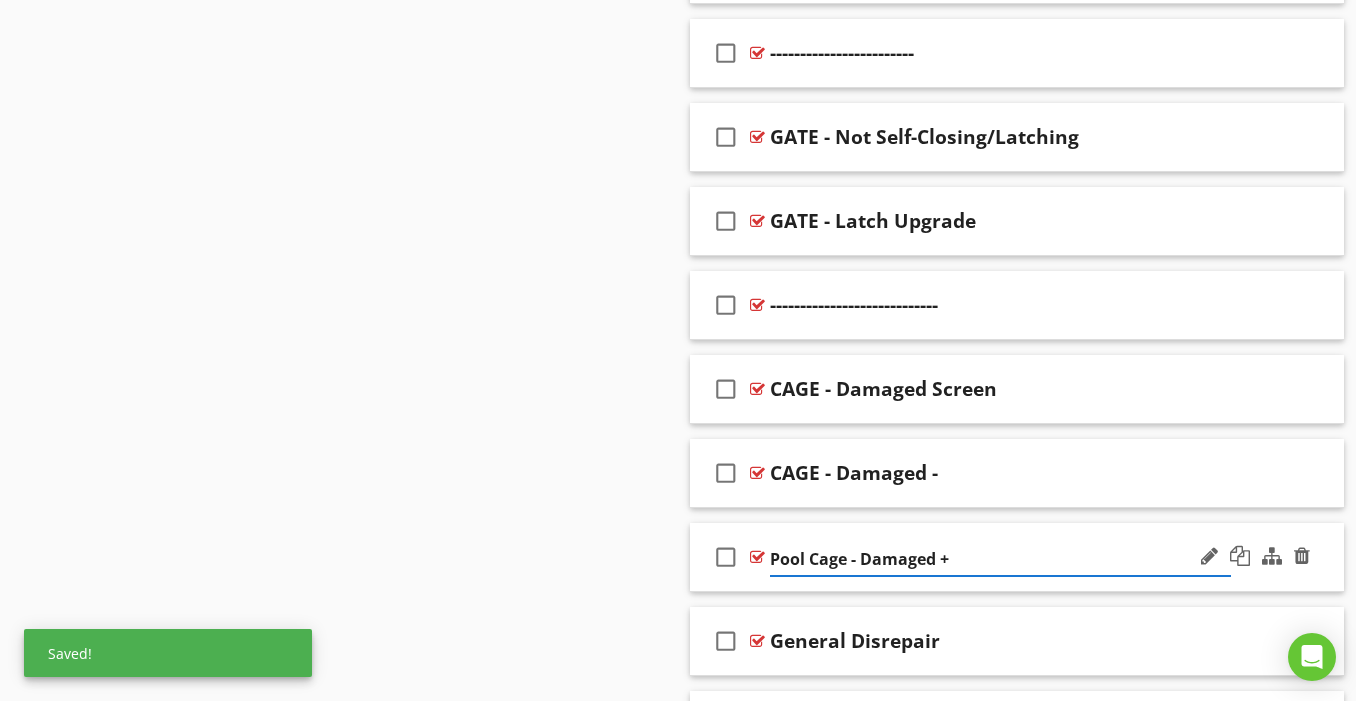 click on "Pool Cage - Damaged +" at bounding box center [1000, 559] 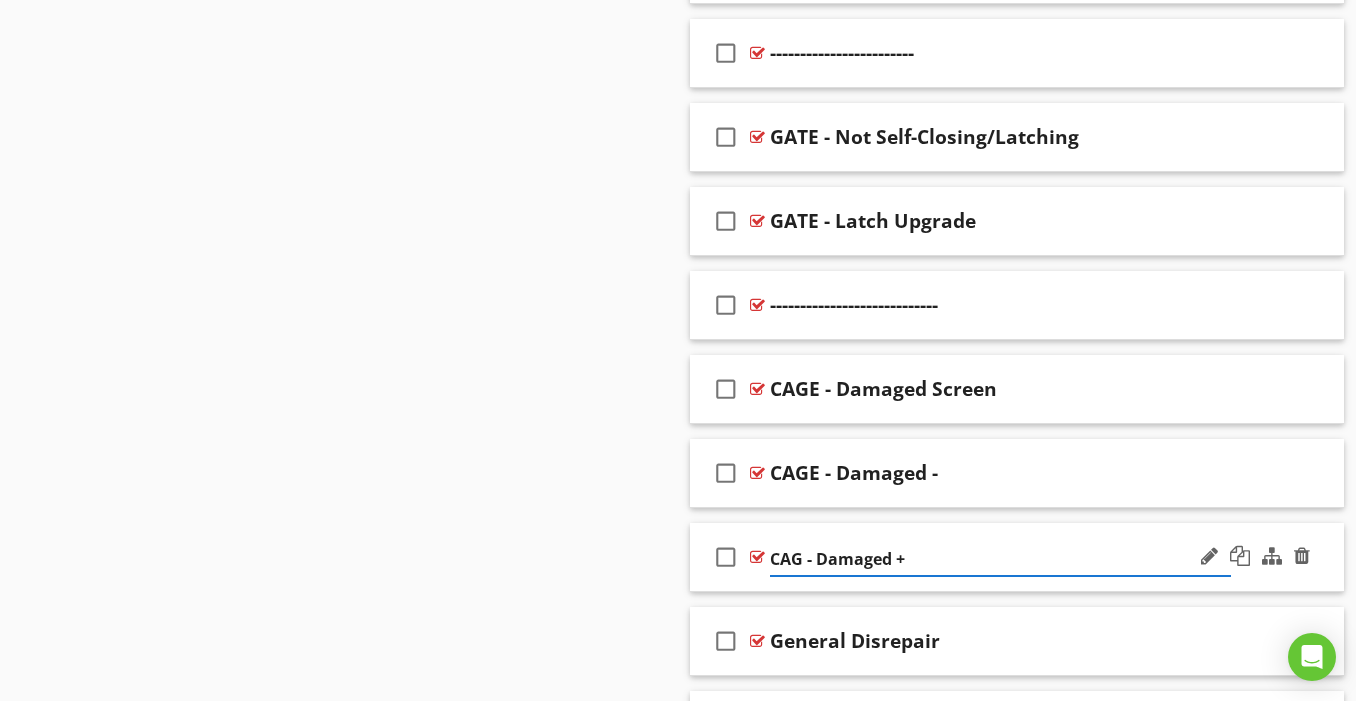 type on "CAGE - Damaged +" 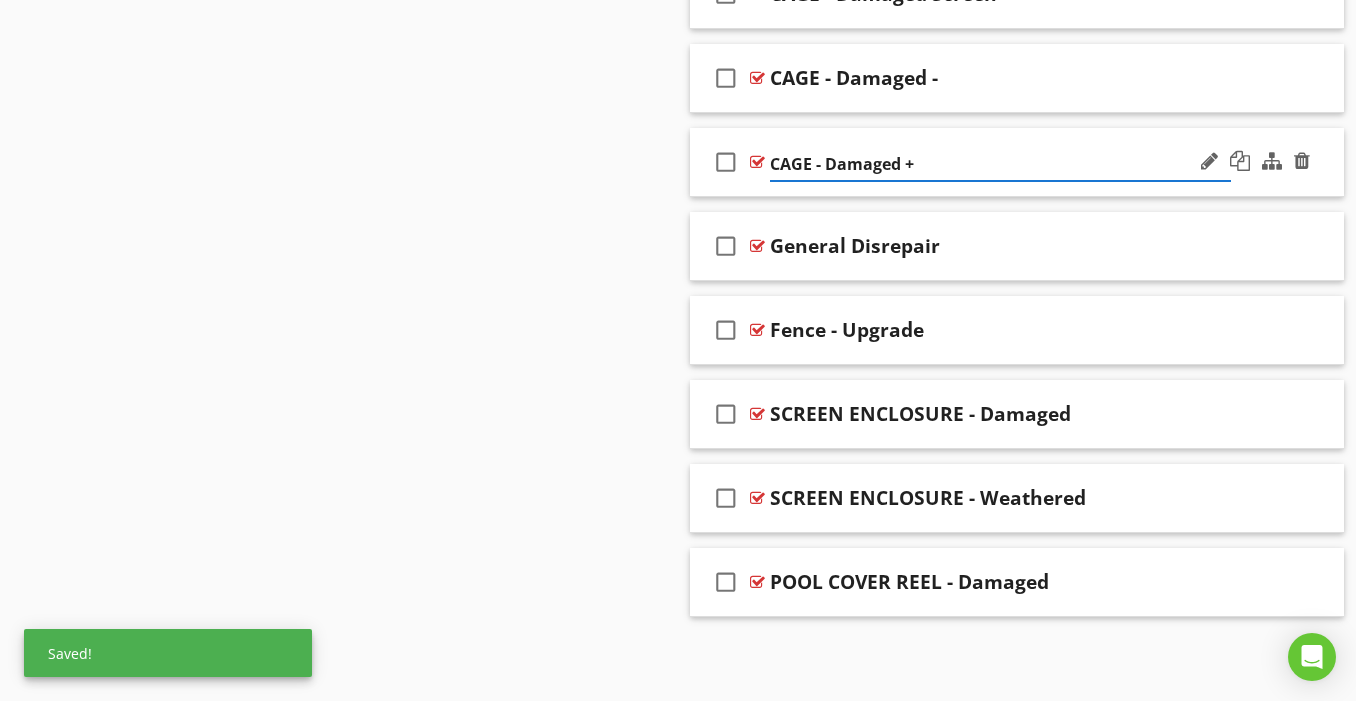scroll, scrollTop: 2545, scrollLeft: 0, axis: vertical 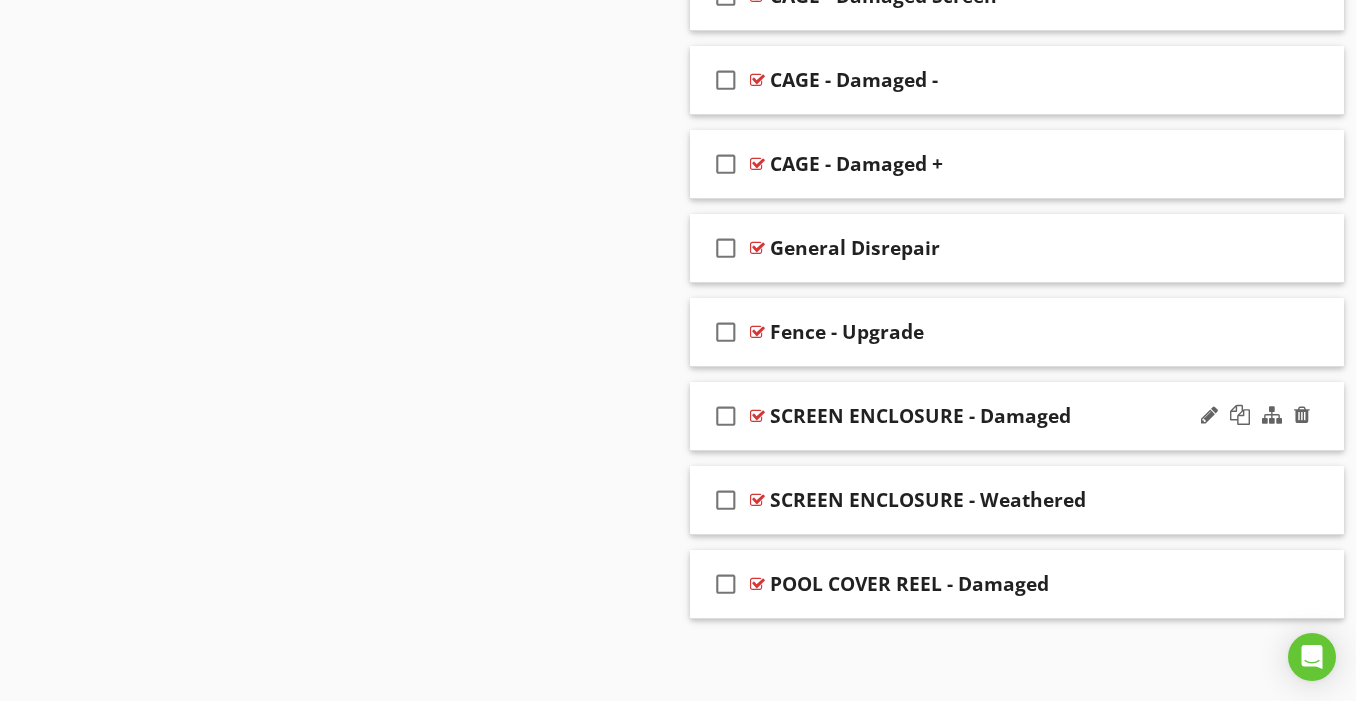 click on "check_box_outline_blank
SCREEN ENCLOSURE - Damaged" at bounding box center [1017, 416] 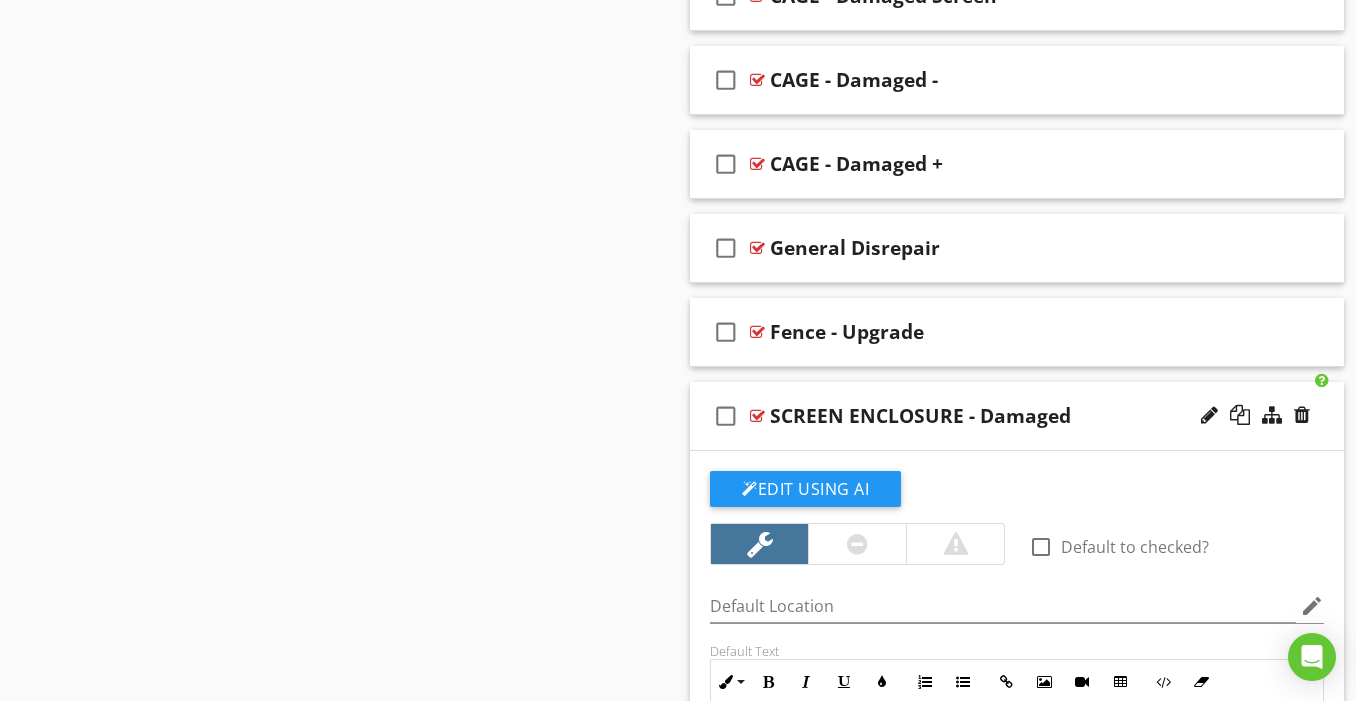 click on "check_box_outline_blank
SCREEN ENCLOSURE - Damaged" at bounding box center [1017, 416] 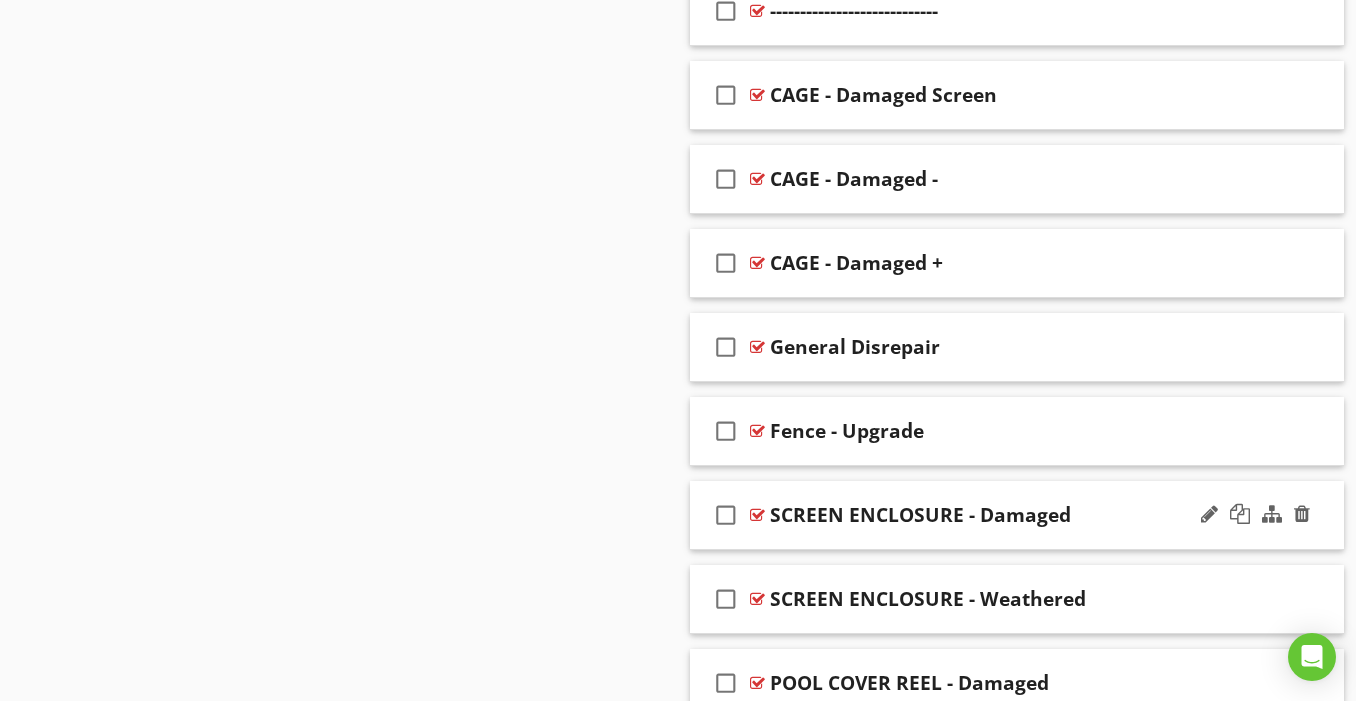 scroll, scrollTop: 2418, scrollLeft: 0, axis: vertical 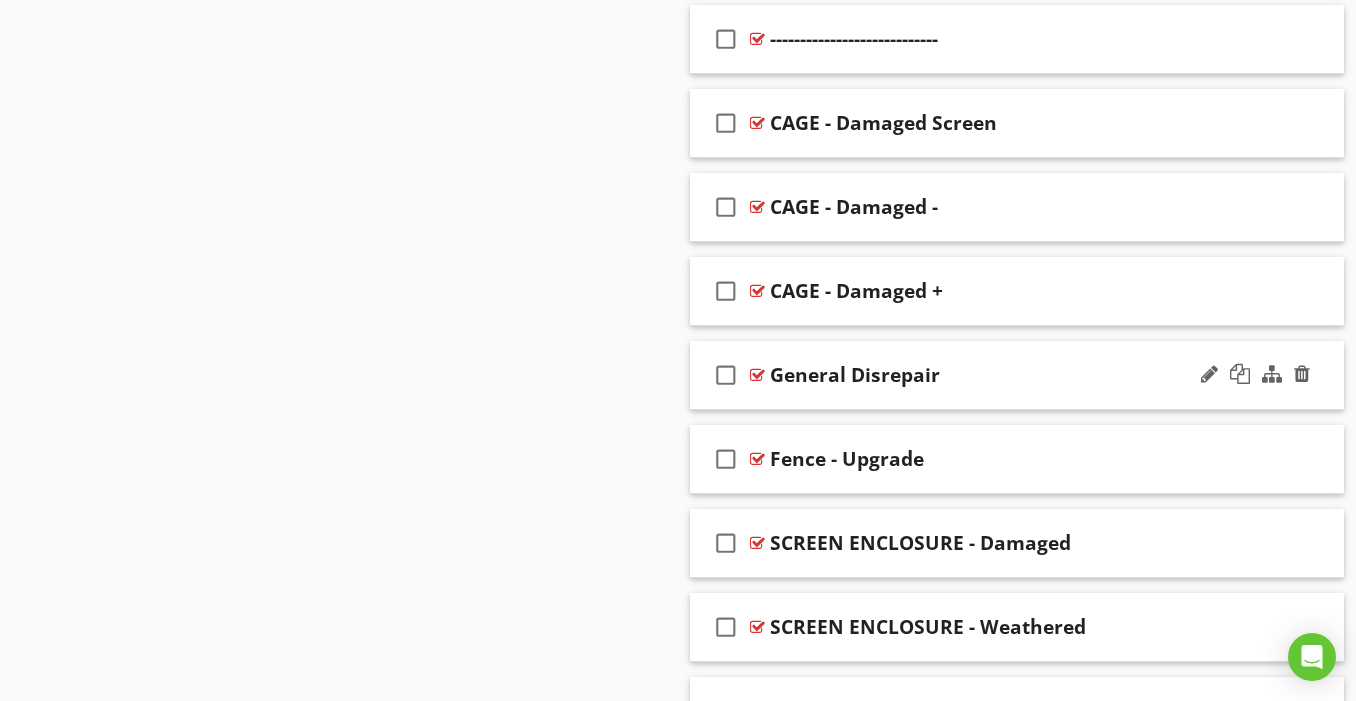 type 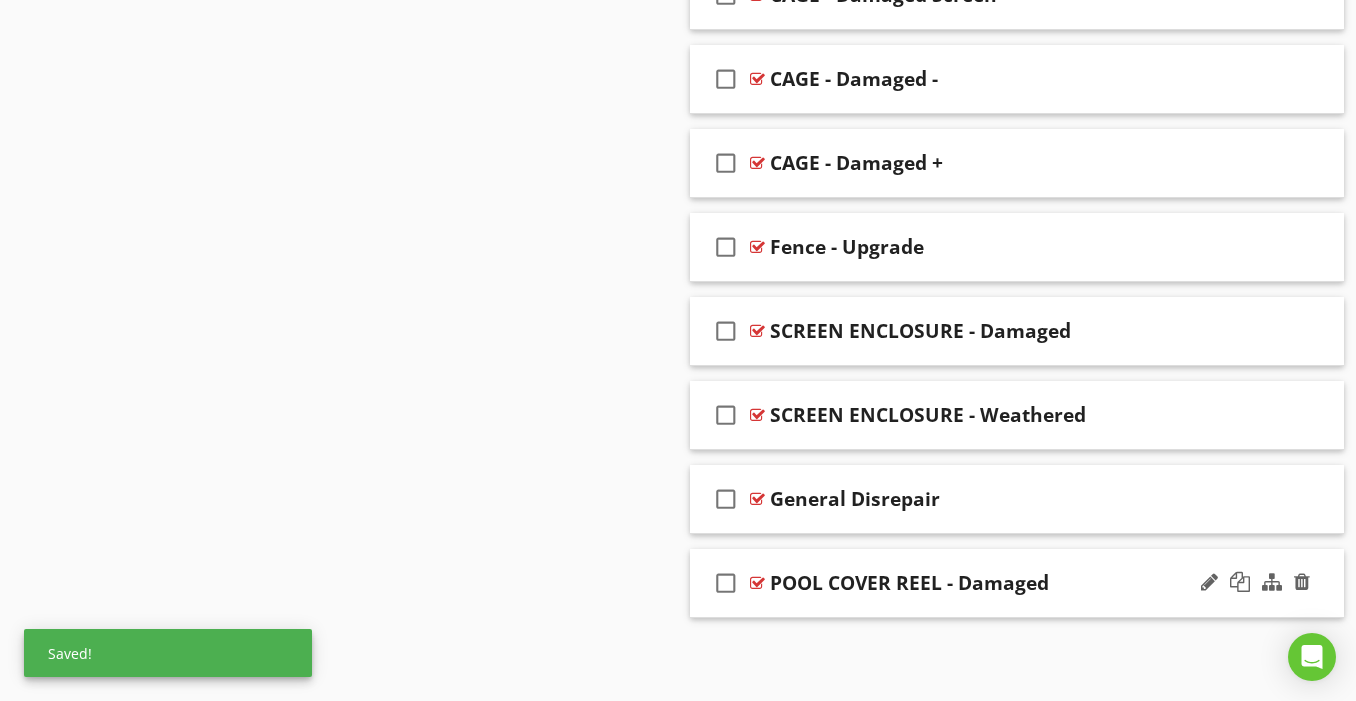 scroll, scrollTop: 2545, scrollLeft: 0, axis: vertical 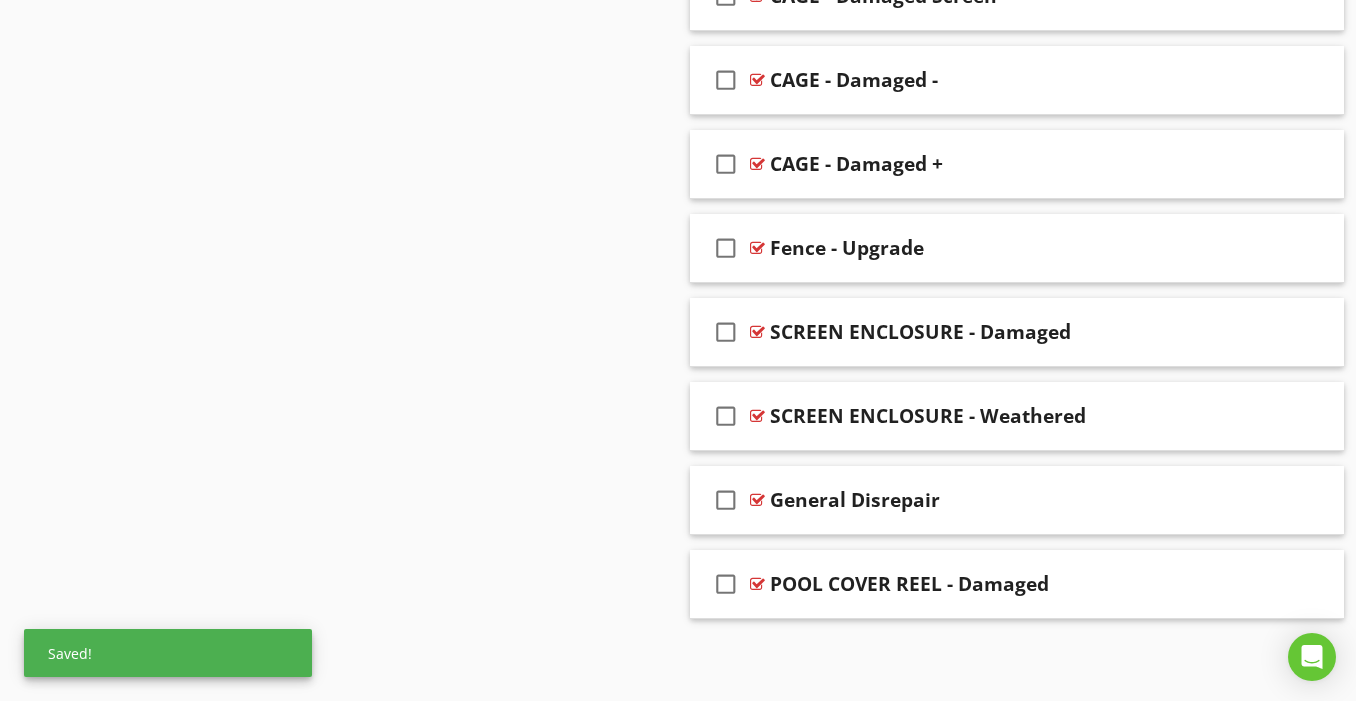 click on "Sections
GENERAL            EXTERIOR           ROOF           ATTIC           GARAGE           FUEL SERVICE           ELECTRICAL           PLUMBING           APPLIANCES           HVAC           INTERIORS           ENVIROMENTAL ANALYSIS           PIER & BEAM/CRAWLSPACE           POOLS & SPAS           WELL INSPECTION           SEWER SYSTEMS SCAN           IRRIGATION/SPRINKLER SYSTEM           SHEDS/SEPARATE STRUCTURES           THERMAL IMAGES           PRE-INSPECTION PHOTOS
Section
Attachments
Attachment
Items
POOLS & SPAS           FENCE, CAGES & ACCESS POINTS           POOL AREA & DECKING           ACCESSORIES           WATER FILTER & TREATMENT SYSTEM           PUMPS, TIMERS & WATER SYSTEMS           POOL ELECTRICAL           BONDING           HEATERS
Item
Comments
New
Informational" at bounding box center [678, -831] 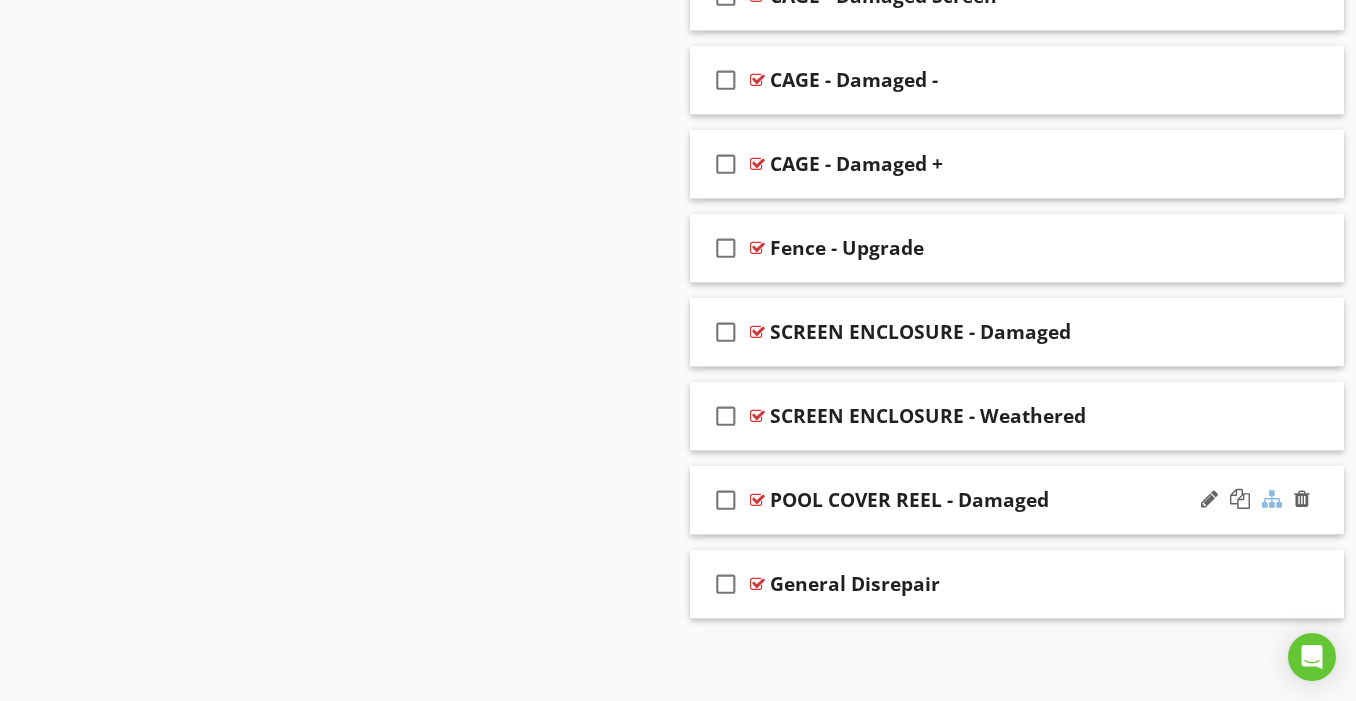 click at bounding box center (1272, 499) 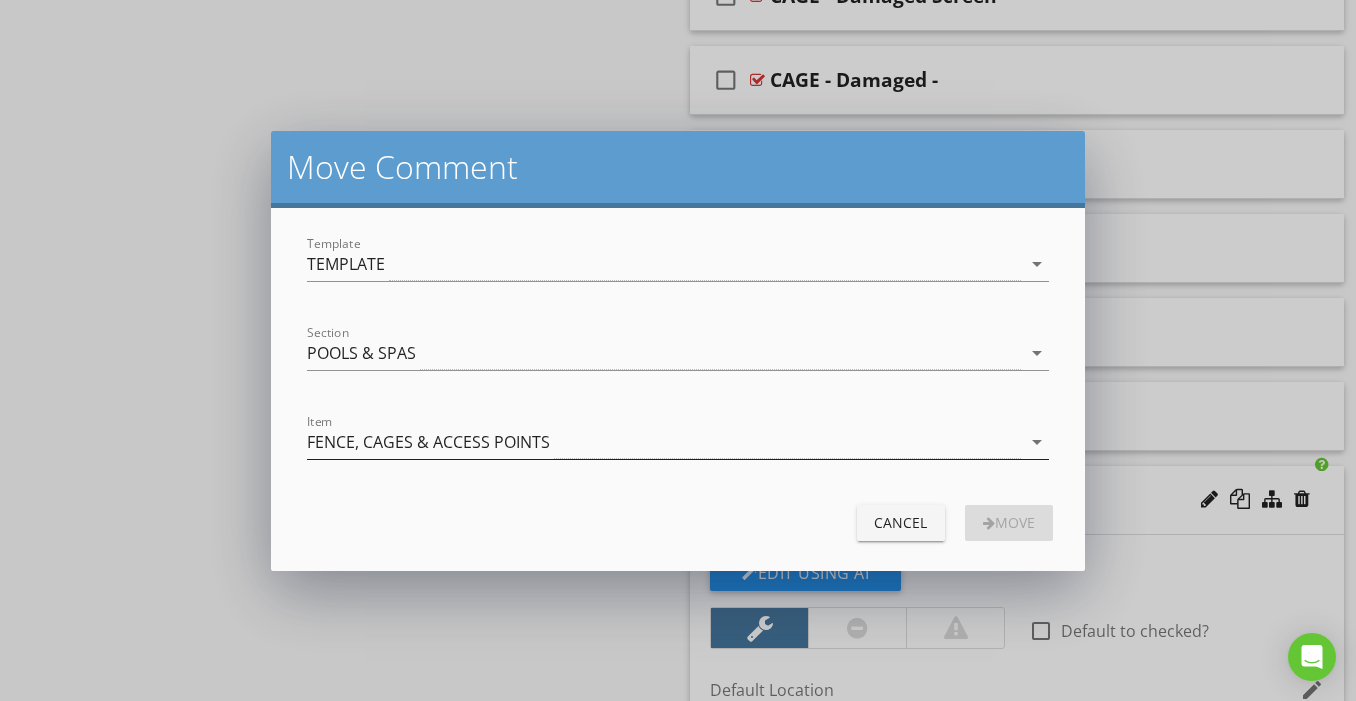 click on "FENCE, CAGES & ACCESS POINTS" at bounding box center (664, 442) 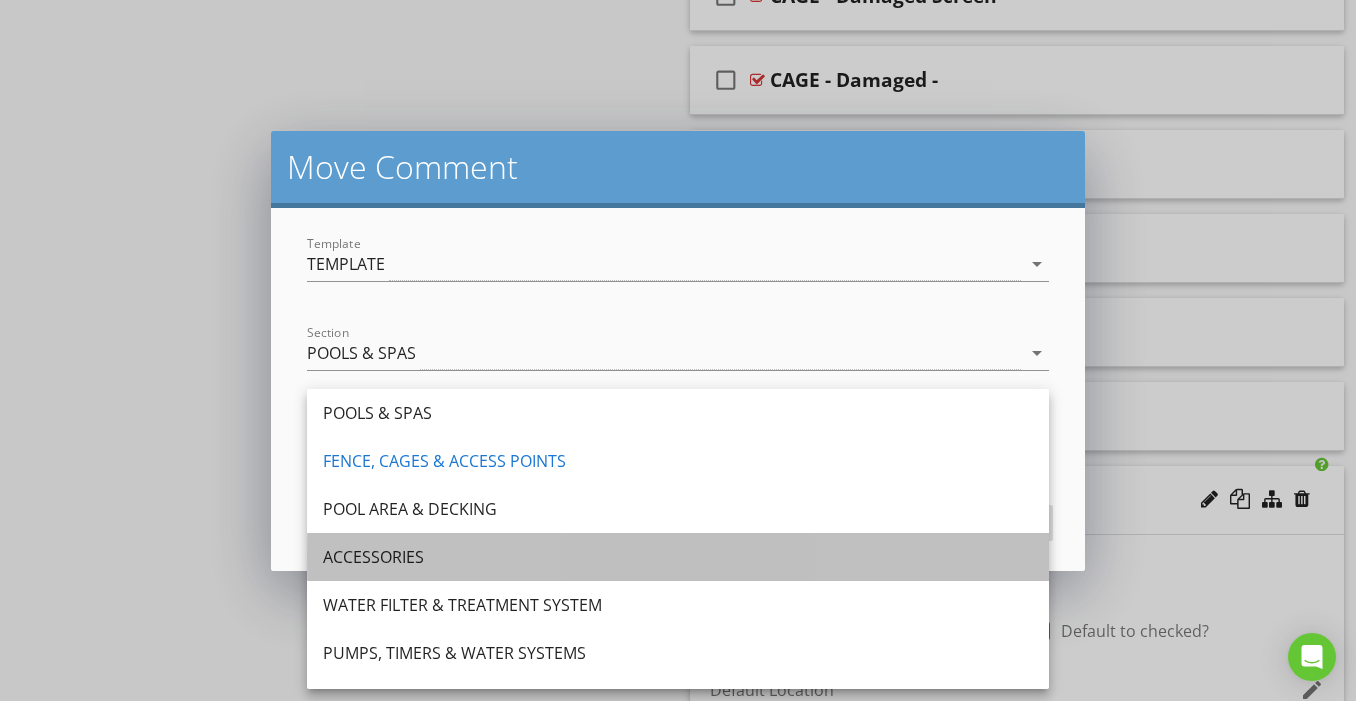 click on "ACCESSORIES" at bounding box center (678, 557) 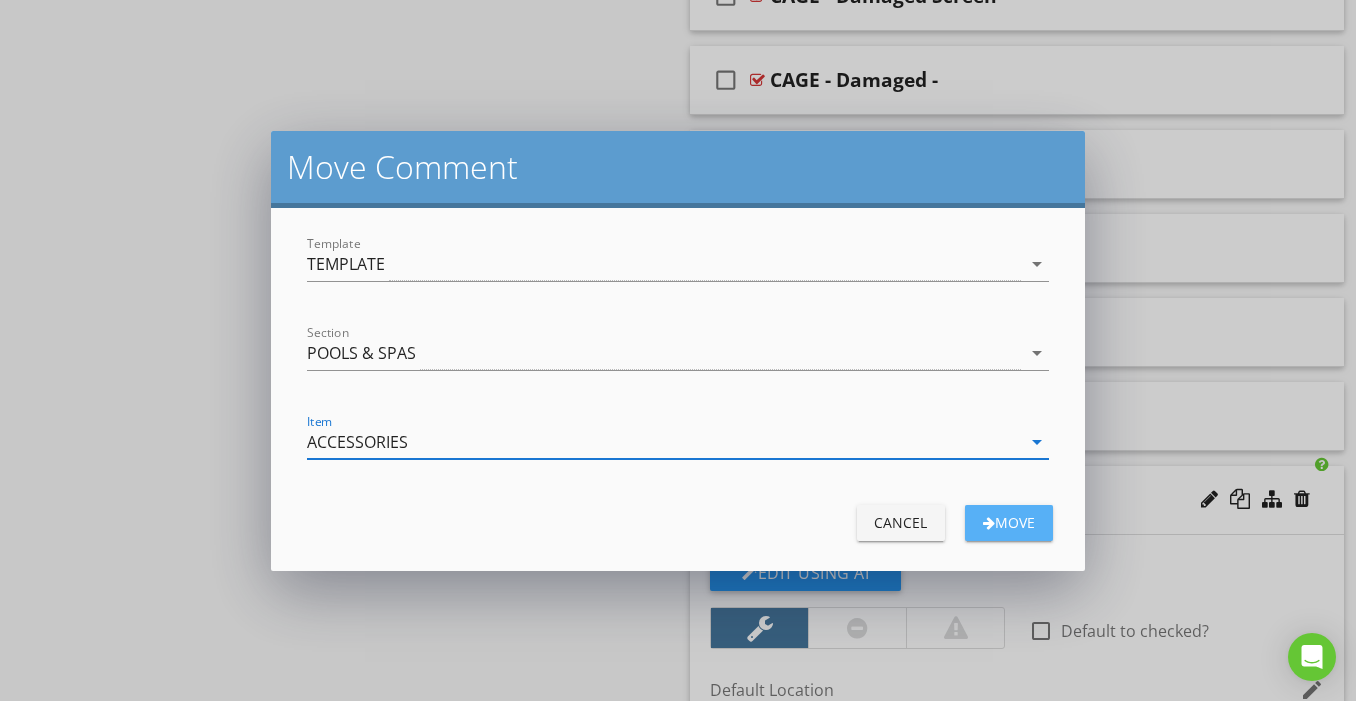 click on "Move" at bounding box center [1009, 522] 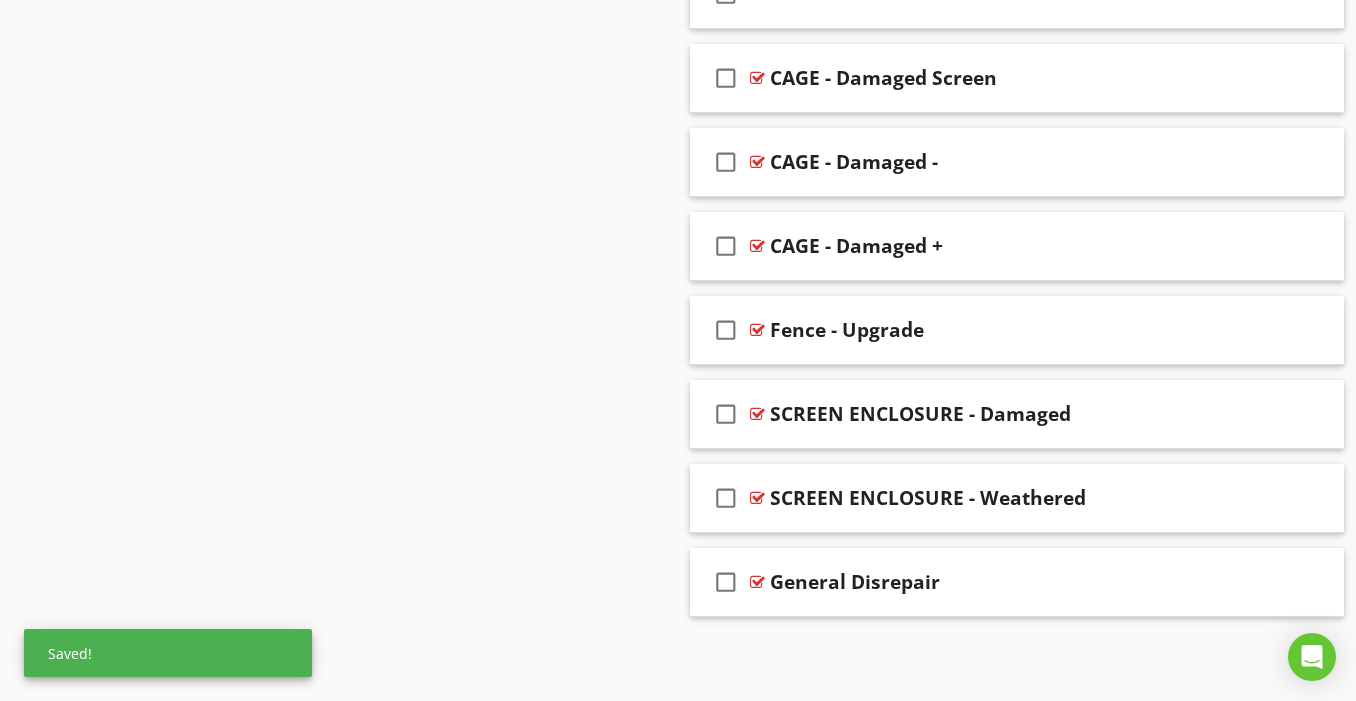 scroll, scrollTop: 2461, scrollLeft: 0, axis: vertical 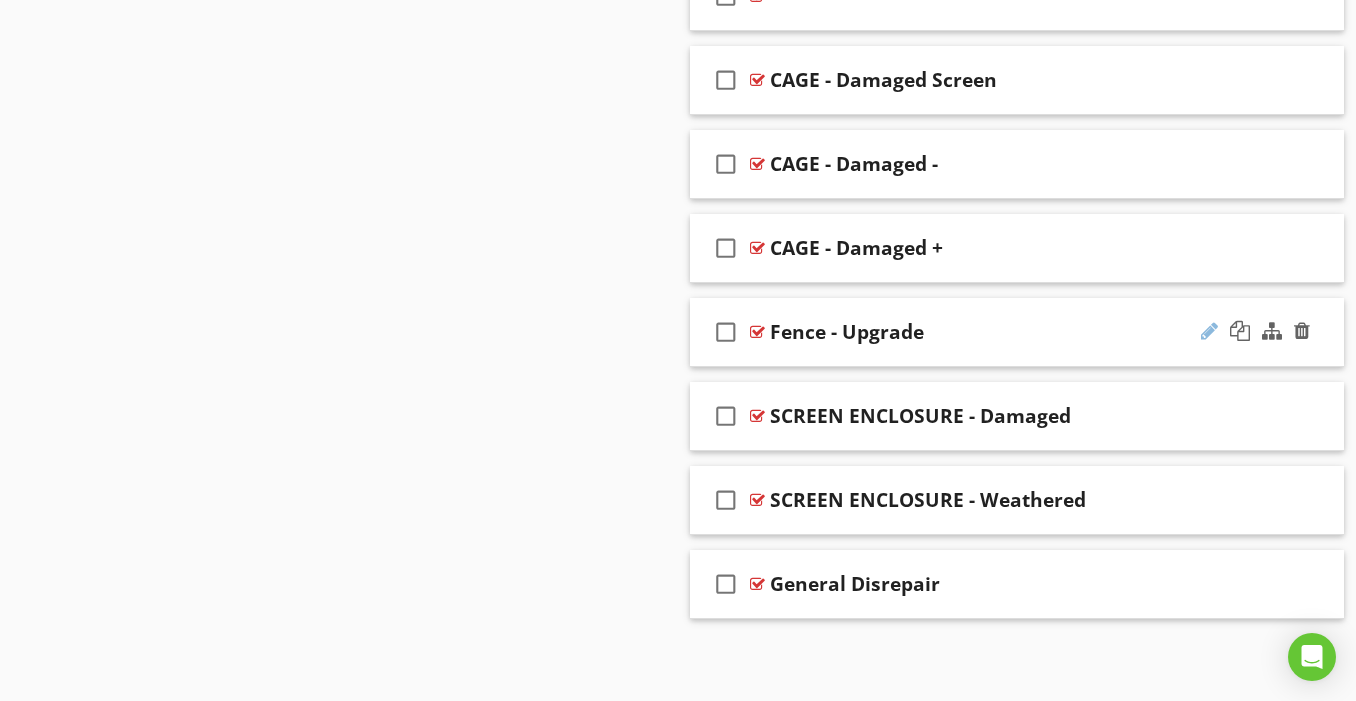 click at bounding box center (1209, 331) 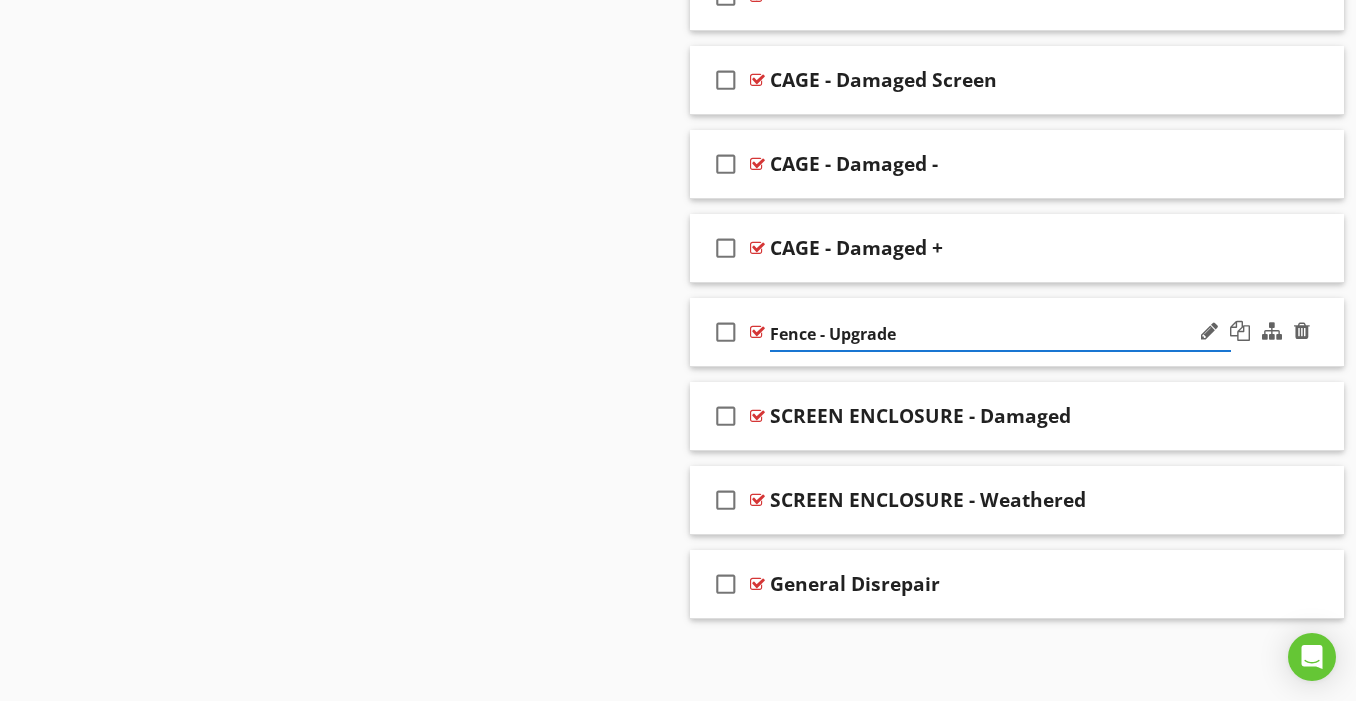 click on "Fence - Upgrade" at bounding box center (1000, 334) 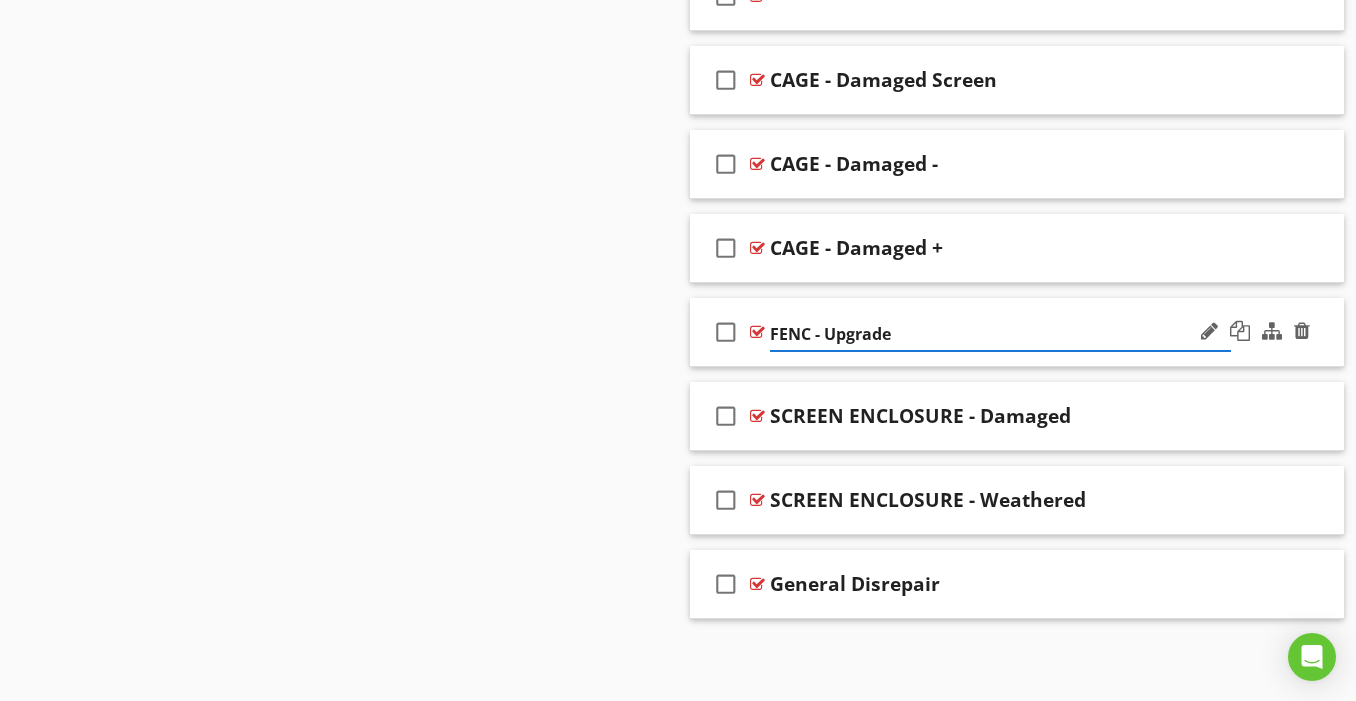 type on "FENCE - Upgrade" 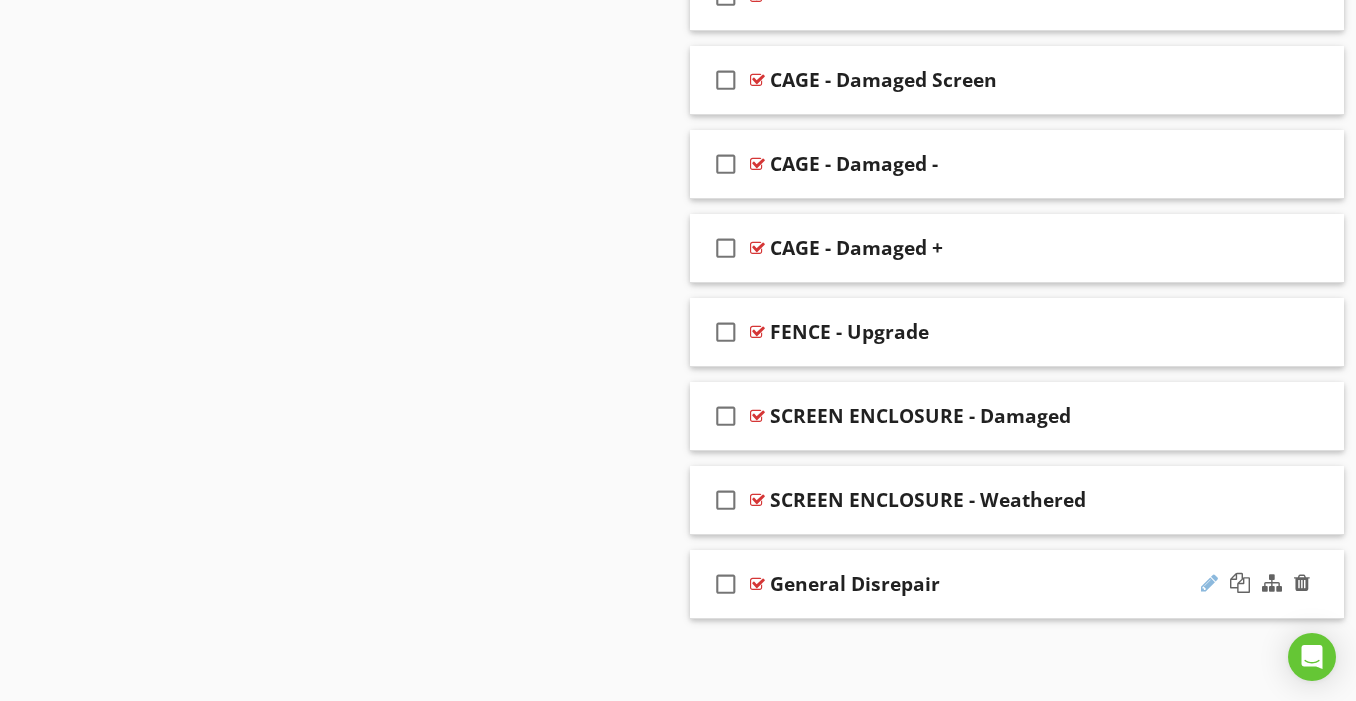 click at bounding box center (1209, 583) 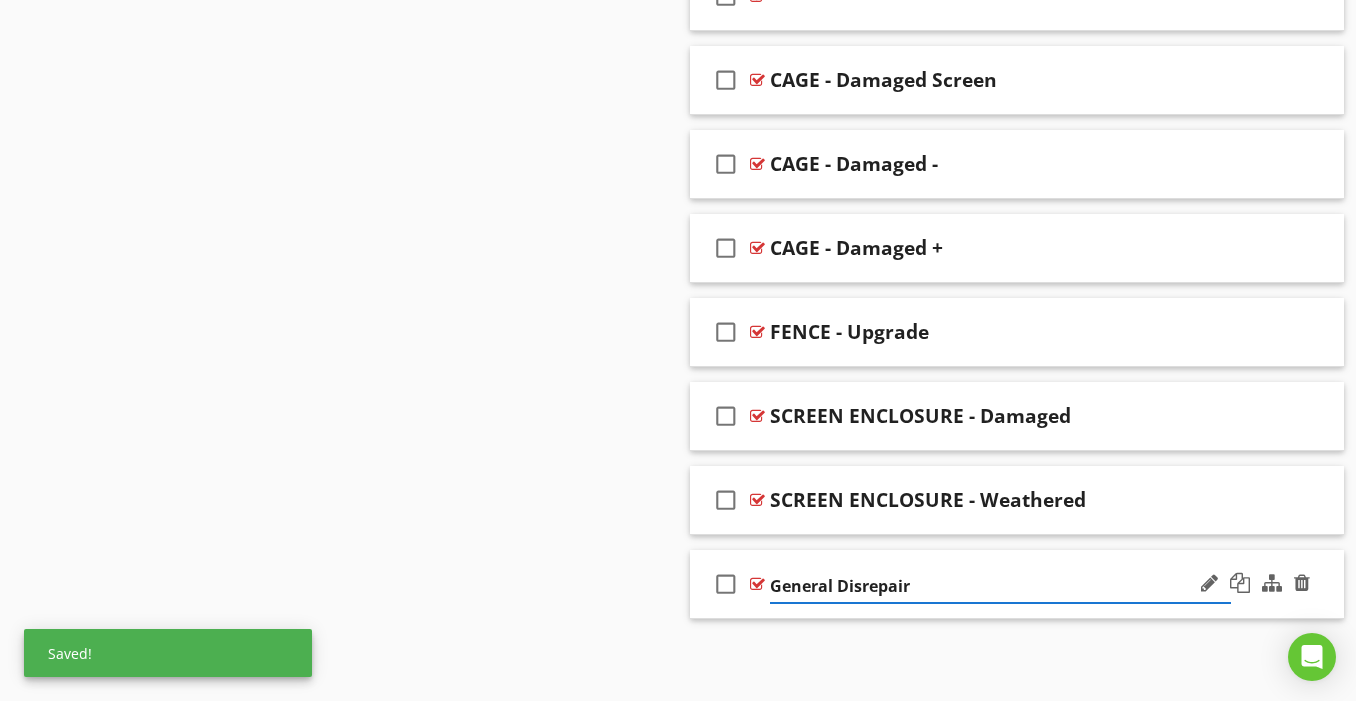 click on "General Disrepair" at bounding box center [1000, 586] 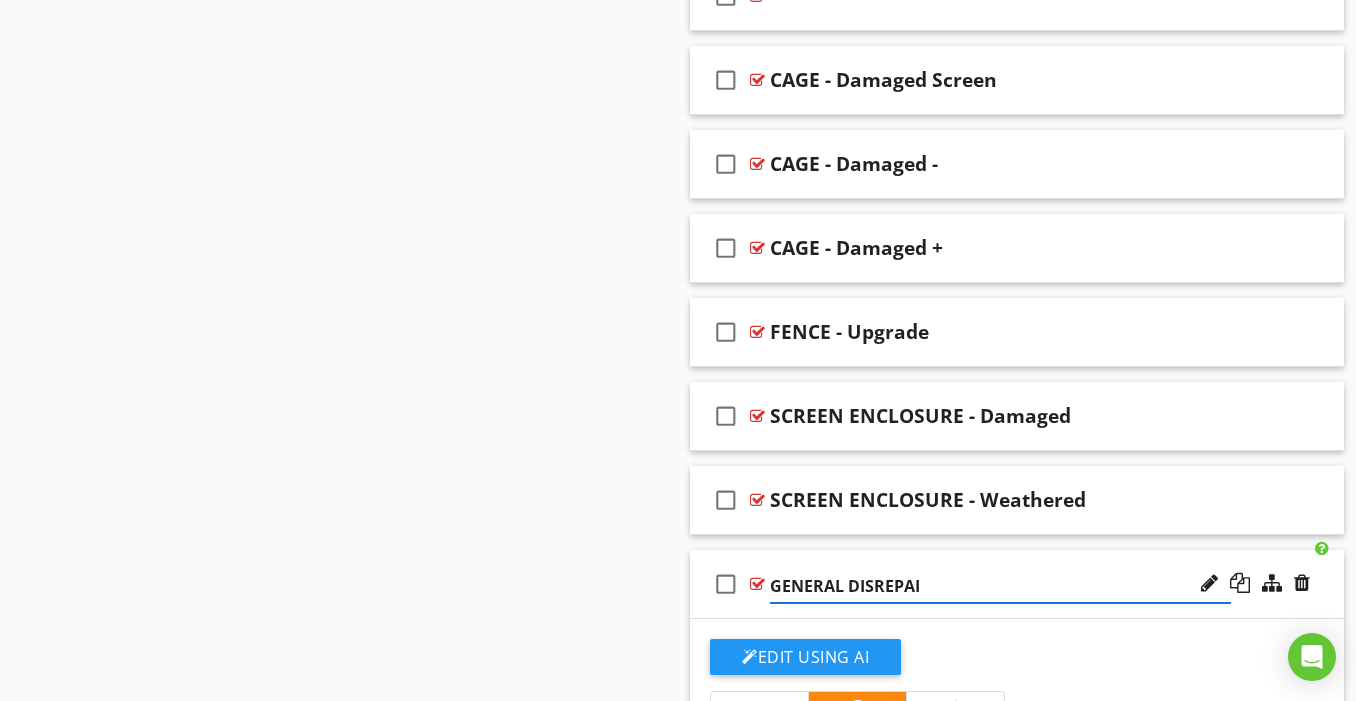 type on "GENERAL DISREPAIR" 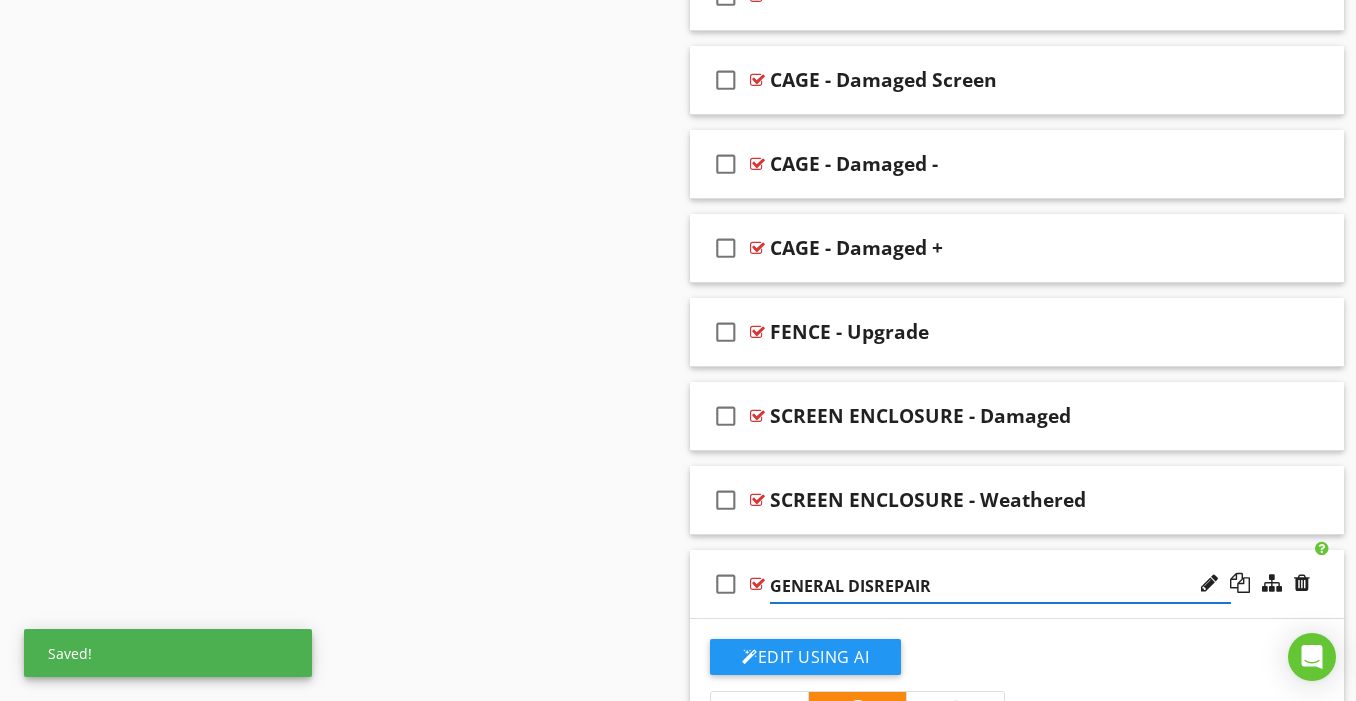 click on "check_box_outline_blank         GENERAL DISREPAIR" at bounding box center (1017, 584) 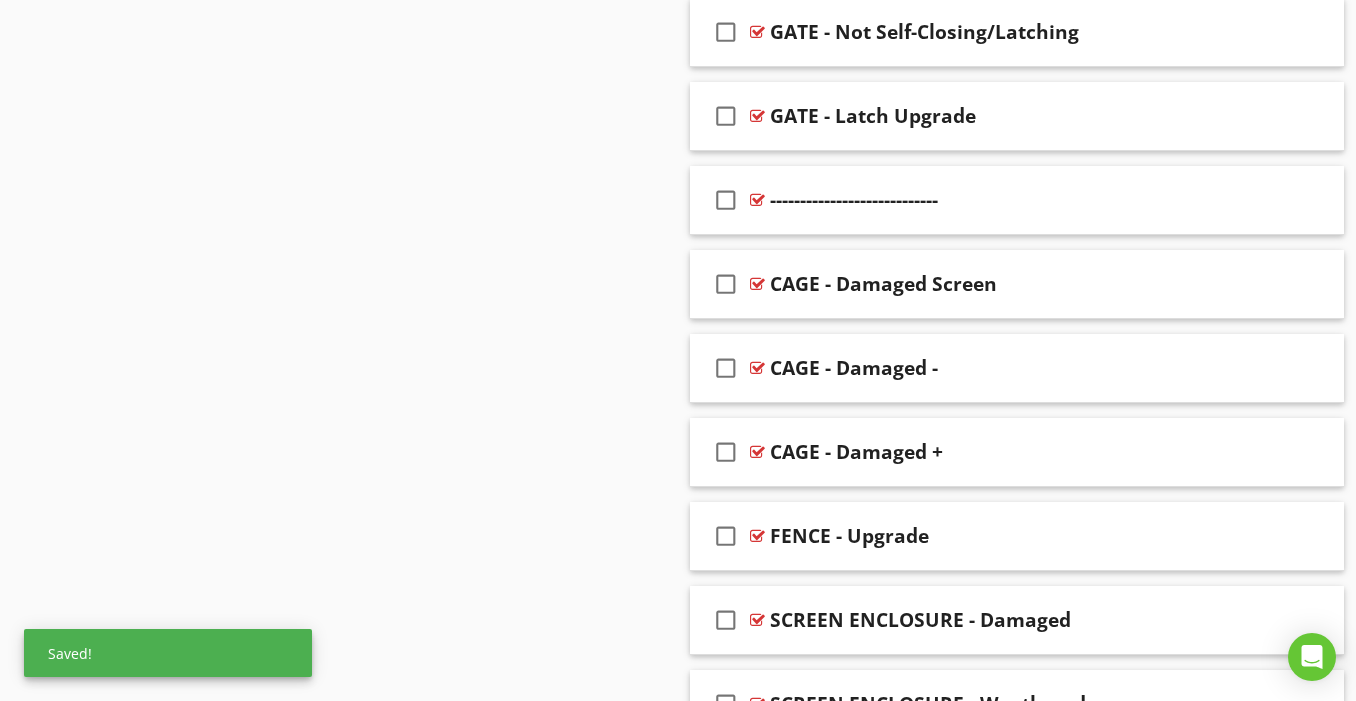 scroll, scrollTop: 2258, scrollLeft: 0, axis: vertical 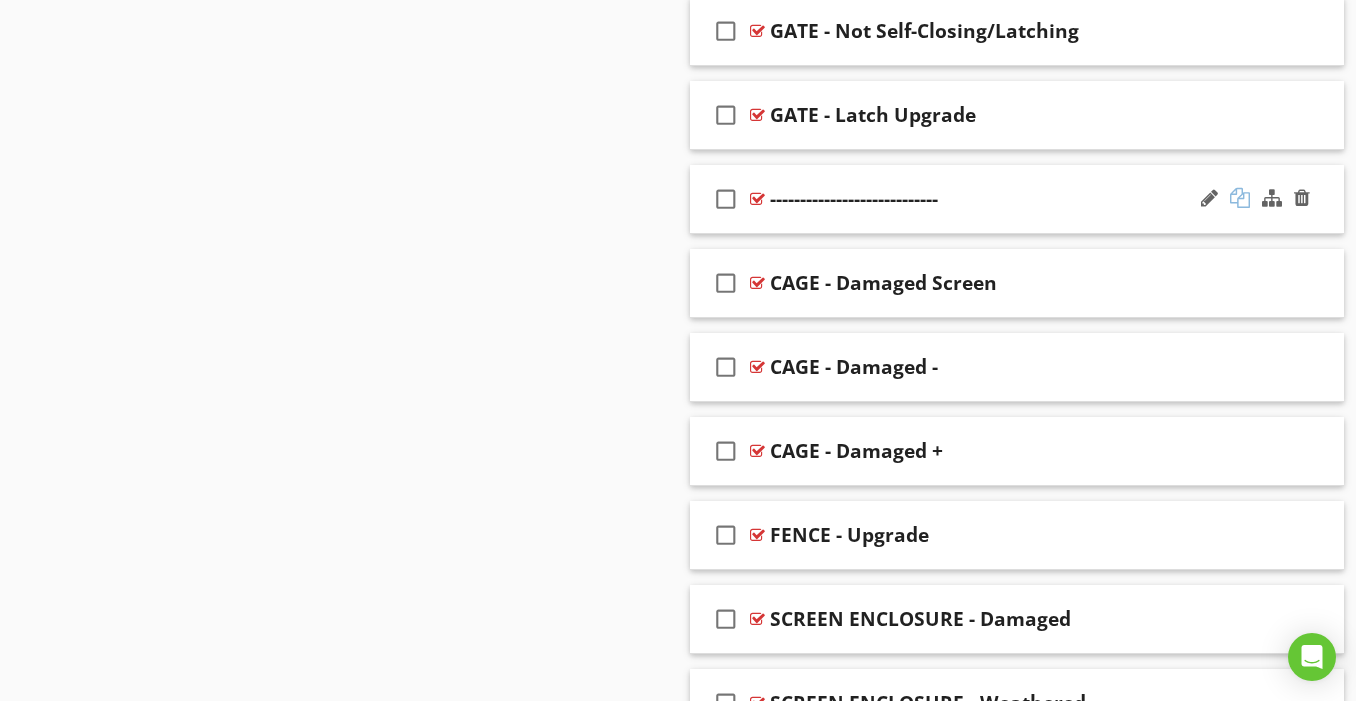 click at bounding box center (1240, 198) 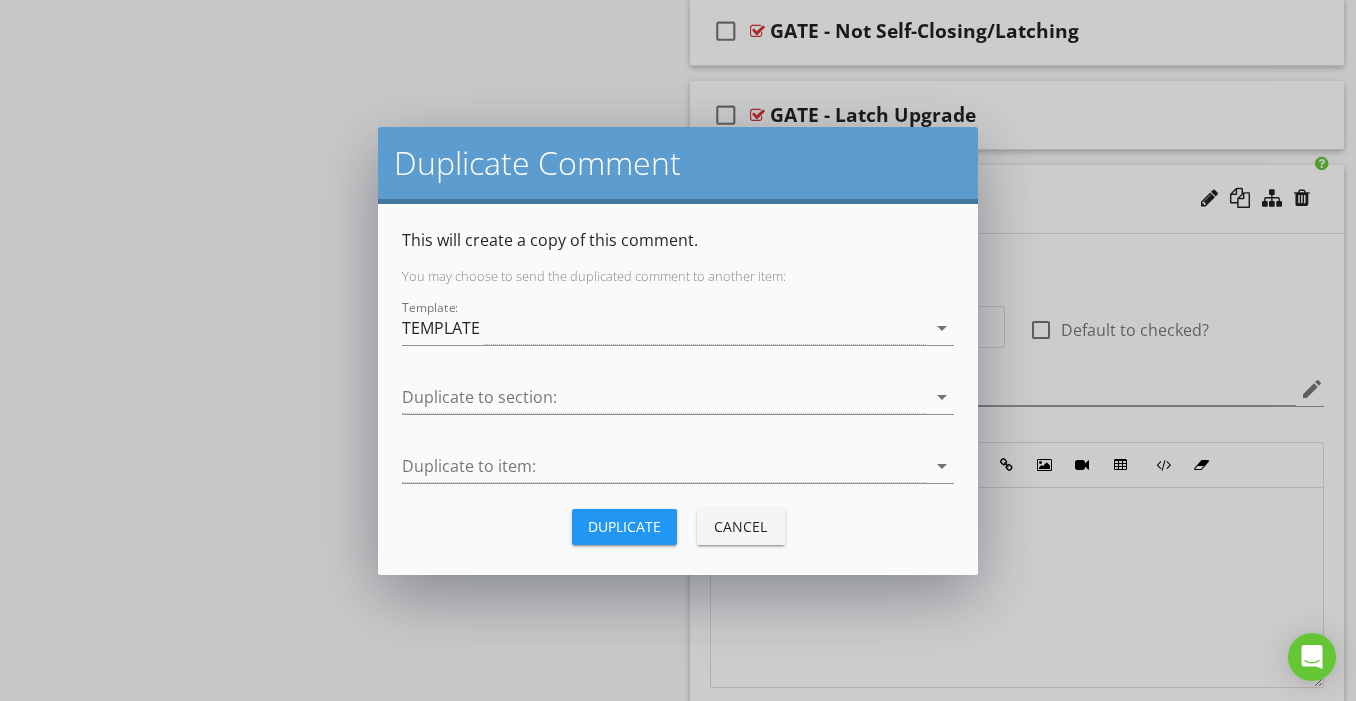 click on "Duplicate" at bounding box center (624, 526) 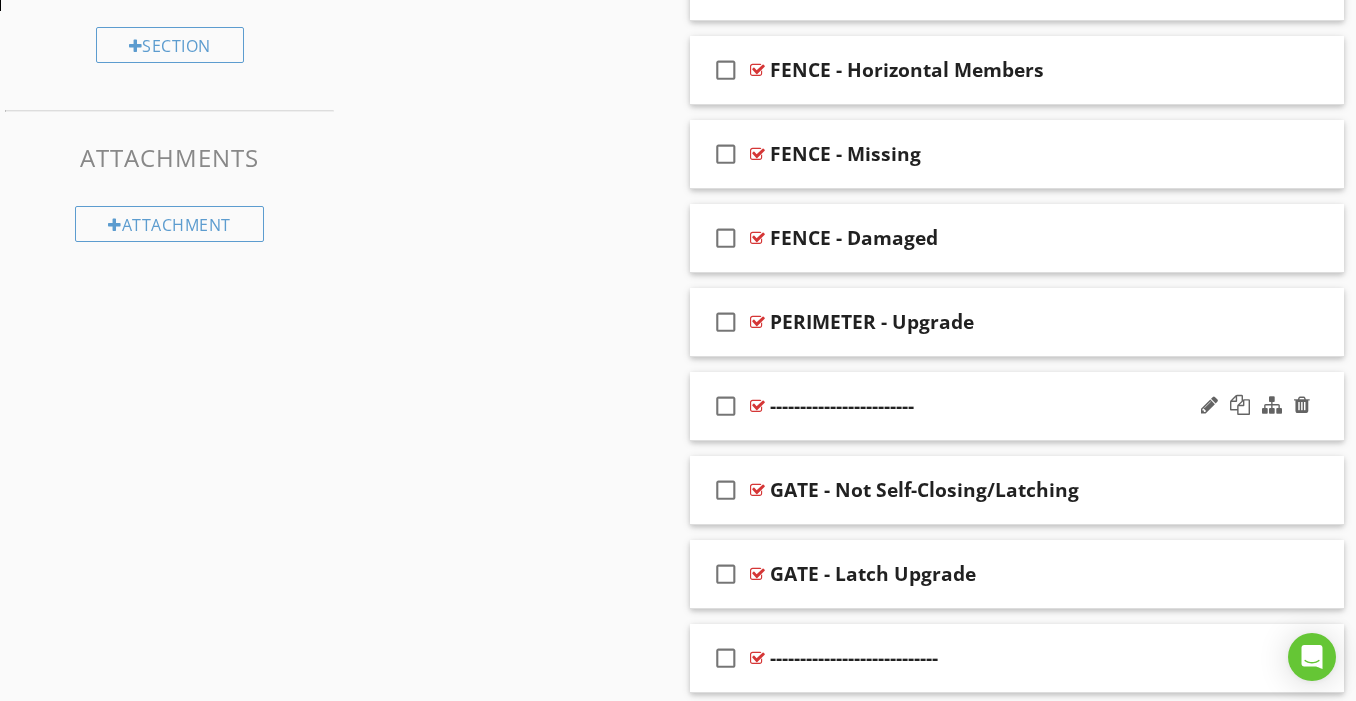 scroll, scrollTop: 1511, scrollLeft: 0, axis: vertical 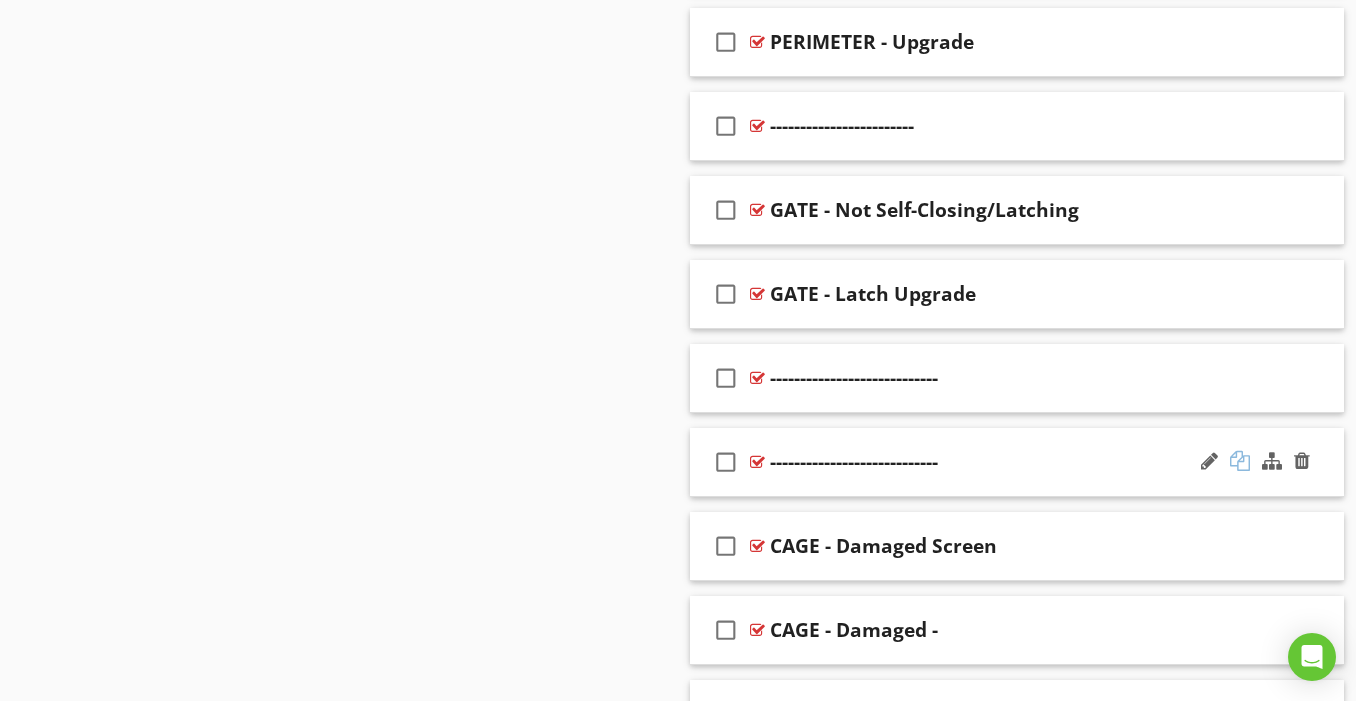 click at bounding box center [1240, 461] 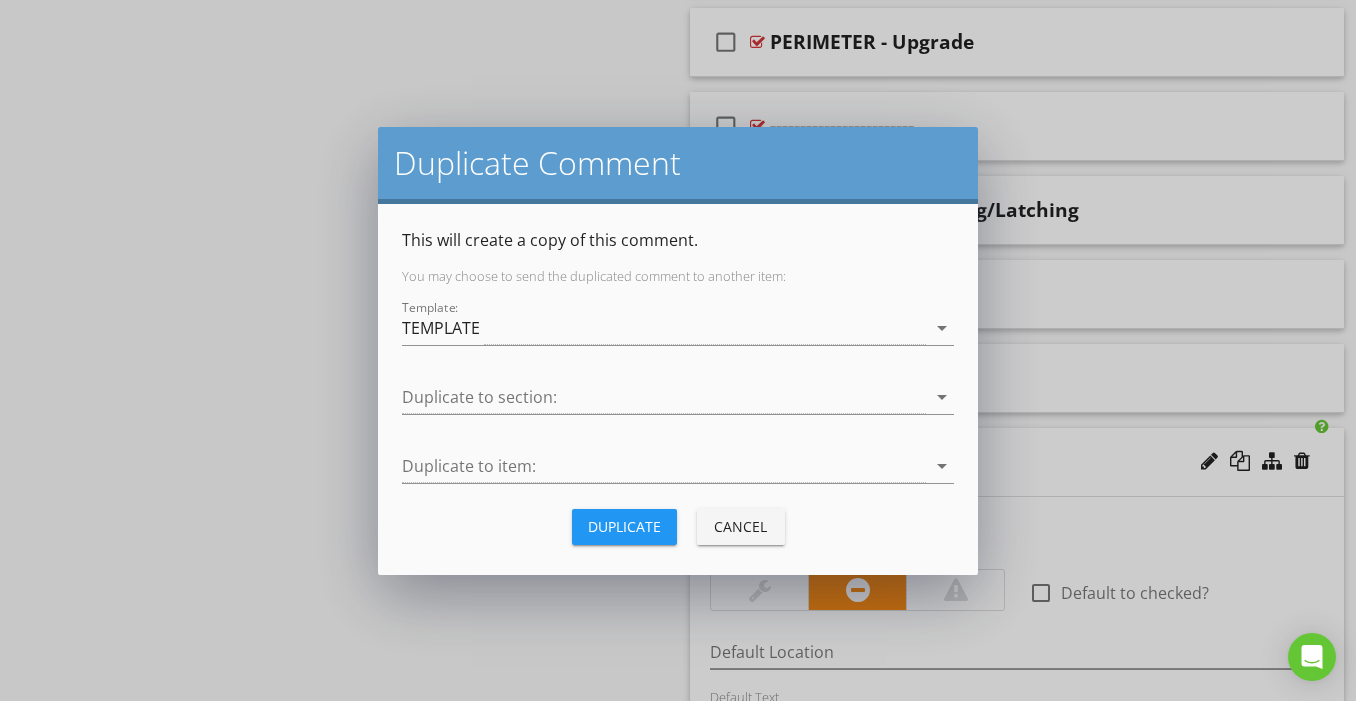 click on "Duplicate" at bounding box center [624, 527] 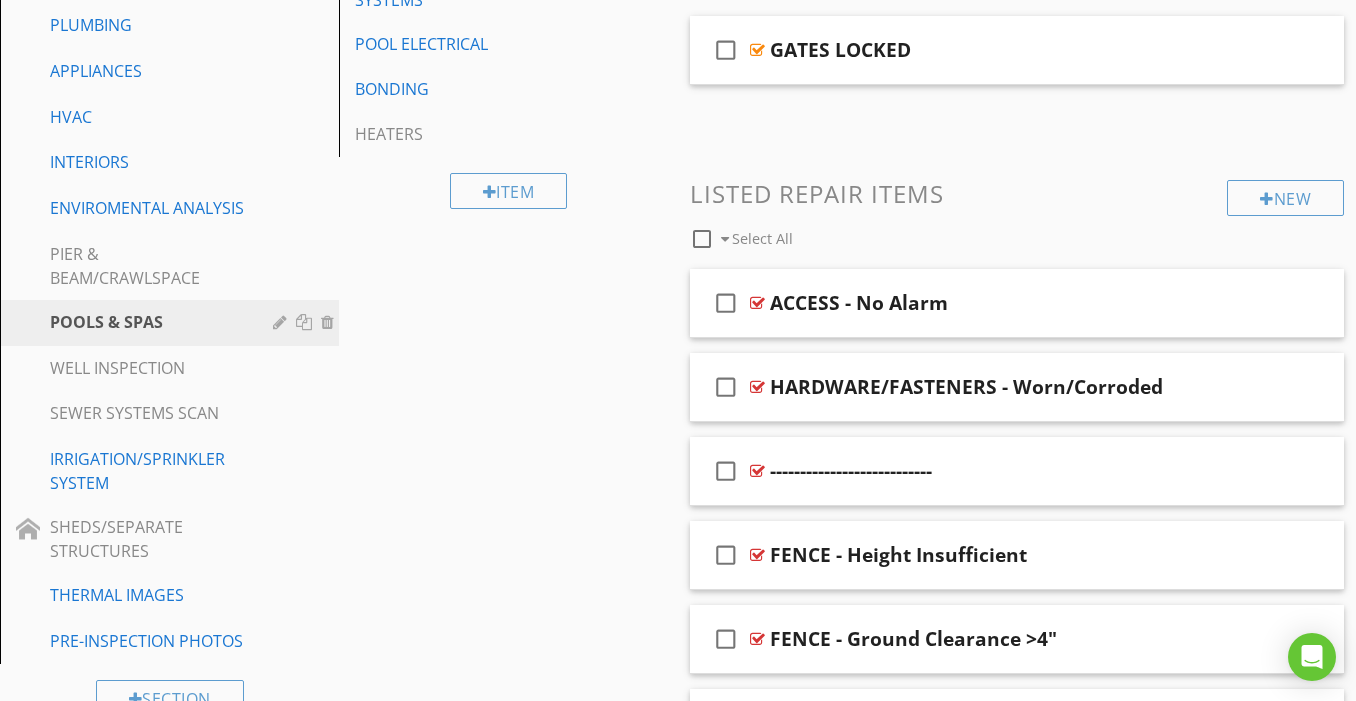 scroll, scrollTop: 591, scrollLeft: 0, axis: vertical 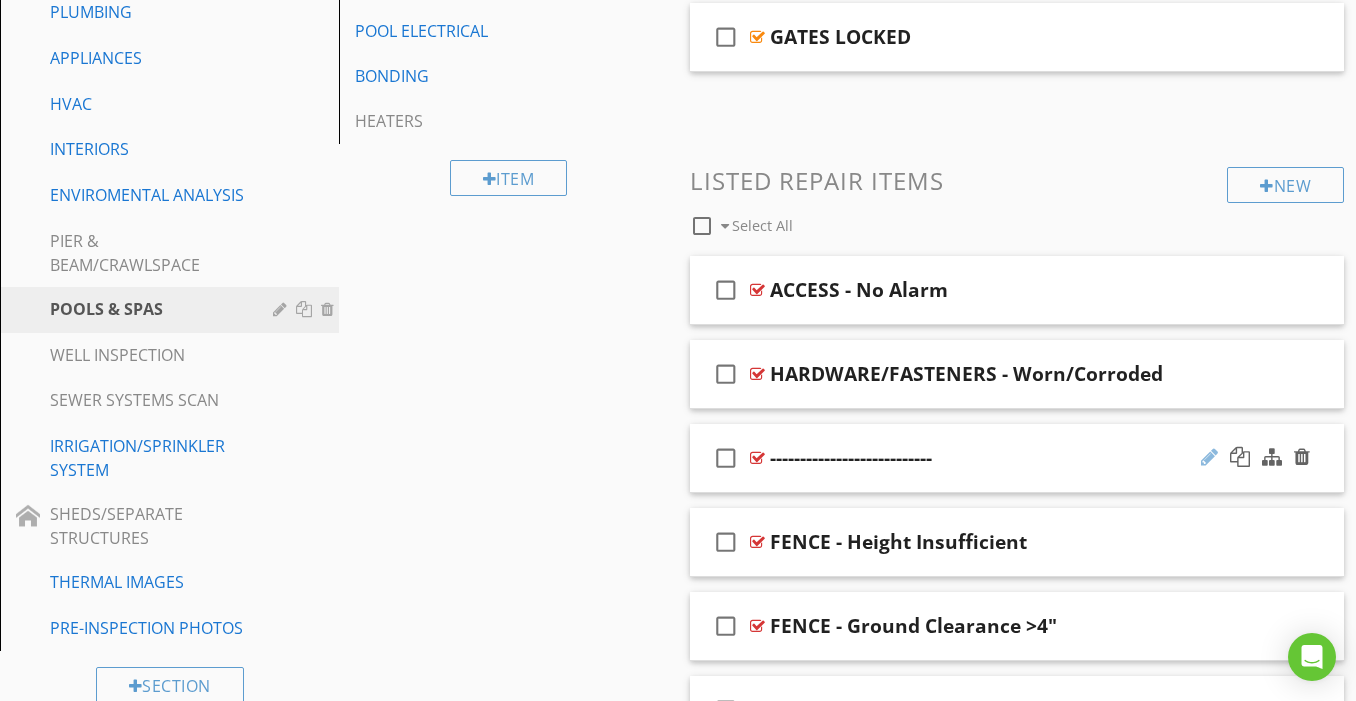 click at bounding box center [1209, 457] 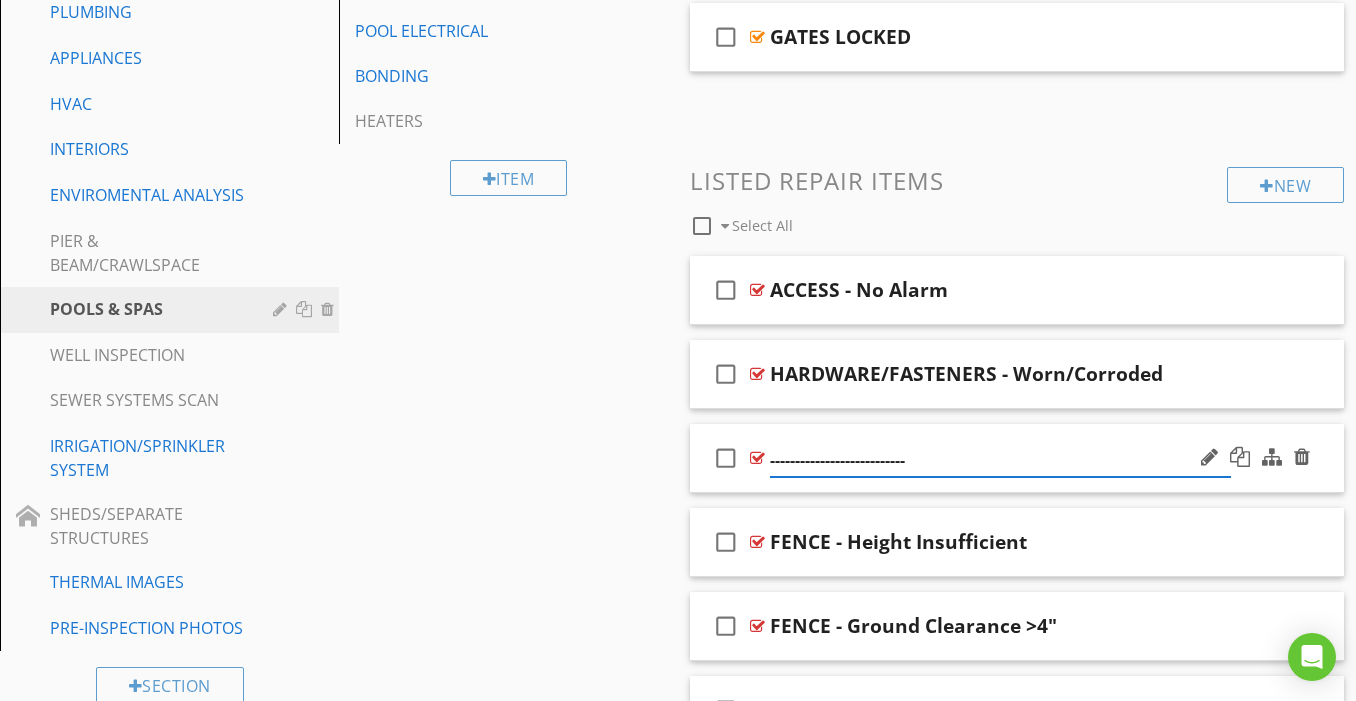 click on "---------------------------" at bounding box center (1000, 460) 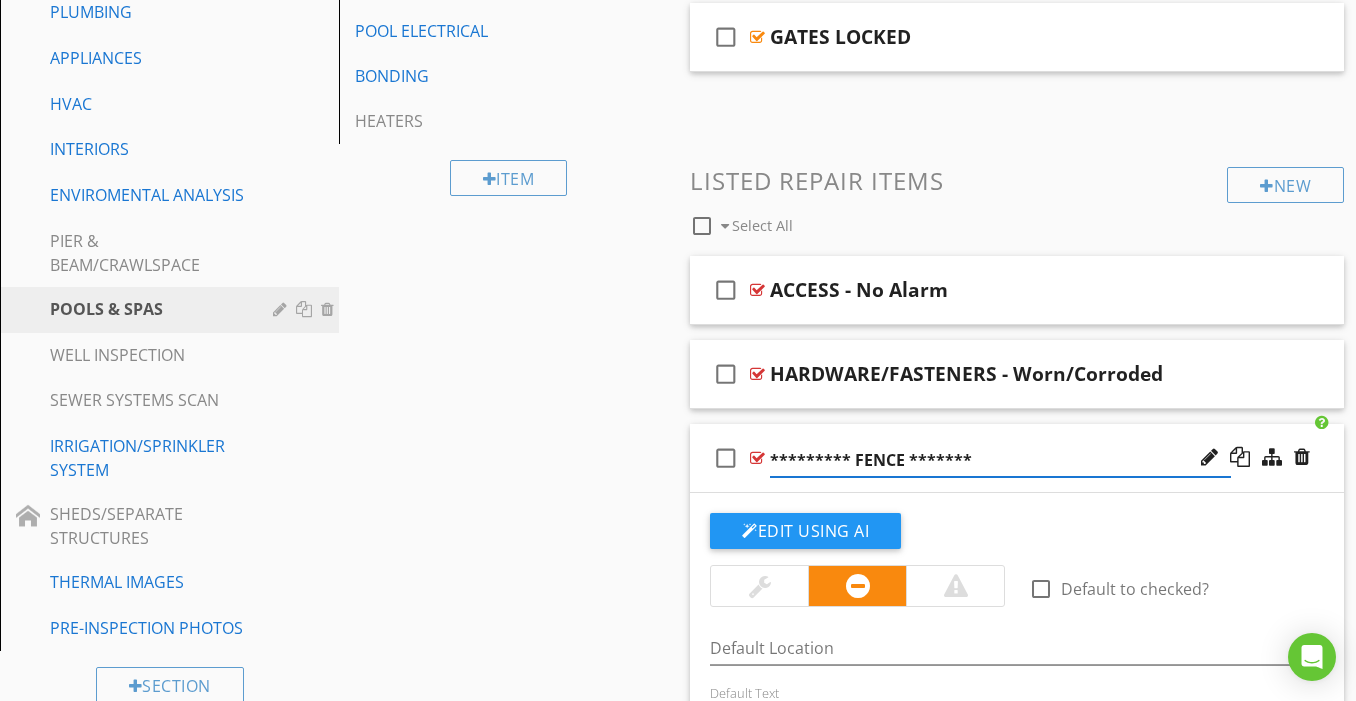type on "********* FENCE ********" 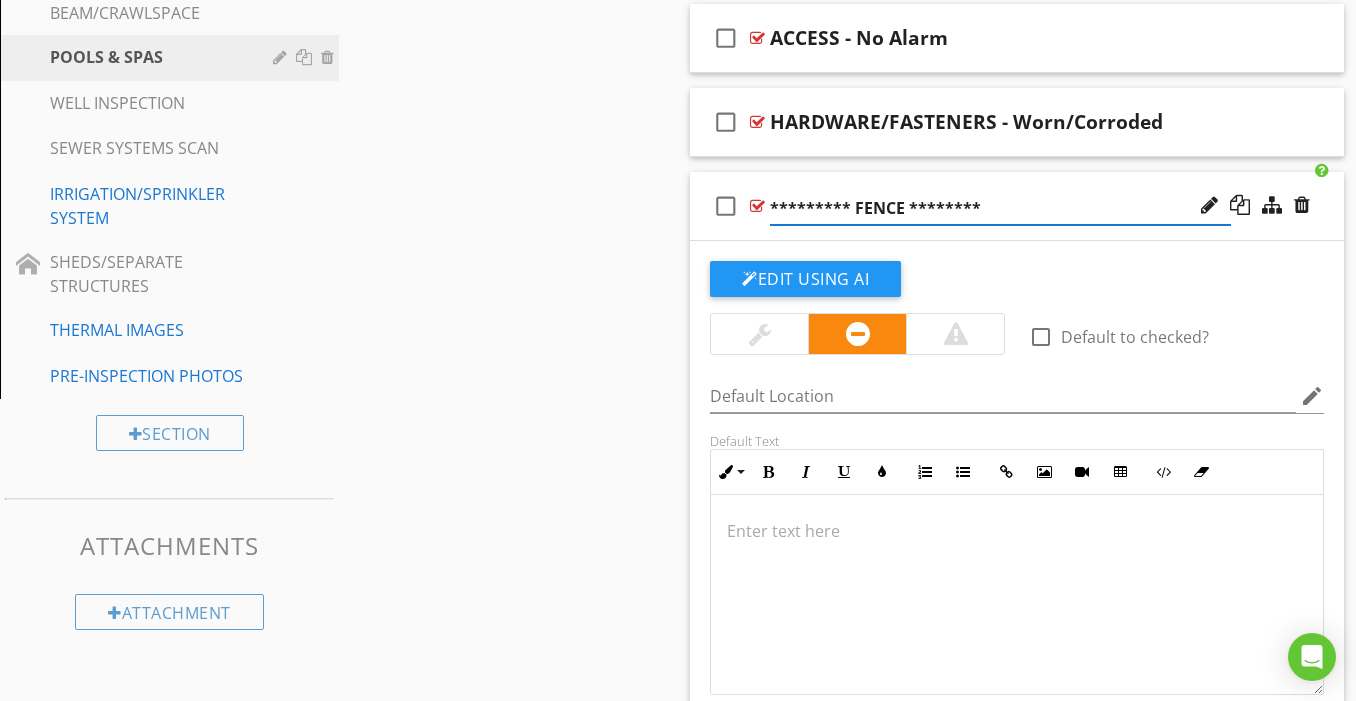 scroll, scrollTop: 933, scrollLeft: 0, axis: vertical 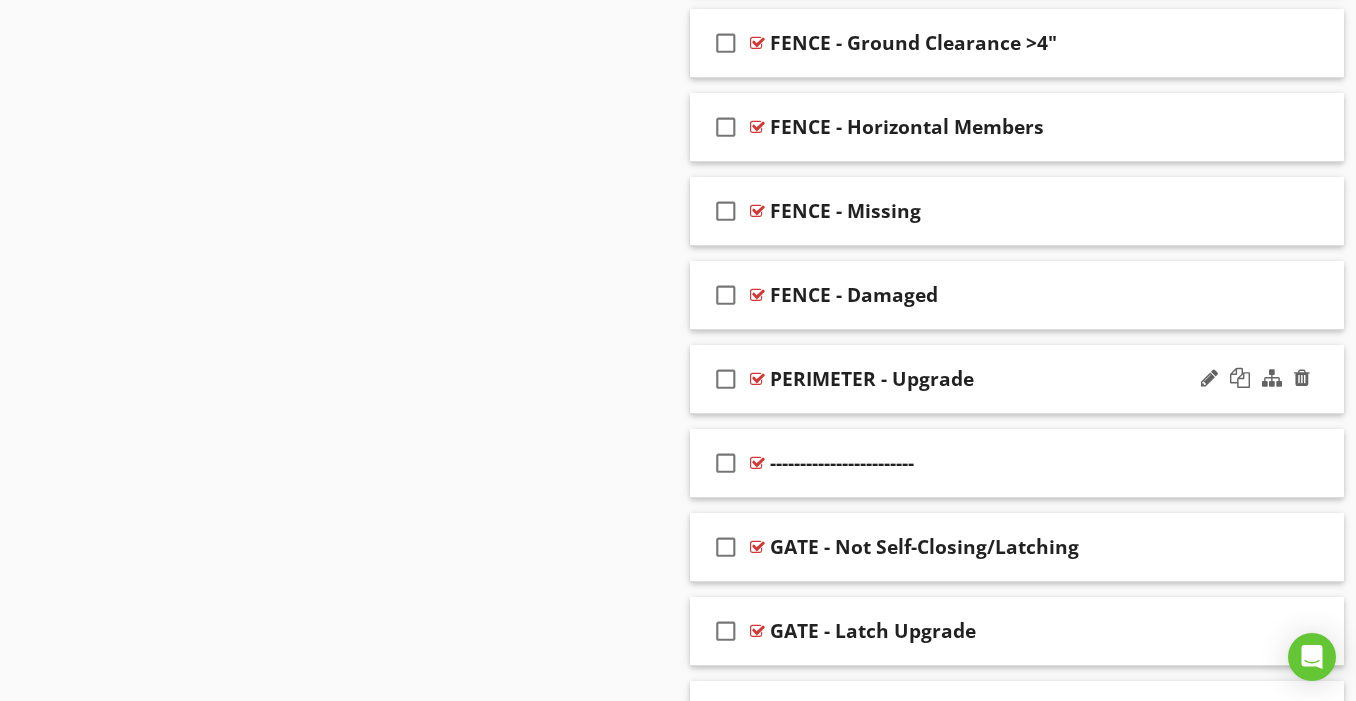 type 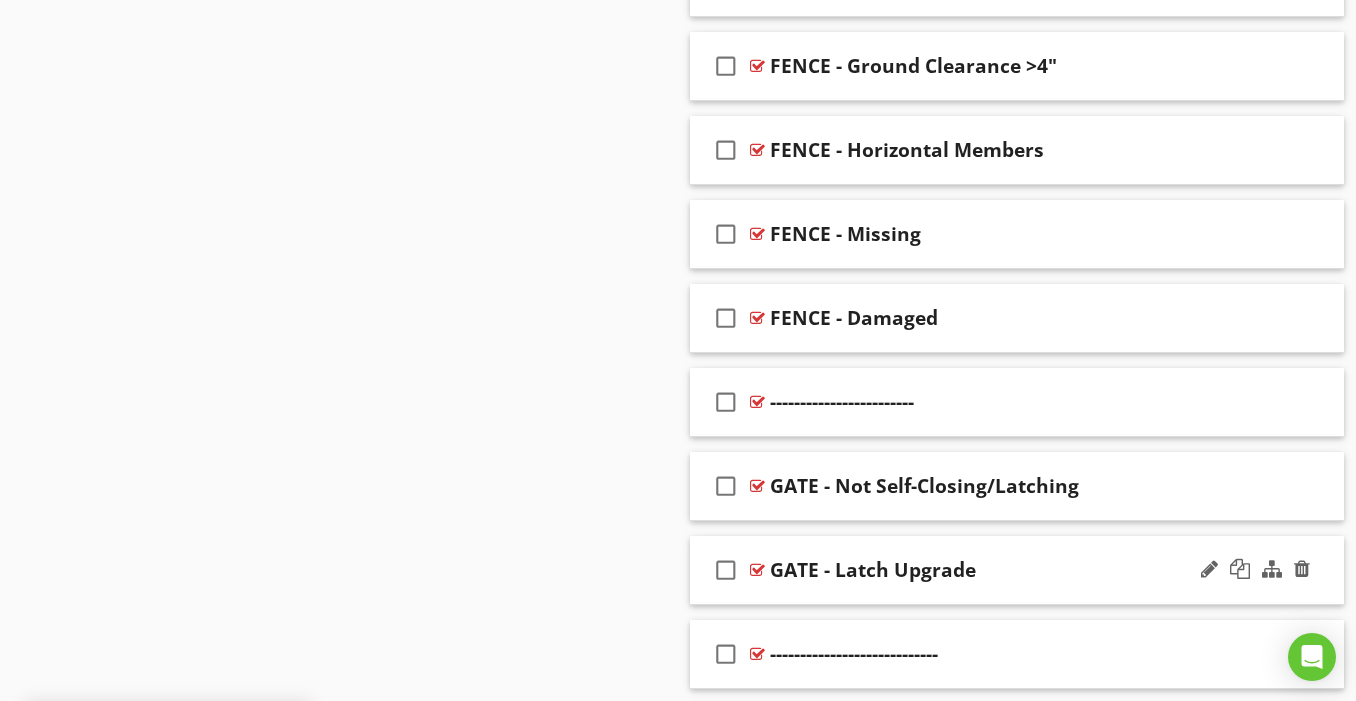 scroll, scrollTop: 1846, scrollLeft: 0, axis: vertical 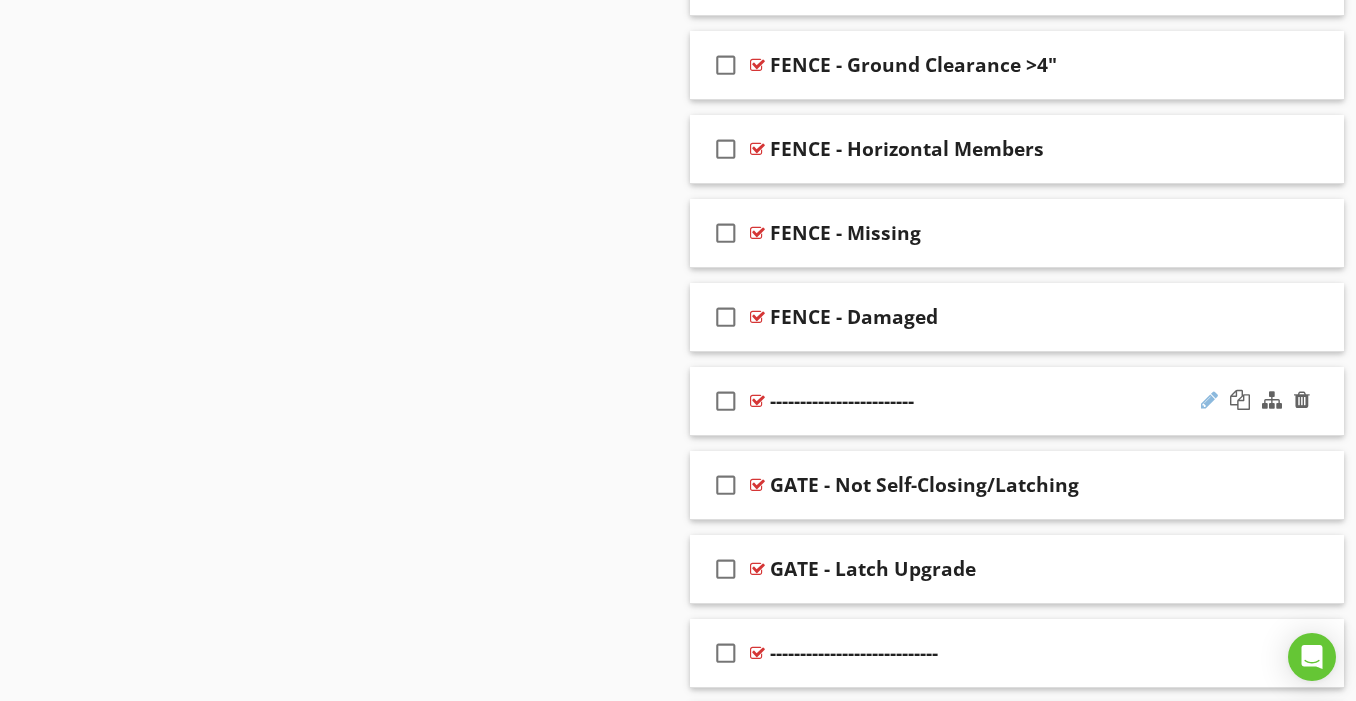 click at bounding box center [1209, 400] 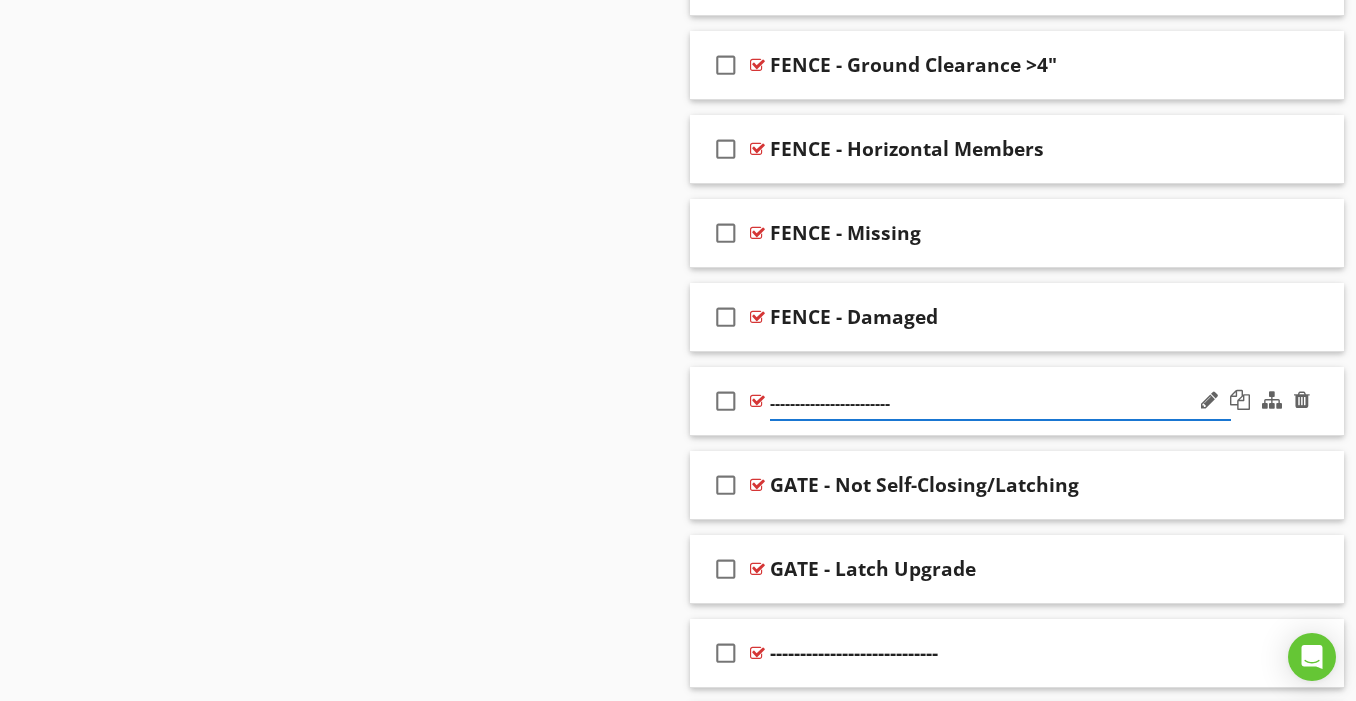 click on "------------------------" at bounding box center (1000, 403) 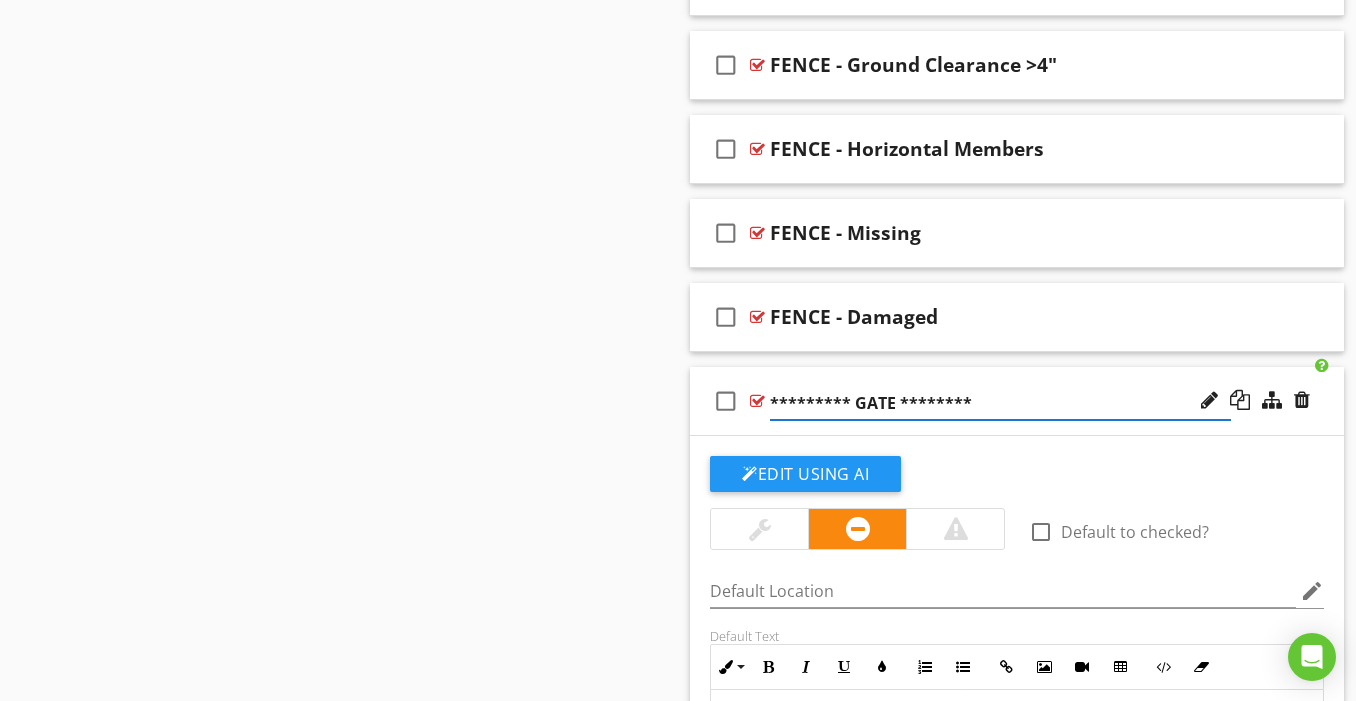 type on "********* GATE *********" 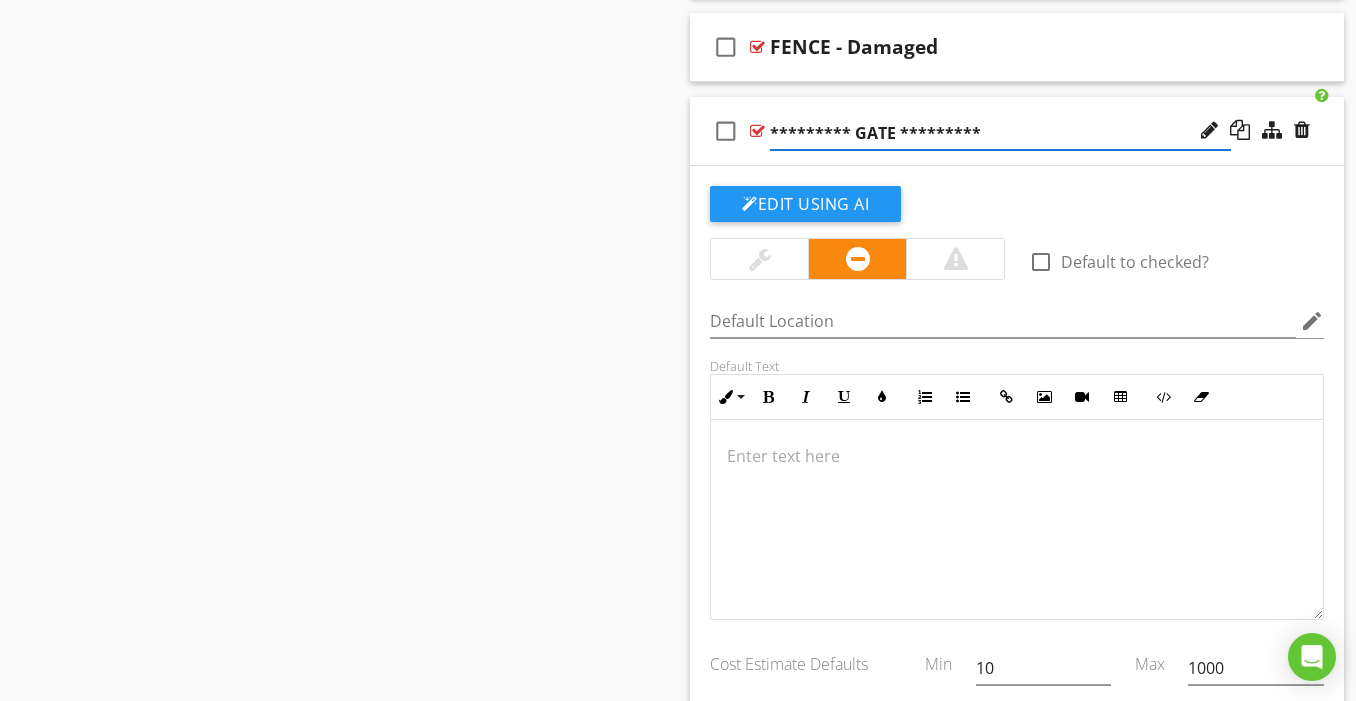 scroll, scrollTop: 2304, scrollLeft: 0, axis: vertical 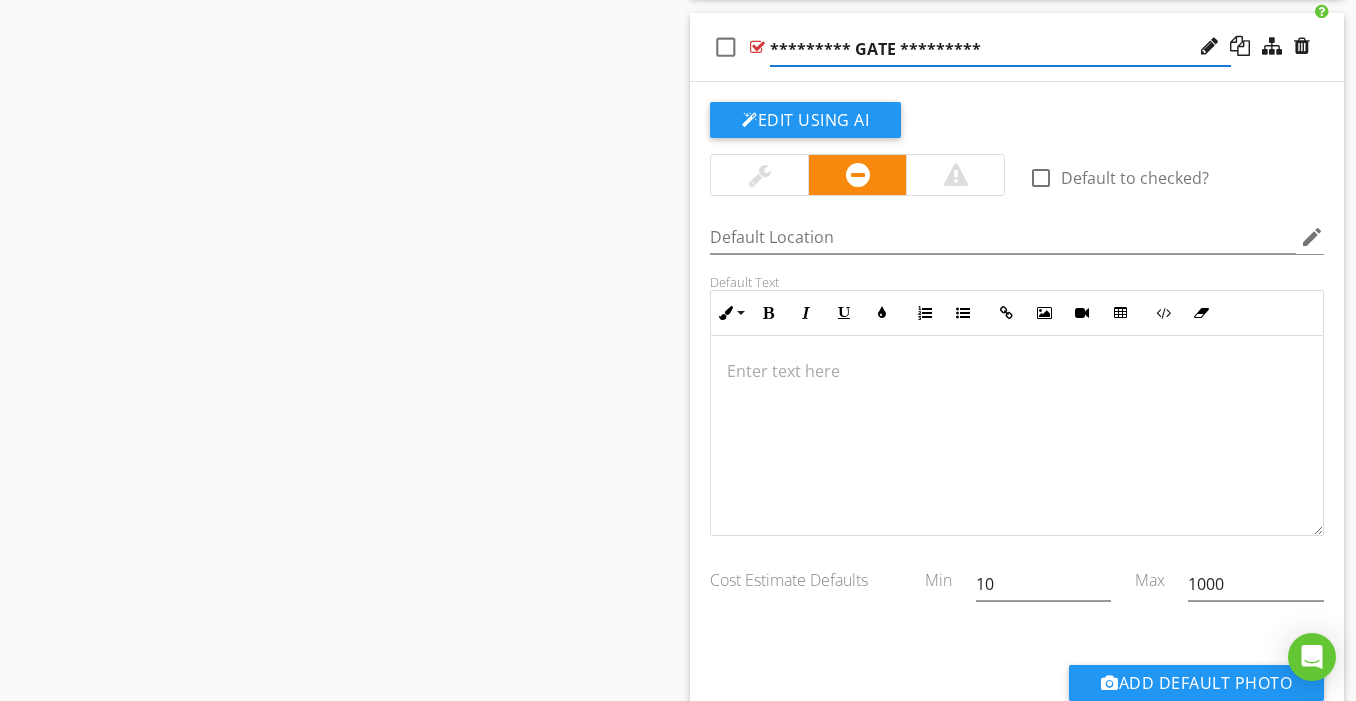 click on "check_box_outline_blank         ********* GATE *********" at bounding box center [1017, 47] 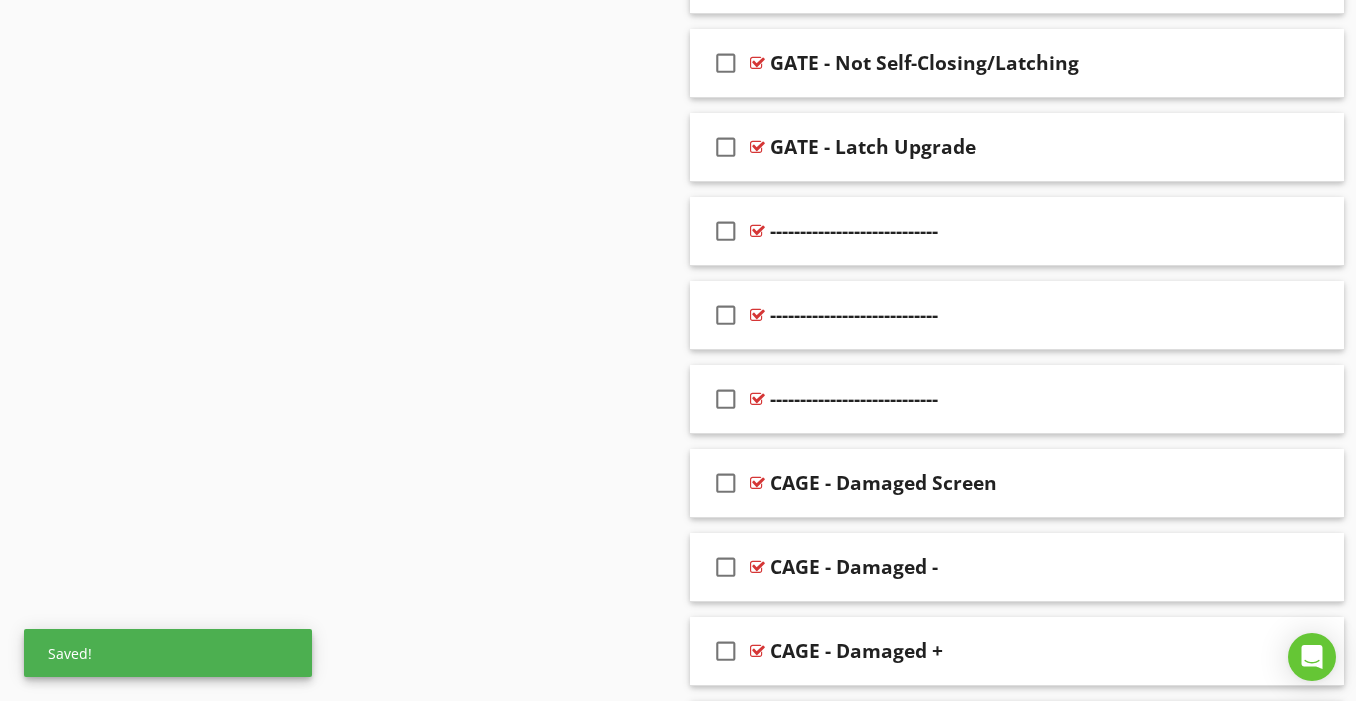 scroll, scrollTop: 2281, scrollLeft: 0, axis: vertical 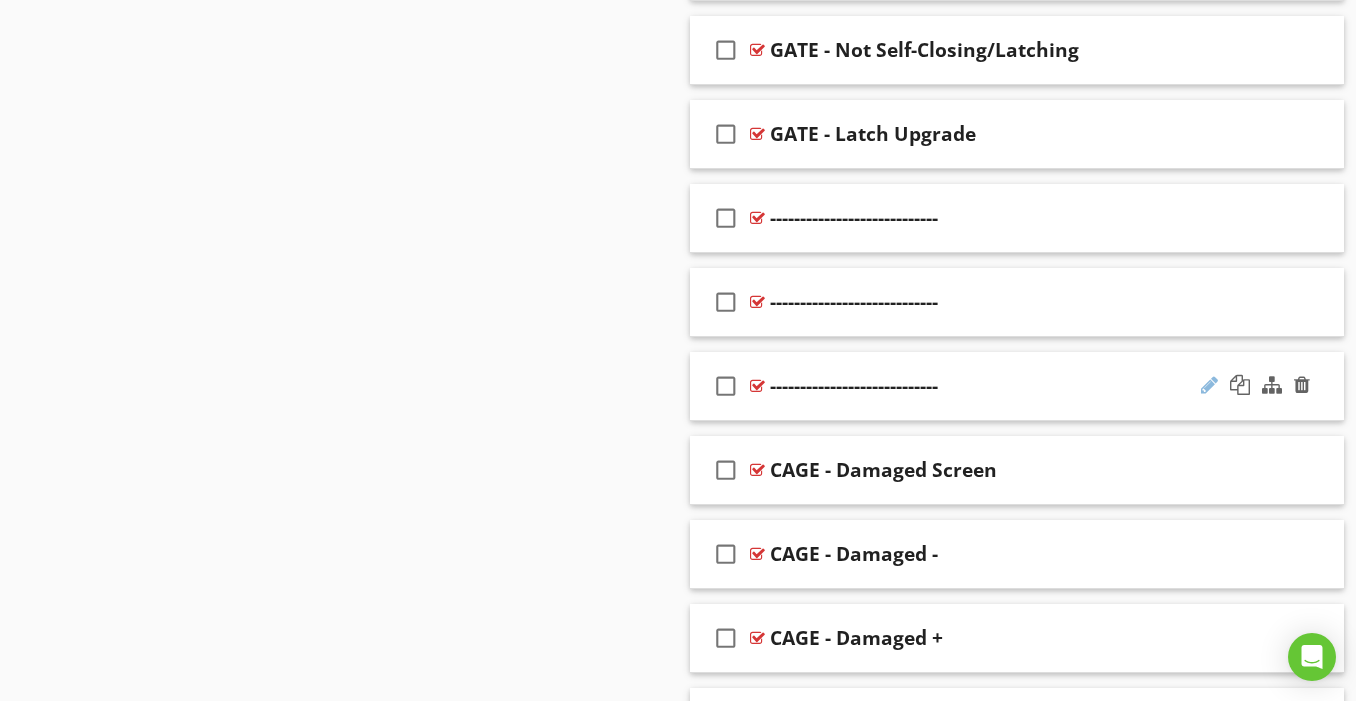 click at bounding box center (1209, 385) 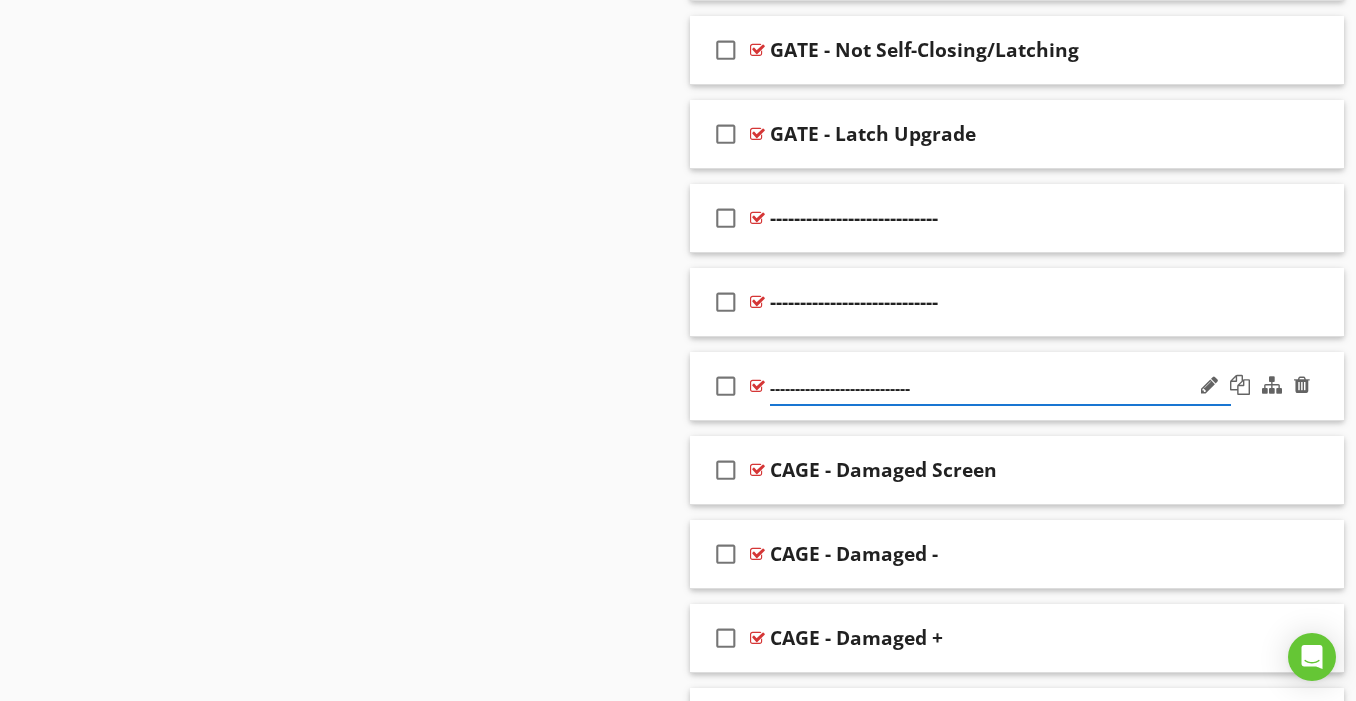 click on "----------------------------" at bounding box center [1000, 388] 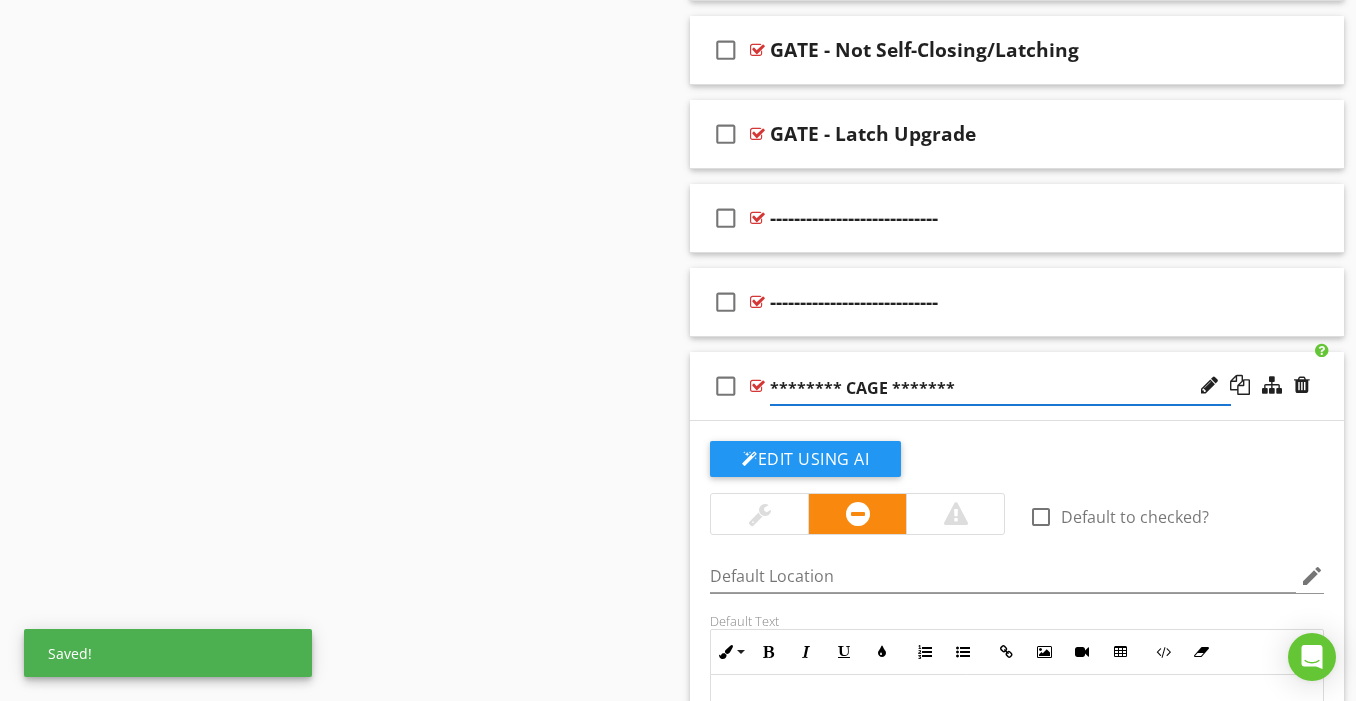 type on "******** CAGE ********" 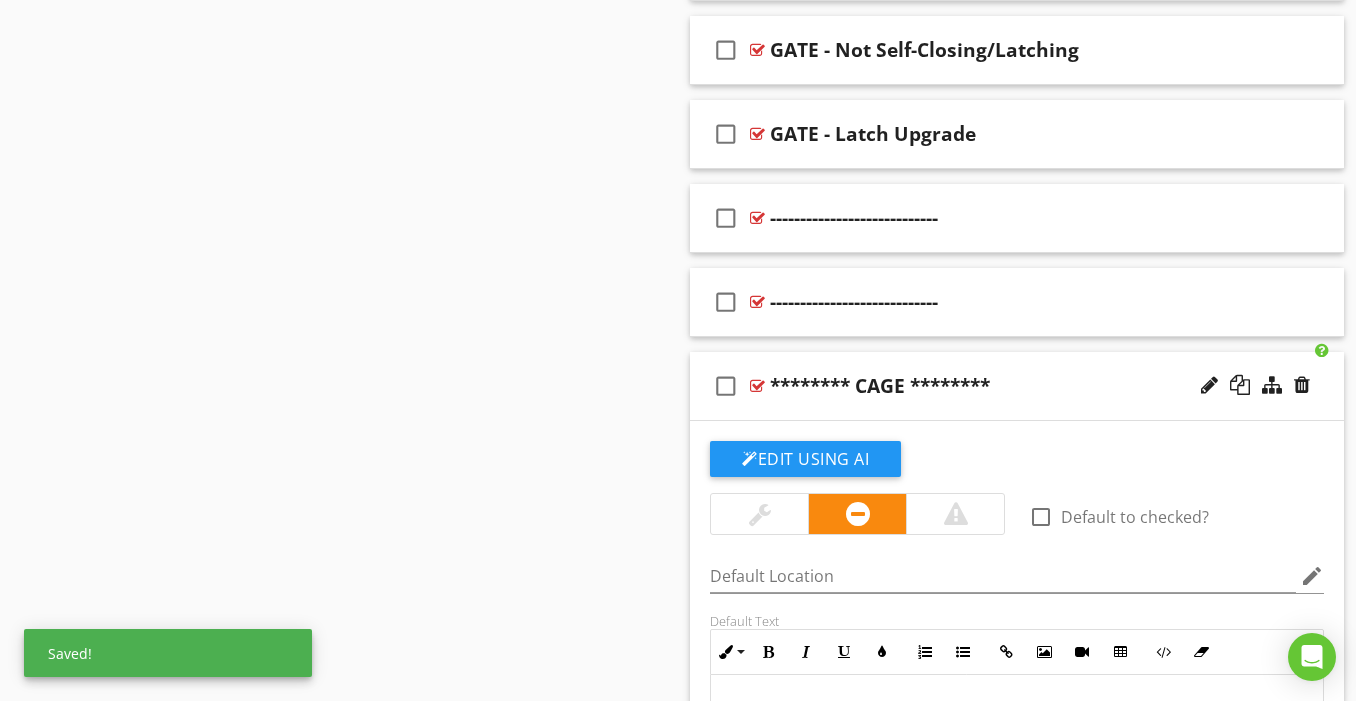 click on "check_box_outline_blank
******** CAGE ********" at bounding box center (1017, 386) 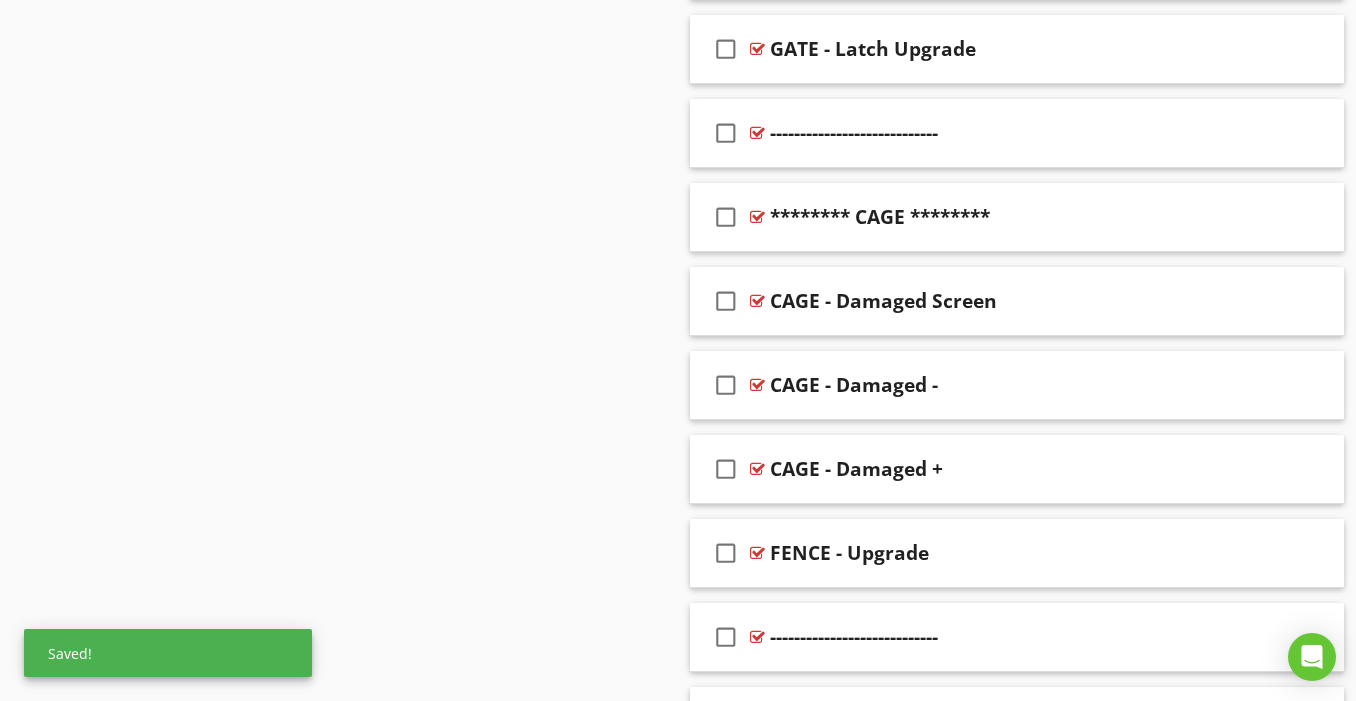 scroll, scrollTop: 2367, scrollLeft: 0, axis: vertical 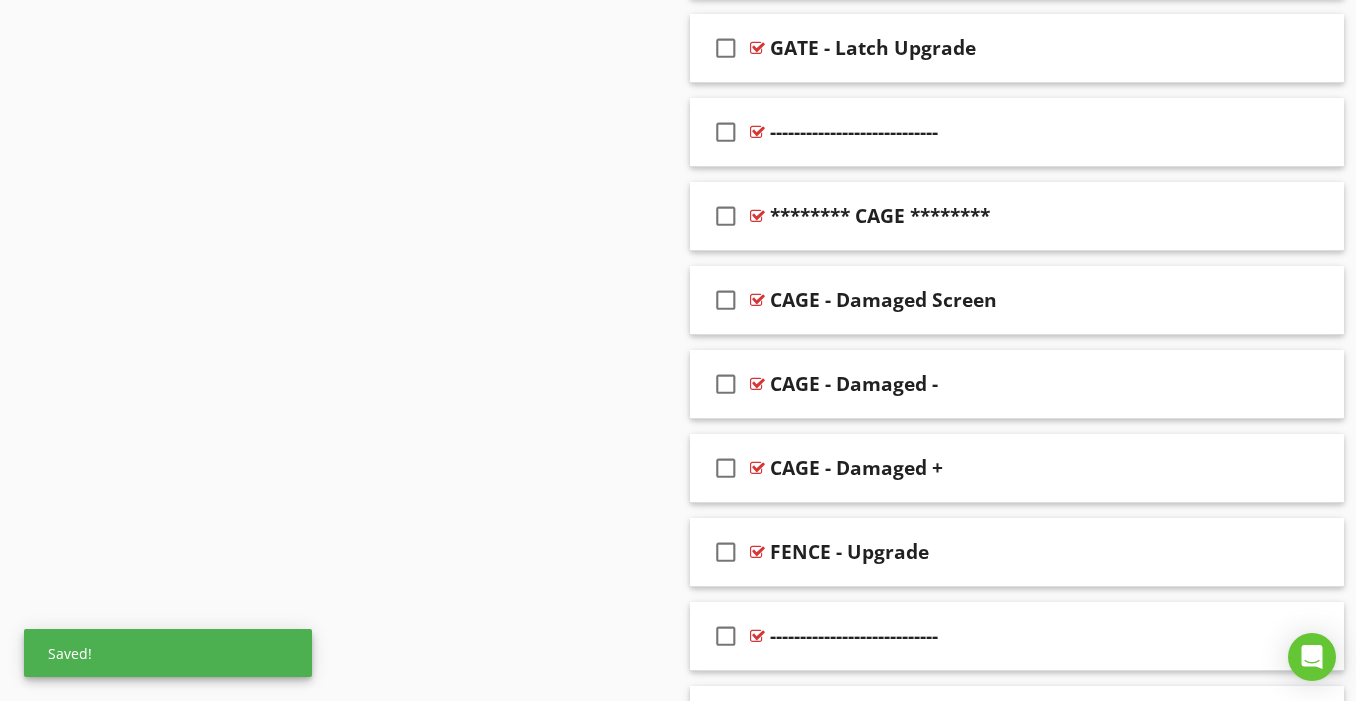 click on "Sections
GENERAL            EXTERIOR           ROOF           ATTIC           GARAGE           FUEL SERVICE           ELECTRICAL           PLUMBING           APPLIANCES           HVAC           INTERIORS           ENVIROMENTAL ANALYSIS           PIER & BEAM/CRAWLSPACE           POOLS & SPAS           WELL INSPECTION           SEWER SYSTEMS SCAN           IRRIGATION/SPRINKLER SYSTEM           SHEDS/SEPARATE STRUCTURES           THERMAL IMAGES           PRE-INSPECTION PHOTOS
Section
Attachments
Attachment
Items
POOLS & SPAS           FENCE, CAGES & ACCESS POINTS           POOL AREA & DECKING           ACCESSORIES           WATER FILTER & TREATMENT SYSTEM           PUMPS, TIMERS & WATER SYSTEMS           POOL ELECTRICAL           BONDING           HEATERS
Item
Comments
New
Informational" at bounding box center [678, -548] 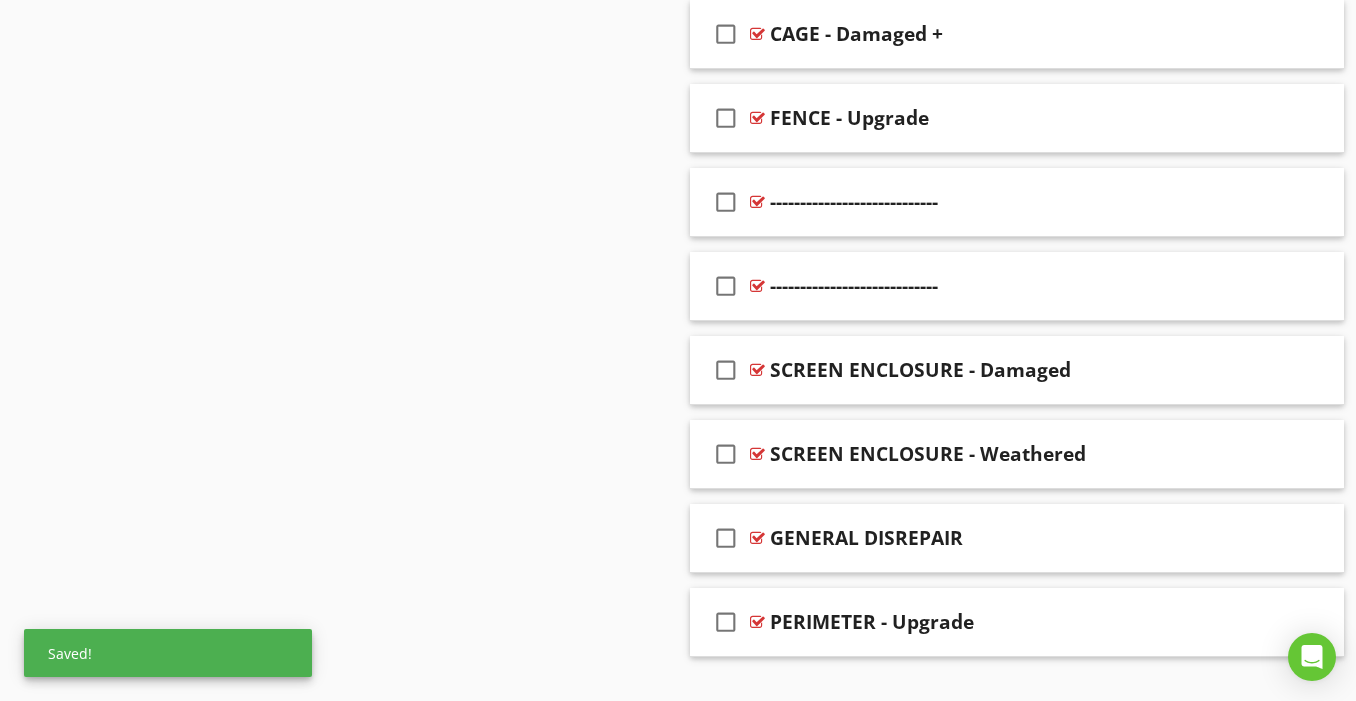 scroll, scrollTop: 2716, scrollLeft: 0, axis: vertical 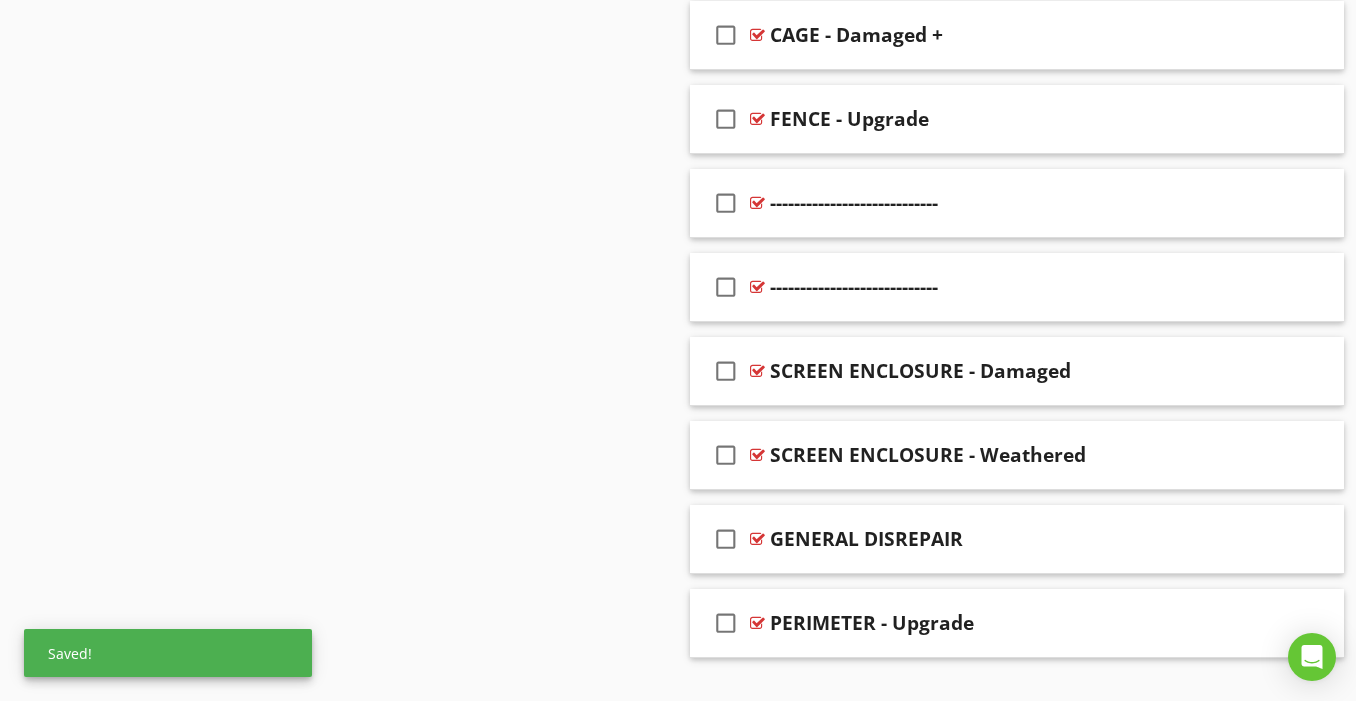 click on "Sections
GENERAL            EXTERIOR           ROOF           ATTIC           GARAGE           FUEL SERVICE           ELECTRICAL           PLUMBING           APPLIANCES           HVAC           INTERIORS           ENVIROMENTAL ANALYSIS           PIER & BEAM/CRAWLSPACE           POOLS & SPAS           WELL INSPECTION           SEWER SYSTEMS SCAN           IRRIGATION/SPRINKLER SYSTEM           SHEDS/SEPARATE STRUCTURES           THERMAL IMAGES           PRE-INSPECTION PHOTOS
Section
Attachments
Attachment
Items
POOLS & SPAS           FENCE, CAGES & ACCESS POINTS           POOL AREA & DECKING           ACCESSORIES           WATER FILTER & TREATMENT SYSTEM           PUMPS, TIMERS & WATER SYSTEMS           POOL ELECTRICAL           BONDING           HEATERS
Item
Comments
New
Informational" at bounding box center (678, -897) 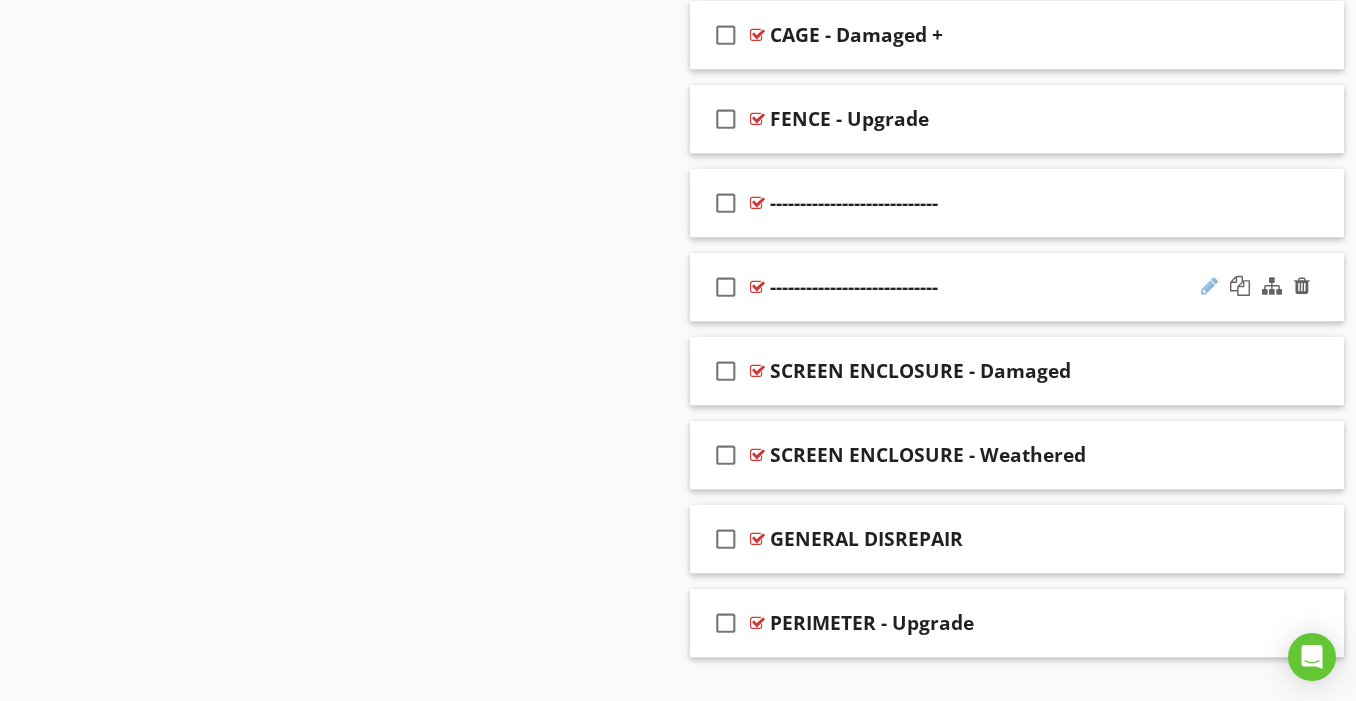 click at bounding box center [1209, 286] 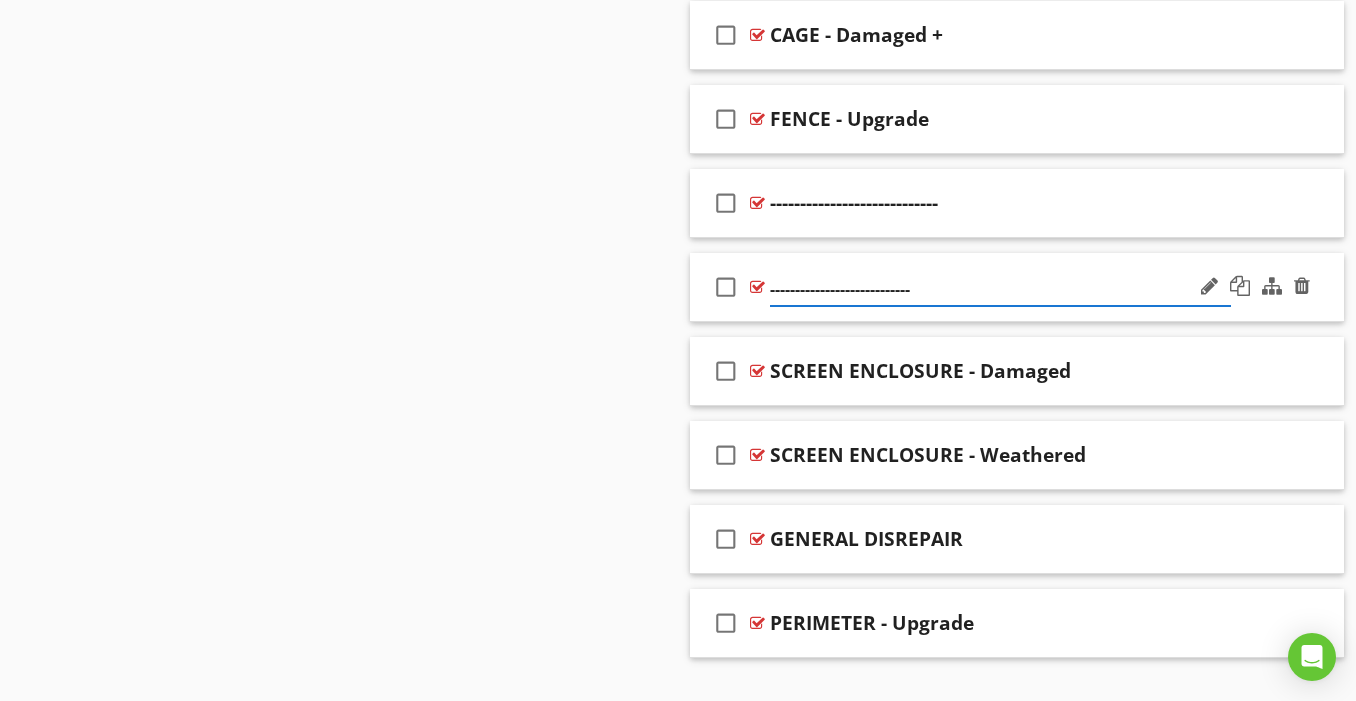 click on "----------------------------" at bounding box center (1000, 289) 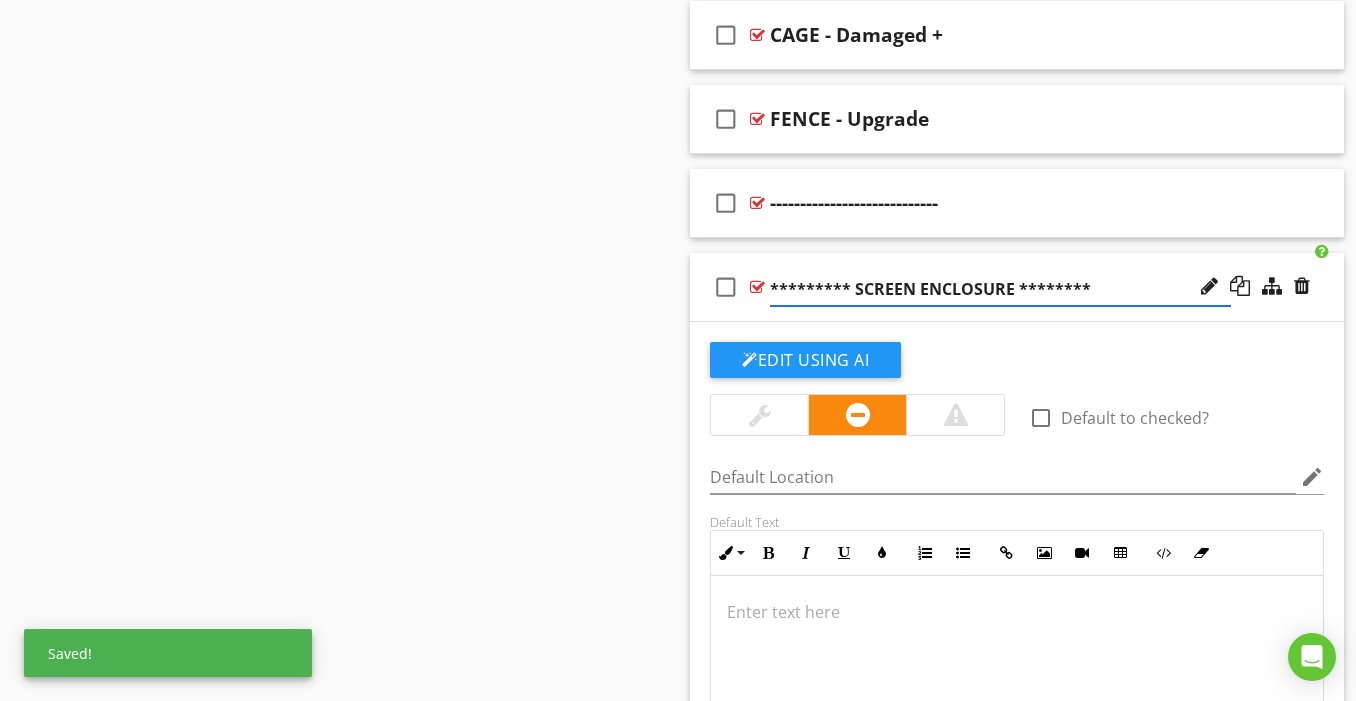 type on "********* SCREEN ENCLOSURE *********" 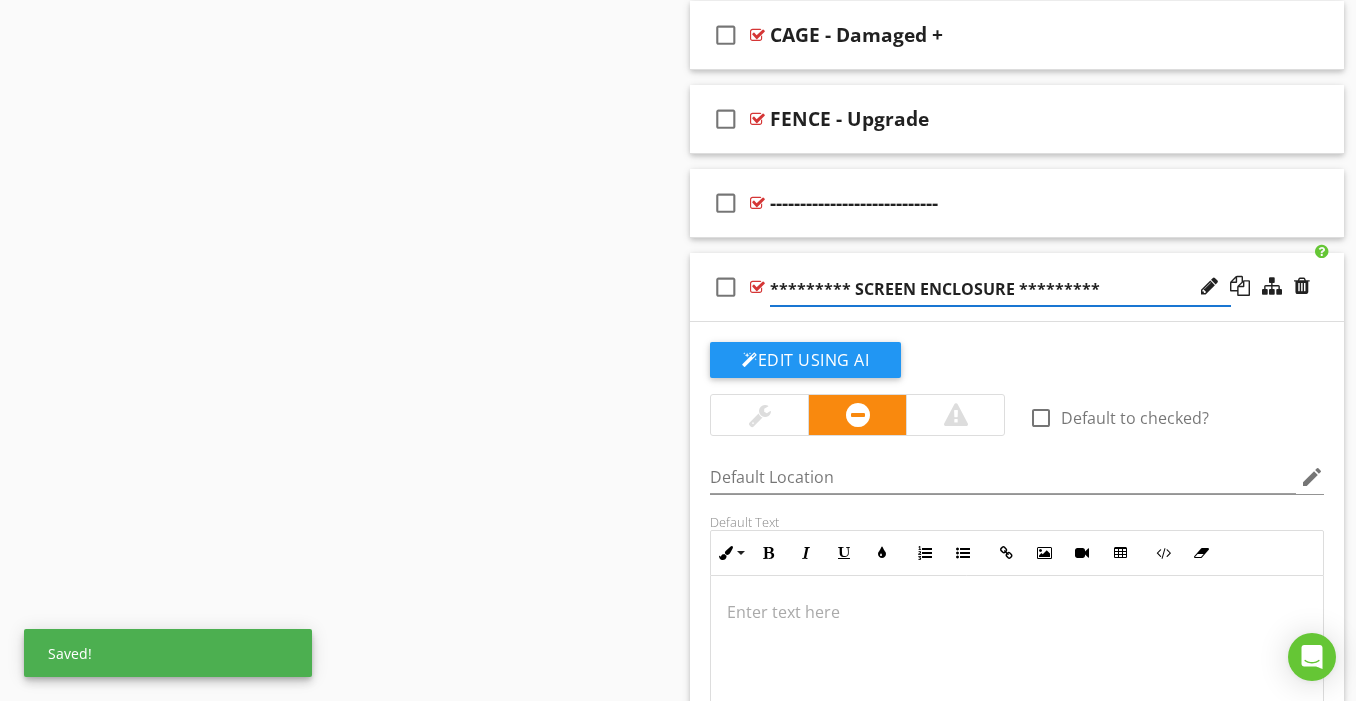 click on "check_box_outline_blank         ********* SCREEN ENCLOSURE *********" at bounding box center [1017, 287] 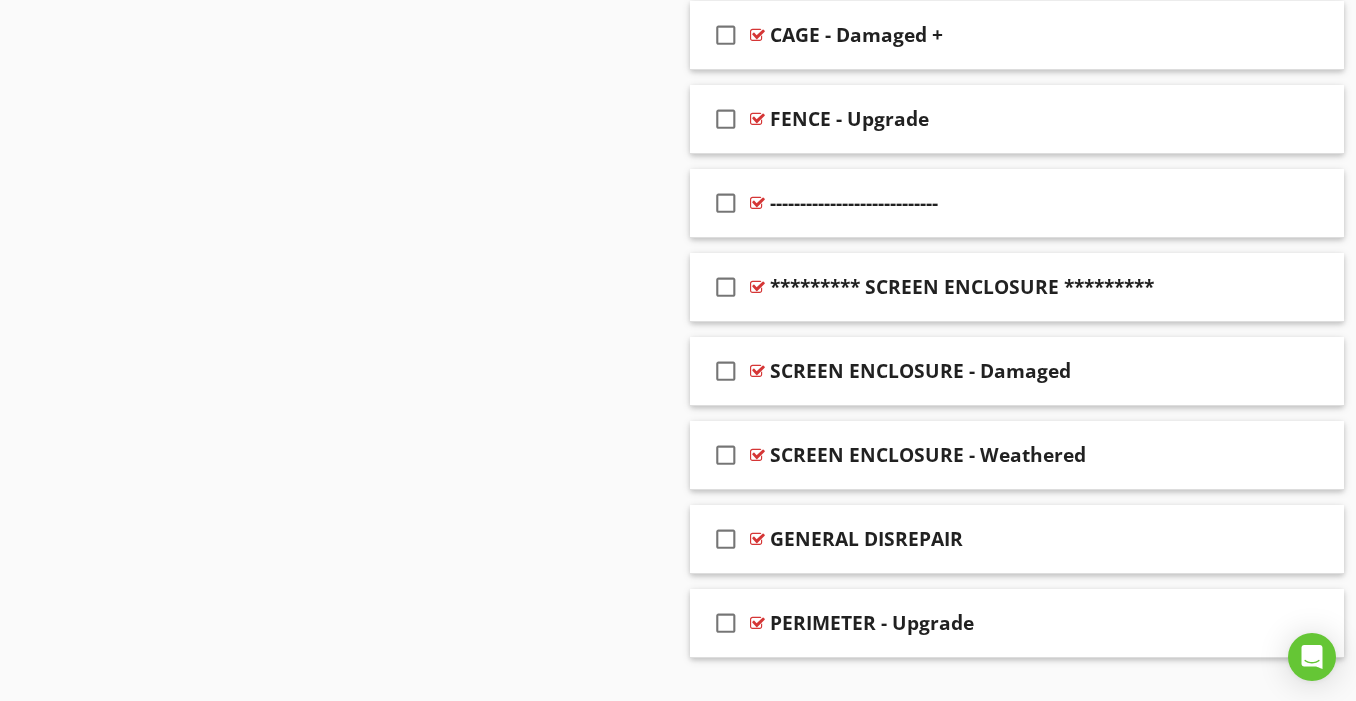 click on "Sections
GENERAL            EXTERIOR           ROOF           ATTIC           GARAGE           FUEL SERVICE           ELECTRICAL           PLUMBING           APPLIANCES           HVAC           INTERIORS           ENVIROMENTAL ANALYSIS           PIER & BEAM/CRAWLSPACE           POOLS & SPAS           WELL INSPECTION           SEWER SYSTEMS SCAN           IRRIGATION/SPRINKLER SYSTEM           SHEDS/SEPARATE STRUCTURES           THERMAL IMAGES           PRE-INSPECTION PHOTOS
Section
Attachments
Attachment
Items
POOLS & SPAS           FENCE, CAGES & ACCESS POINTS           POOL AREA & DECKING           ACCESSORIES           WATER FILTER & TREATMENT SYSTEM           PUMPS, TIMERS & WATER SYSTEMS           POOL ELECTRICAL           BONDING           HEATERS
Item
Comments
New
Informational" at bounding box center [678, -897] 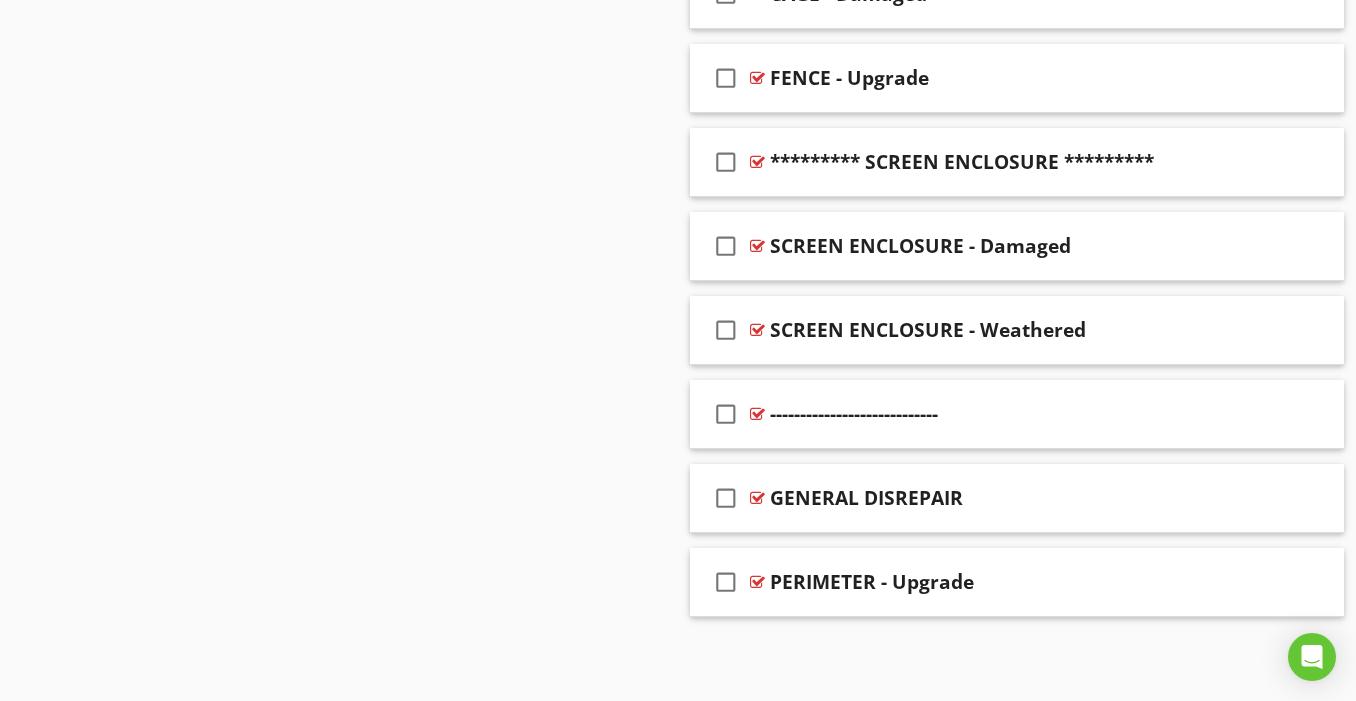 scroll, scrollTop: 2755, scrollLeft: 0, axis: vertical 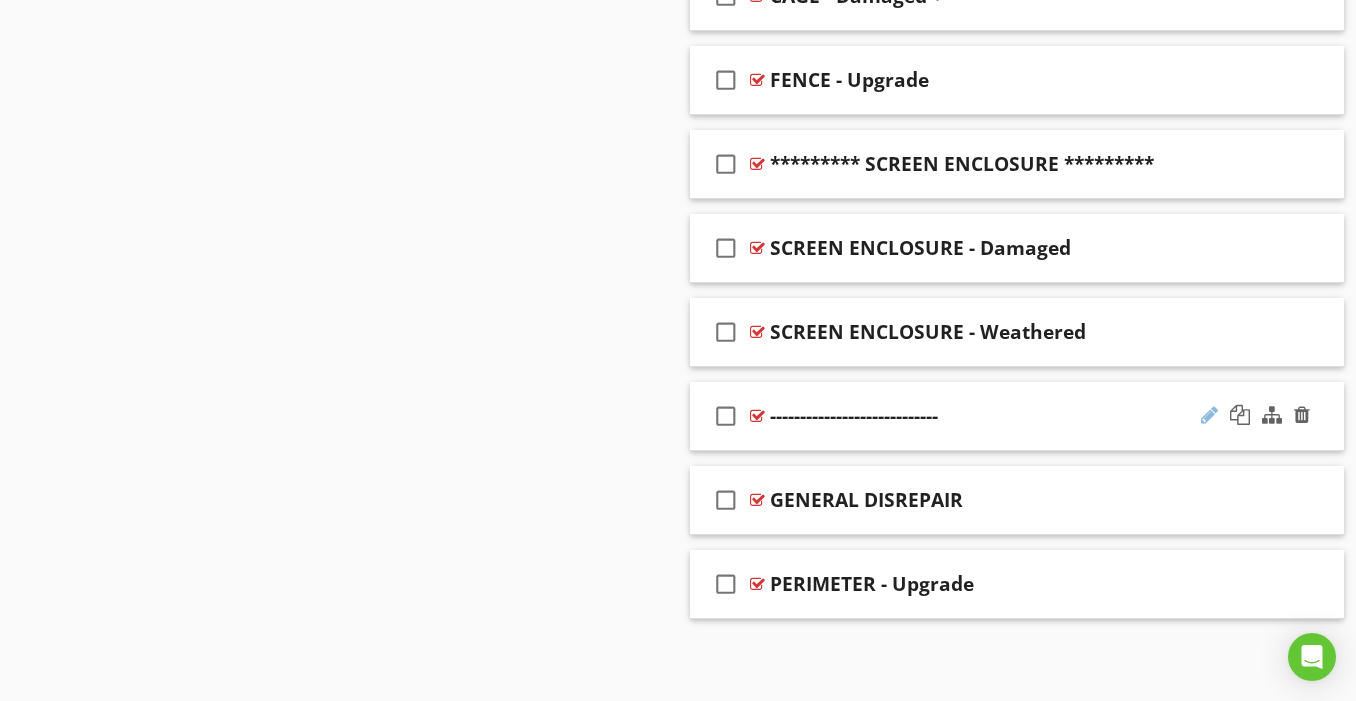 click at bounding box center (1209, 415) 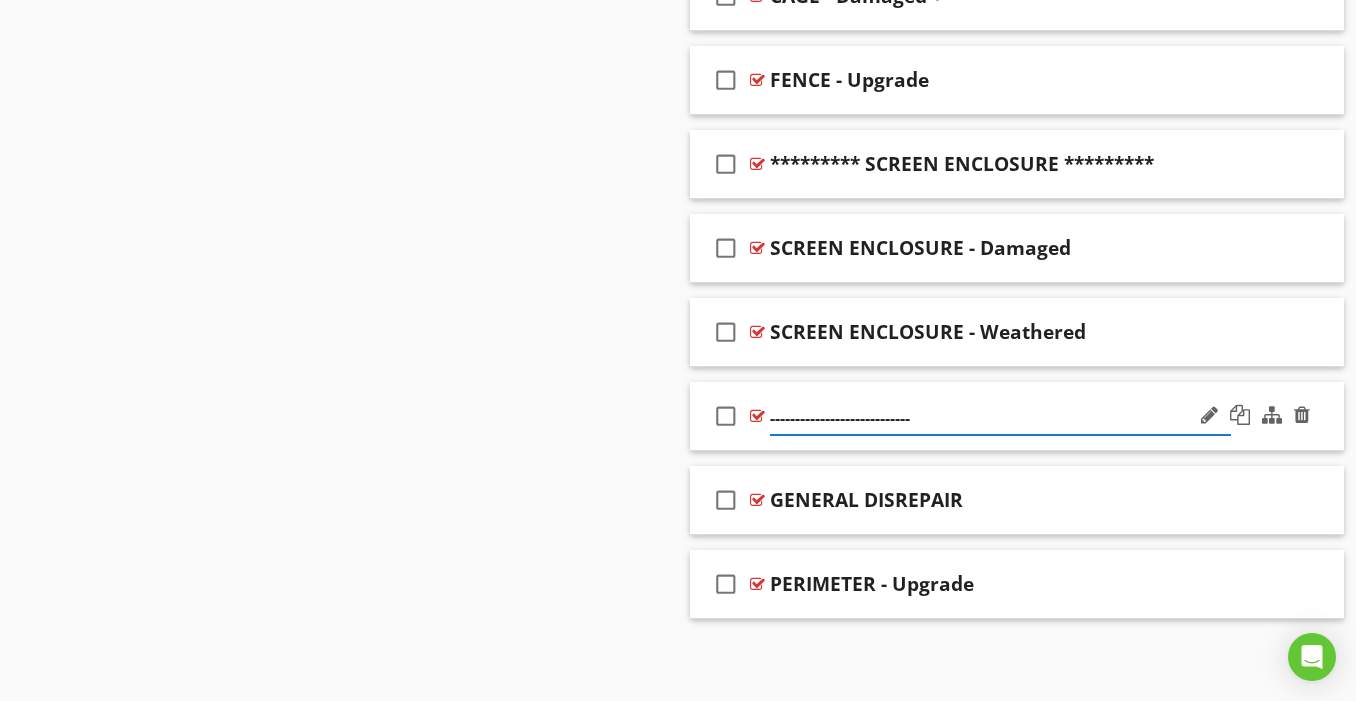 click on "----------------------------" at bounding box center (1000, 418) 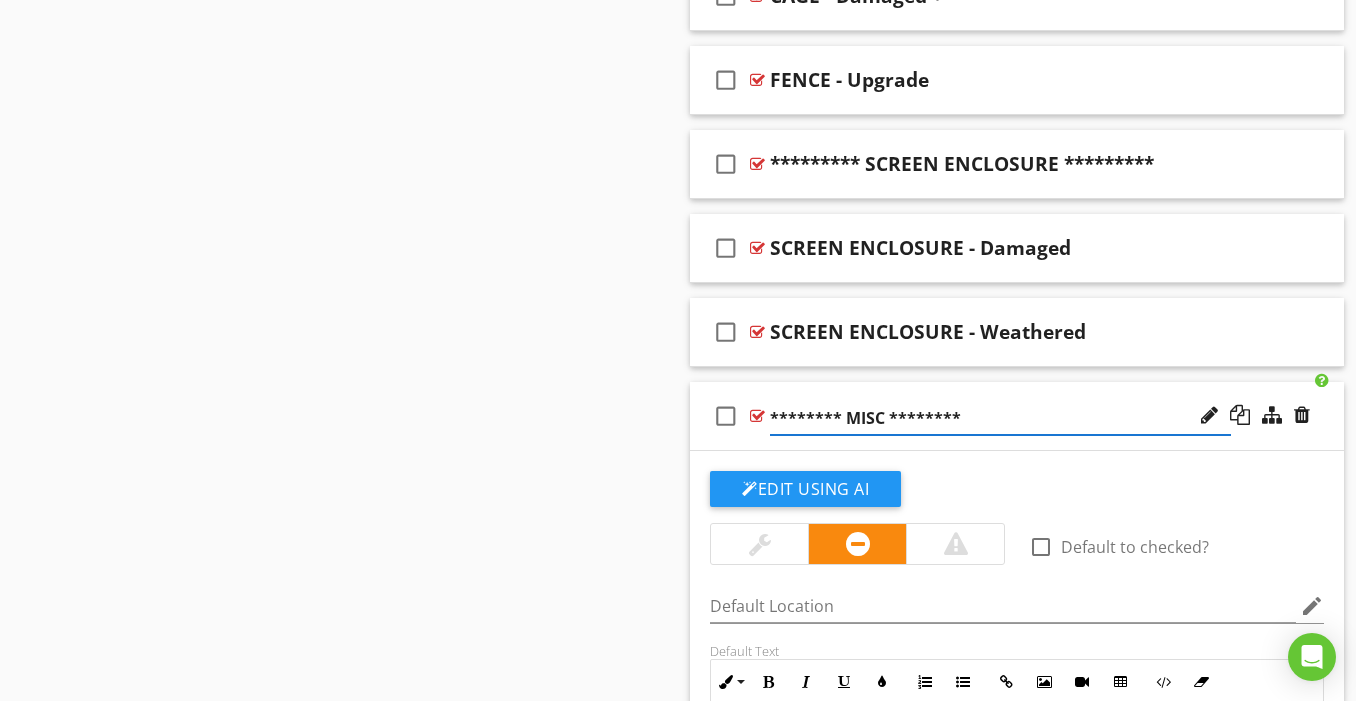 type on "******** MISC *********" 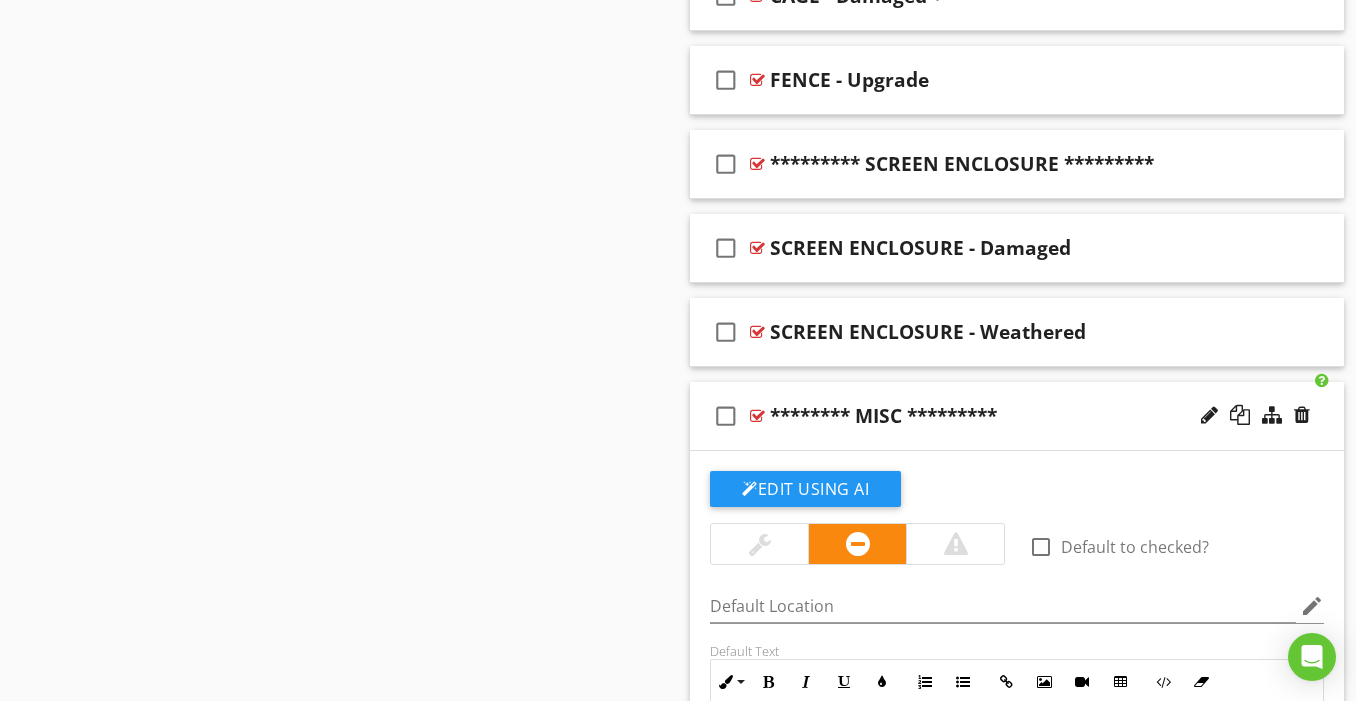 click on "check_box_outline_blank
******** MISC *********" at bounding box center [1017, 416] 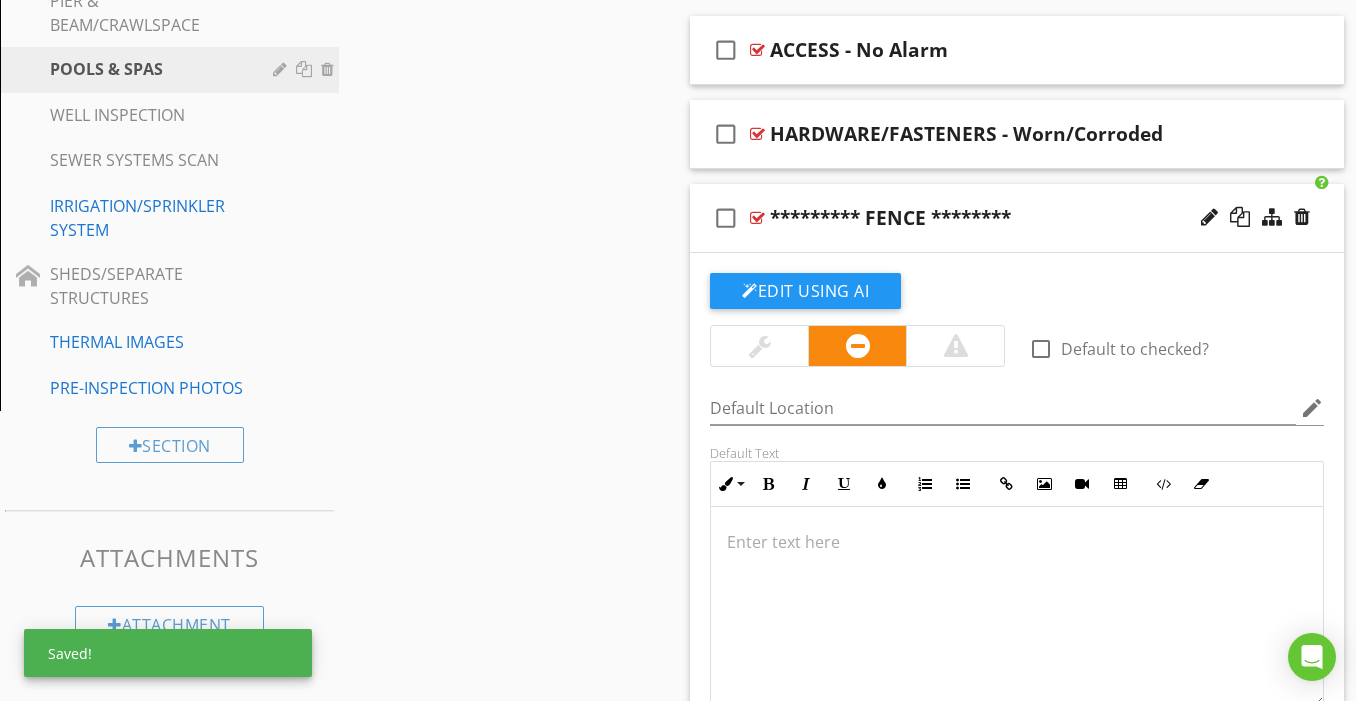 scroll, scrollTop: 807, scrollLeft: 0, axis: vertical 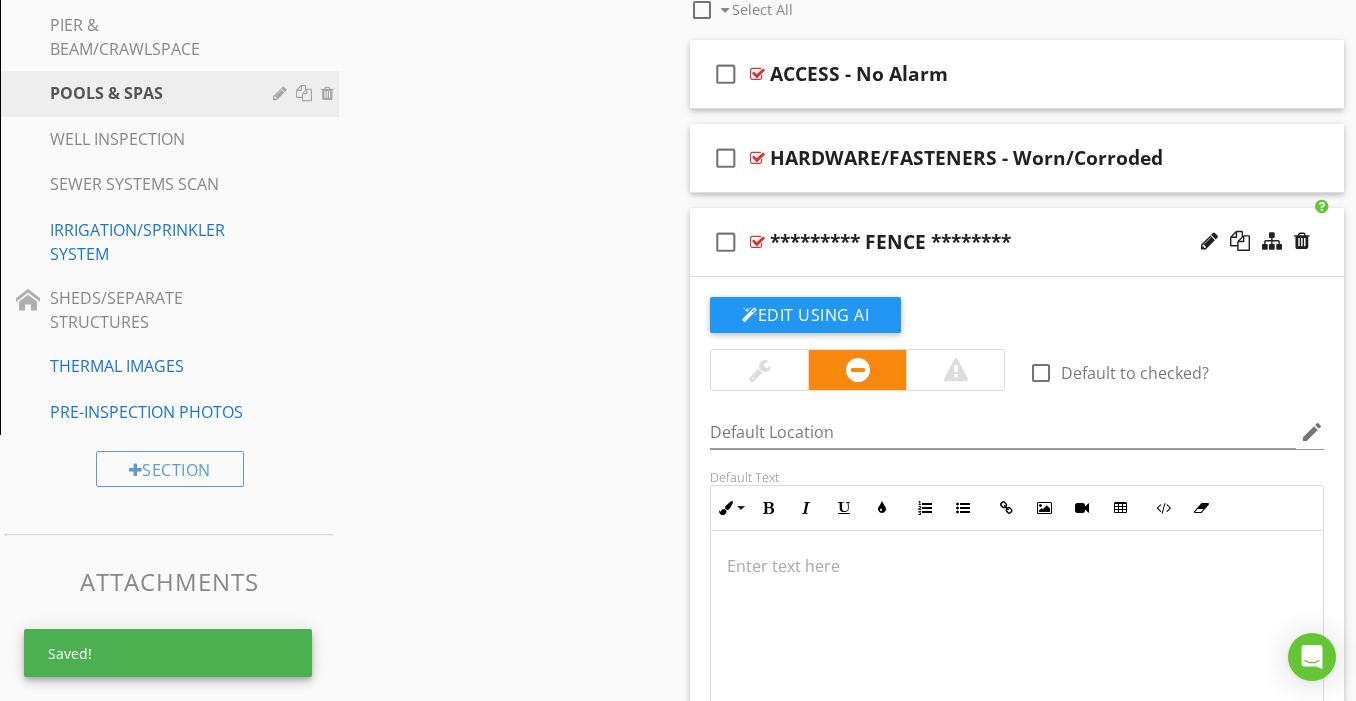 click on "check_box_outline_blank
********* FENCE ********" at bounding box center [1017, 242] 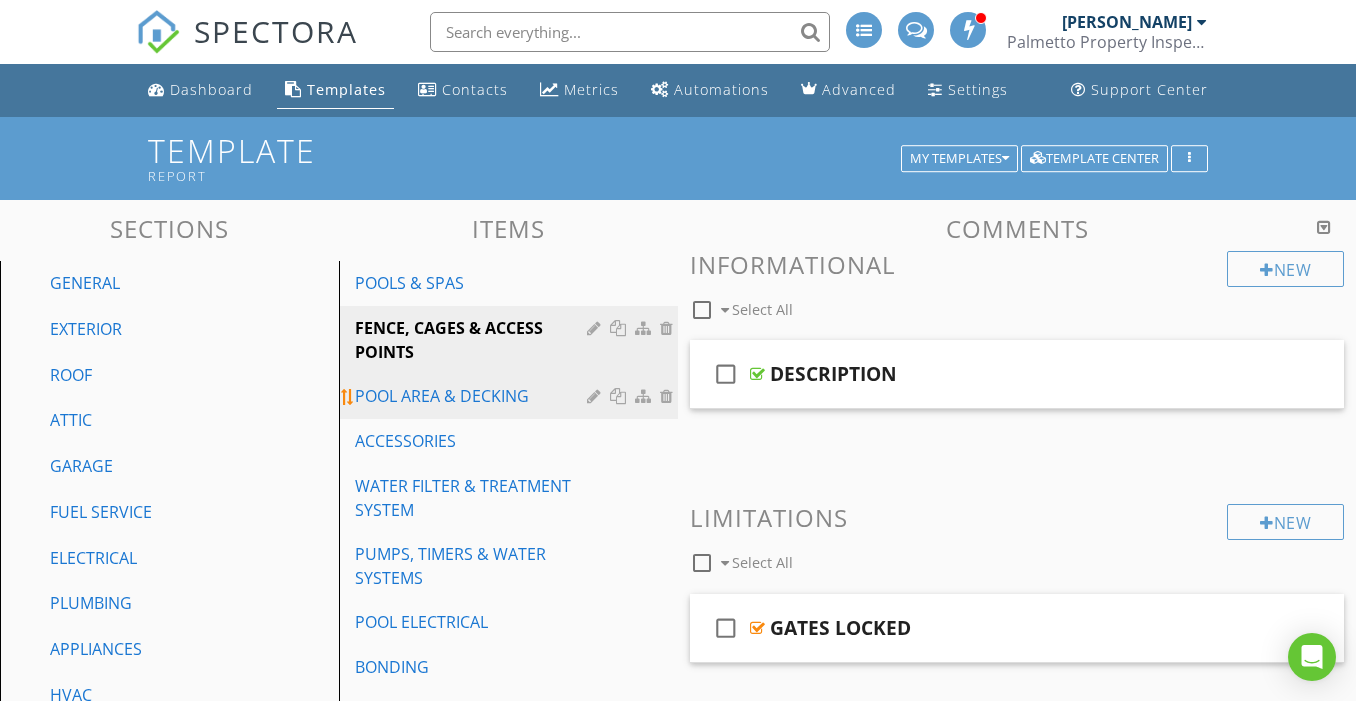 scroll, scrollTop: 0, scrollLeft: 0, axis: both 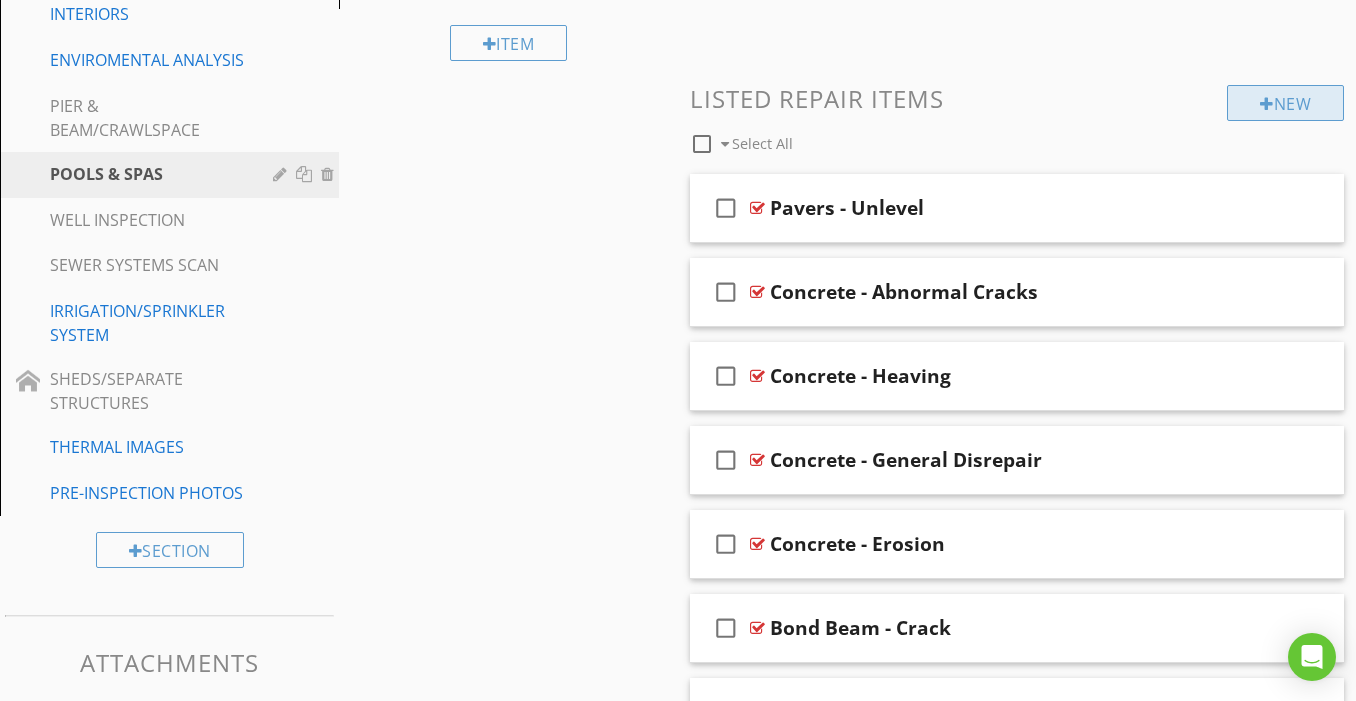 click at bounding box center [1267, 104] 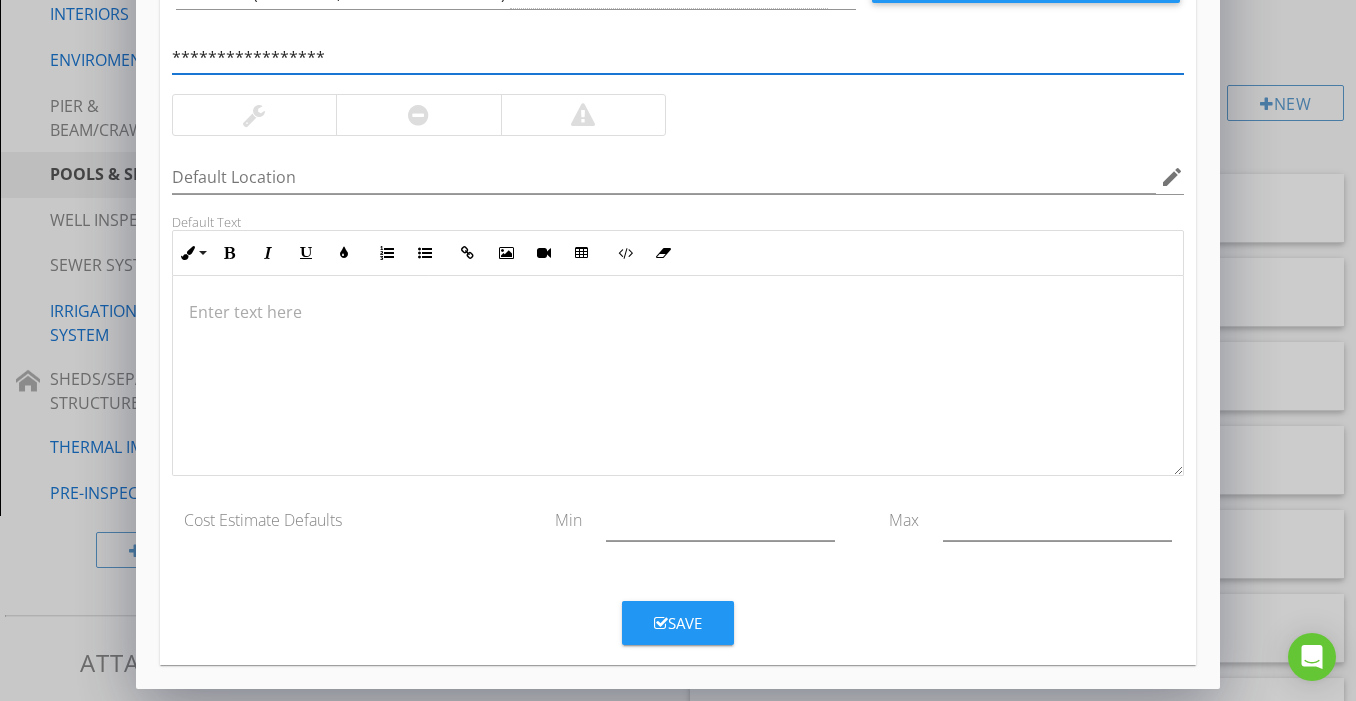 type on "**********" 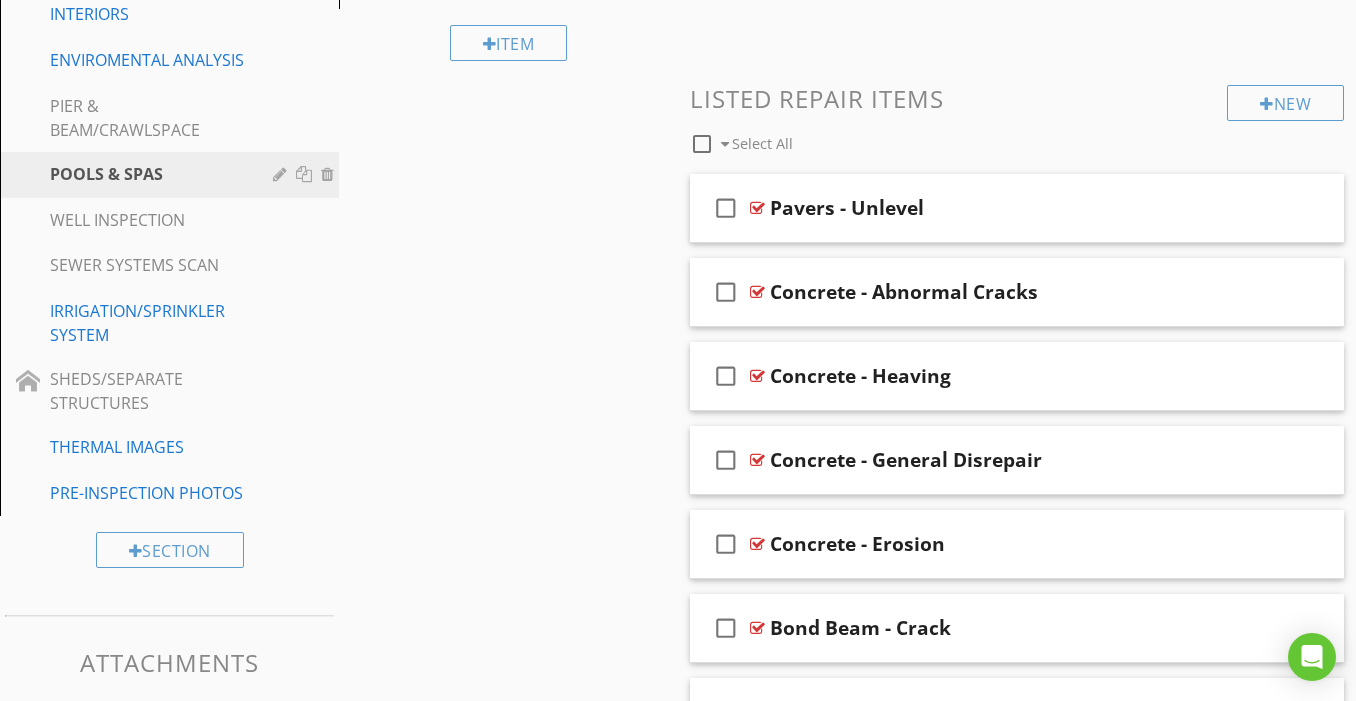 scroll, scrollTop: 91, scrollLeft: 0, axis: vertical 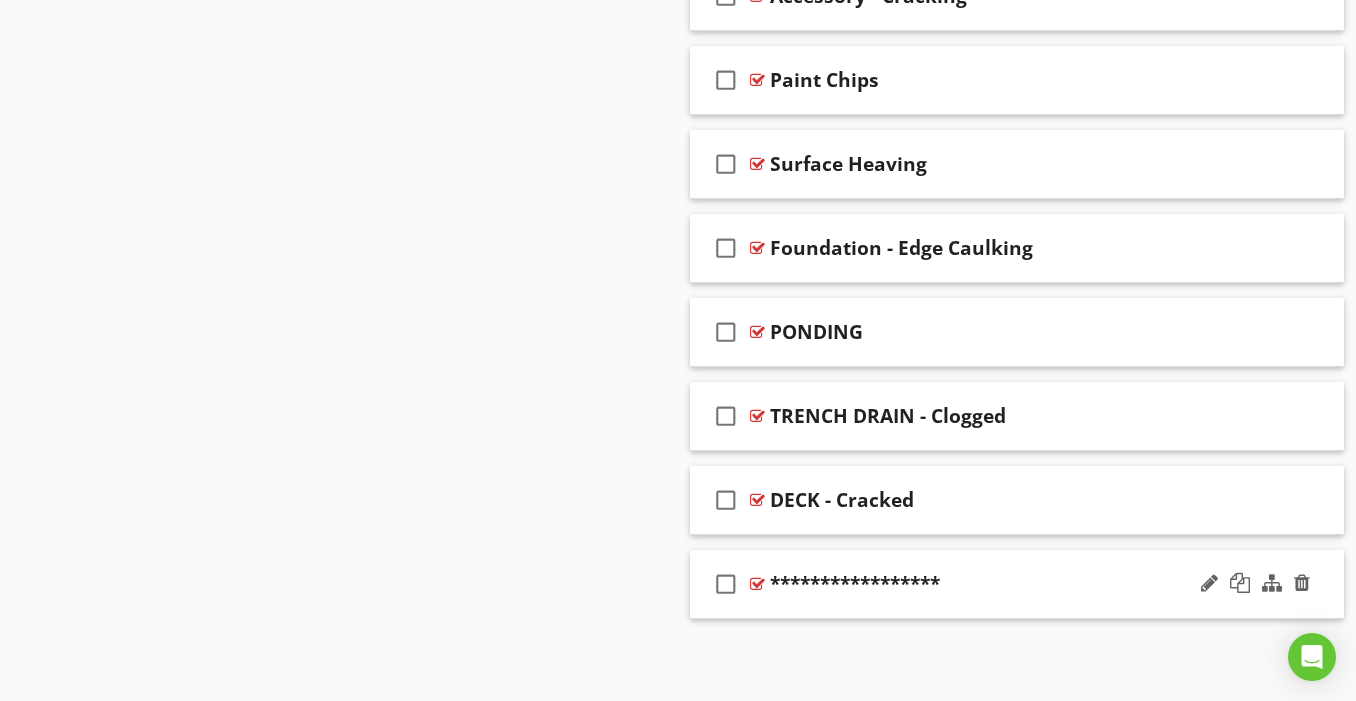 type 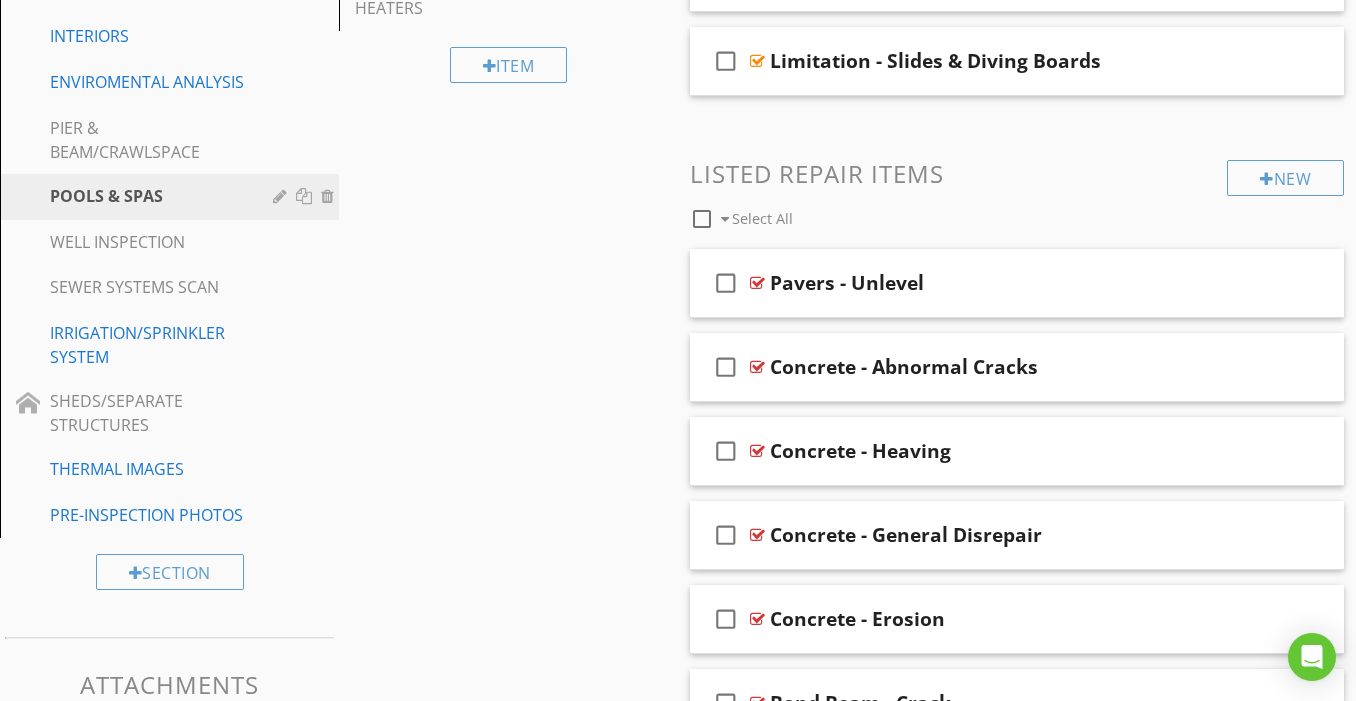 scroll, scrollTop: 634, scrollLeft: 0, axis: vertical 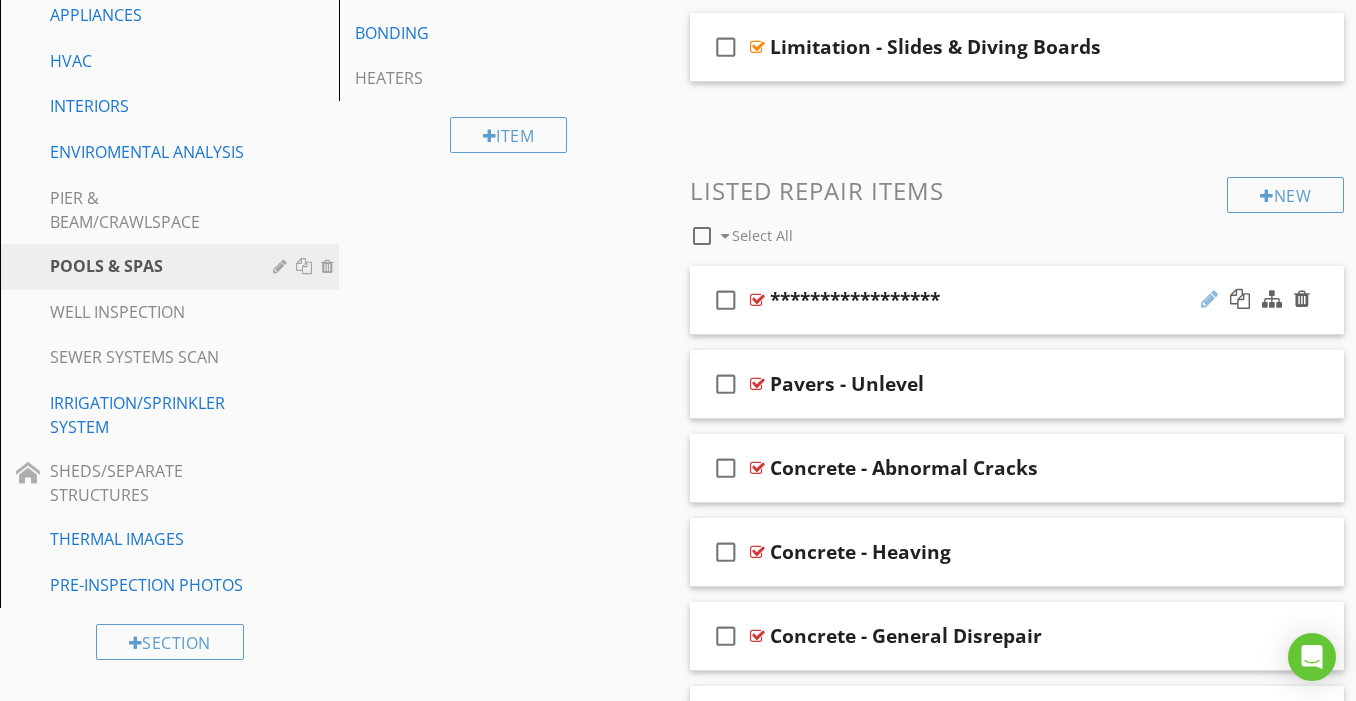click at bounding box center [1209, 299] 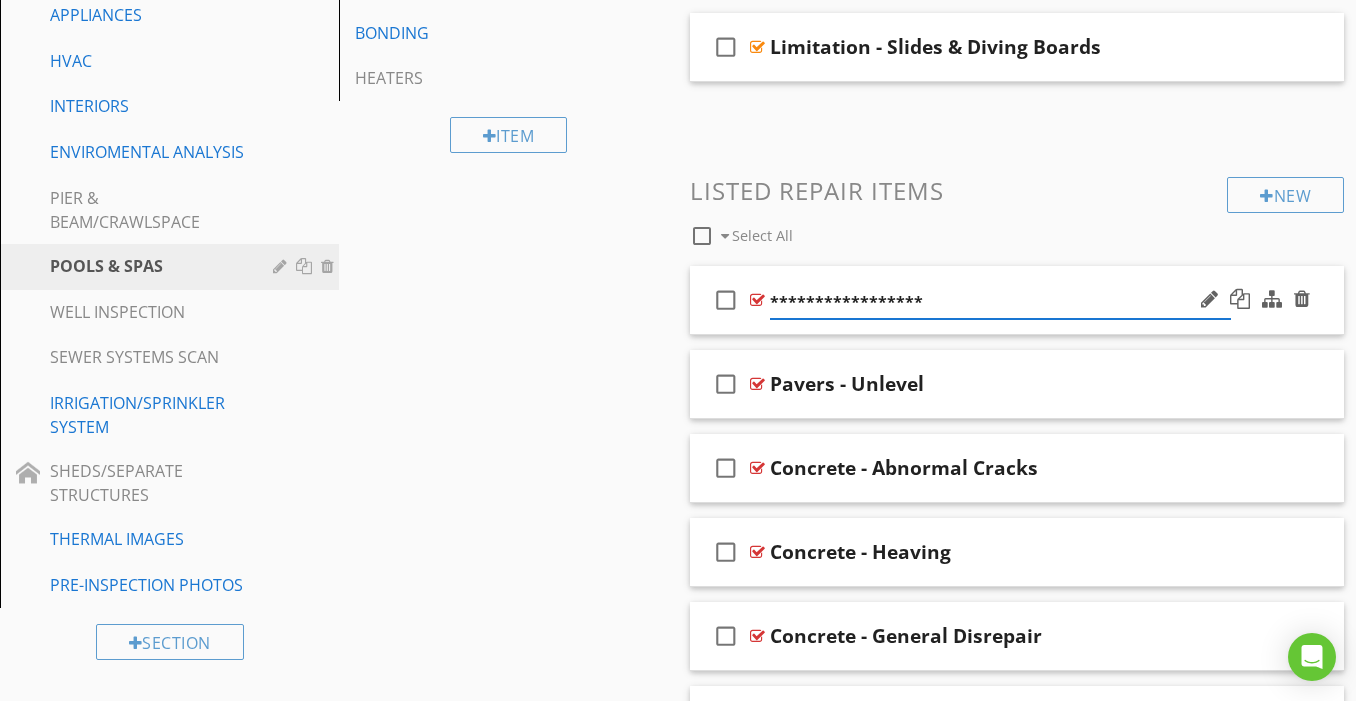 click on "**********" at bounding box center [1000, 302] 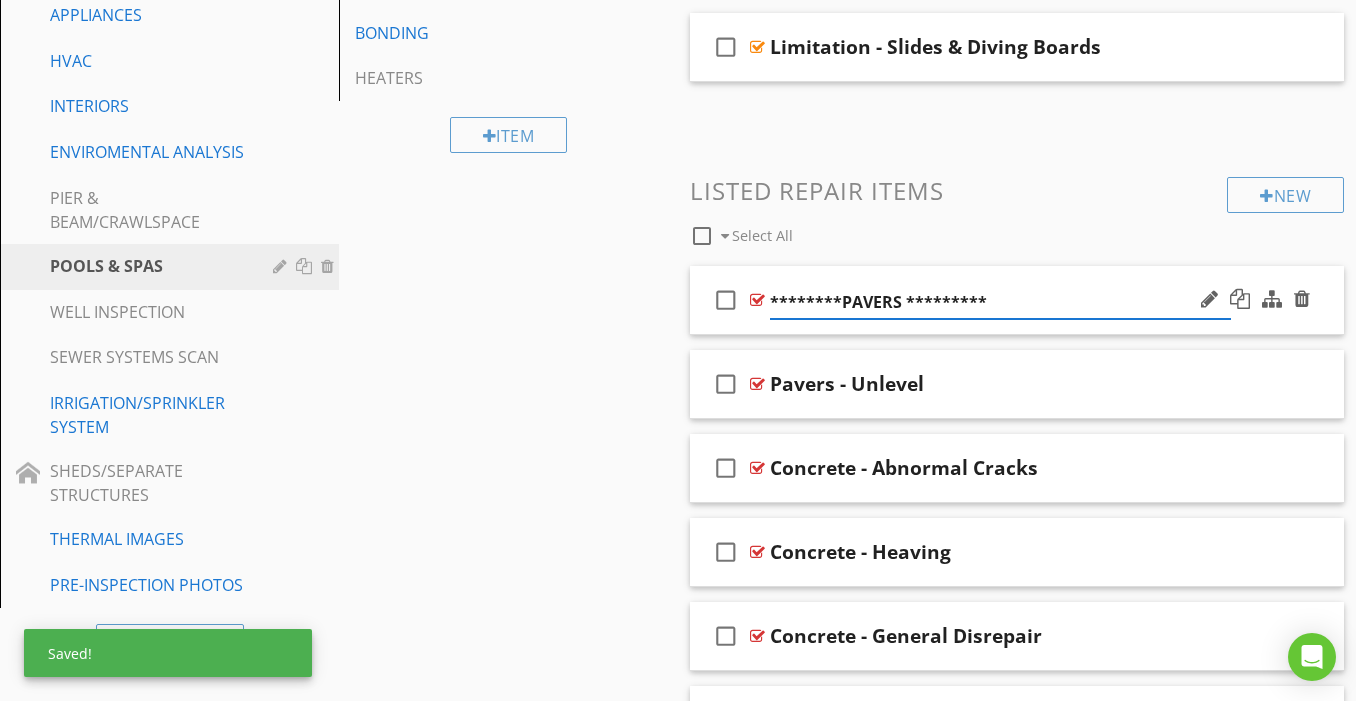 click on "********PAVERS *********" at bounding box center (1000, 302) 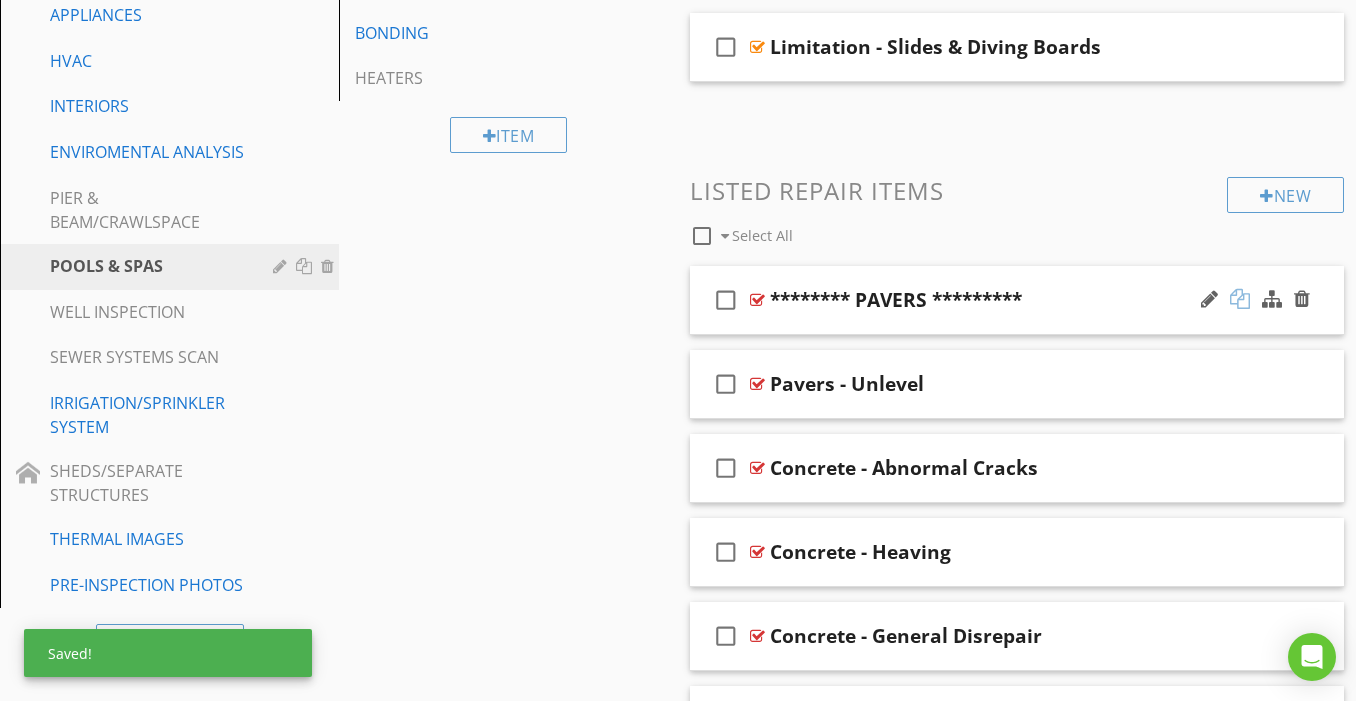 click at bounding box center (1240, 299) 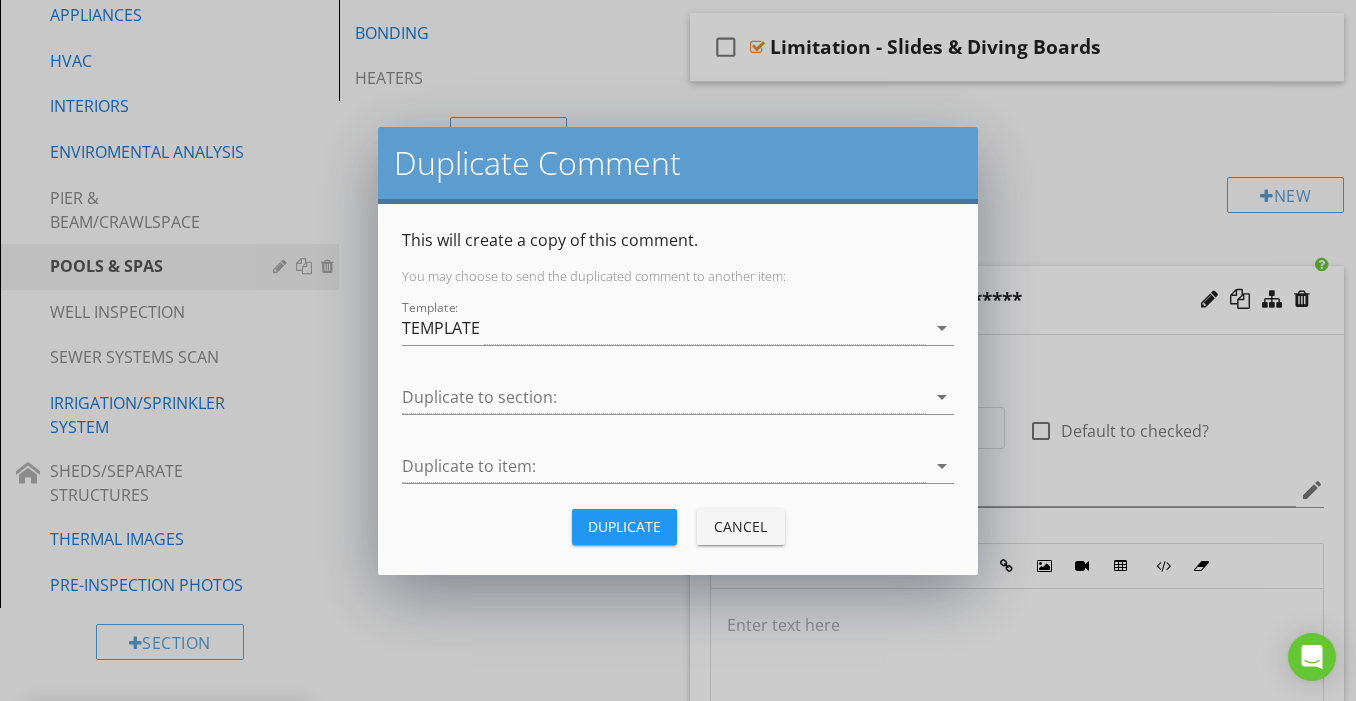 click on "Duplicate" at bounding box center (624, 526) 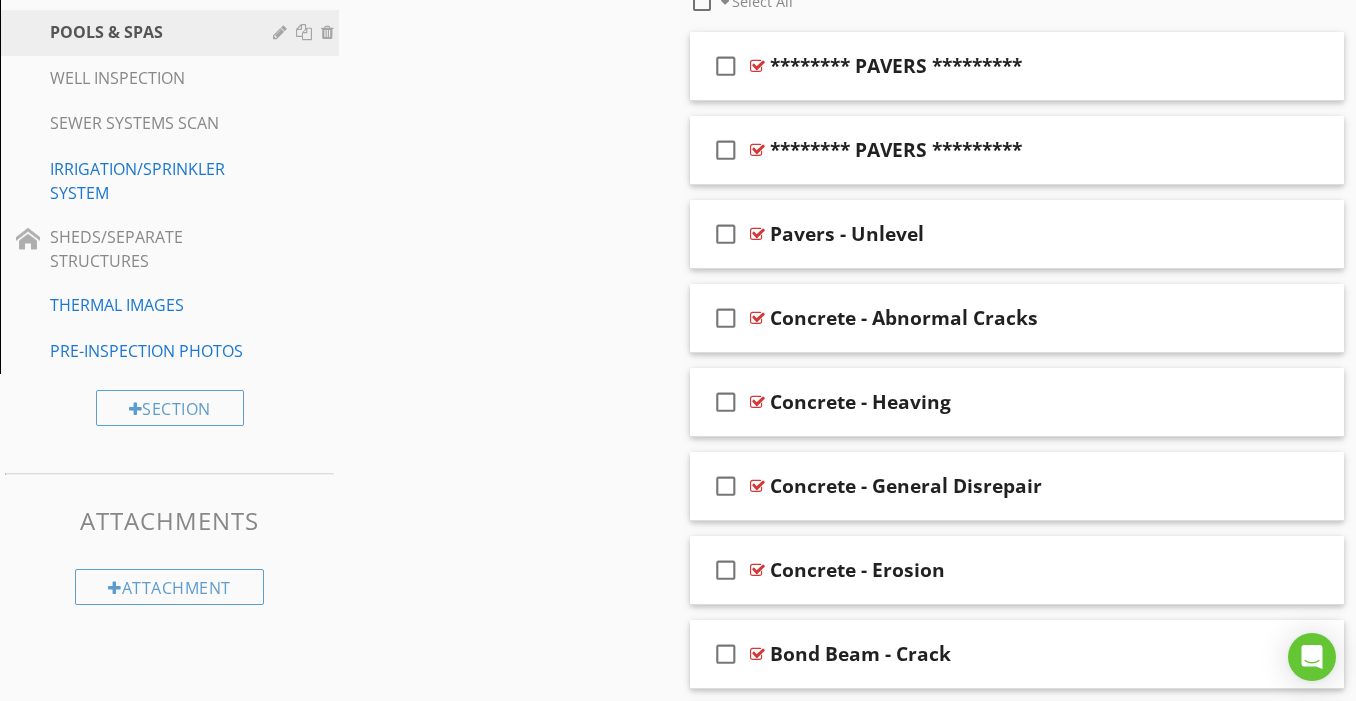 scroll, scrollTop: 868, scrollLeft: 0, axis: vertical 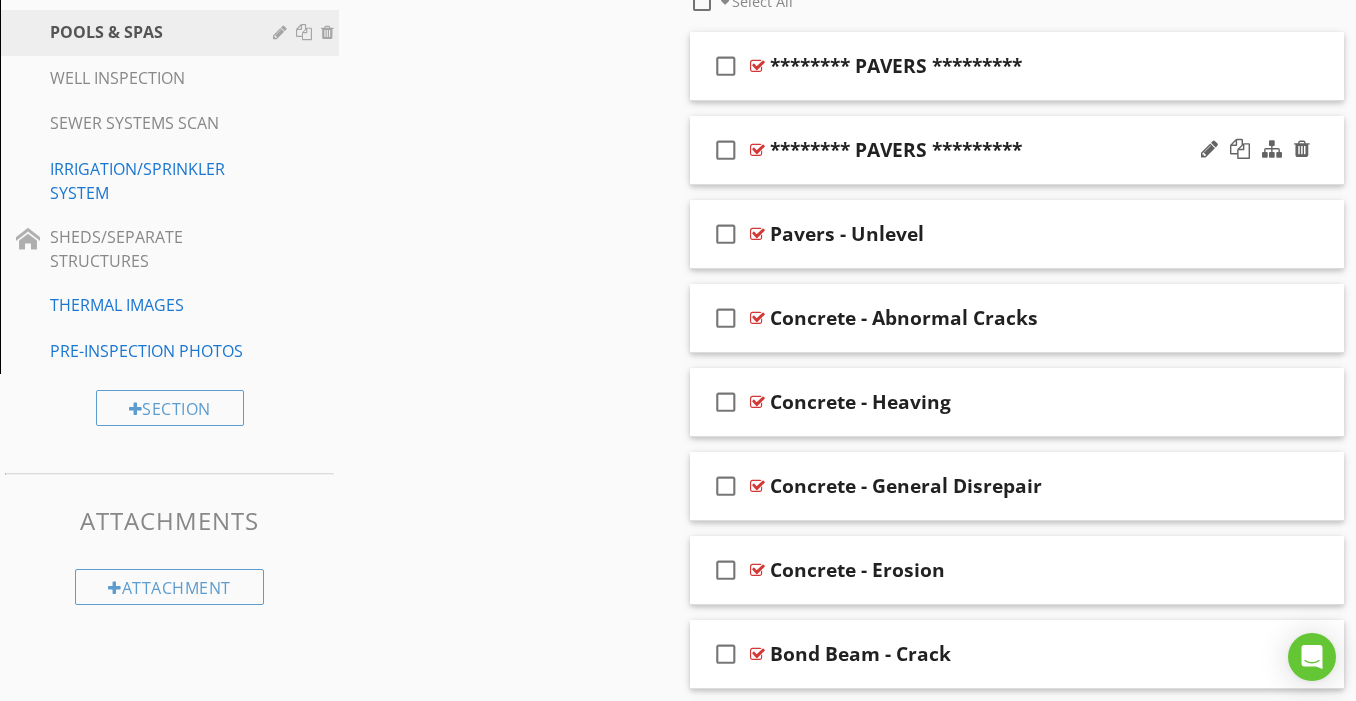 type 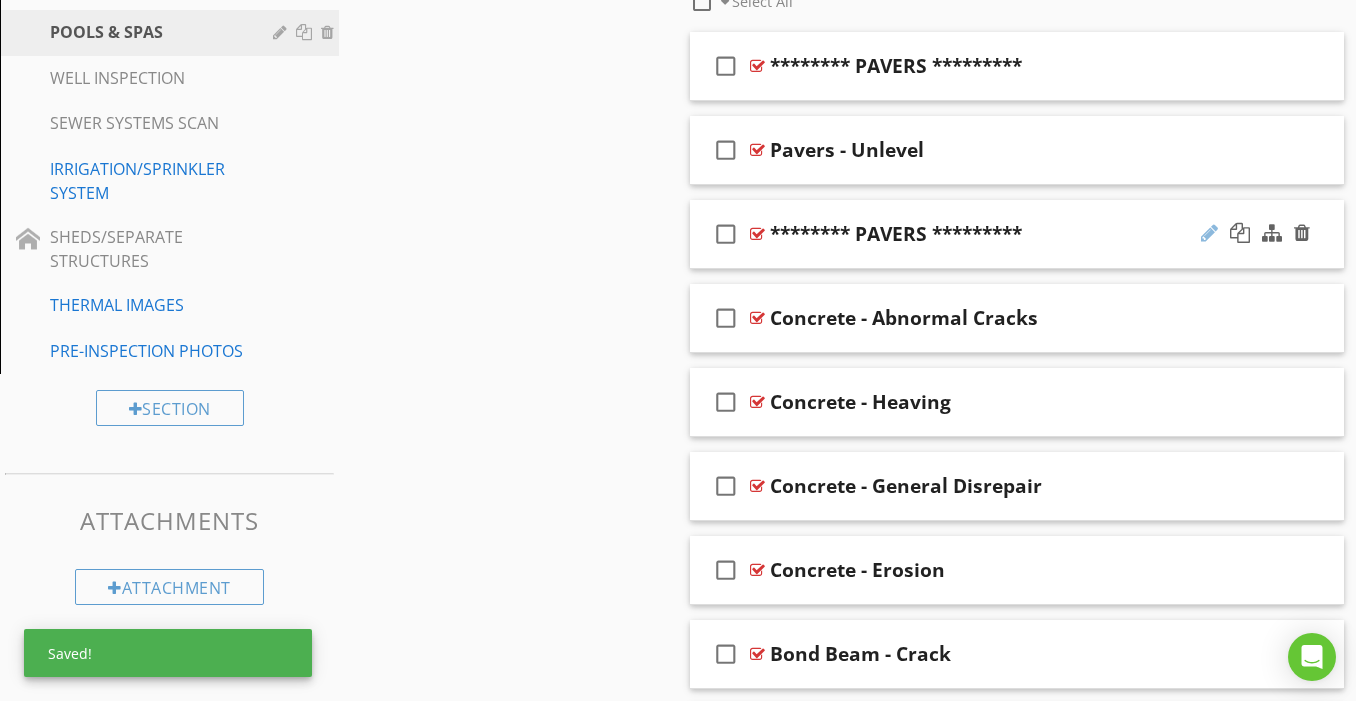 click at bounding box center (1209, 233) 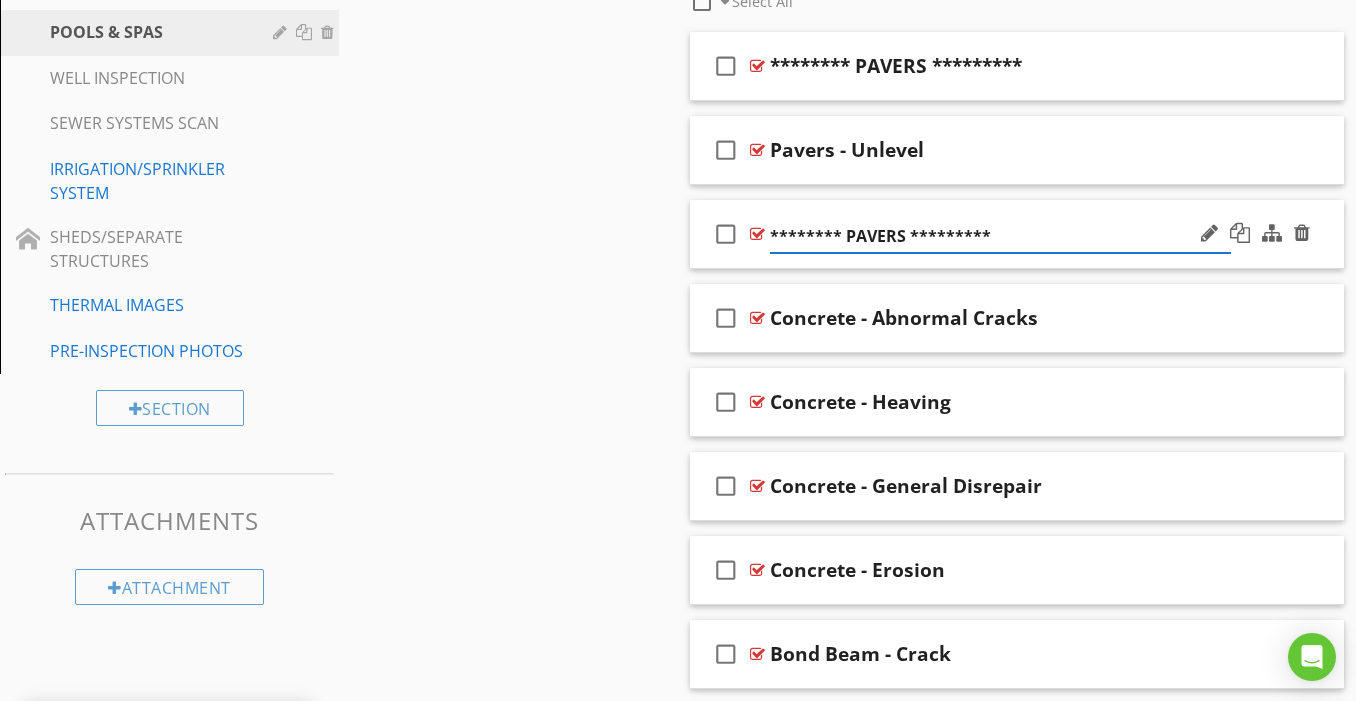 click on "******** PAVERS *********" at bounding box center (1000, 236) 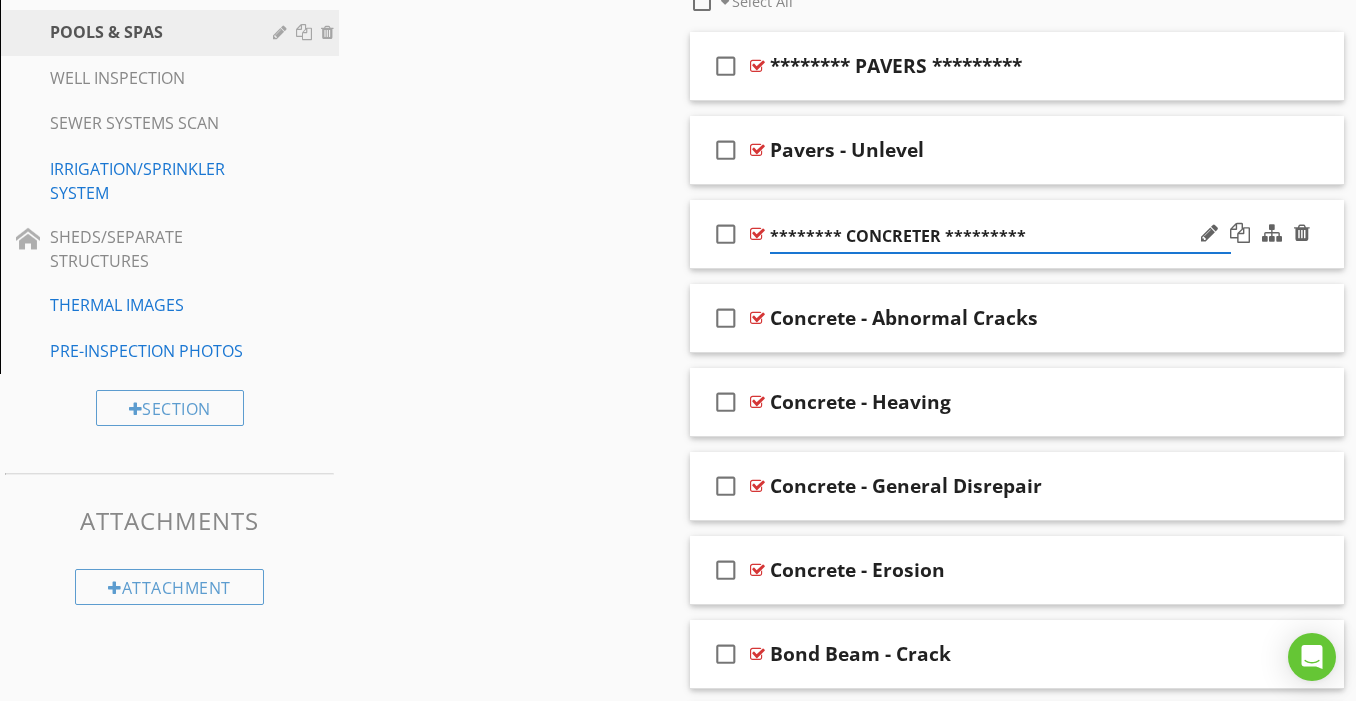 type on "******** CONCRETE *********" 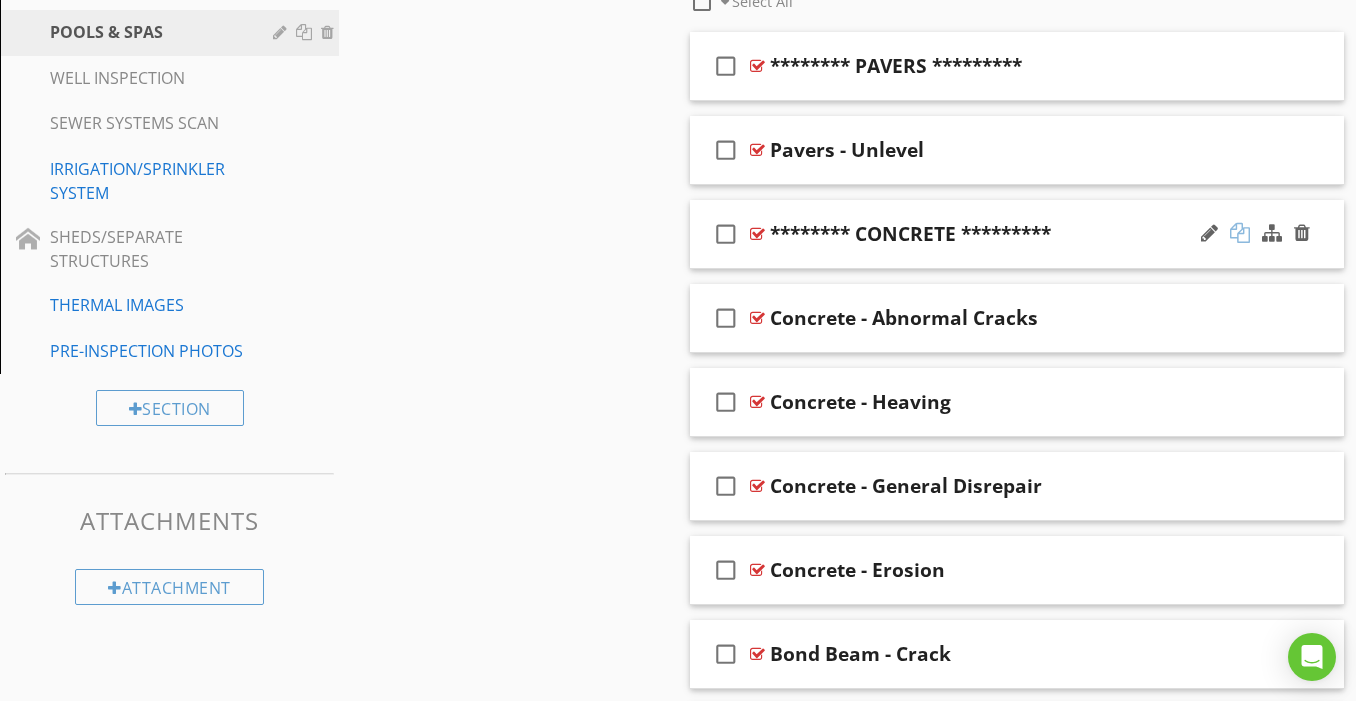 click at bounding box center [1240, 233] 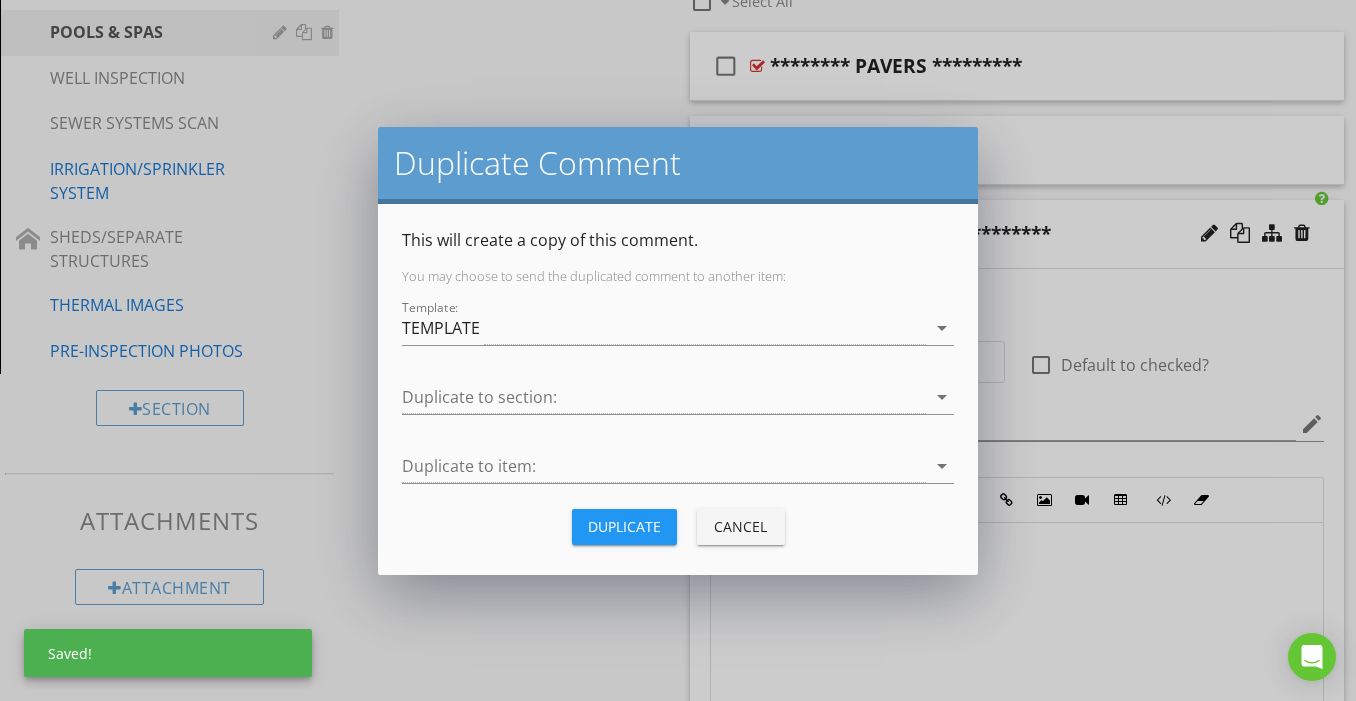 click on "Duplicate   Cancel" at bounding box center (678, 527) 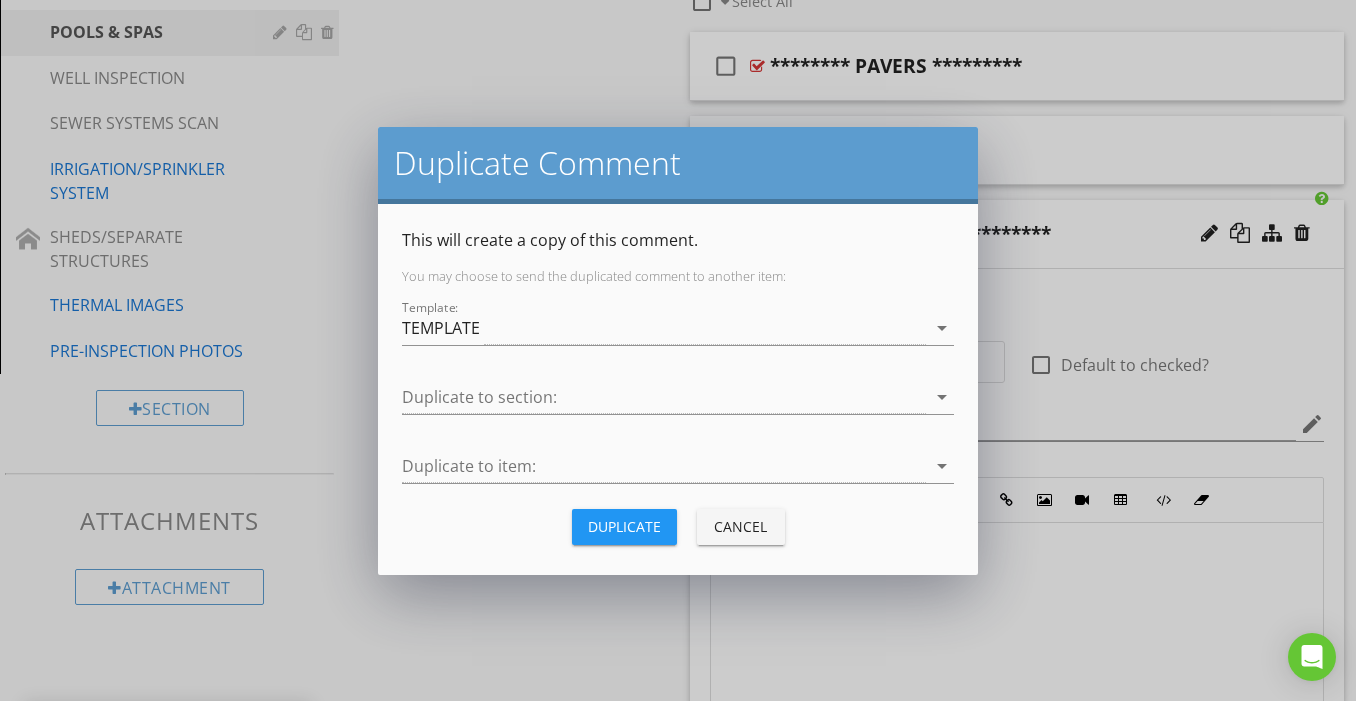click on "Duplicate" at bounding box center [624, 526] 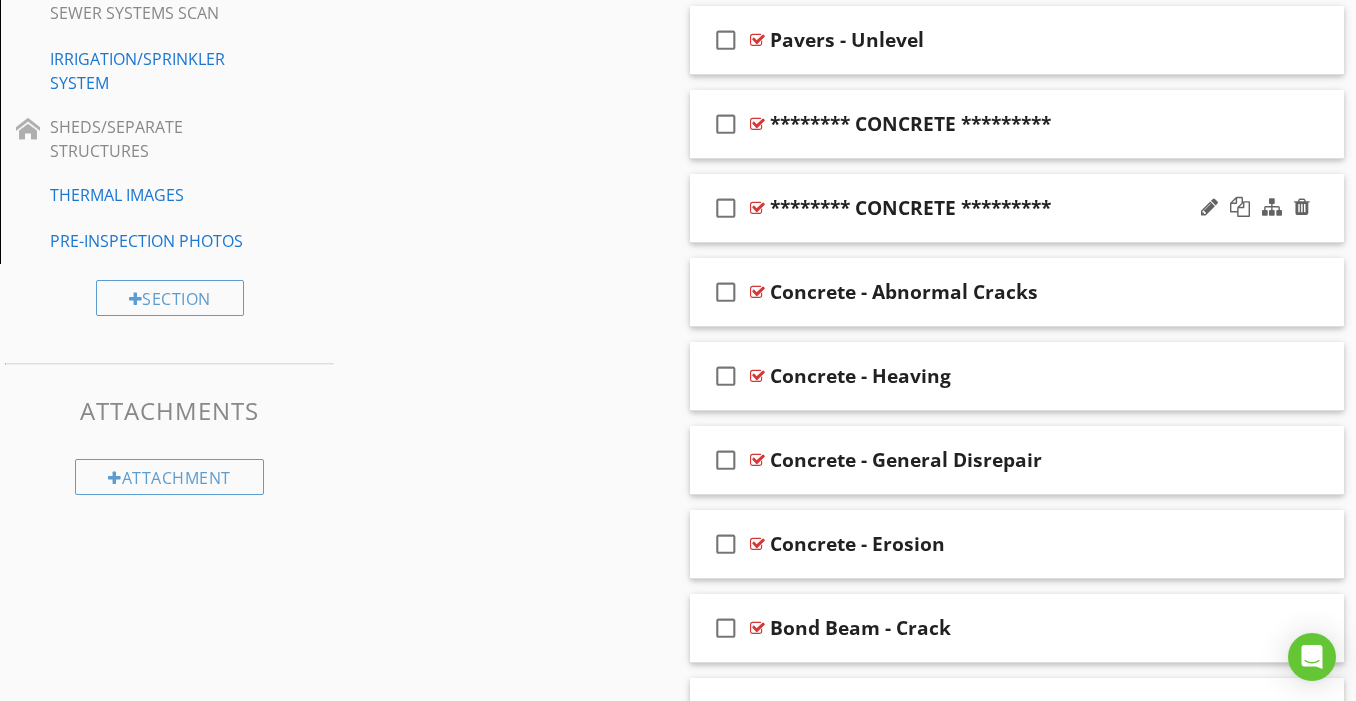 scroll, scrollTop: 990, scrollLeft: 0, axis: vertical 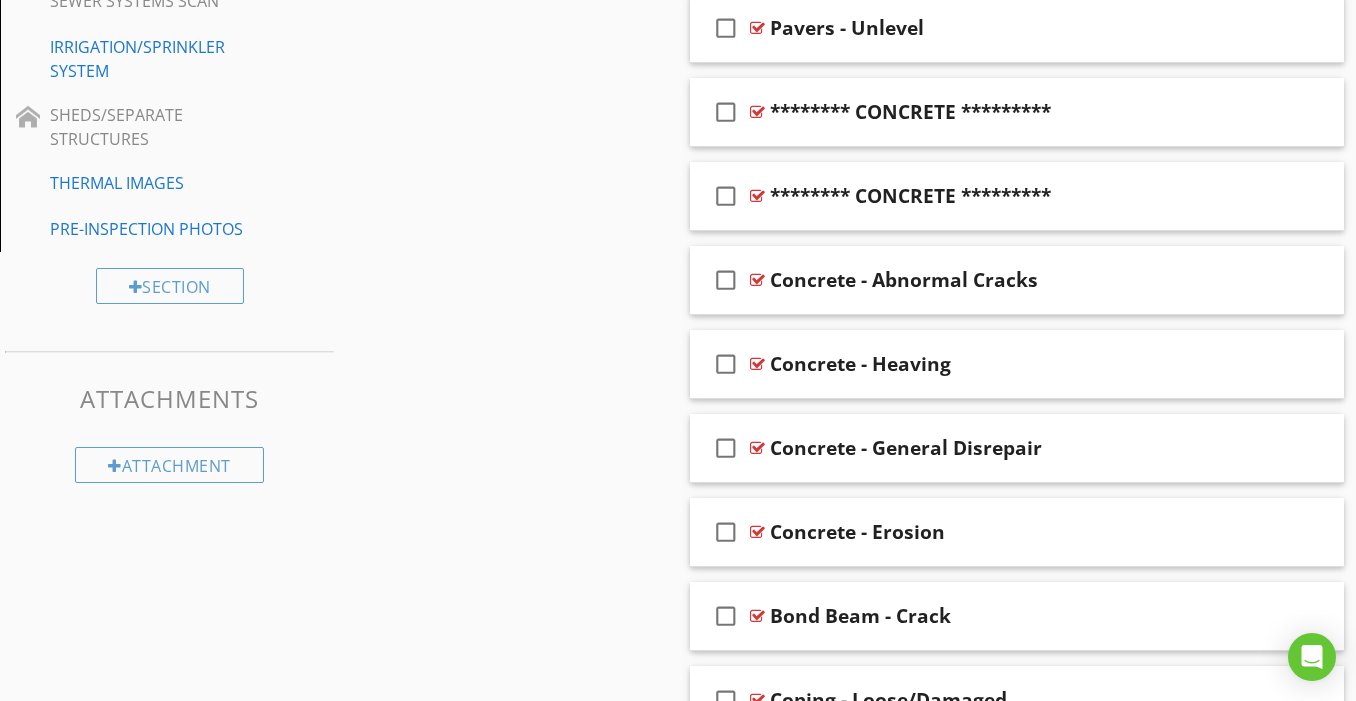 click on "Sections
GENERAL            EXTERIOR           ROOF           ATTIC           GARAGE           FUEL SERVICE           ELECTRICAL           PLUMBING           APPLIANCES           HVAC           INTERIORS           ENVIROMENTAL ANALYSIS           PIER & BEAM/CRAWLSPACE           POOLS & SPAS           WELL INSPECTION           SEWER SYSTEMS SCAN           IRRIGATION/SPRINKLER SYSTEM           SHEDS/SEPARATE STRUCTURES           THERMAL IMAGES           PRE-INSPECTION PHOTOS
Section
Attachments
Attachment
Items
POOLS & SPAS           FENCE, CAGES & ACCESS POINTS           POOL AREA & DECKING           ACCESSORIES           WATER FILTER & TREATMENT SYSTEM           PUMPS, TIMERS & WATER SYSTEMS           POOL ELECTRICAL           BONDING           HEATERS
Item
Comments
New
Informational" at bounding box center [678, 592] 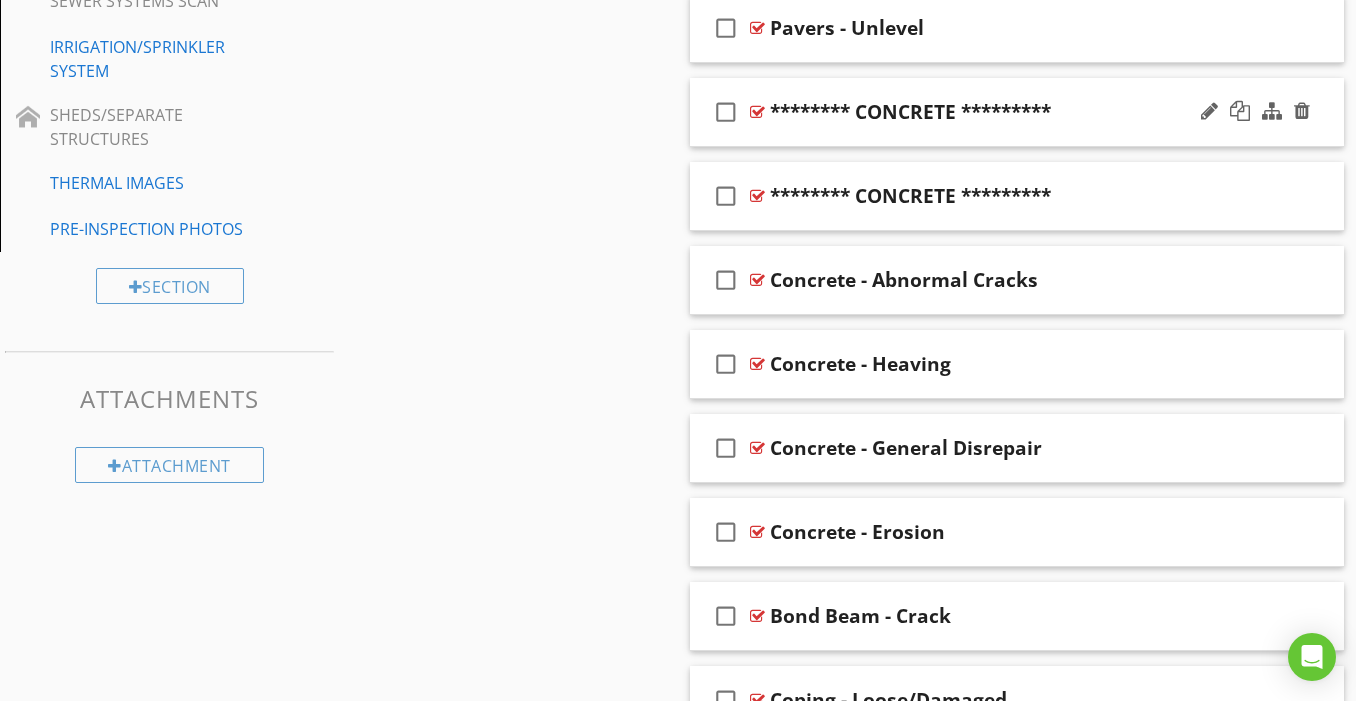 type 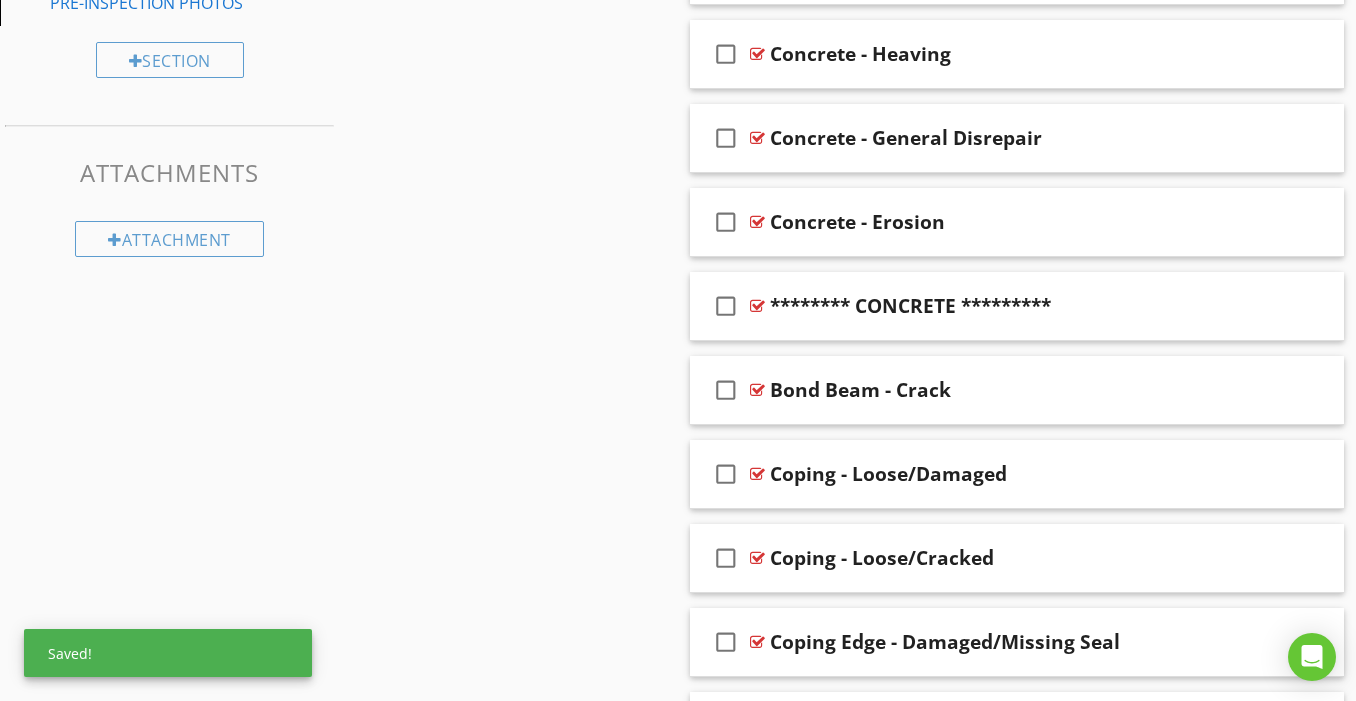 scroll, scrollTop: 1217, scrollLeft: 0, axis: vertical 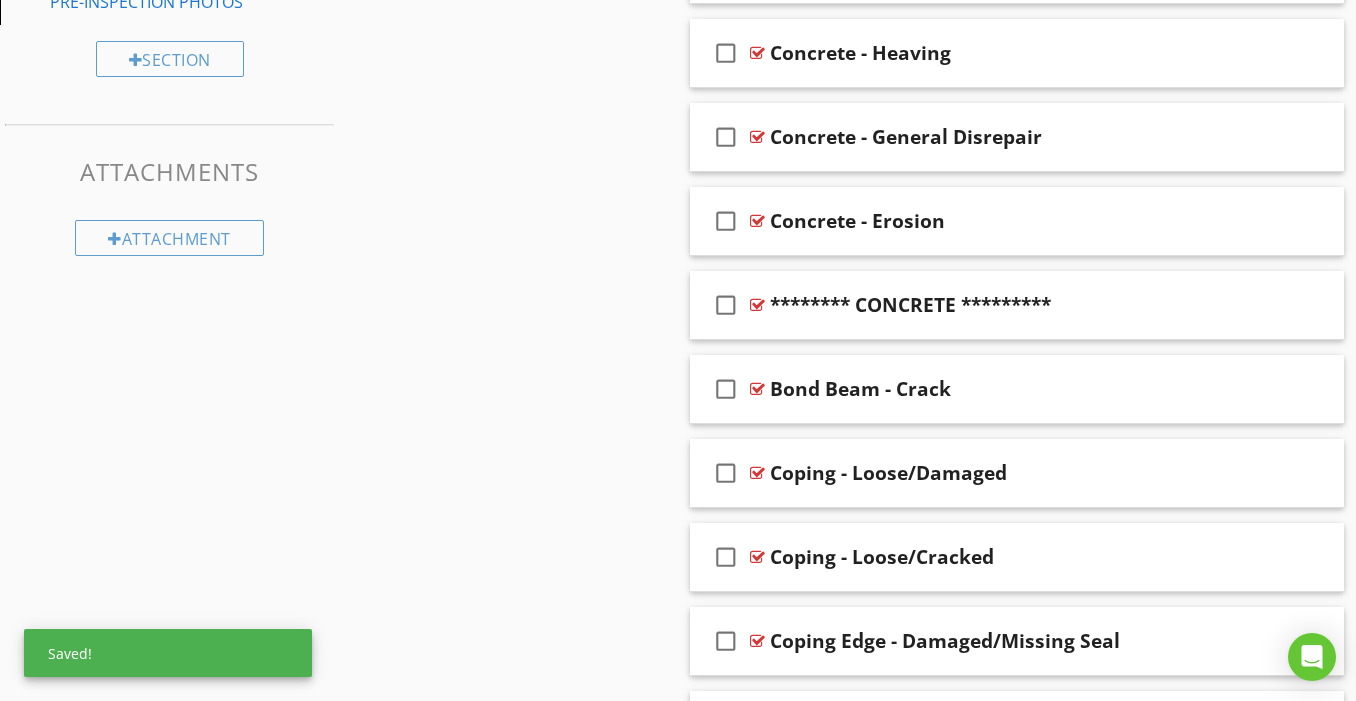 click on "Sections
GENERAL            EXTERIOR           ROOF           ATTIC           GARAGE           FUEL SERVICE           ELECTRICAL           PLUMBING           APPLIANCES           HVAC           INTERIORS           ENVIROMENTAL ANALYSIS           PIER & BEAM/CRAWLSPACE           POOLS & SPAS           WELL INSPECTION           SEWER SYSTEMS SCAN           IRRIGATION/SPRINKLER SYSTEM           SHEDS/SEPARATE STRUCTURES           THERMAL IMAGES           PRE-INSPECTION PHOTOS
Section
Attachments
Attachment
Items
POOLS & SPAS           FENCE, CAGES & ACCESS POINTS           POOL AREA & DECKING           ACCESSORIES           WATER FILTER & TREATMENT SYSTEM           PUMPS, TIMERS & WATER SYSTEMS           POOL ELECTRICAL           BONDING           HEATERS
Item
Comments
New
Informational" at bounding box center [678, 365] 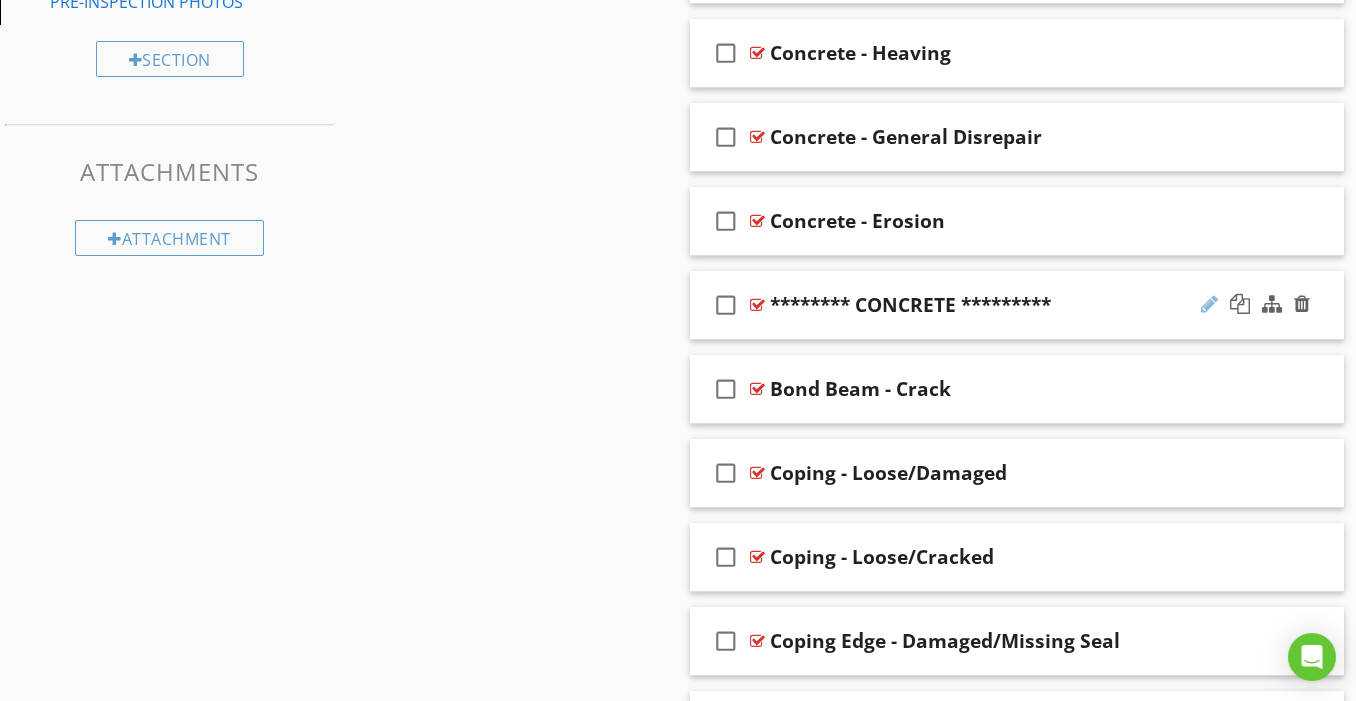 click at bounding box center [1209, 304] 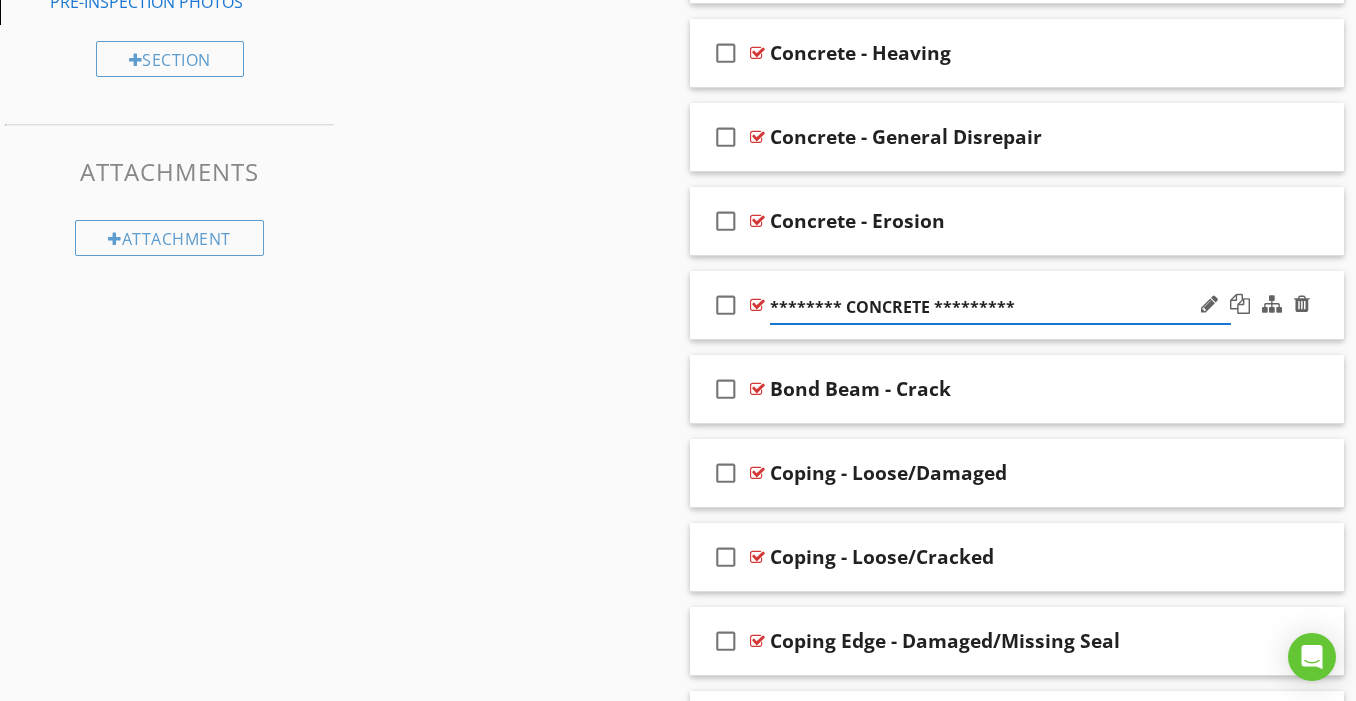 click on "******** CONCRETE *********" at bounding box center [1000, 307] 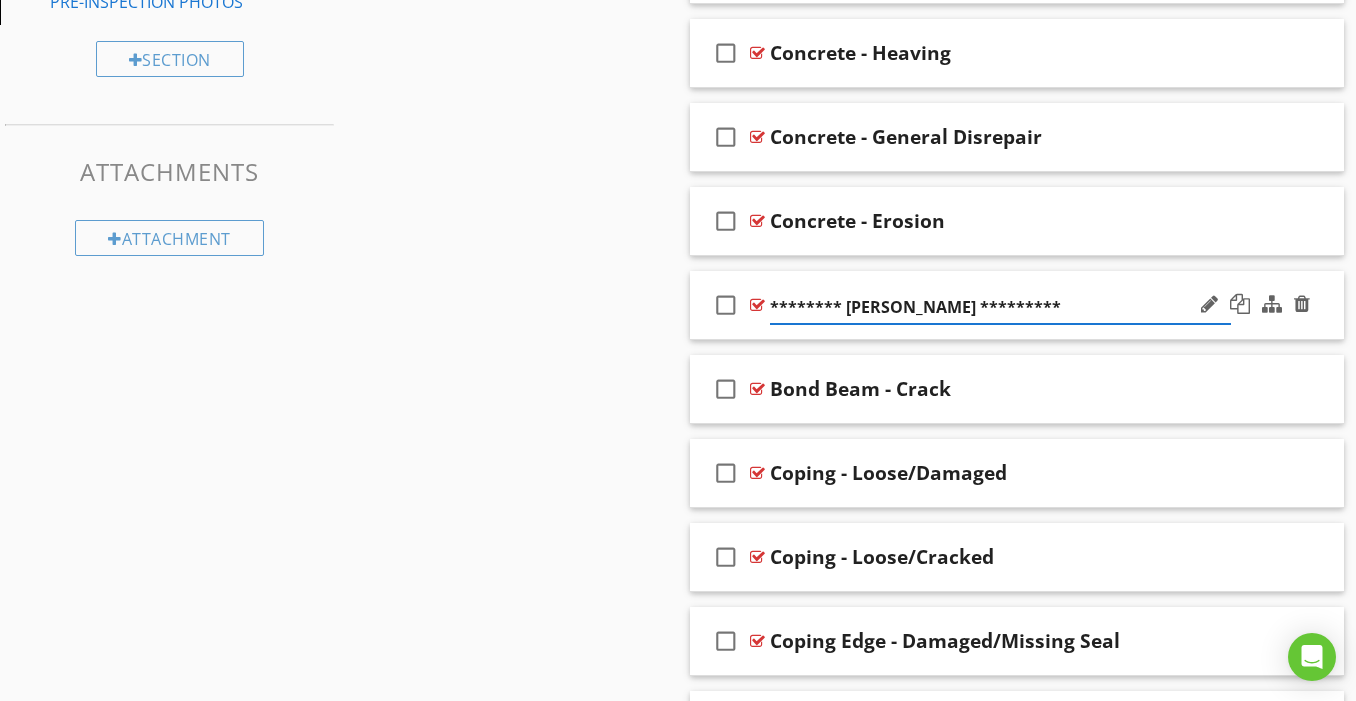 type on "******** BOND BEAM *********" 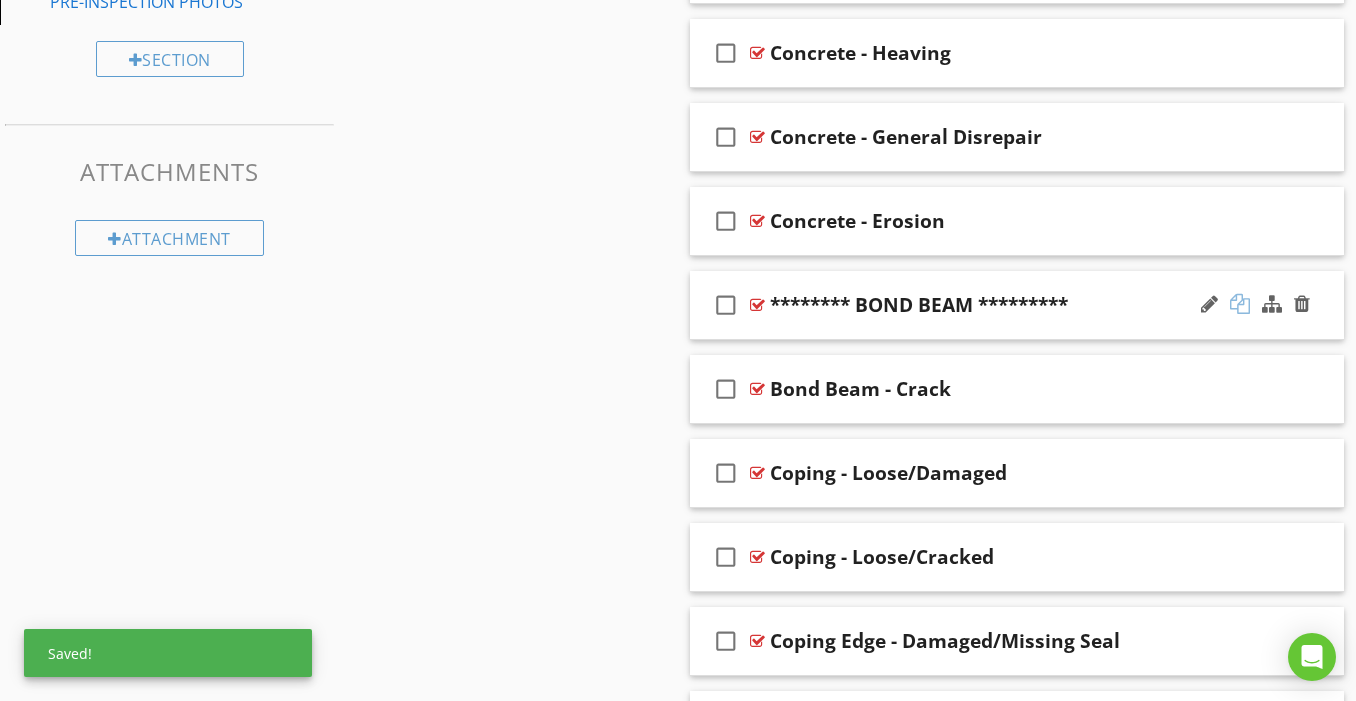 click at bounding box center [1240, 304] 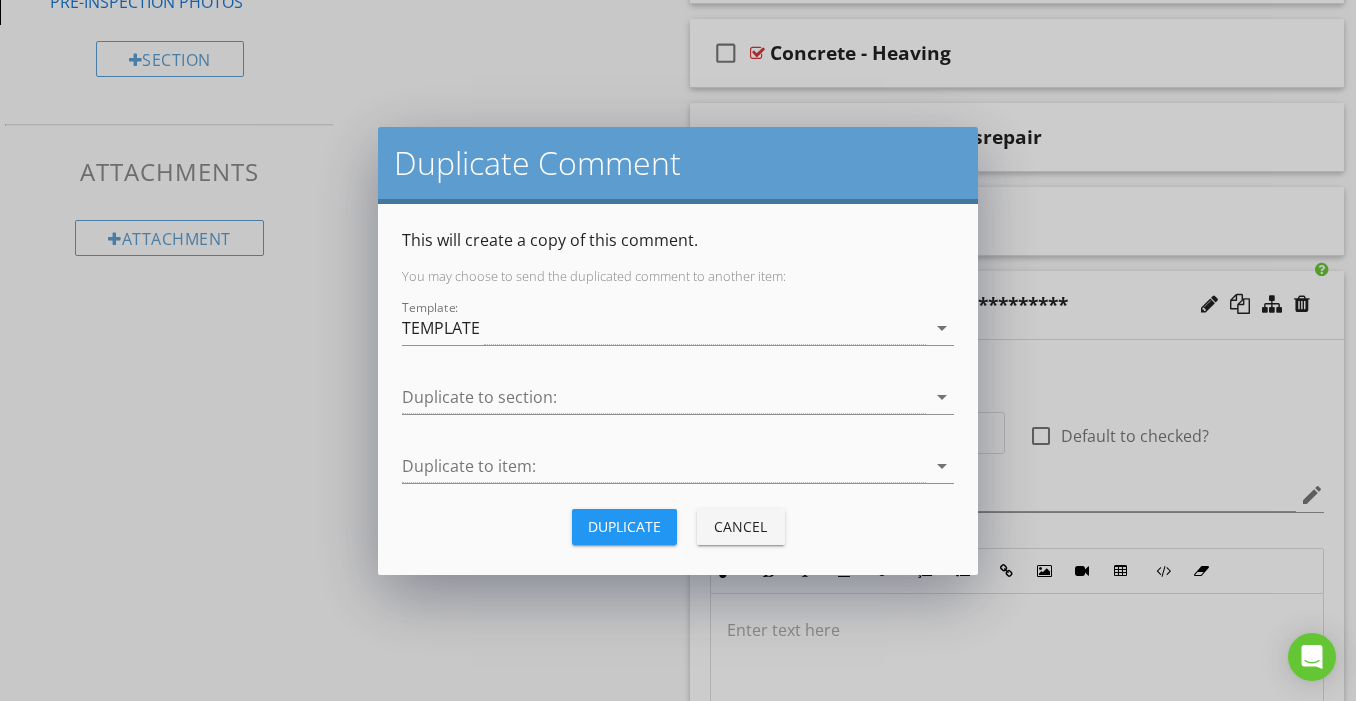 click on "Duplicate" at bounding box center [624, 526] 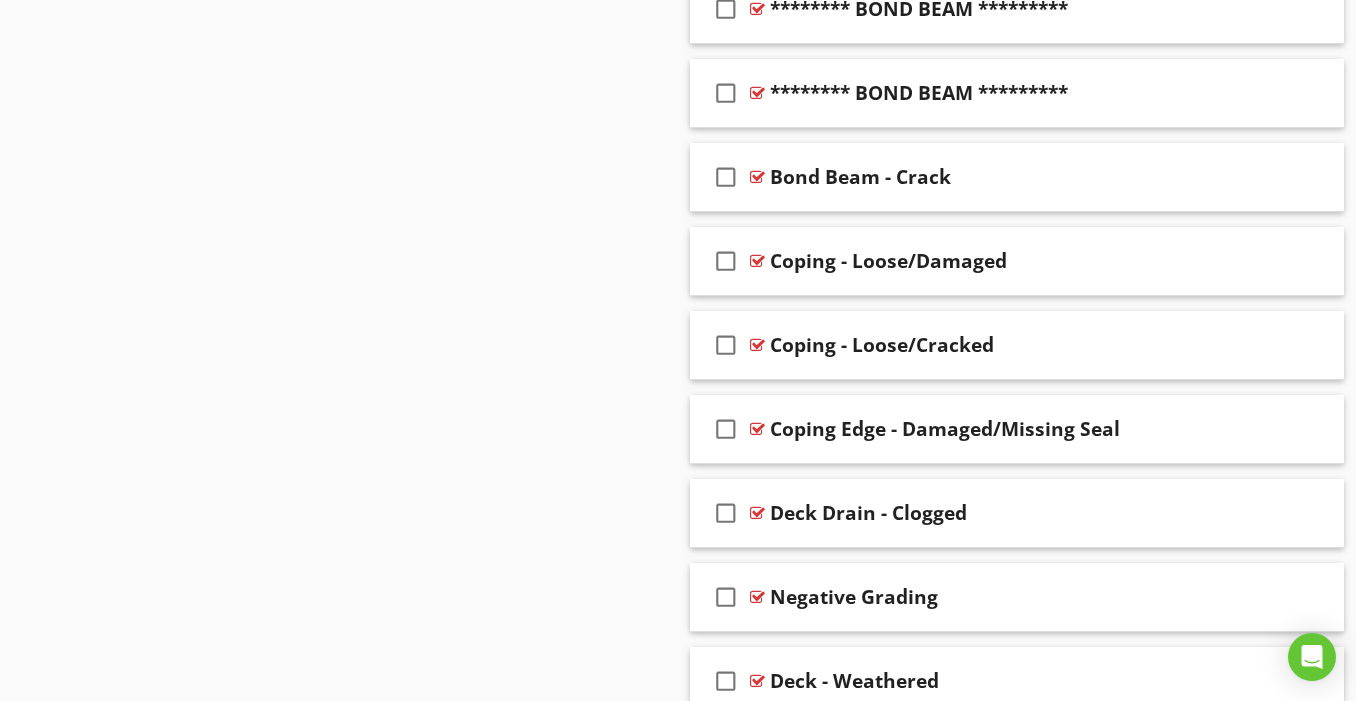 scroll, scrollTop: 1498, scrollLeft: 0, axis: vertical 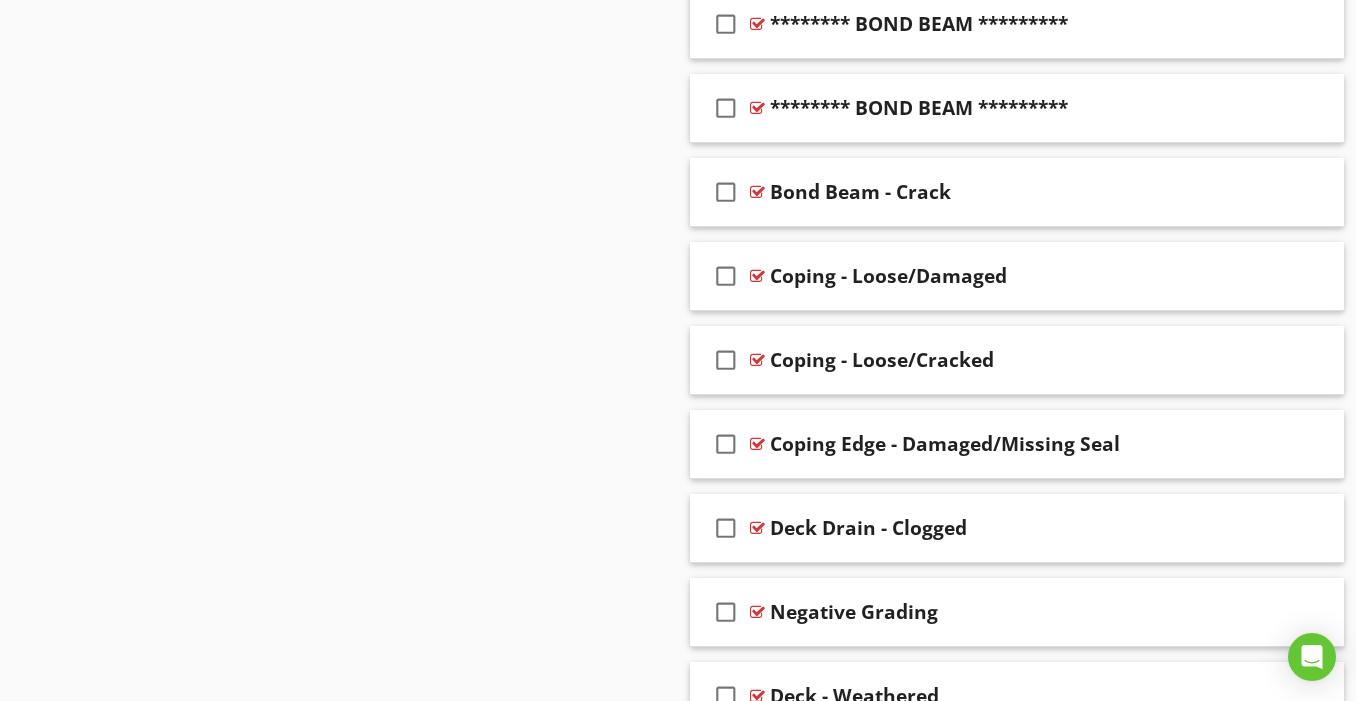 click on "Sections
GENERAL            EXTERIOR           ROOF           ATTIC           GARAGE           FUEL SERVICE           ELECTRICAL           PLUMBING           APPLIANCES           HVAC           INTERIORS           ENVIROMENTAL ANALYSIS           PIER & BEAM/CRAWLSPACE           POOLS & SPAS           WELL INSPECTION           SEWER SYSTEMS SCAN           IRRIGATION/SPRINKLER SYSTEM           SHEDS/SEPARATE STRUCTURES           THERMAL IMAGES           PRE-INSPECTION PHOTOS
Section
Attachments
Attachment
Items
POOLS & SPAS           FENCE, CAGES & ACCESS POINTS           POOL AREA & DECKING           ACCESSORIES           WATER FILTER & TREATMENT SYSTEM           PUMPS, TIMERS & WATER SYSTEMS           POOL ELECTRICAL           BONDING           HEATERS
Item
Comments
New
Informational" at bounding box center [678, 126] 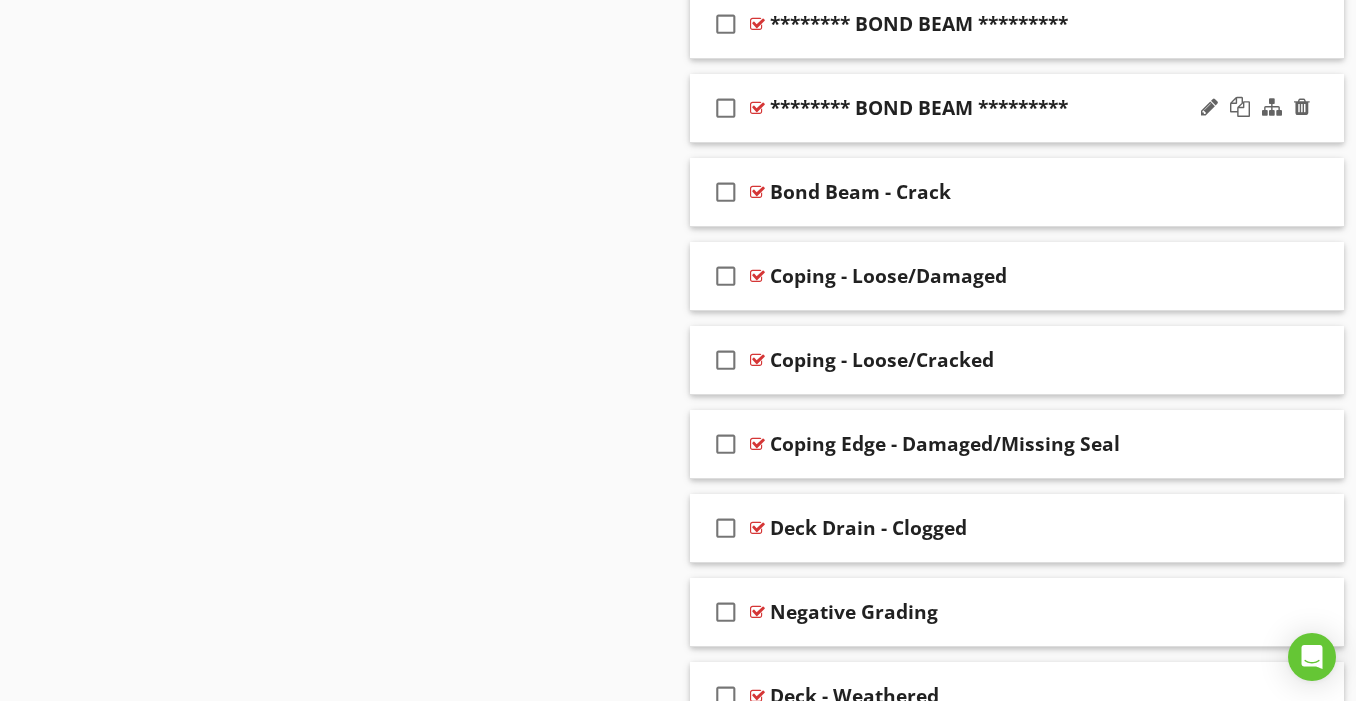 type 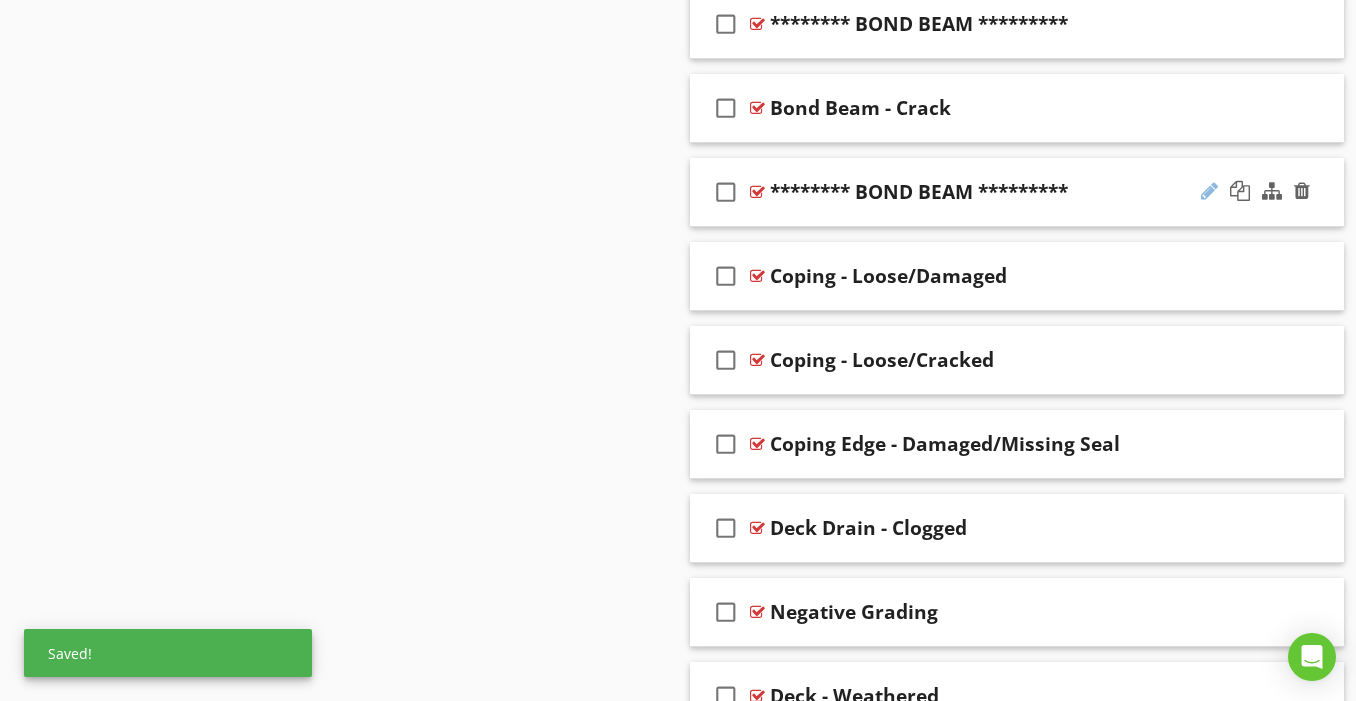 click at bounding box center (1209, 191) 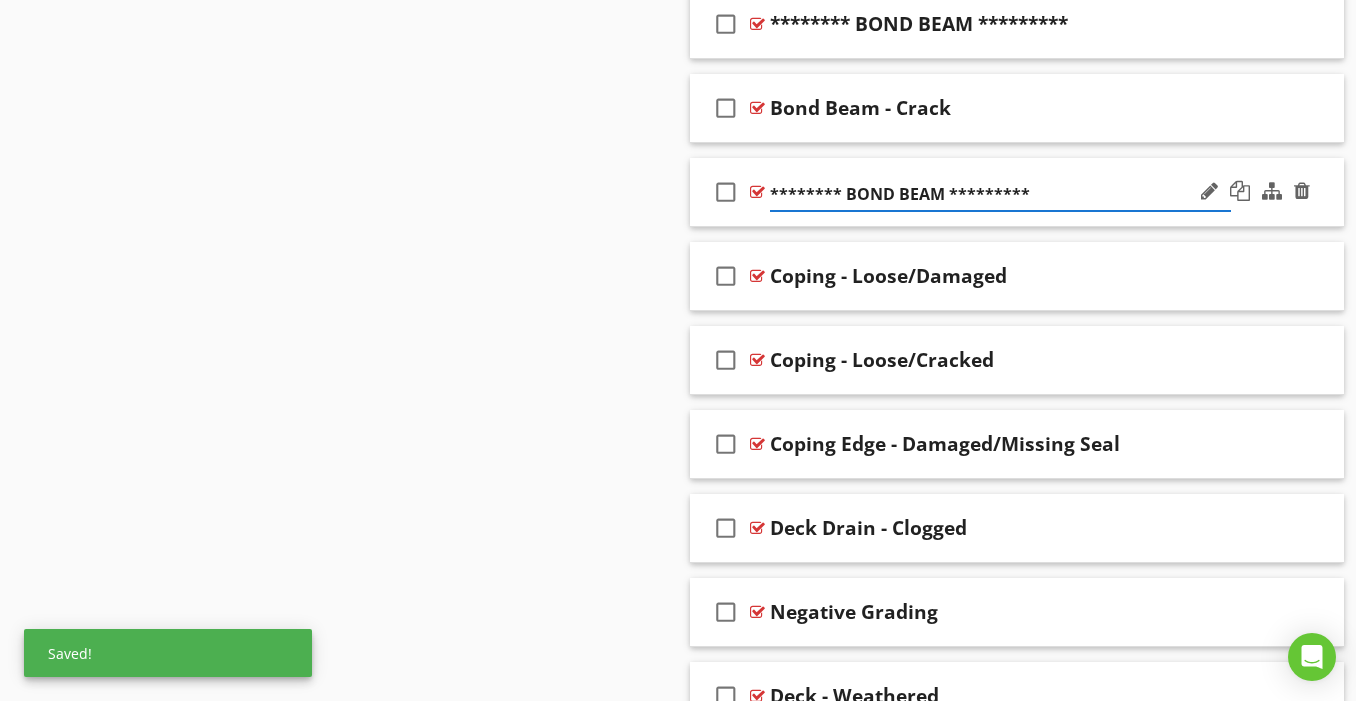 click on "******** BOND BEAM *********" at bounding box center [1000, 194] 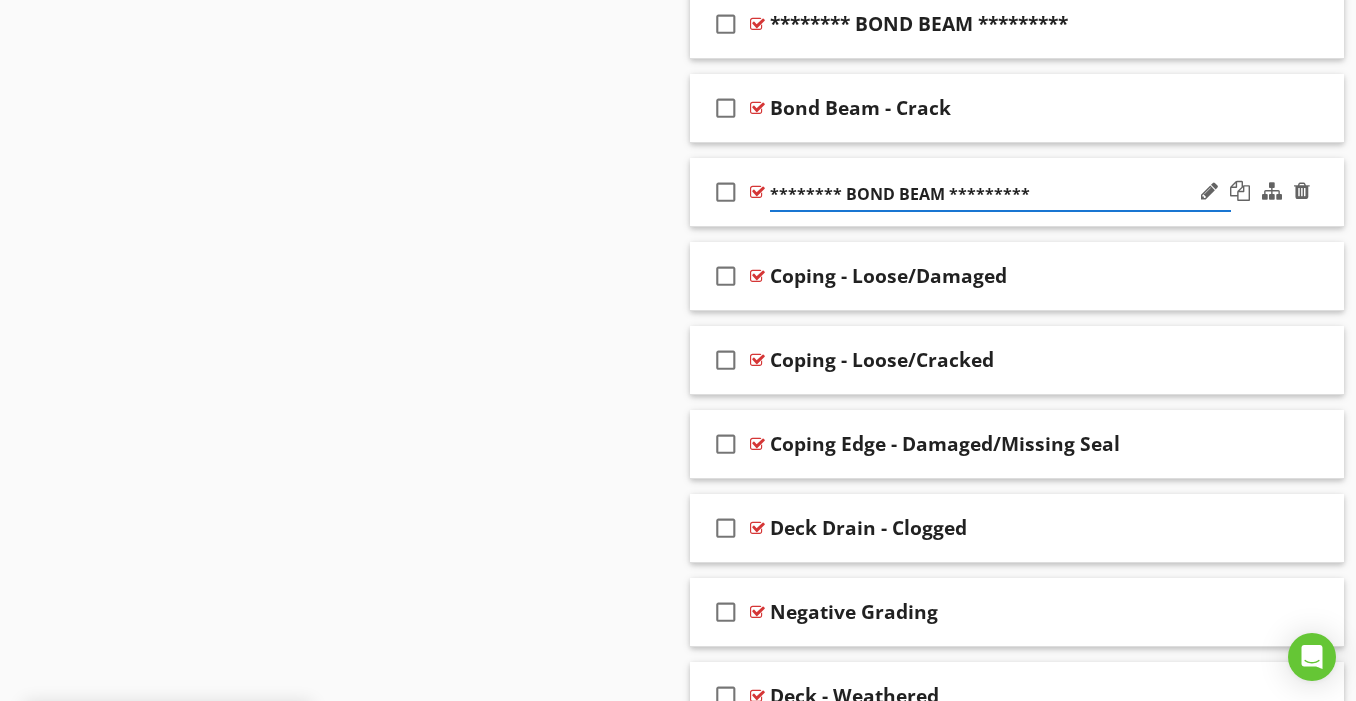 click on "******** BOND BEAM *********" at bounding box center (1000, 194) 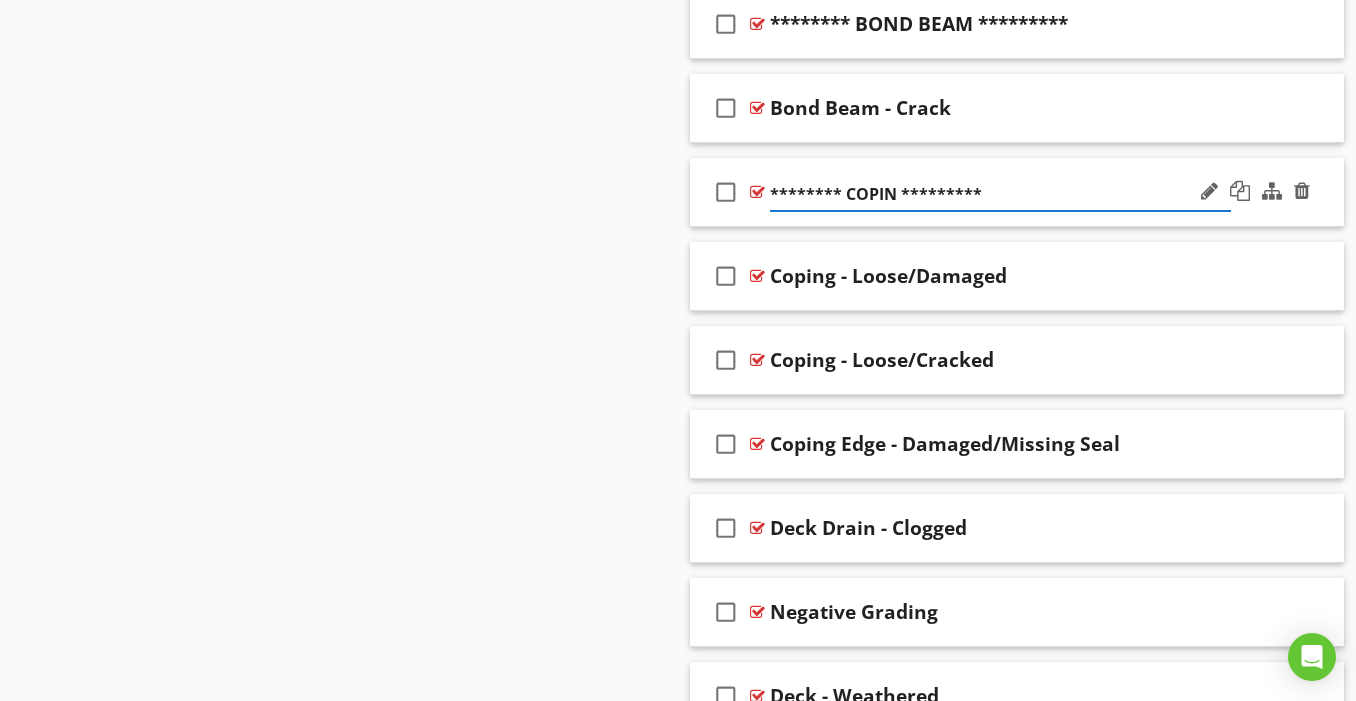type on "******** COPING *********" 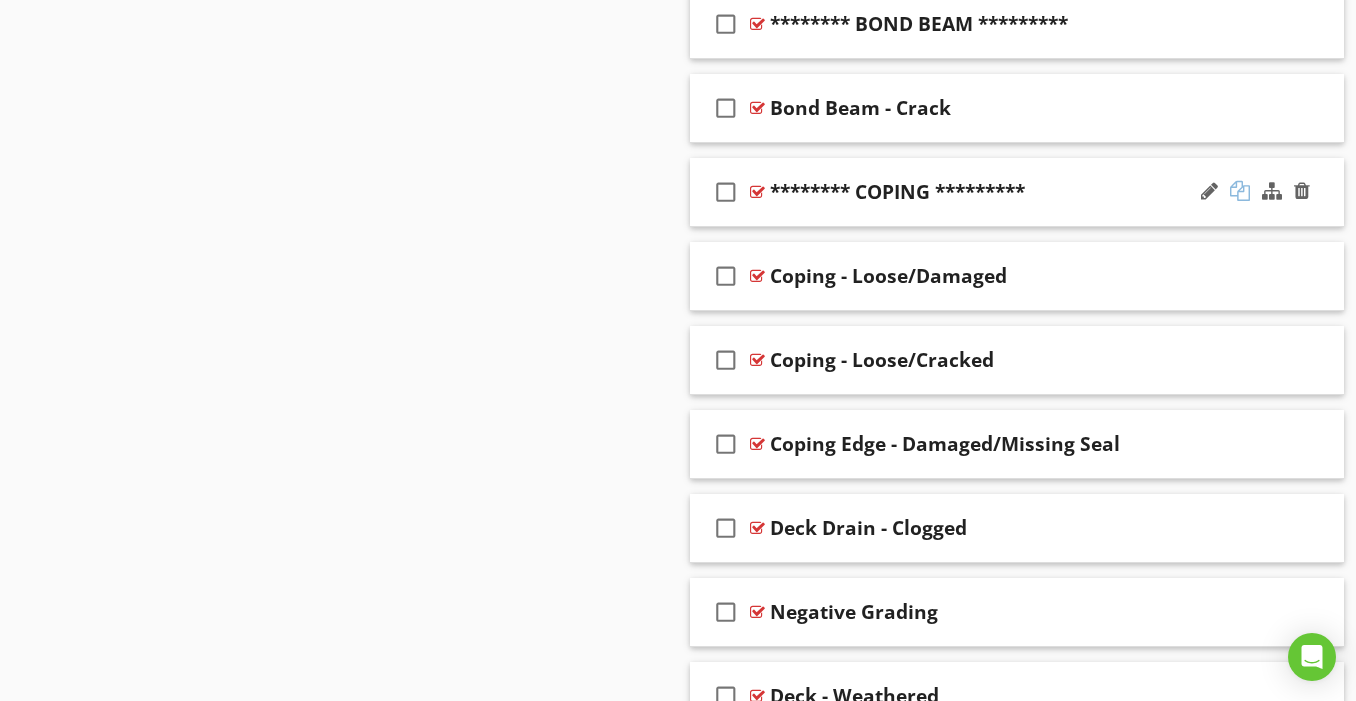 click at bounding box center (1240, 191) 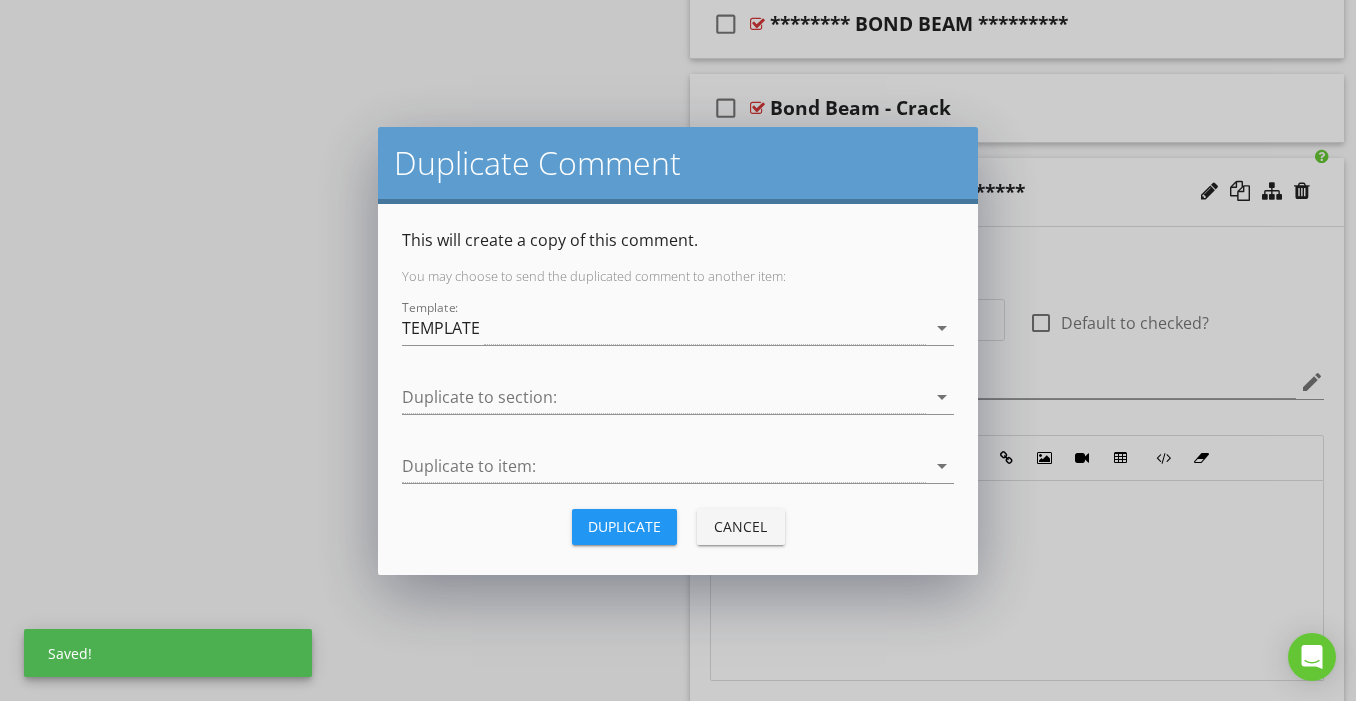 click on "Duplicate" at bounding box center (624, 526) 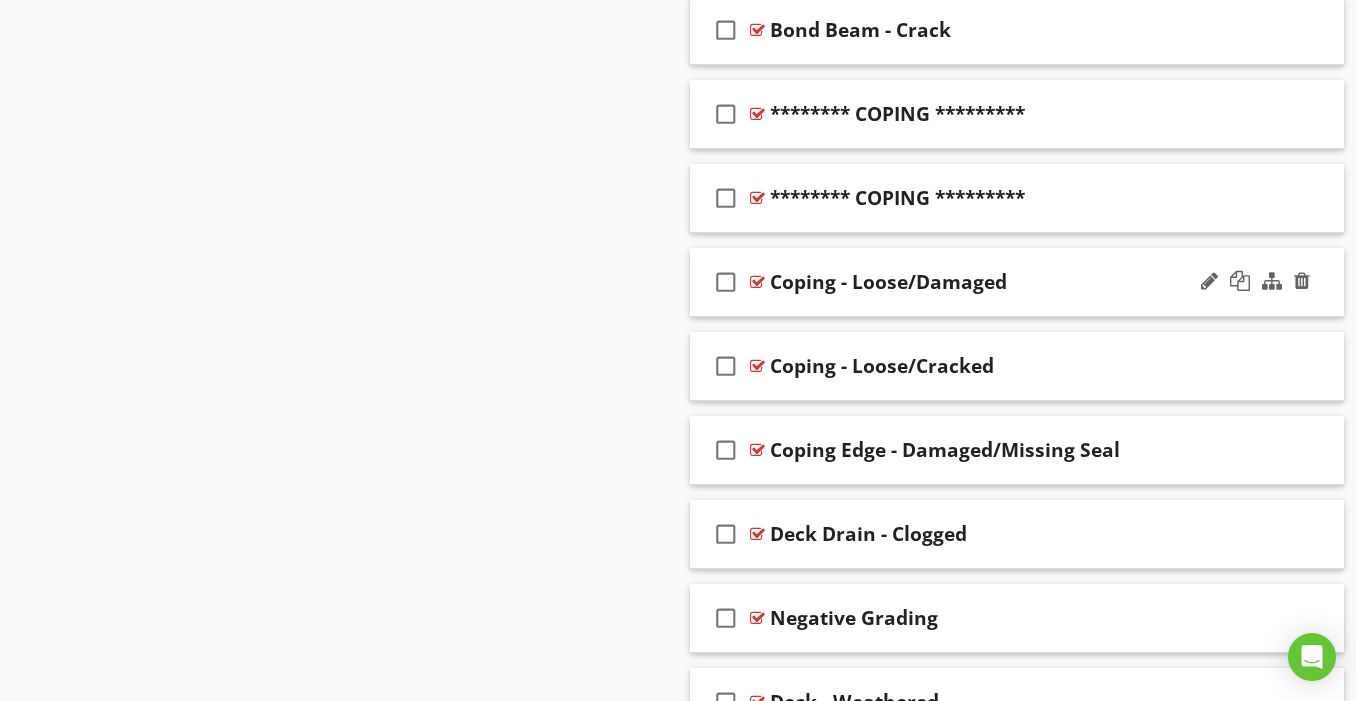 scroll, scrollTop: 1581, scrollLeft: 0, axis: vertical 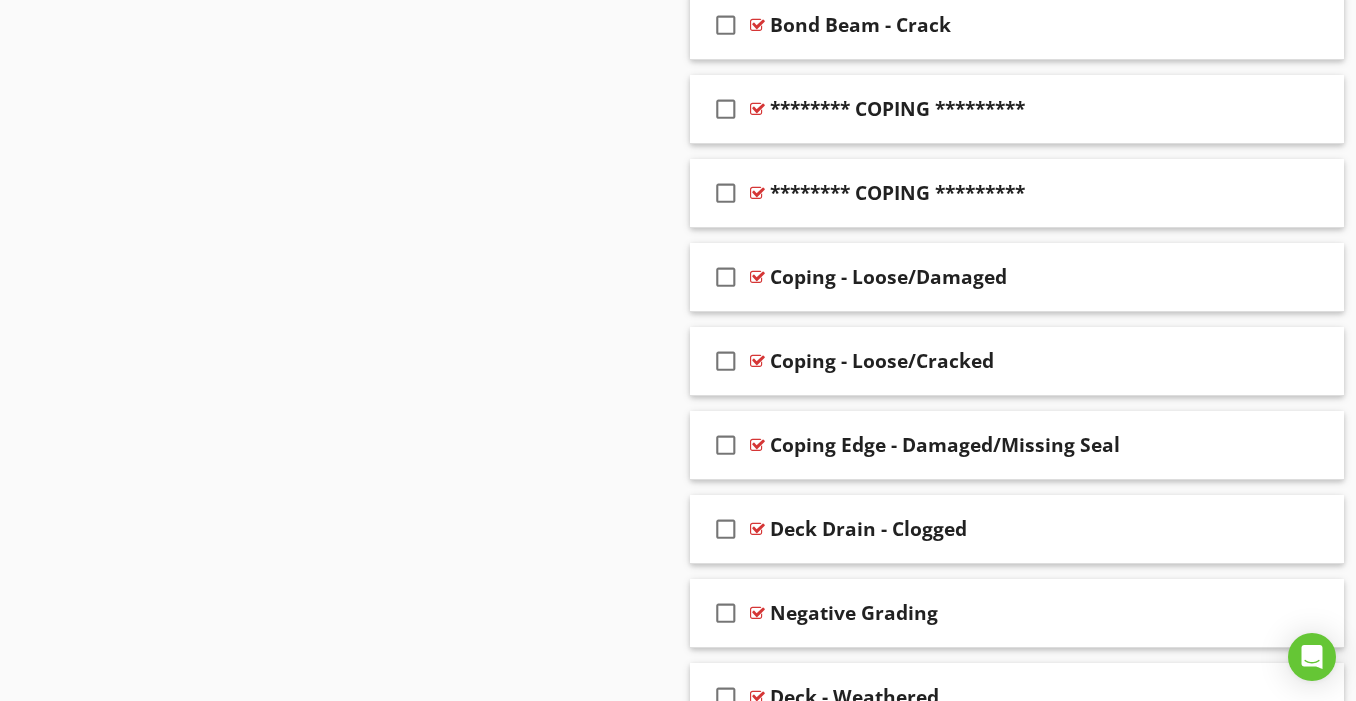 click on "Sections
GENERAL            EXTERIOR           ROOF           ATTIC           GARAGE           FUEL SERVICE           ELECTRICAL           PLUMBING           APPLIANCES           HVAC           INTERIORS           ENVIROMENTAL ANALYSIS           PIER & BEAM/CRAWLSPACE           POOLS & SPAS           WELL INSPECTION           SEWER SYSTEMS SCAN           IRRIGATION/SPRINKLER SYSTEM           SHEDS/SEPARATE STRUCTURES           THERMAL IMAGES           PRE-INSPECTION PHOTOS
Section
Attachments
Attachment
Items
POOLS & SPAS           FENCE, CAGES & ACCESS POINTS           POOL AREA & DECKING           ACCESSORIES           WATER FILTER & TREATMENT SYSTEM           PUMPS, TIMERS & WATER SYSTEMS           POOL ELECTRICAL           BONDING           HEATERS
Item
Comments
New
Informational" at bounding box center [678, 85] 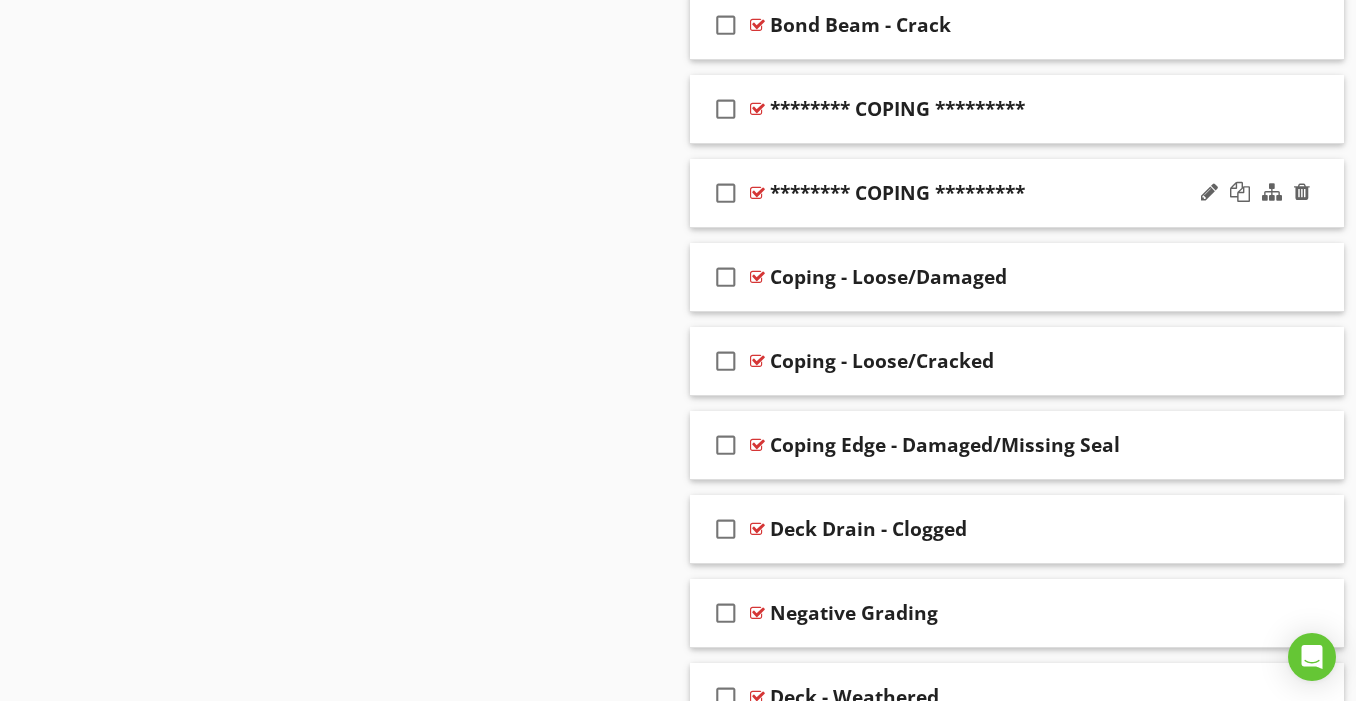 type 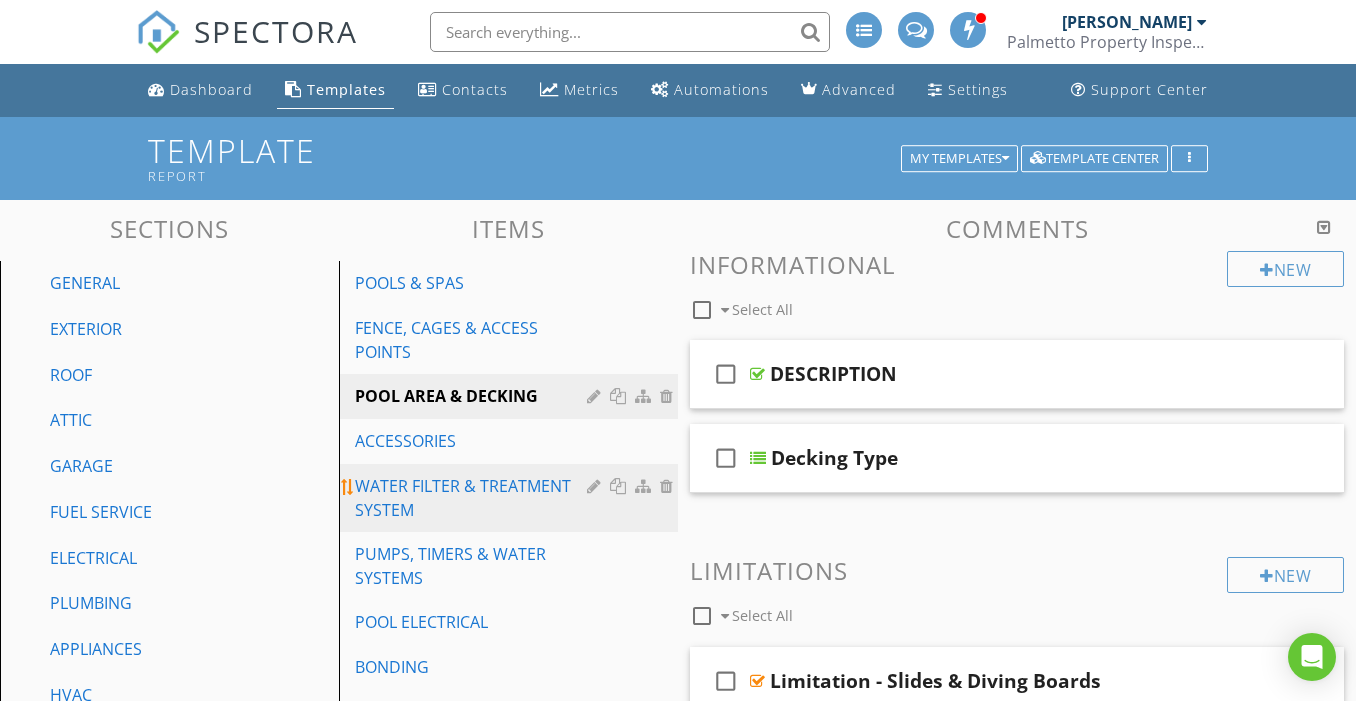 scroll, scrollTop: 0, scrollLeft: 0, axis: both 